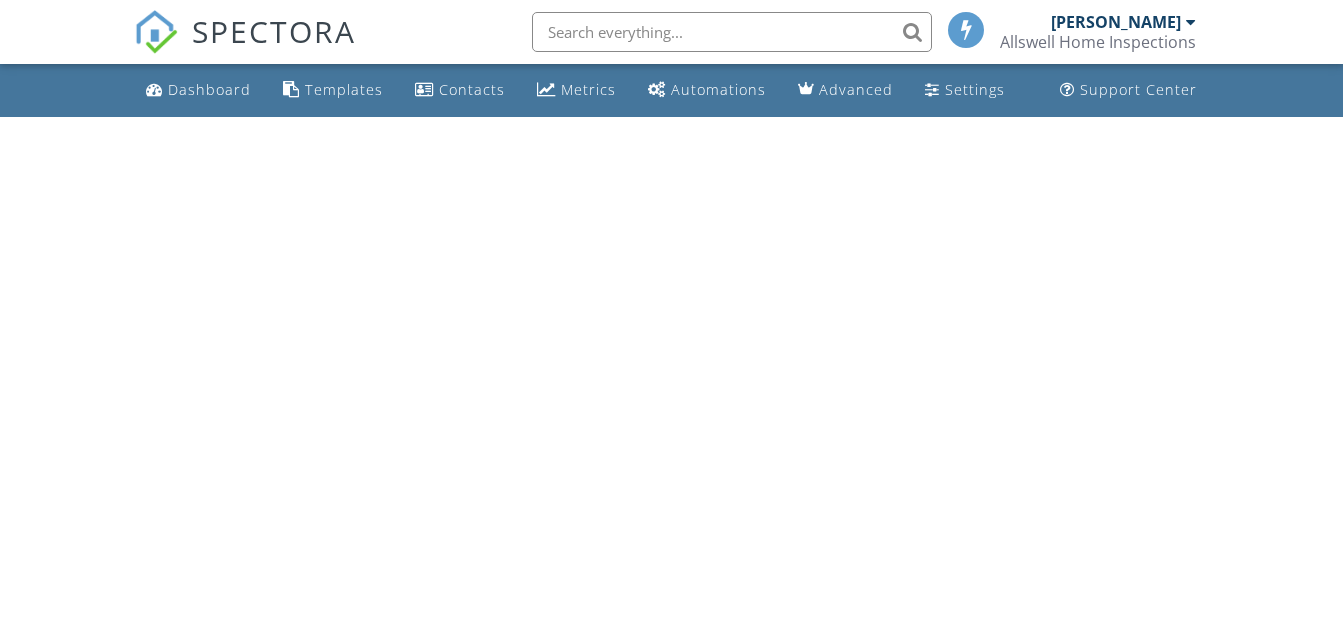 scroll, scrollTop: 0, scrollLeft: 0, axis: both 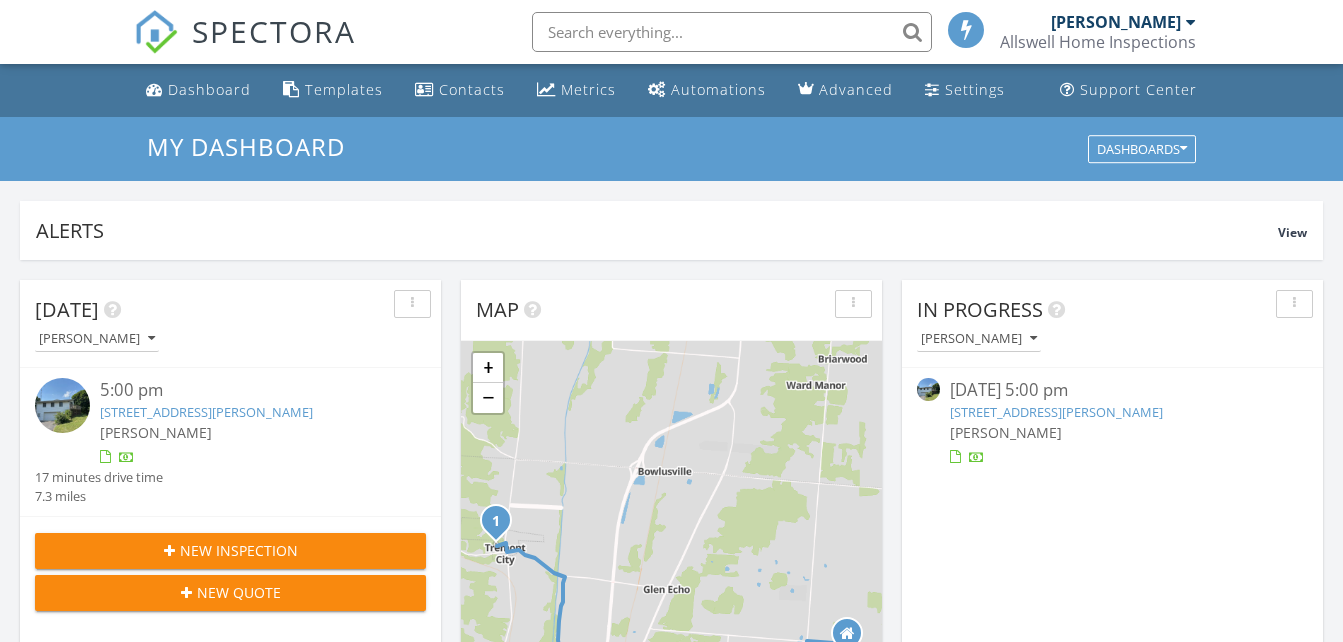 click on "36 Church Hill Rd, Tremont City, OH 45372" at bounding box center [206, 412] 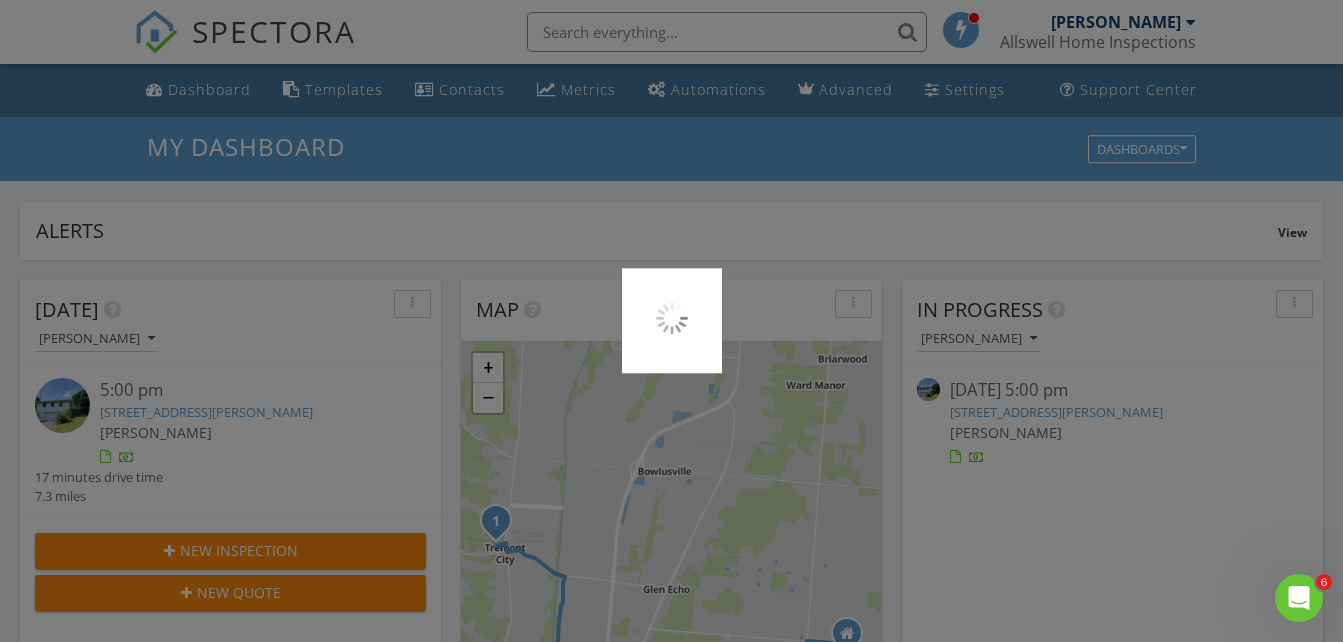 scroll, scrollTop: 0, scrollLeft: 0, axis: both 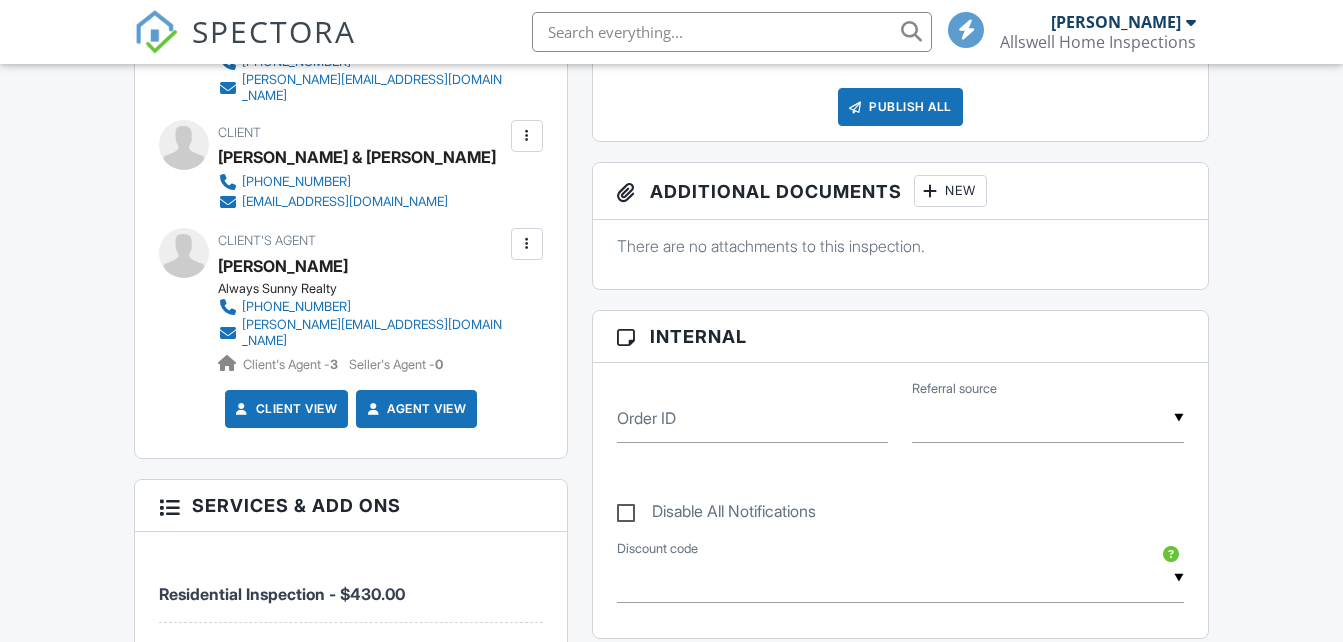 click on "New" at bounding box center [950, 191] 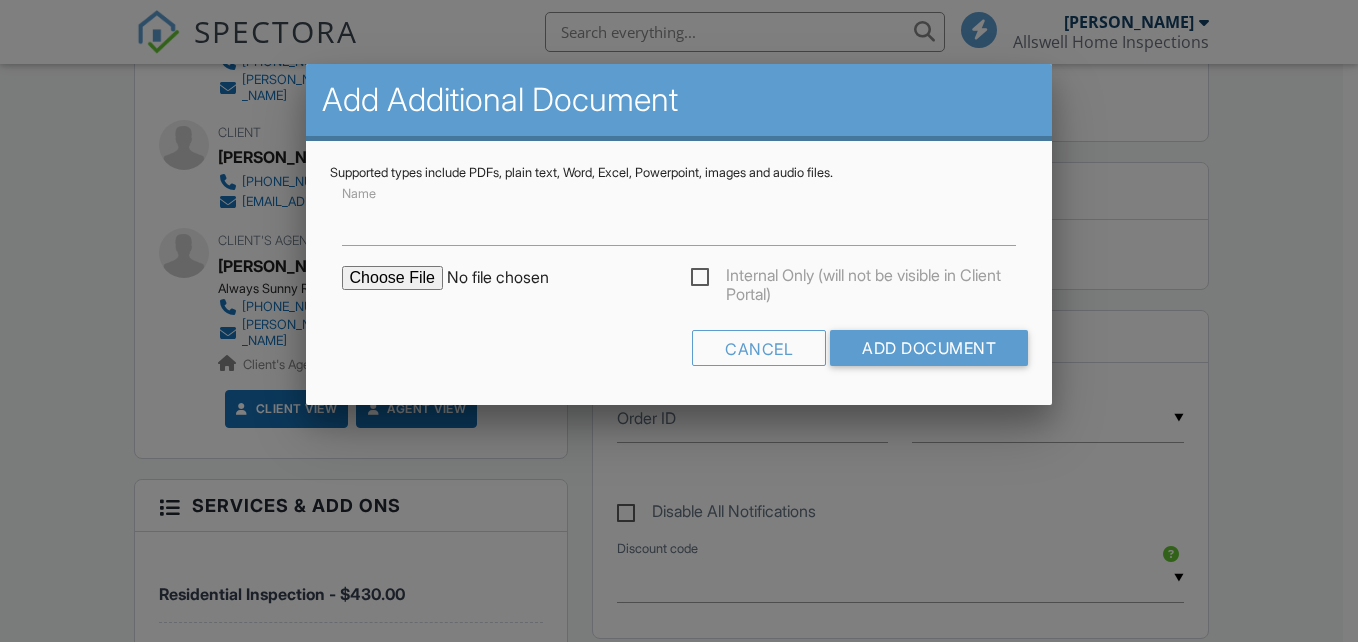 click at bounding box center [512, 278] 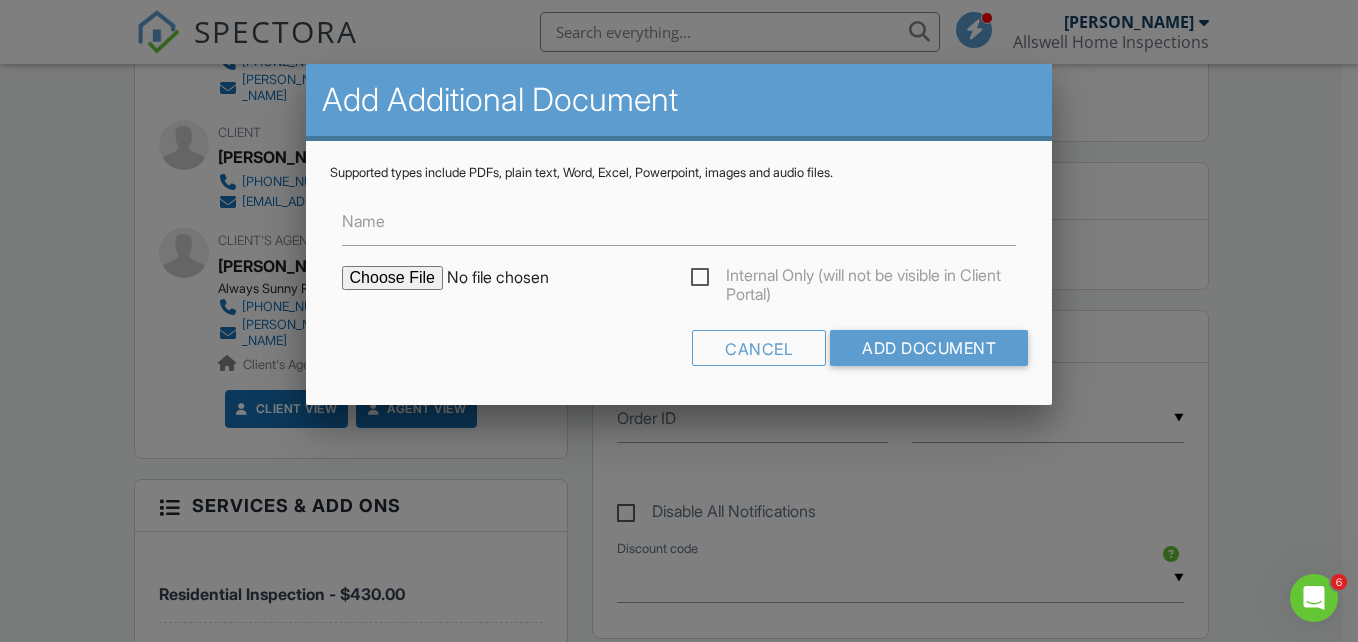 scroll, scrollTop: 0, scrollLeft: 0, axis: both 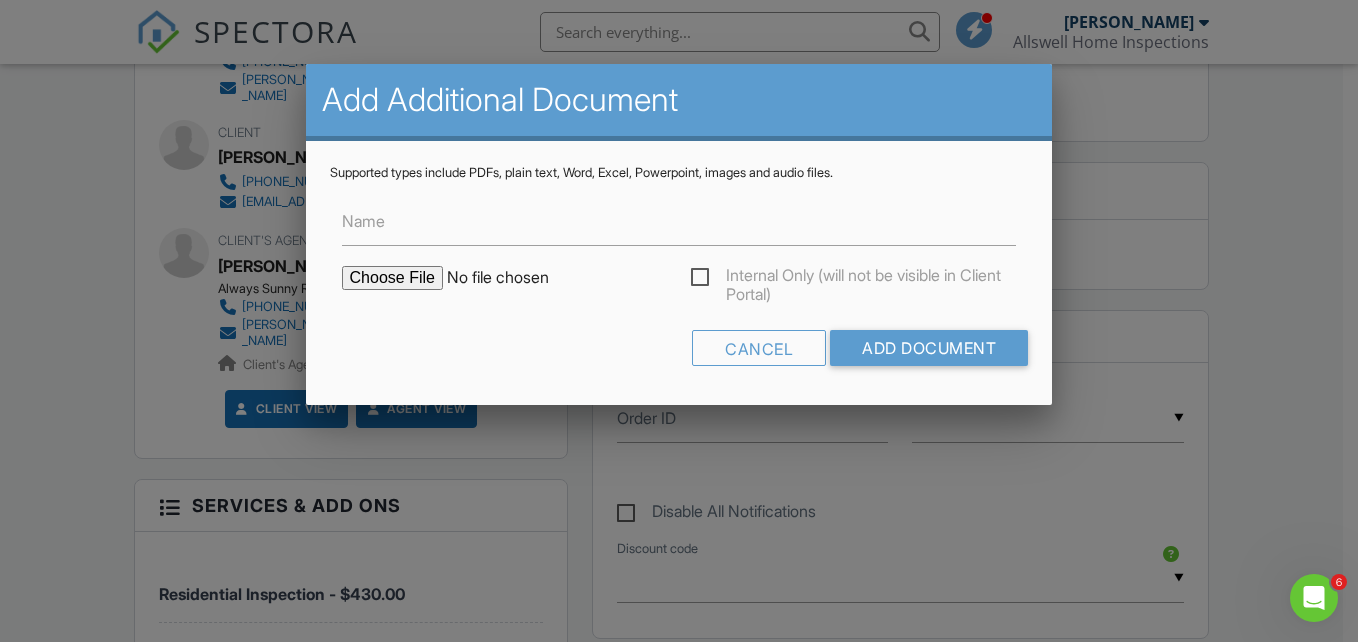 type on "C:\fakepath\WDI Inspection-36 Chruch Hill Rd.PDF" 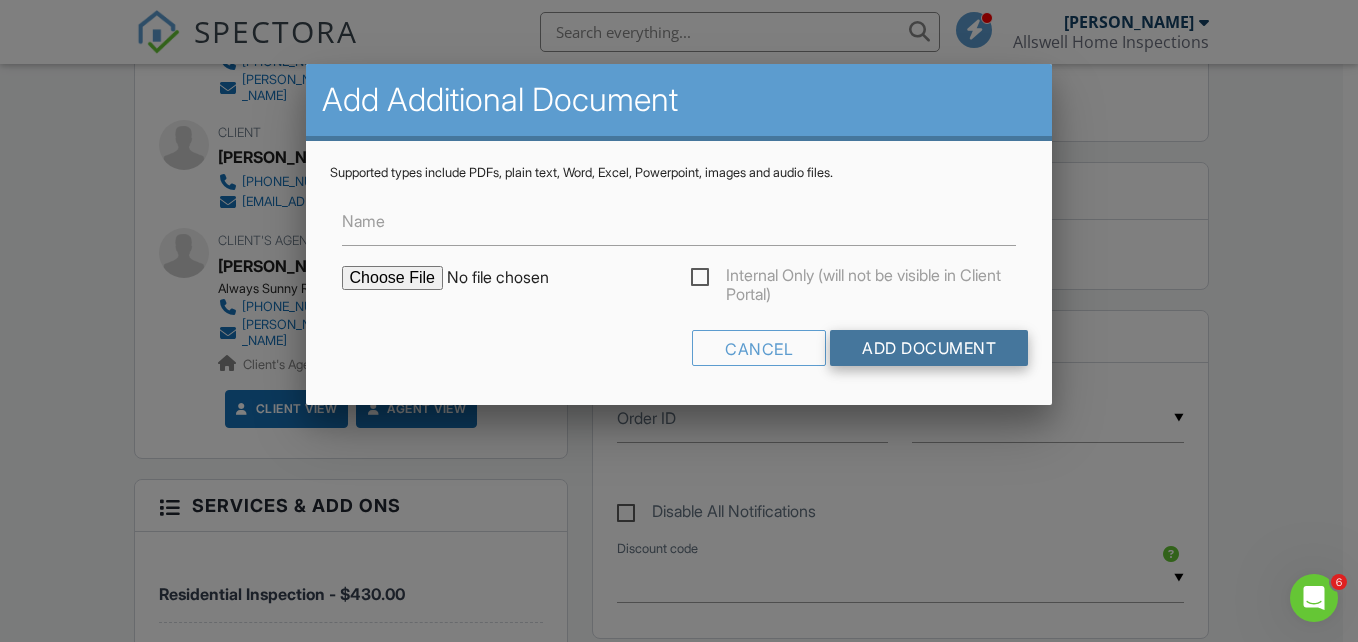 click on "Add Document" at bounding box center [929, 348] 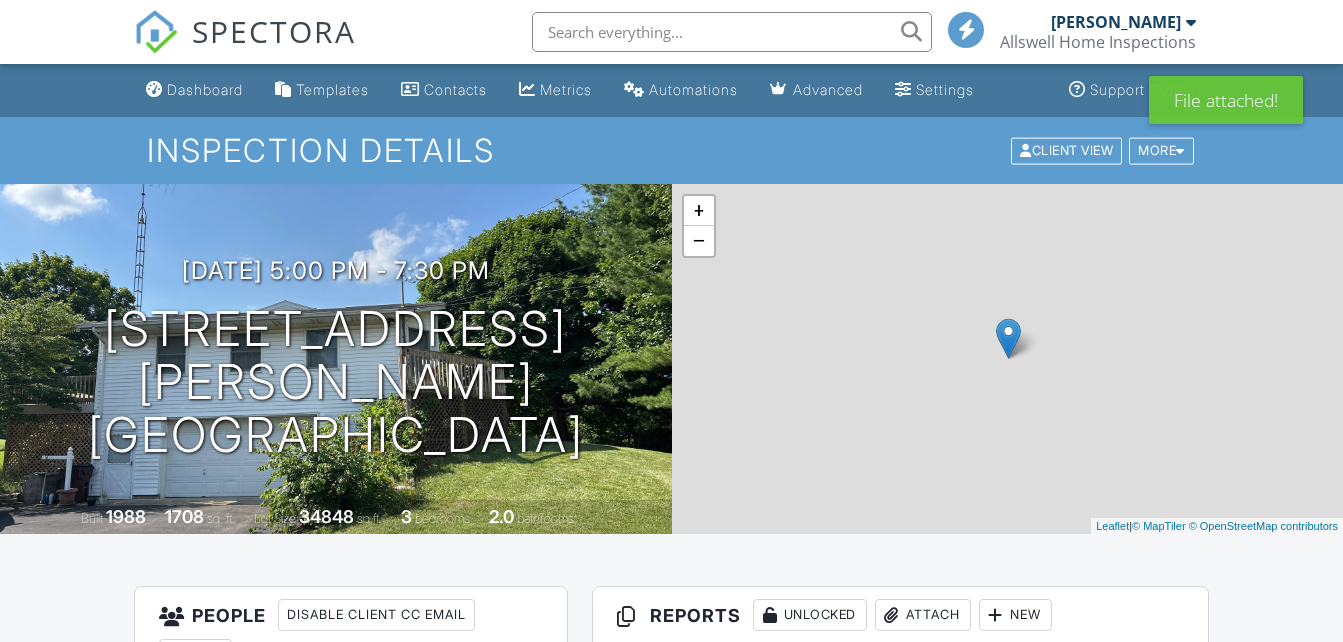 scroll, scrollTop: 0, scrollLeft: 0, axis: both 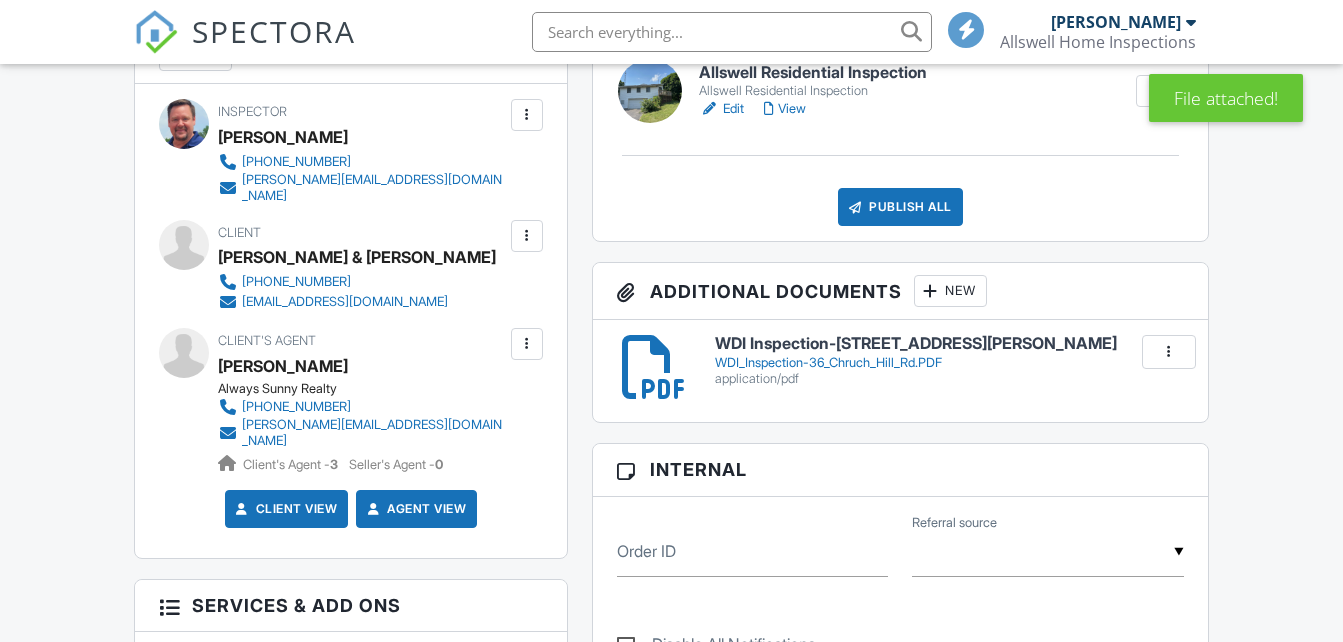 click on "WDI Inspection-[STREET_ADDRESS][PERSON_NAME]" at bounding box center [949, 344] 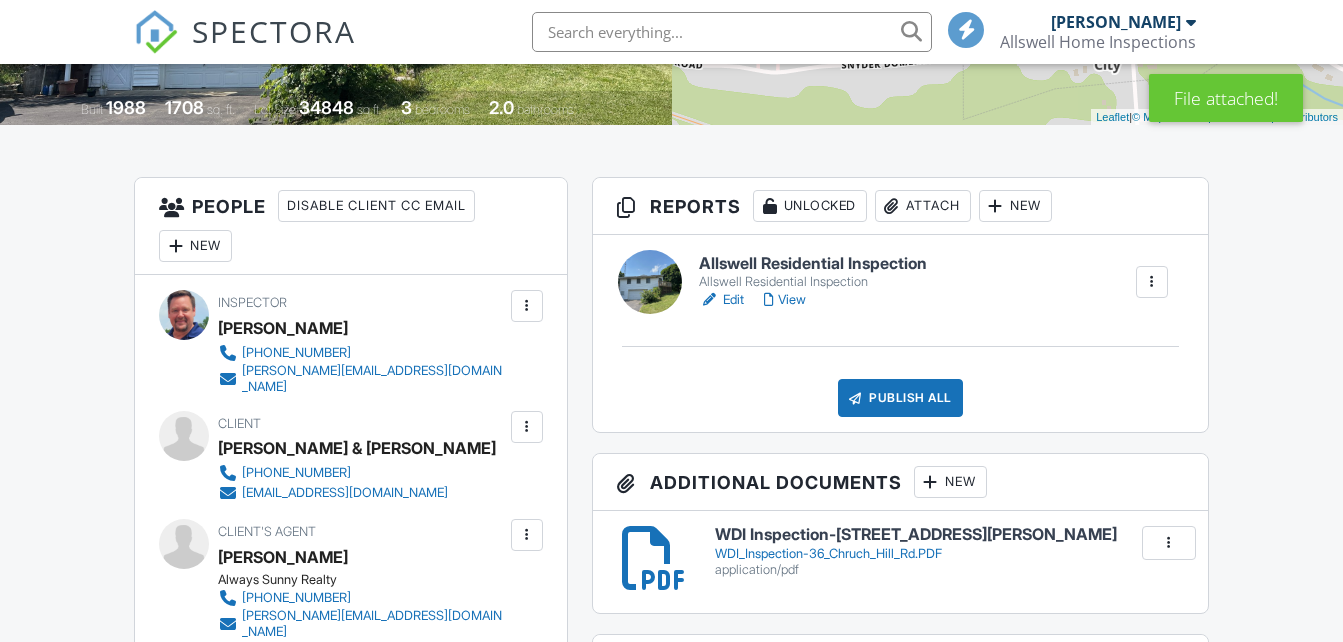 scroll, scrollTop: 400, scrollLeft: 0, axis: vertical 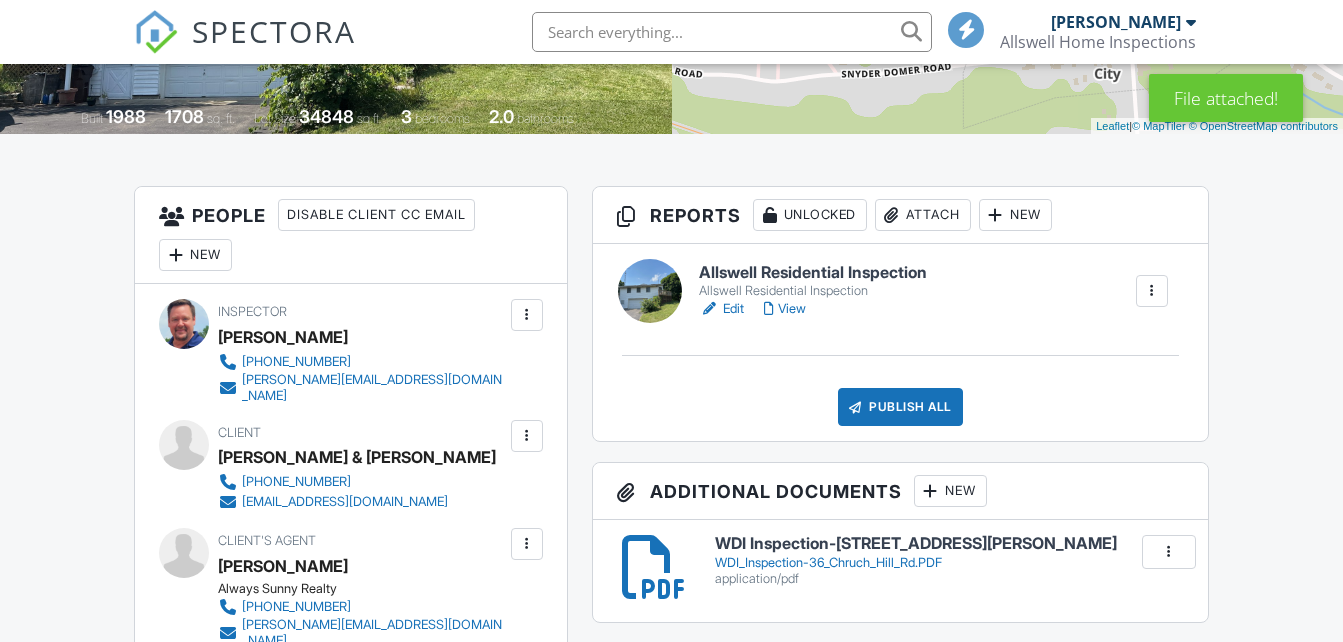 click on "Allswell Residential Inspection" at bounding box center [813, 273] 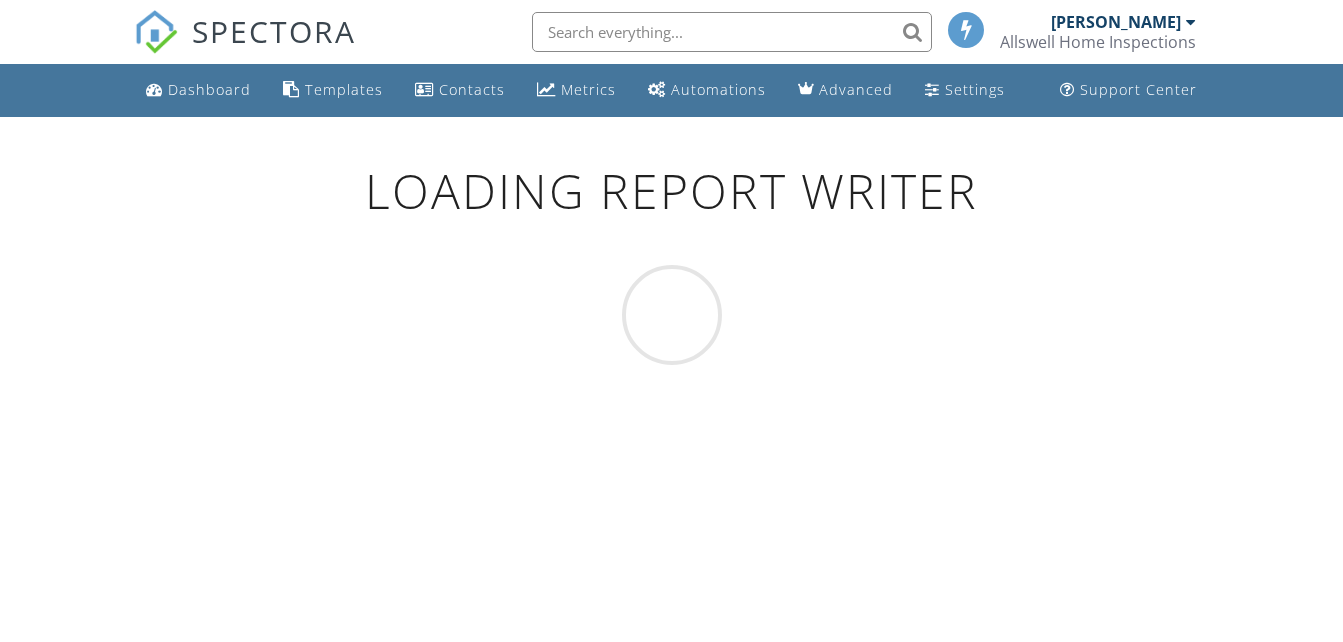 scroll, scrollTop: 0, scrollLeft: 0, axis: both 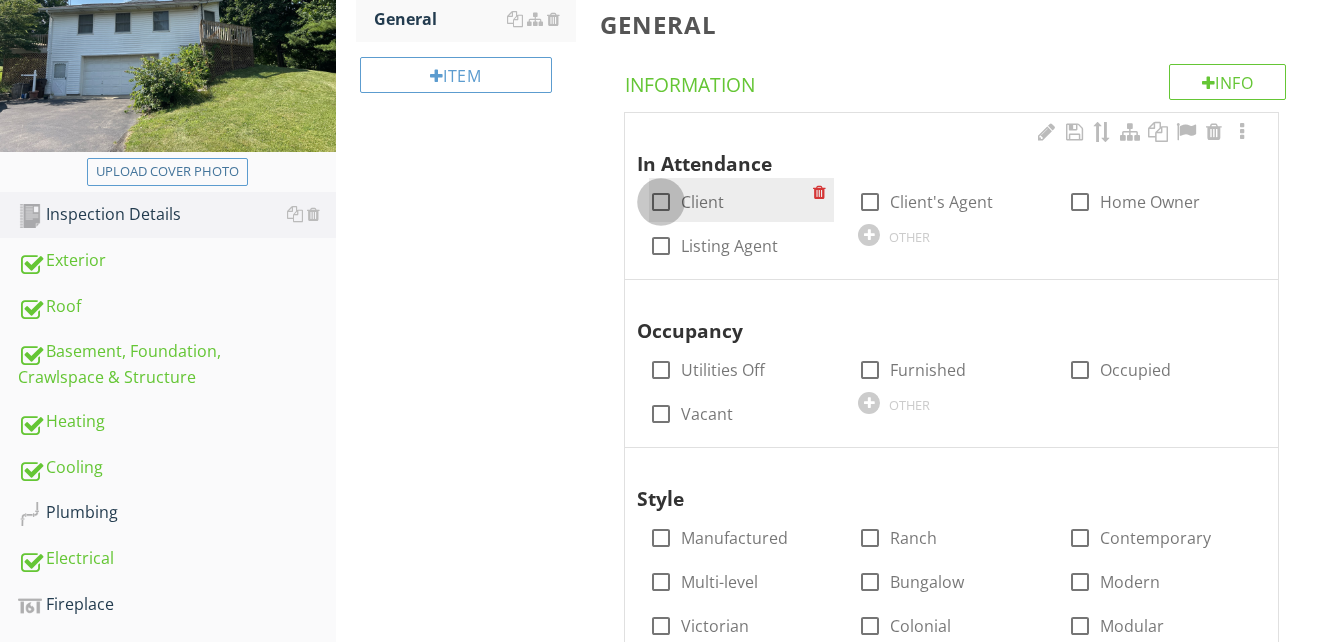 click at bounding box center [661, 202] 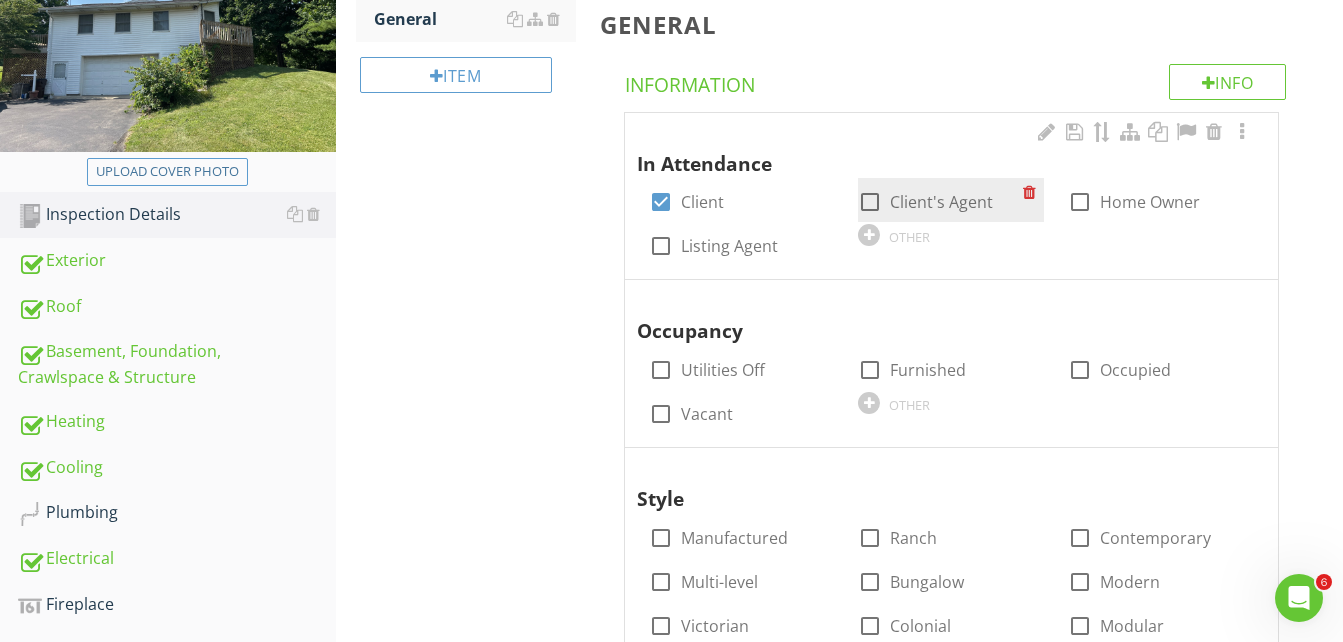 scroll, scrollTop: 0, scrollLeft: 0, axis: both 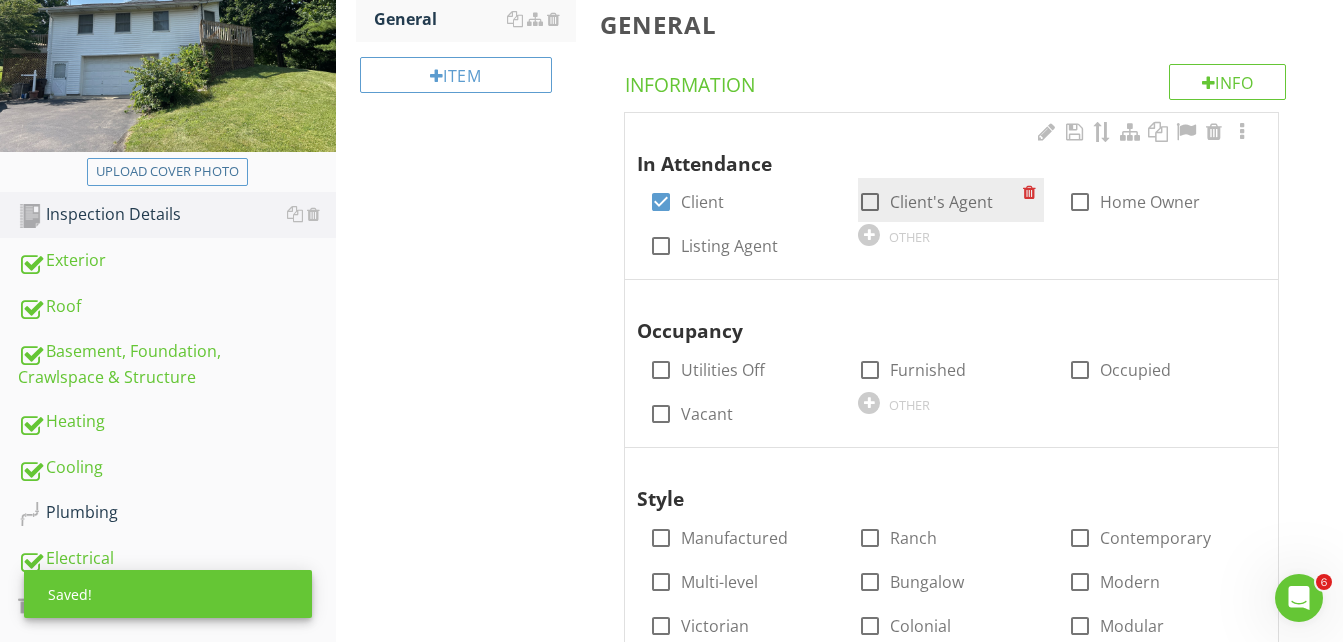 click at bounding box center [870, 202] 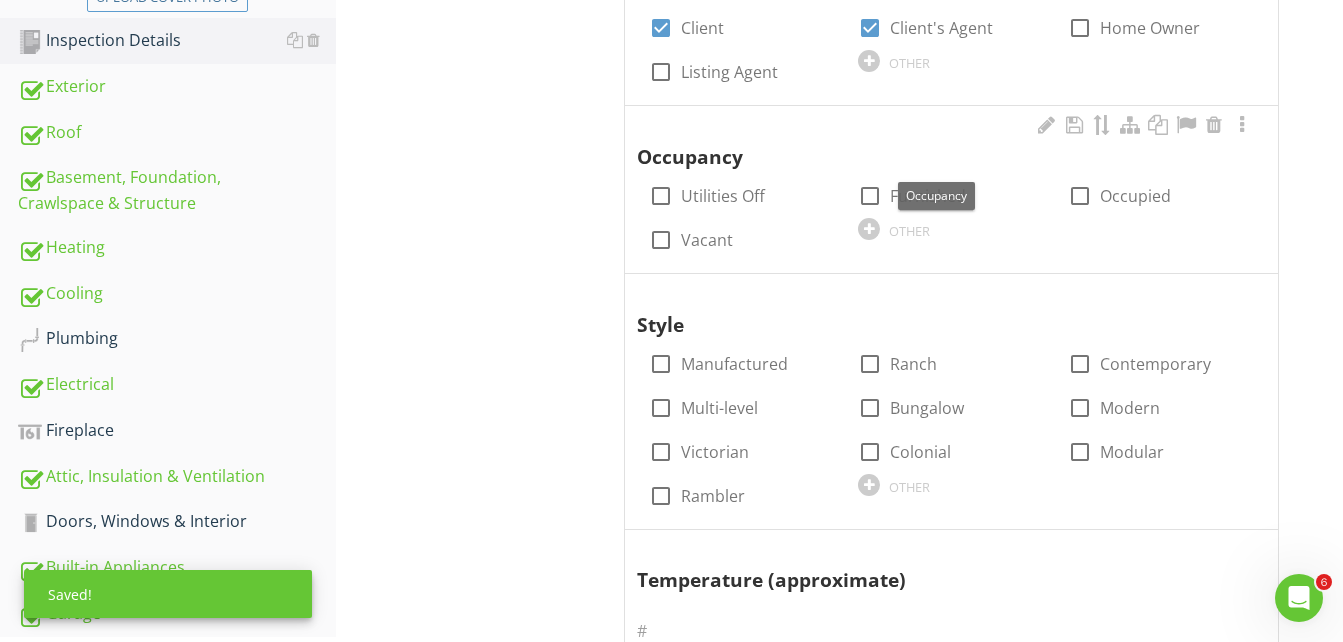 scroll, scrollTop: 500, scrollLeft: 0, axis: vertical 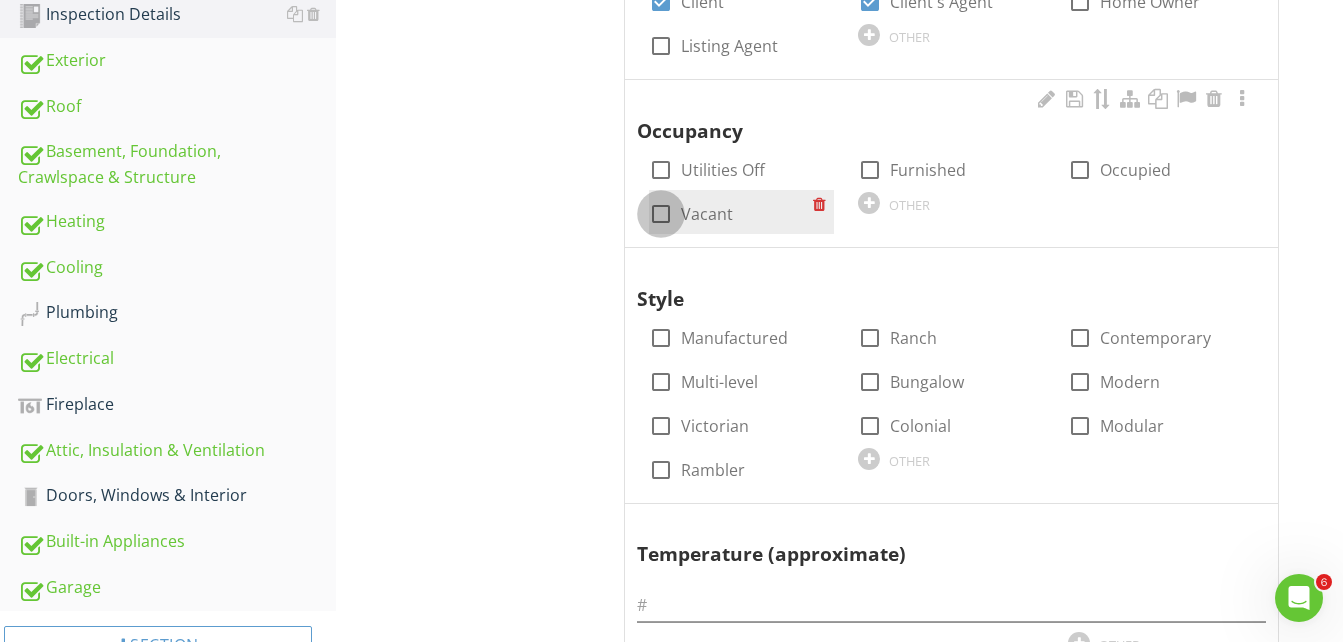 click at bounding box center (661, 214) 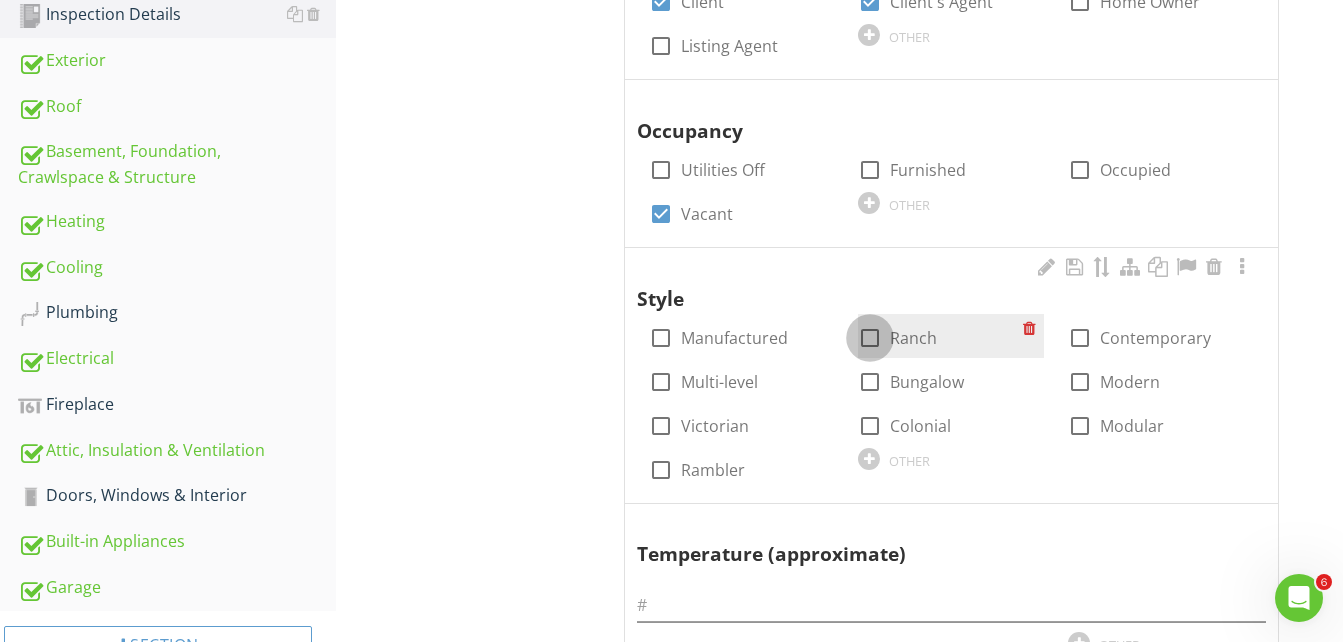 click at bounding box center (870, 338) 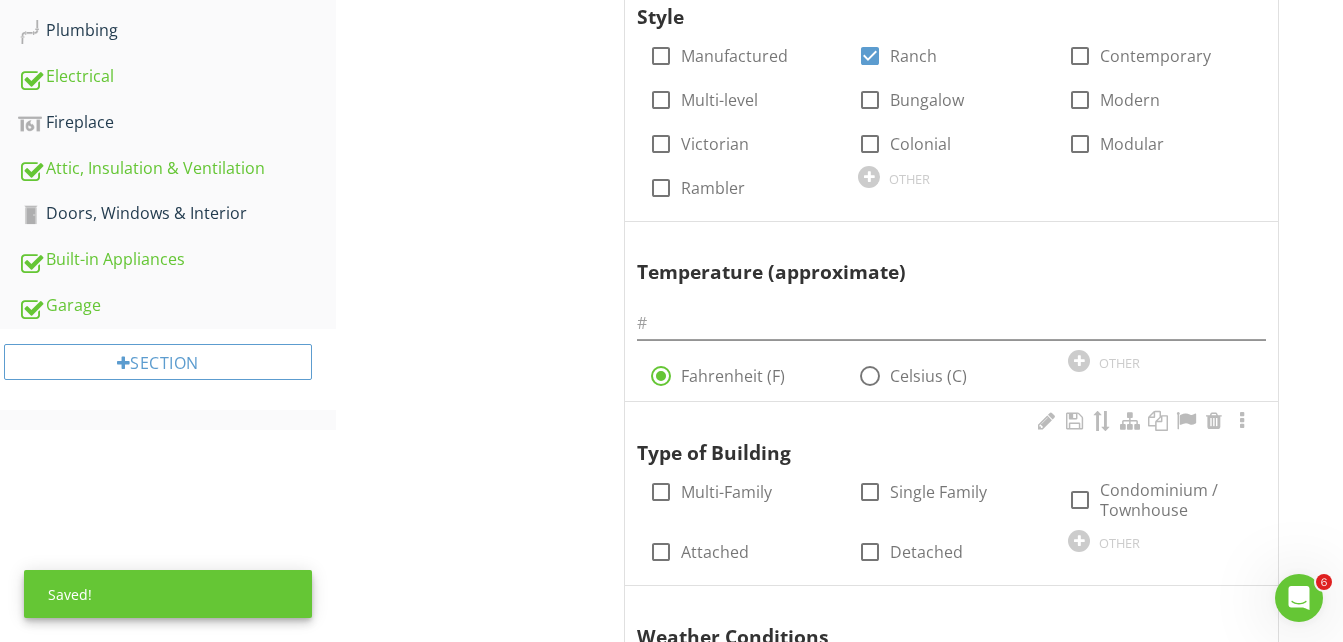 scroll, scrollTop: 800, scrollLeft: 0, axis: vertical 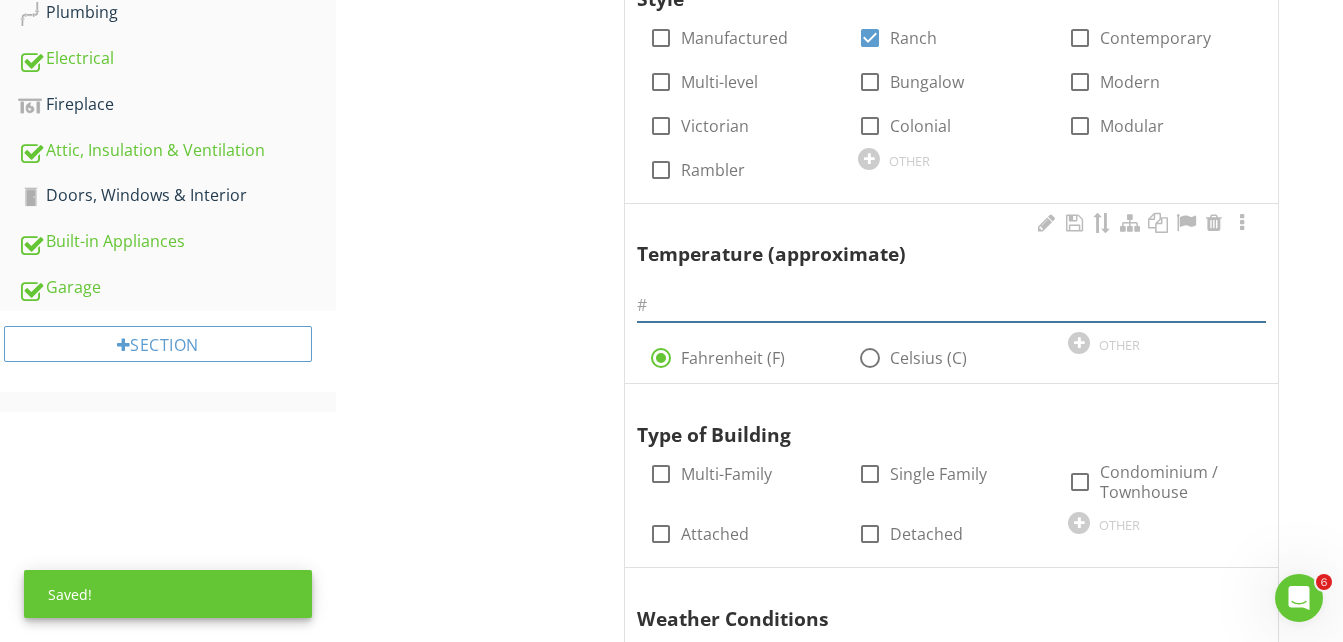 click at bounding box center (951, 305) 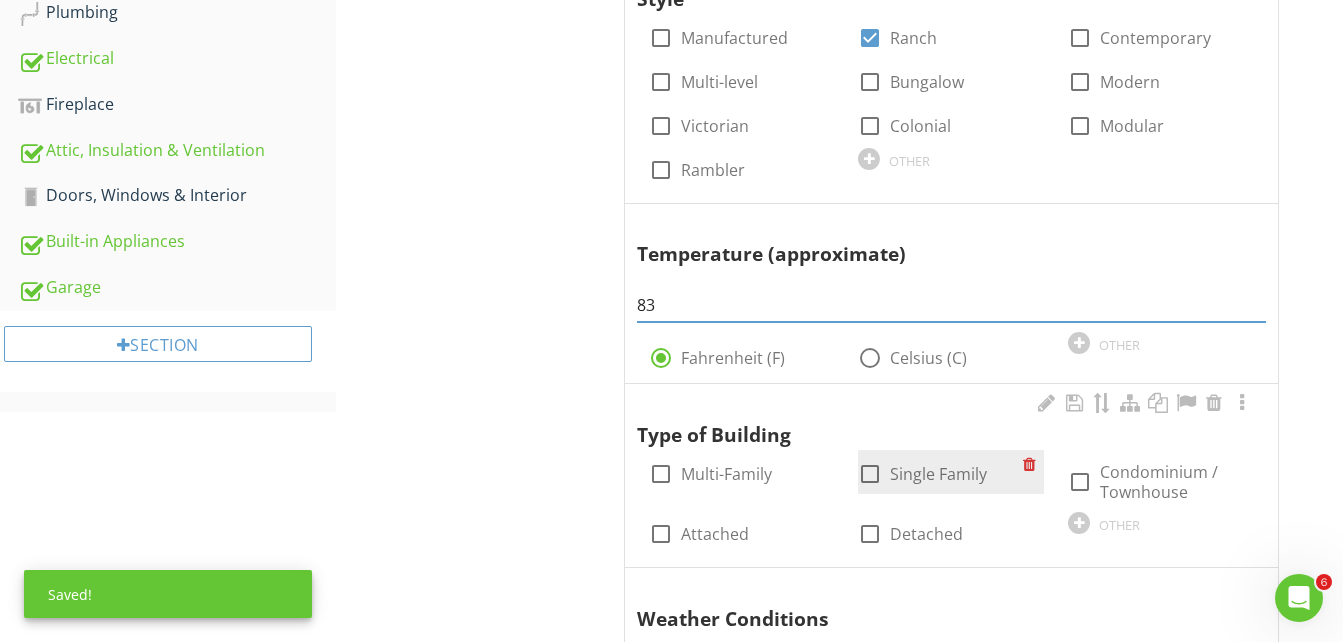 type on "83" 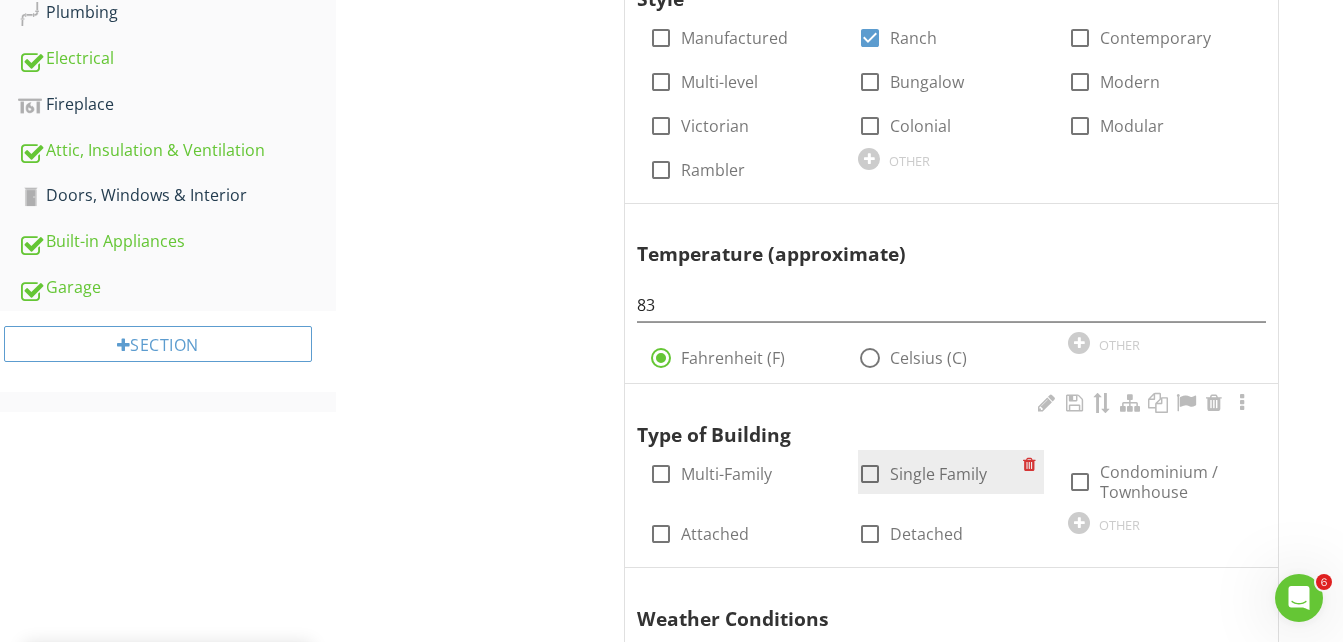 click at bounding box center (870, 474) 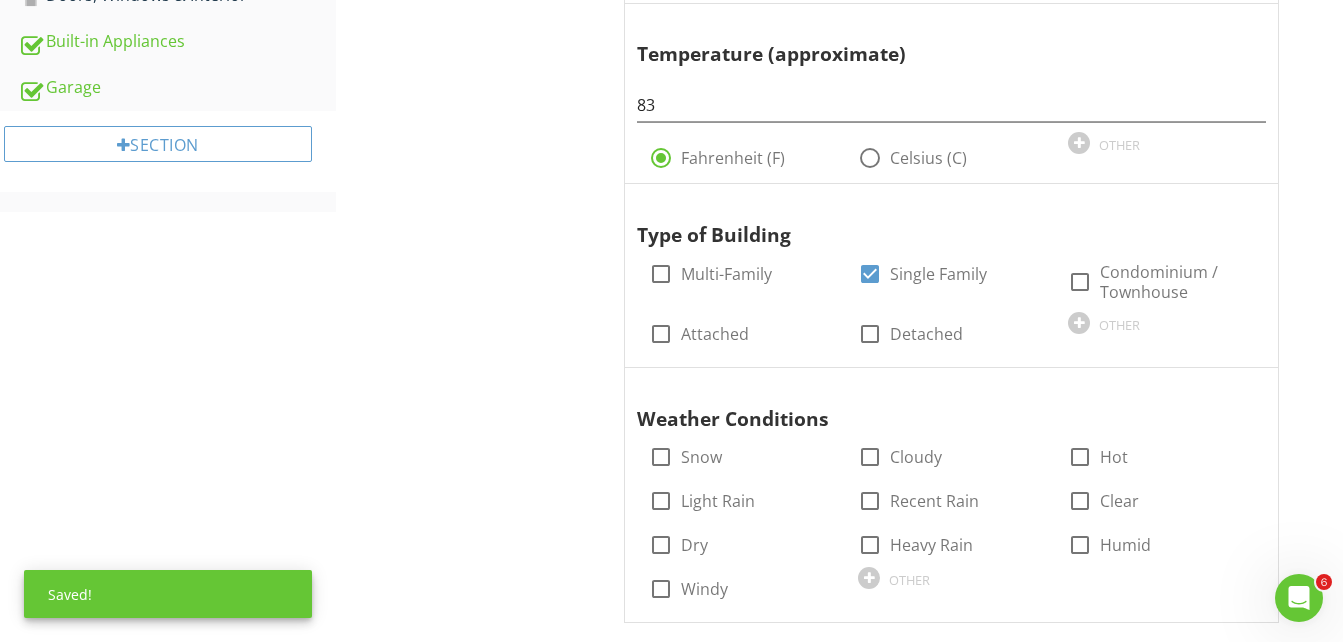 scroll, scrollTop: 1100, scrollLeft: 0, axis: vertical 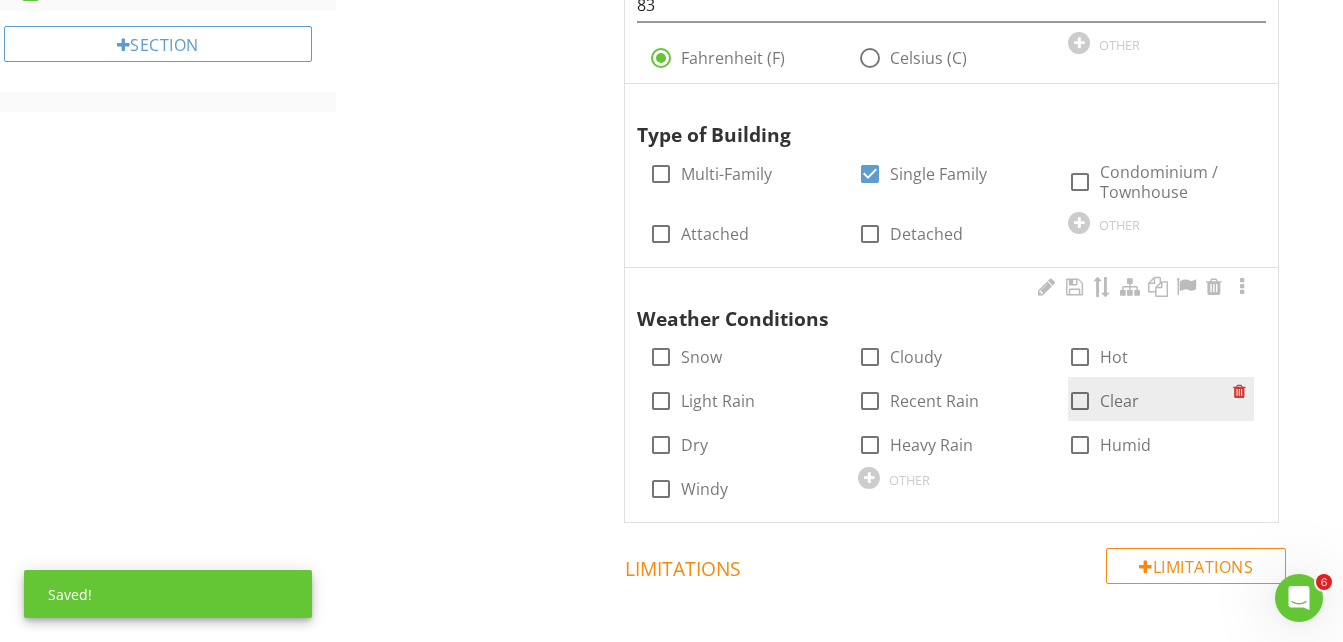 click at bounding box center [1080, 401] 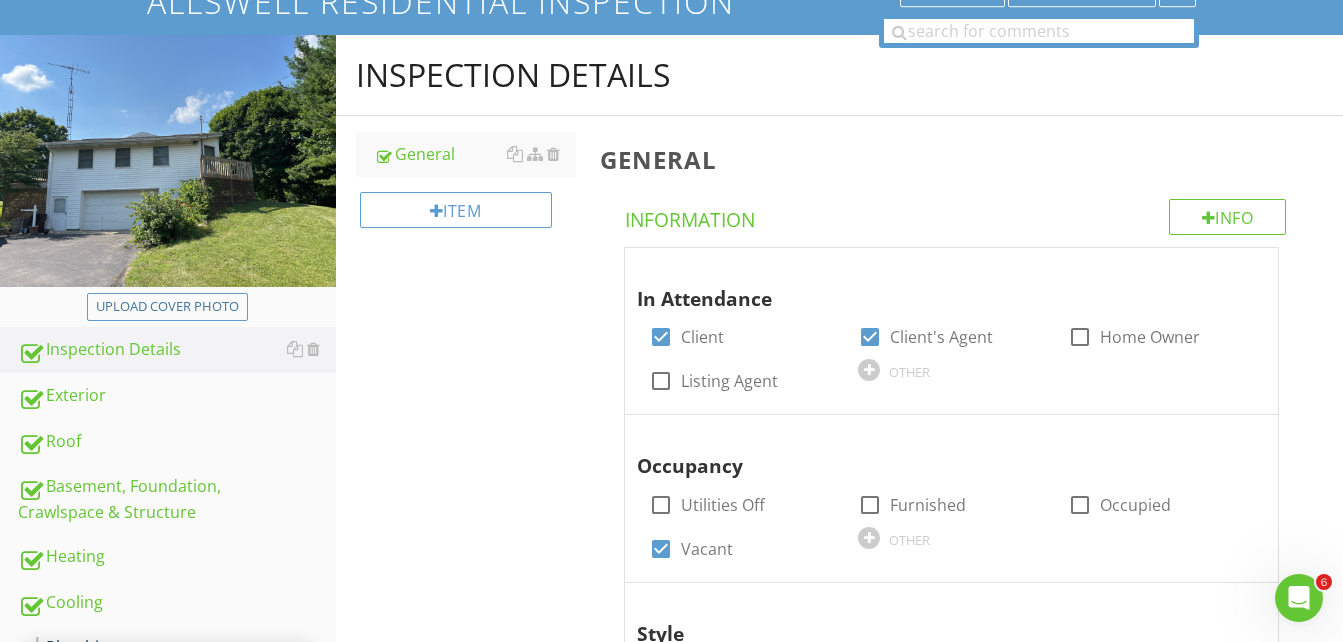 scroll, scrollTop: 200, scrollLeft: 0, axis: vertical 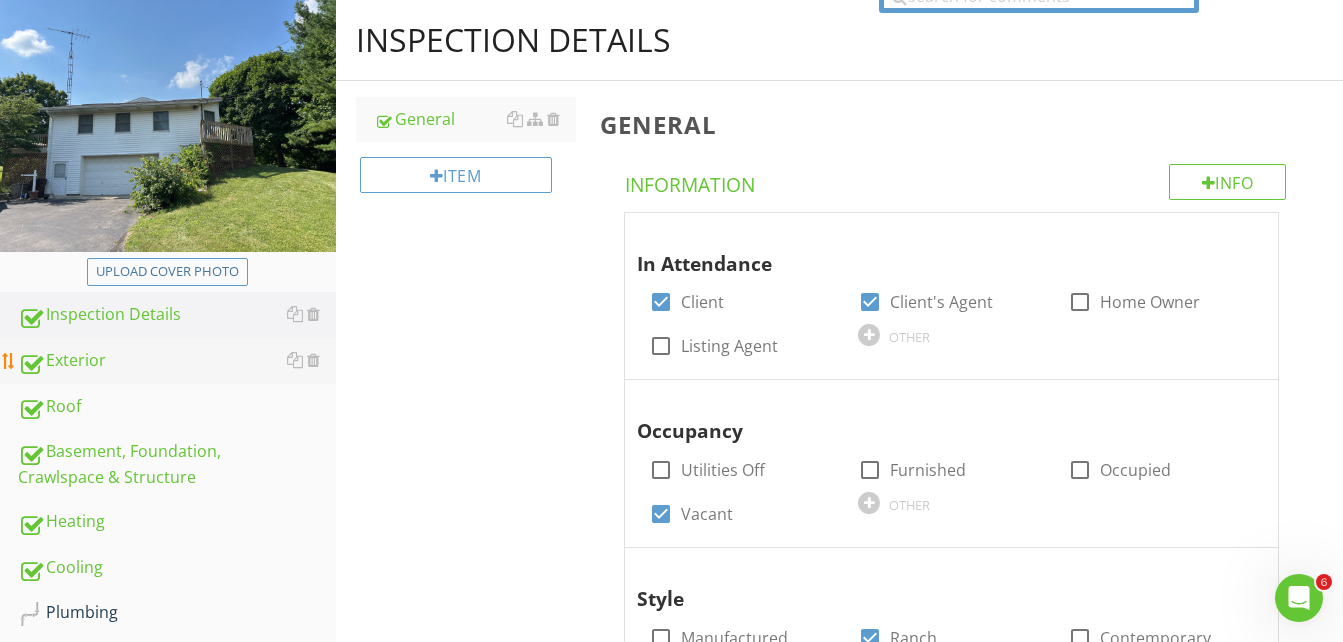 click on "Exterior" at bounding box center (177, 361) 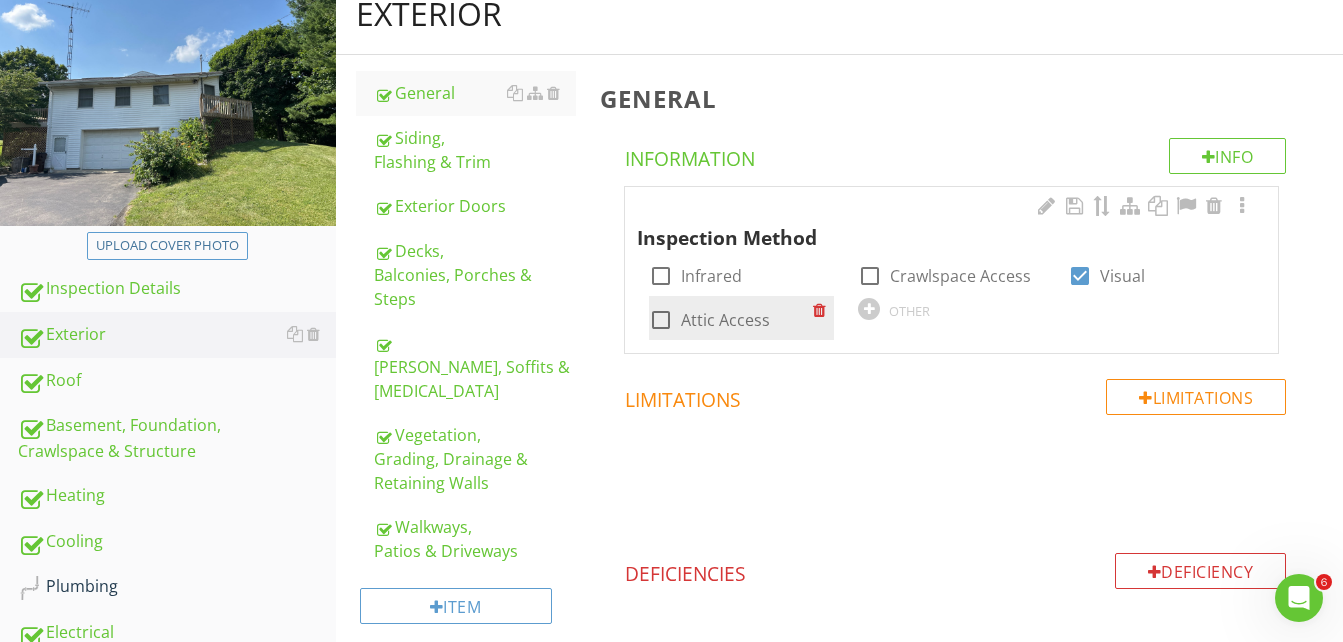 scroll, scrollTop: 200, scrollLeft: 0, axis: vertical 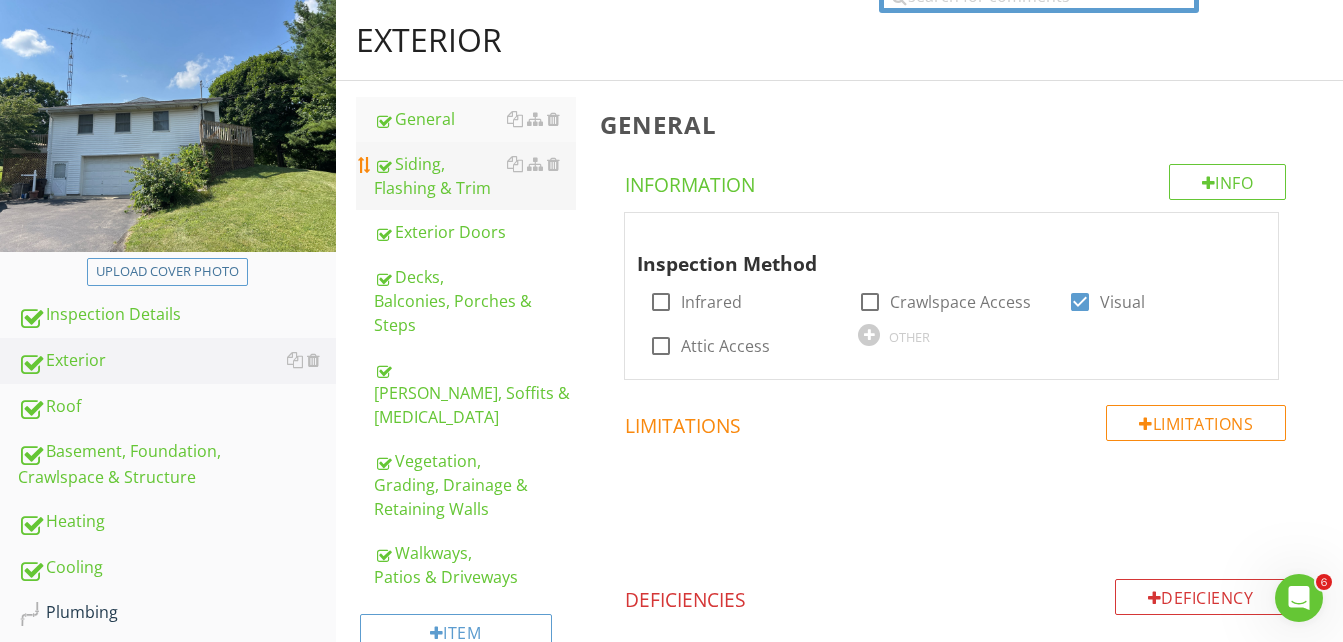 click on "Siding, Flashing & Trim" at bounding box center [475, 176] 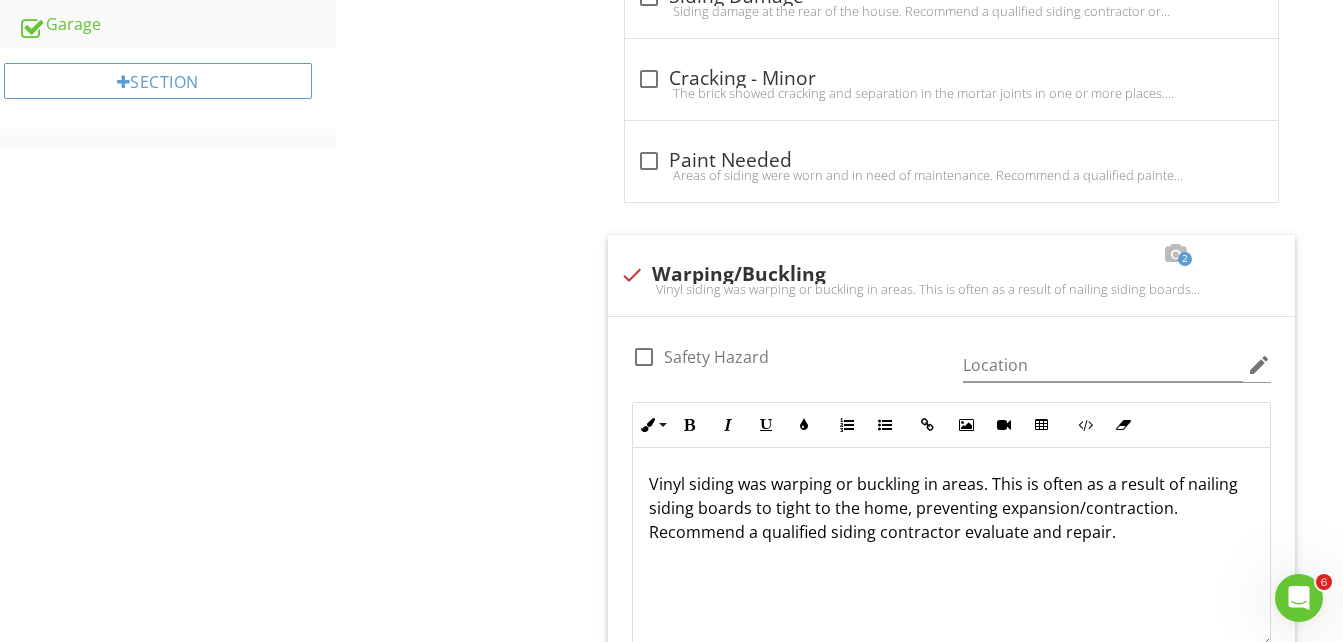 scroll, scrollTop: 1100, scrollLeft: 0, axis: vertical 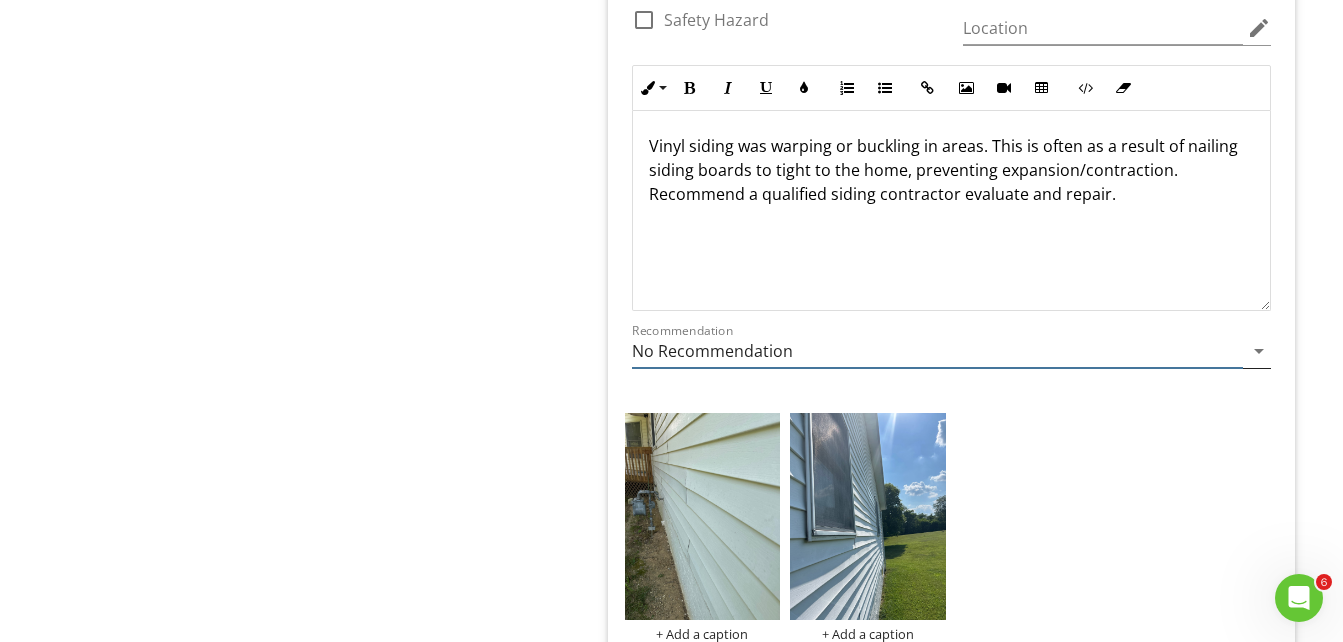 click on "arrow_drop_down" at bounding box center [1259, 351] 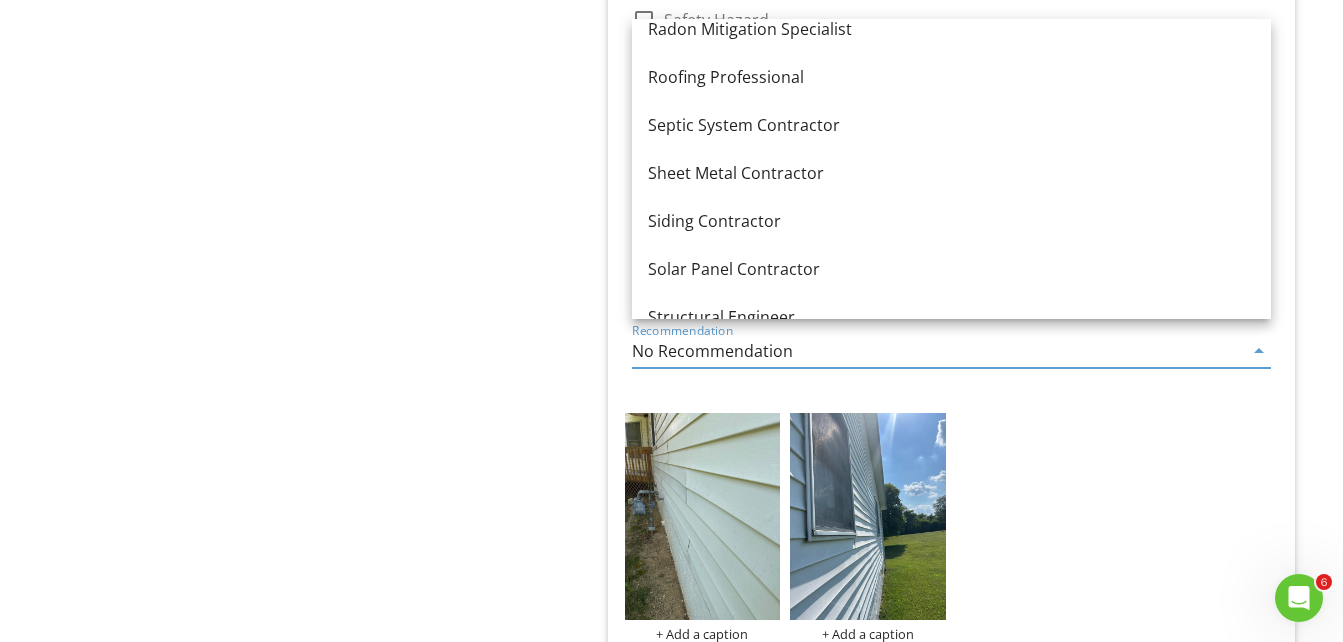 scroll, scrollTop: 2400, scrollLeft: 0, axis: vertical 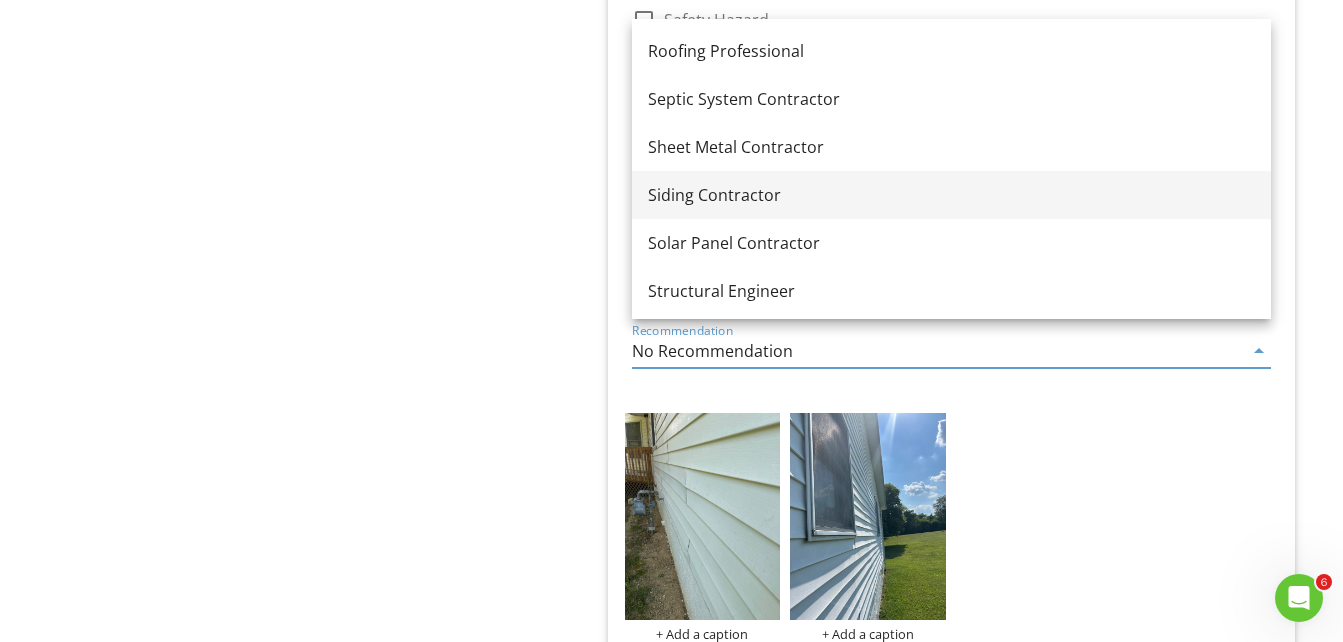 click on "Siding Contractor" at bounding box center (951, 195) 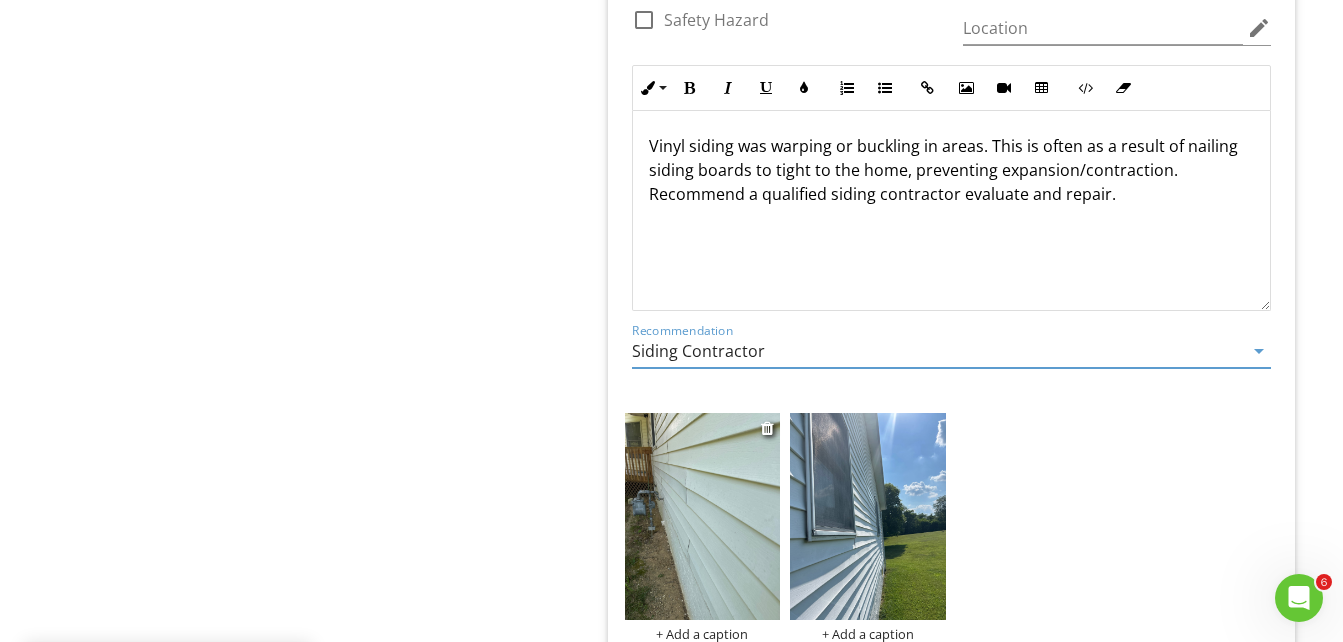 click at bounding box center (703, 517) 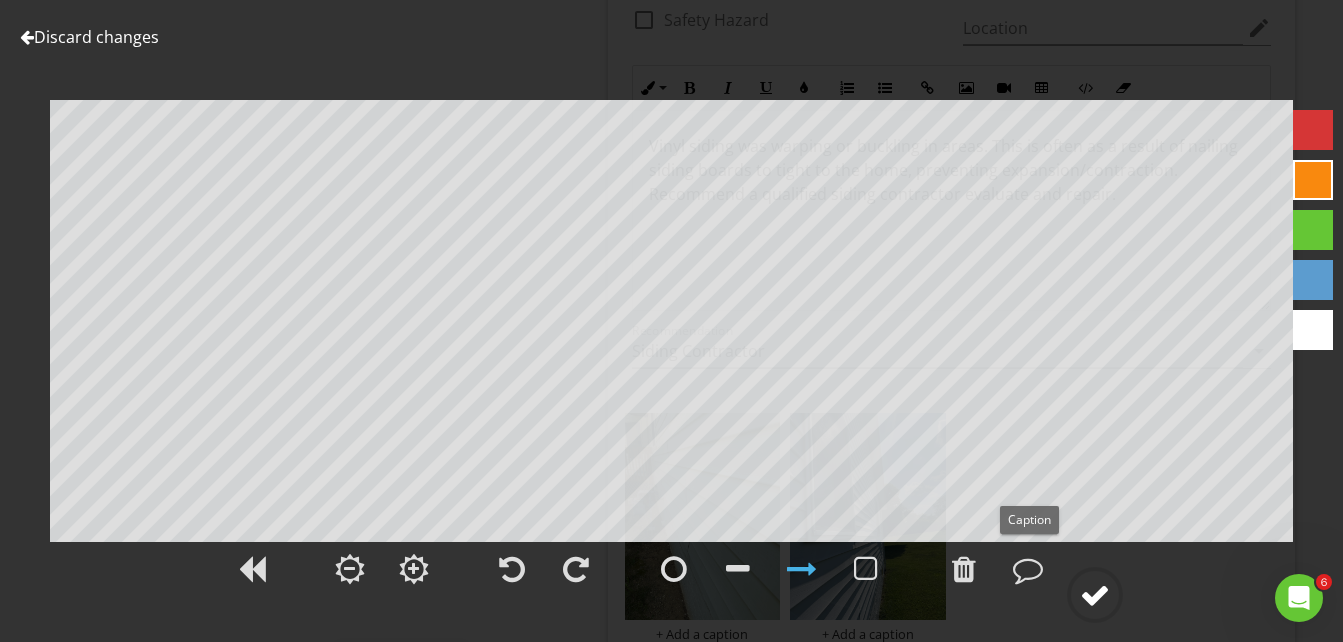 click at bounding box center [1095, 595] 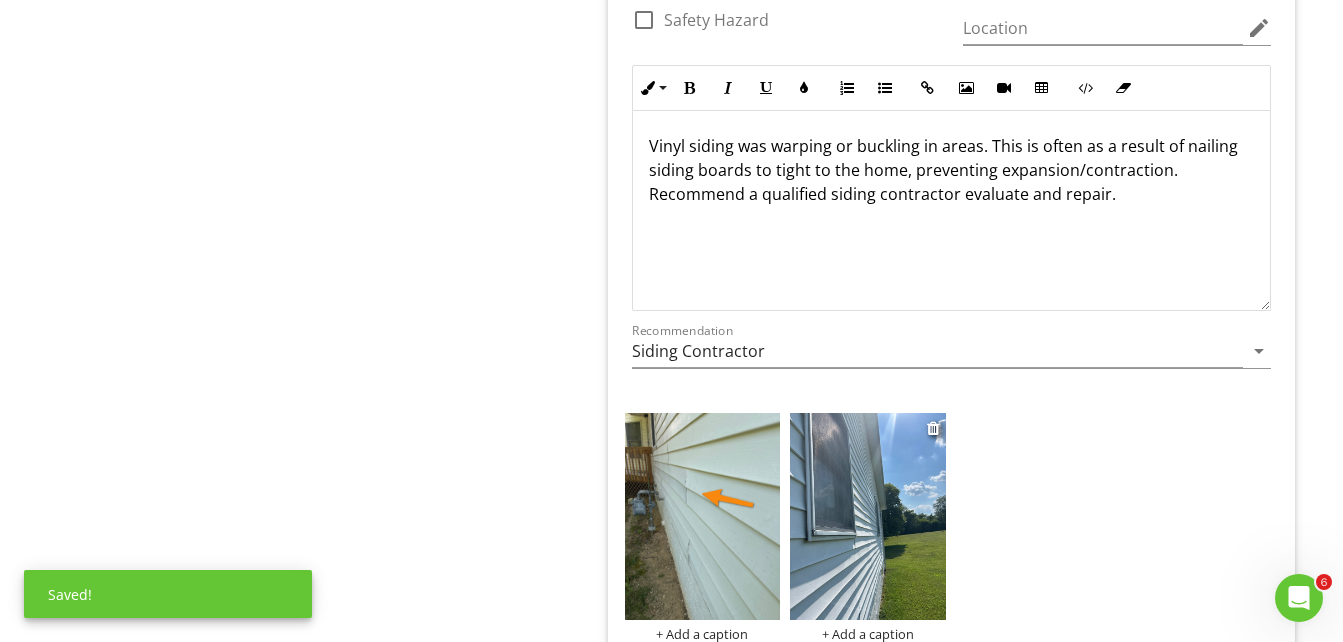 click at bounding box center [868, 517] 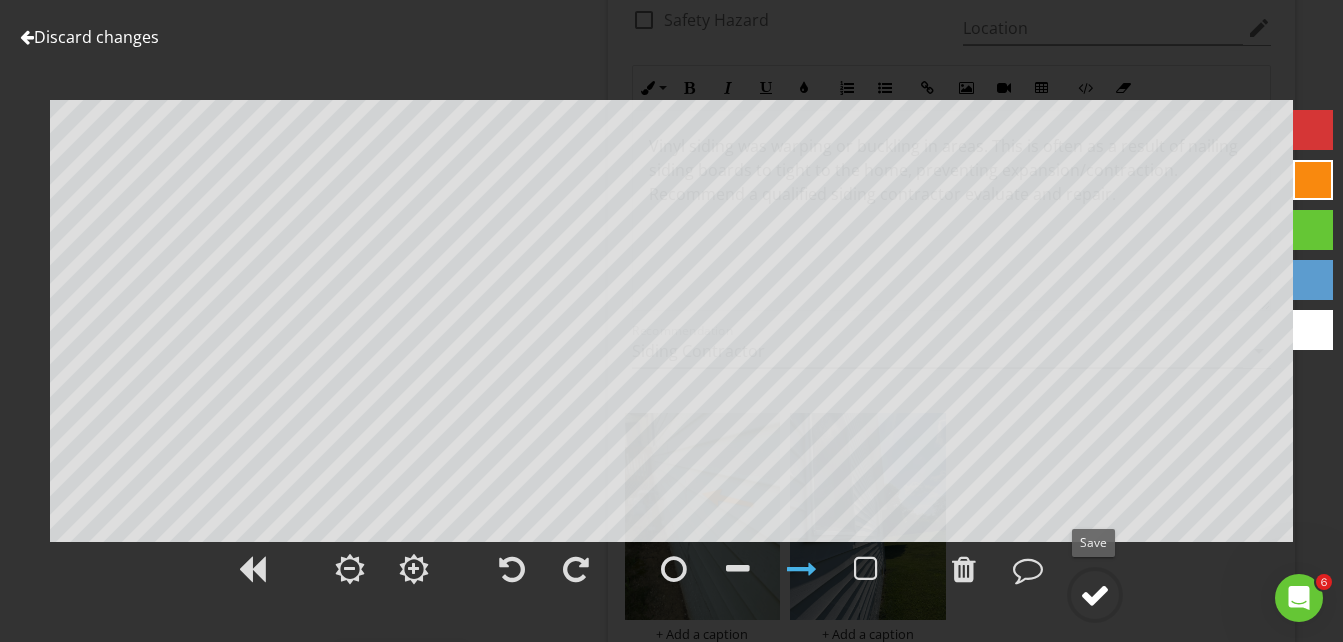 click at bounding box center (1095, 595) 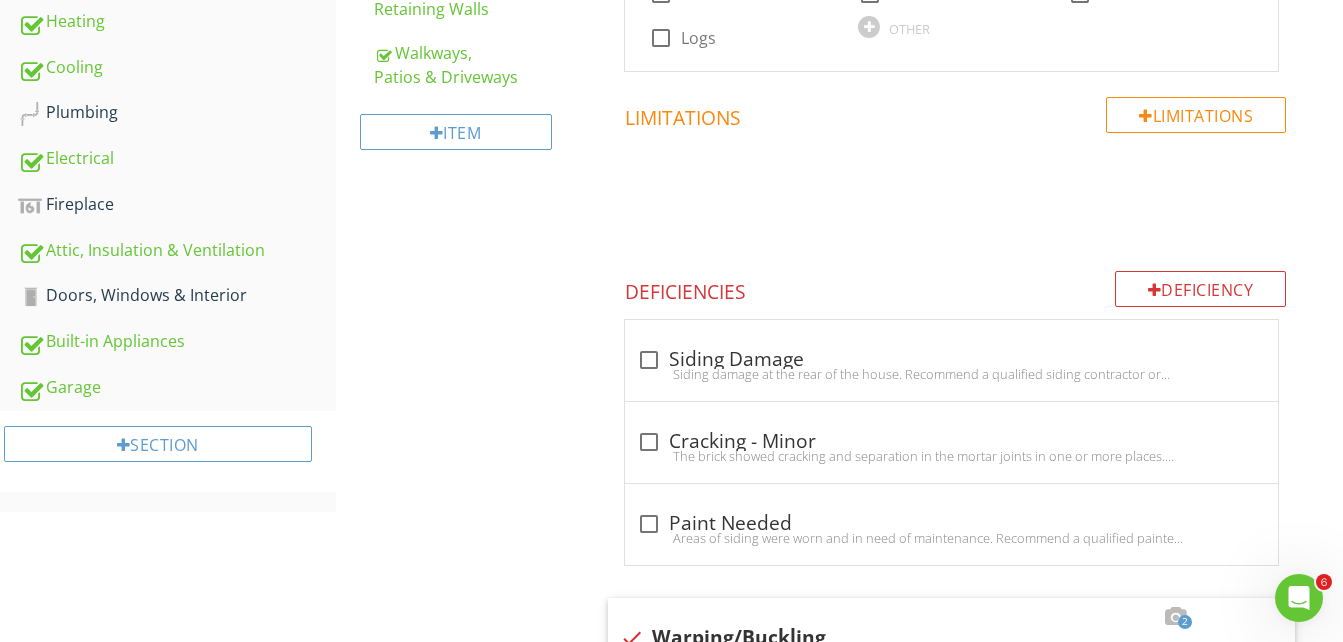 scroll, scrollTop: 400, scrollLeft: 0, axis: vertical 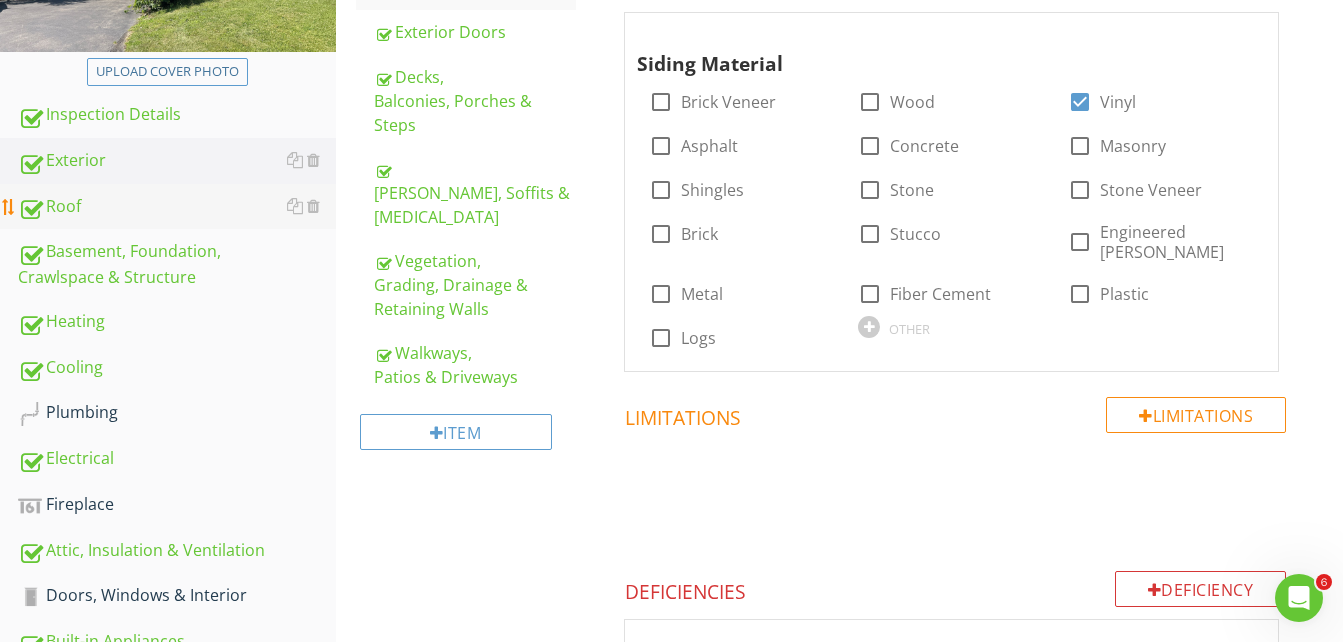 click on "Roof" at bounding box center [177, 207] 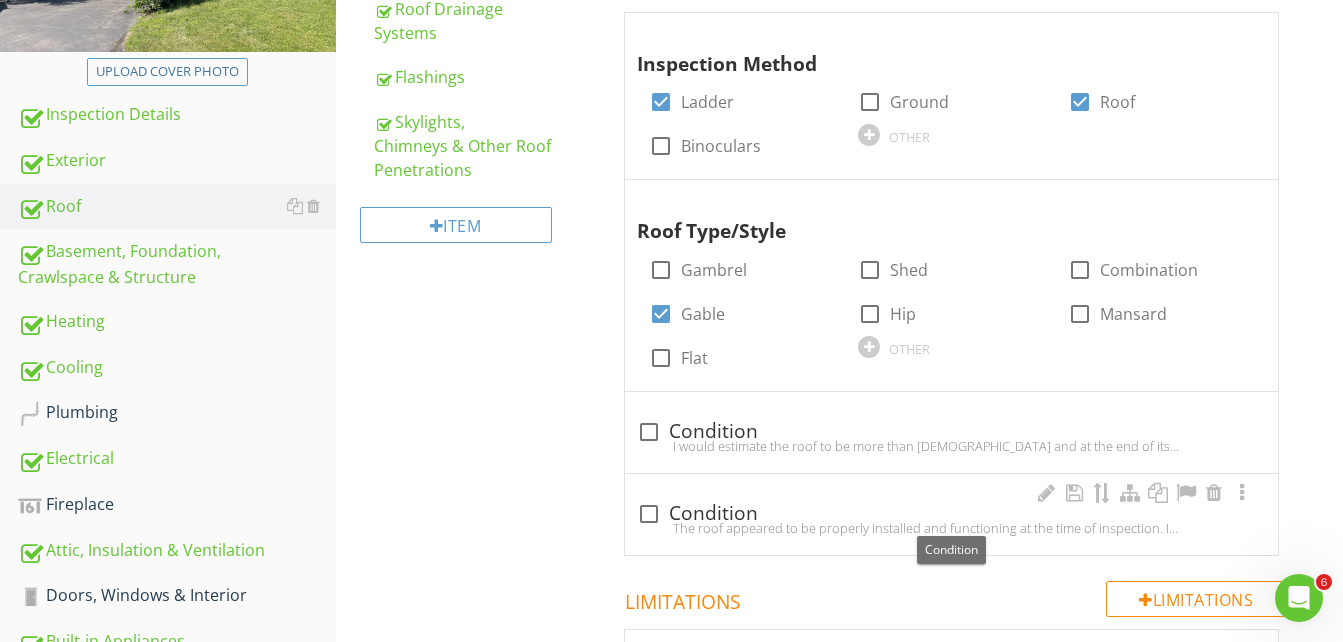 click at bounding box center (649, 514) 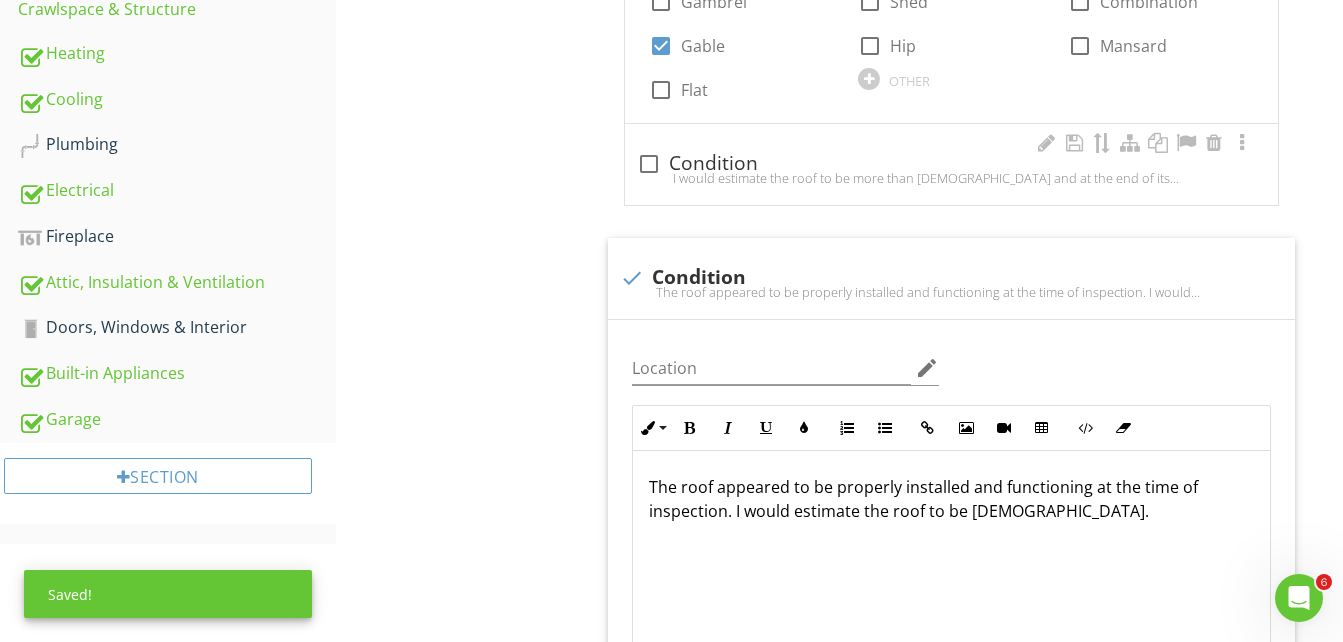 scroll, scrollTop: 700, scrollLeft: 0, axis: vertical 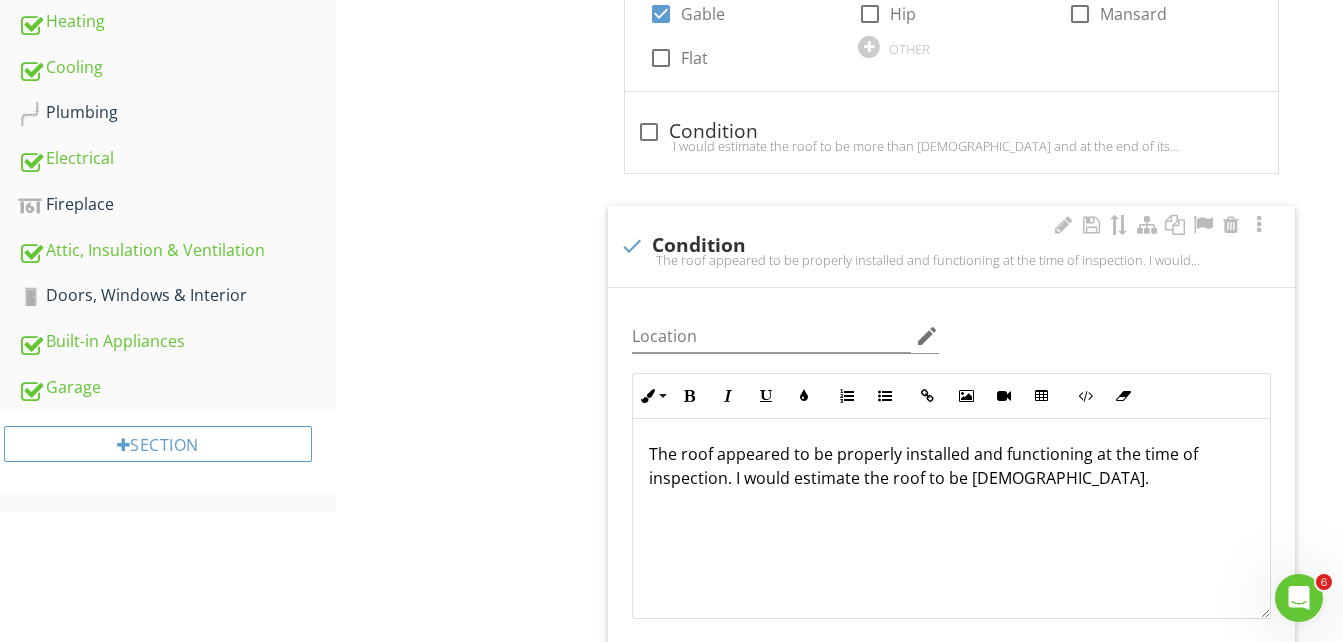 click on "The roof appeared to be properly installed and functioning at the time of inspection. I would estimate the roof to be 10-15 years old." at bounding box center (951, 466) 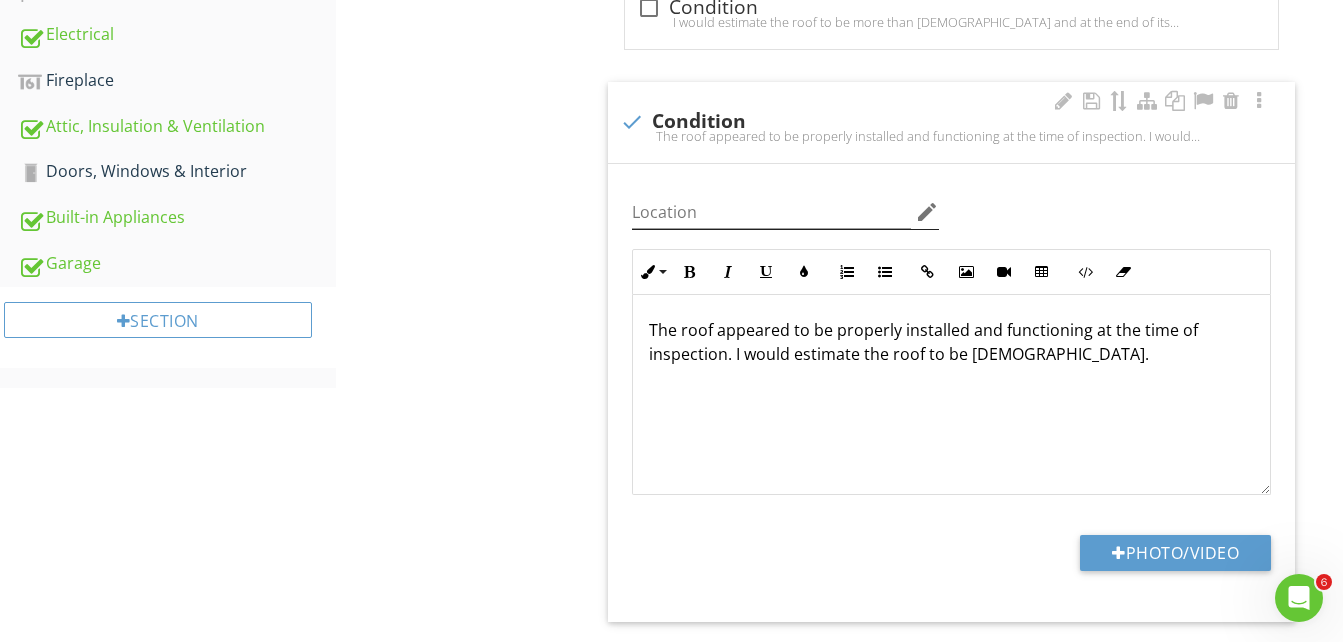 scroll, scrollTop: 834, scrollLeft: 0, axis: vertical 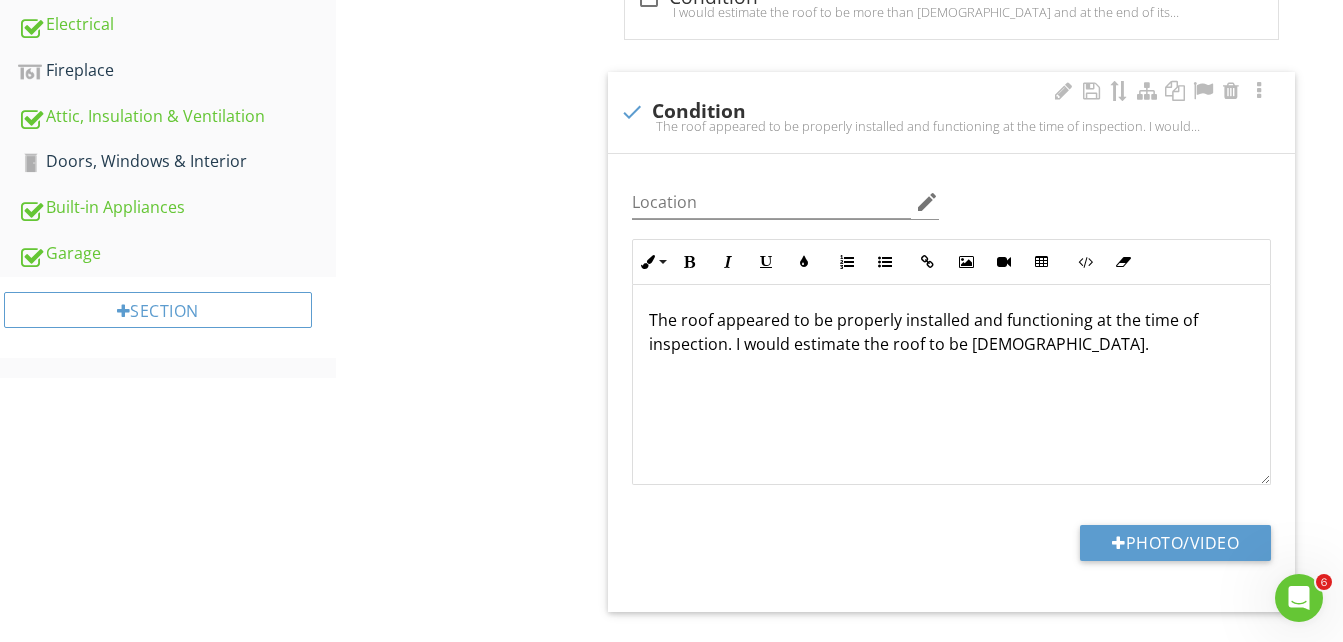 click on "The roof appeared to be properly installed and functioning at the time of inspection. I would estimate the roof to be 10-15 years old." at bounding box center [951, 332] 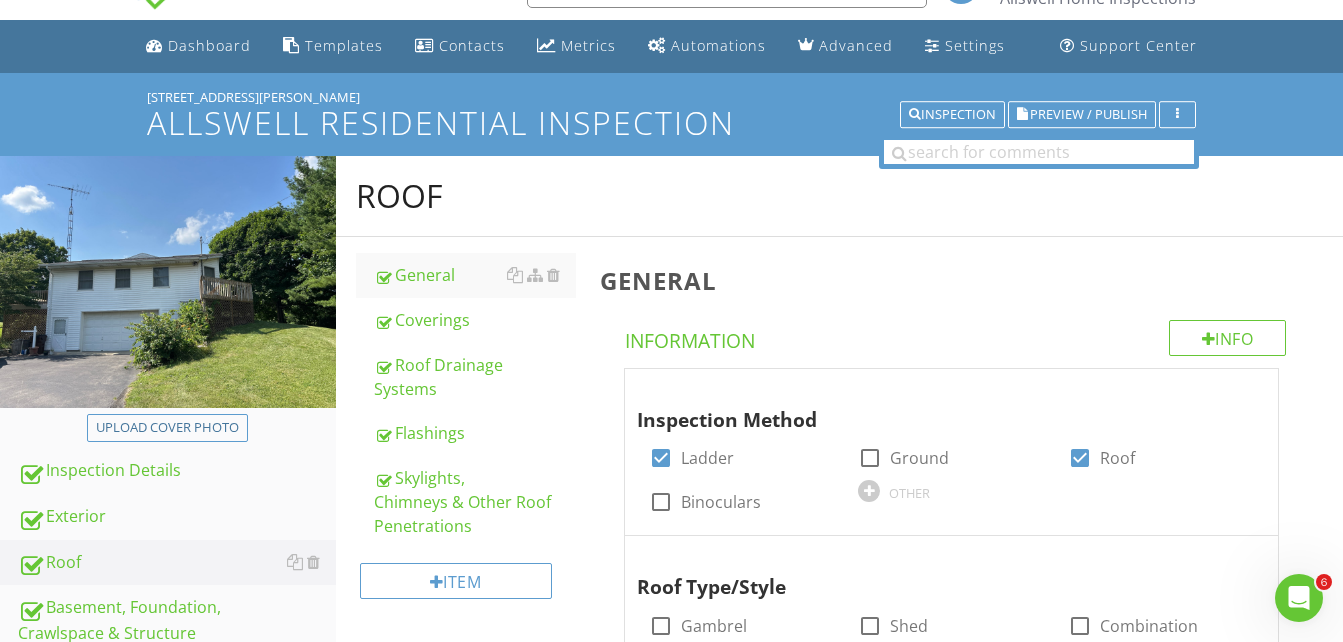 scroll, scrollTop: 34, scrollLeft: 0, axis: vertical 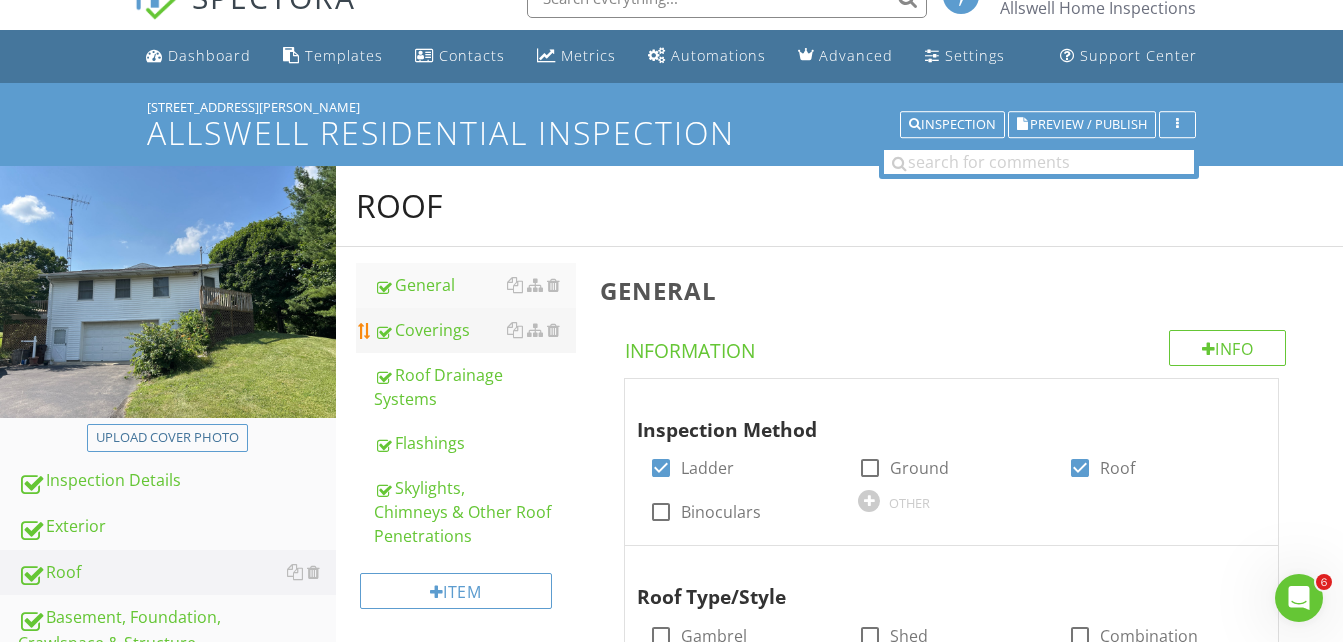click on "Coverings" at bounding box center [475, 330] 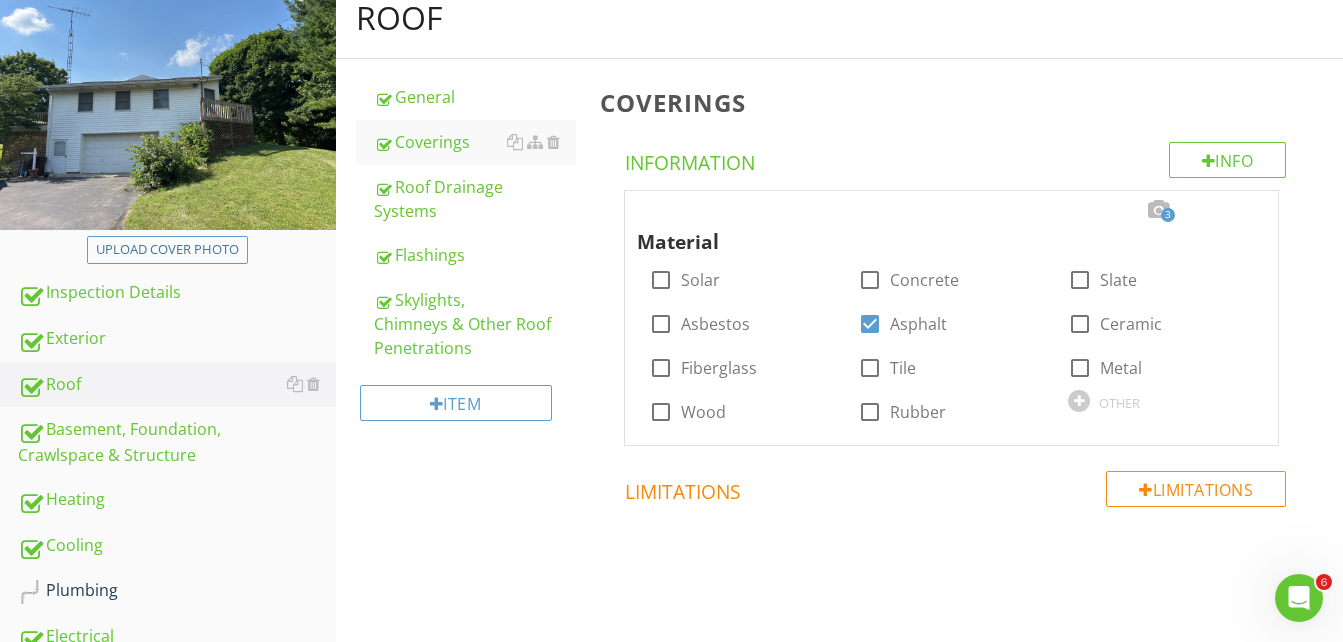 scroll, scrollTop: 234, scrollLeft: 0, axis: vertical 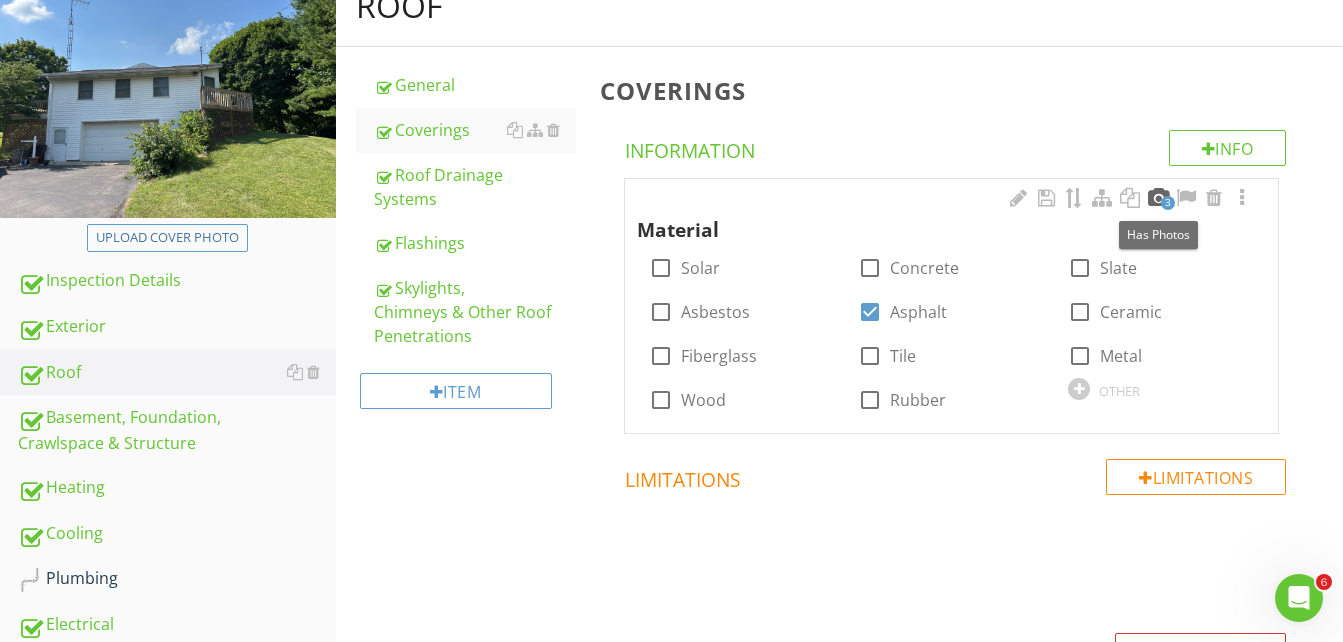 click at bounding box center [1158, 198] 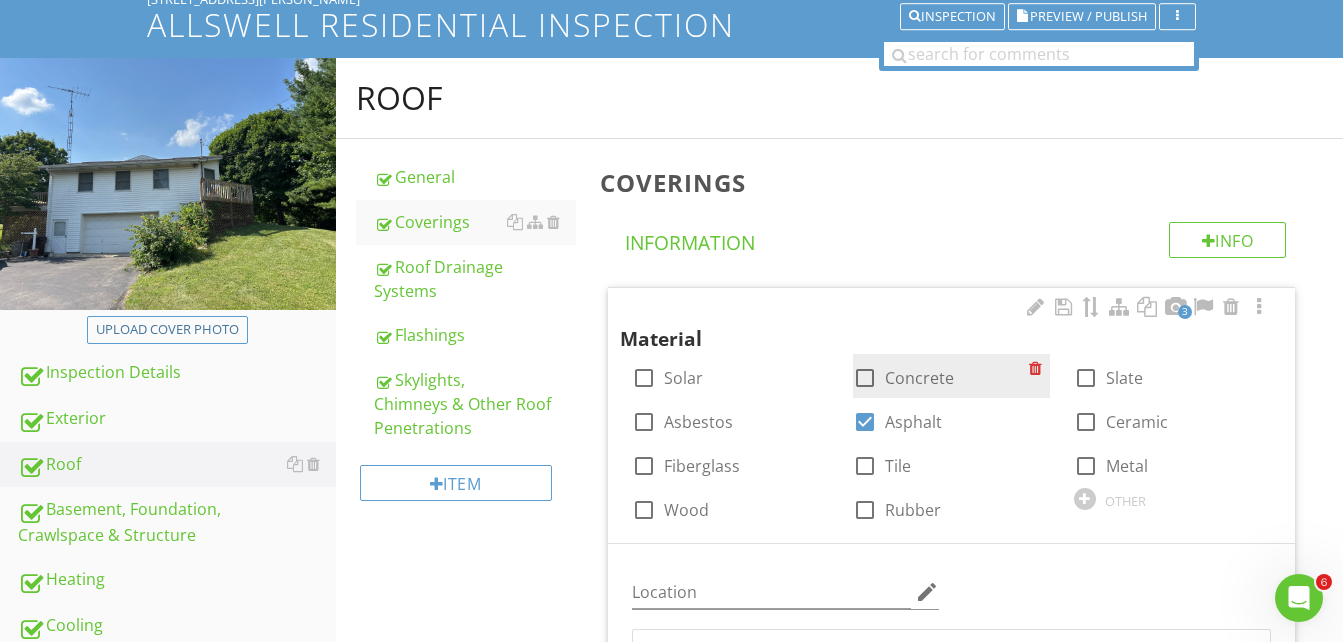 scroll, scrollTop: 134, scrollLeft: 0, axis: vertical 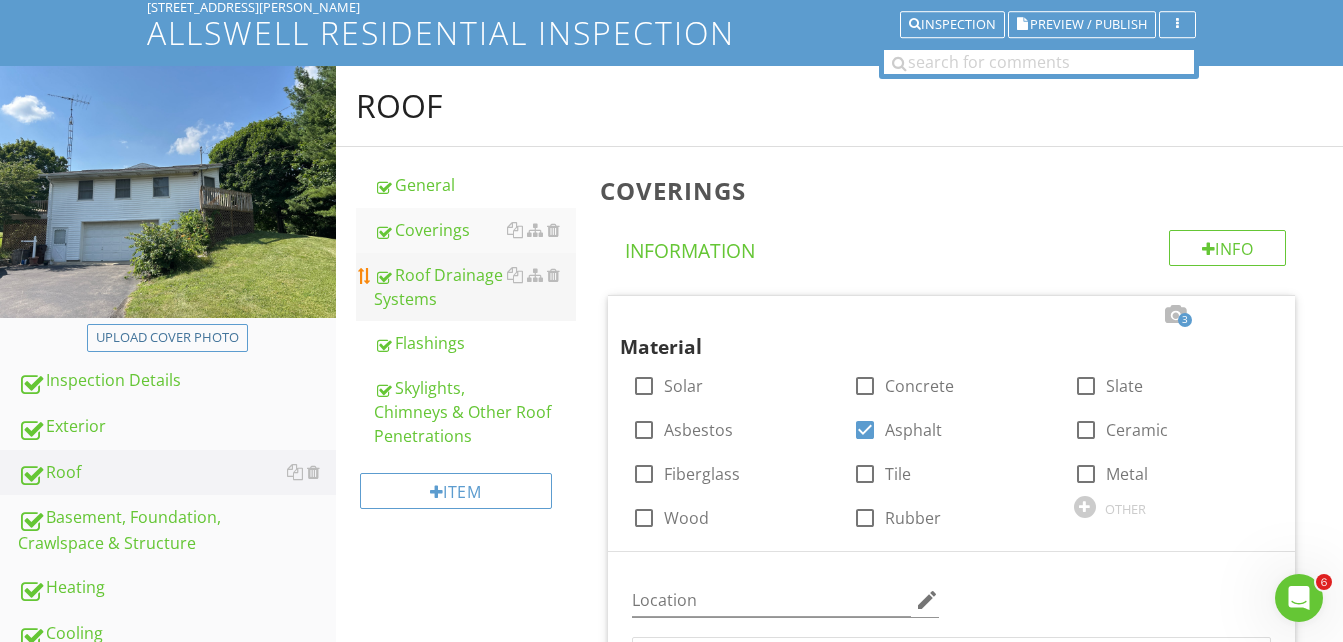 click on "Roof Drainage Systems" at bounding box center [475, 287] 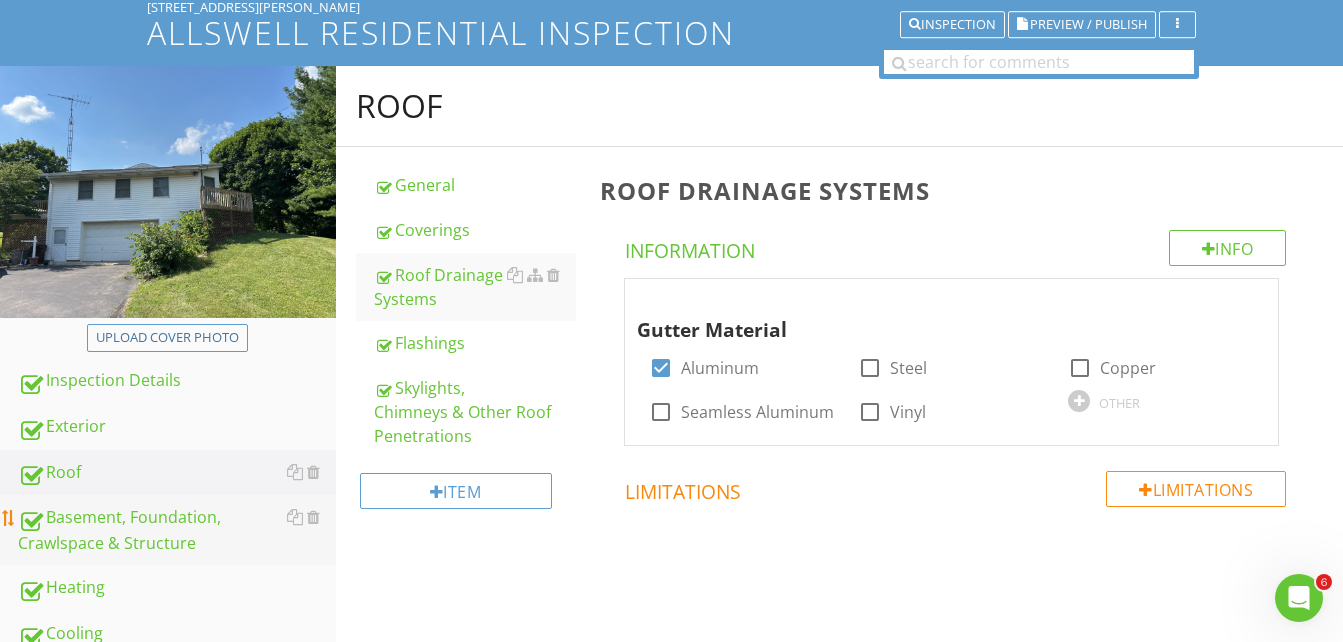 click on "Basement, Foundation, Crawlspace & Structure" at bounding box center (177, 530) 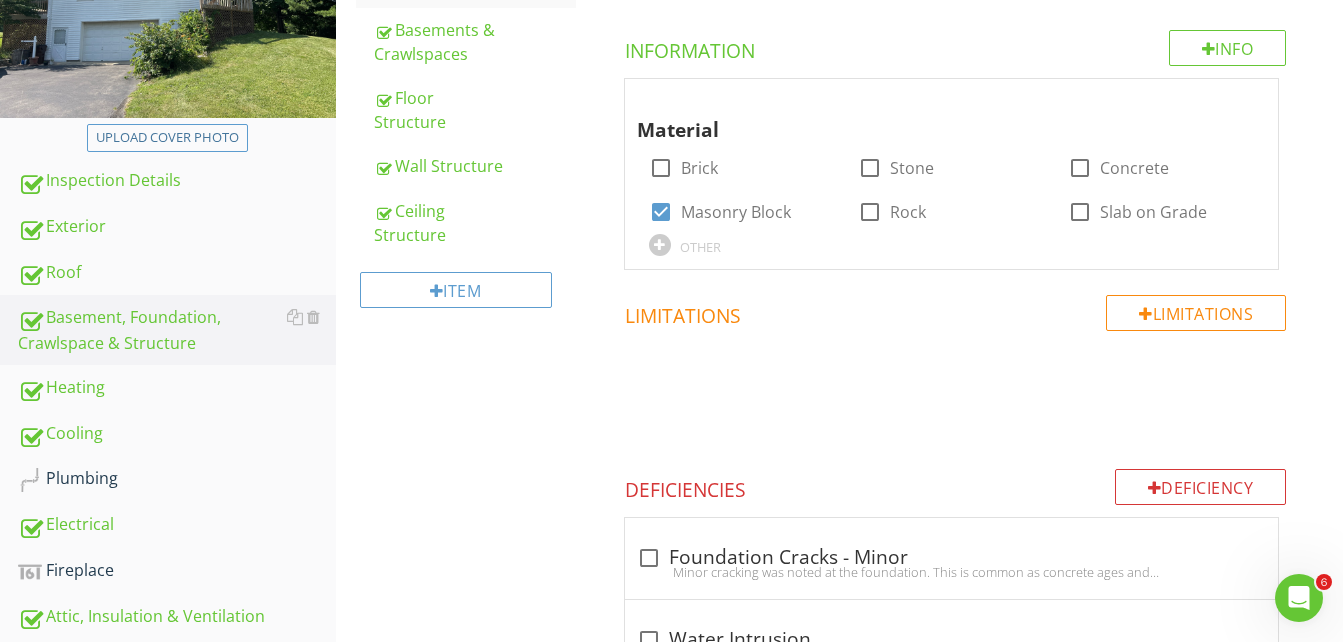 scroll, scrollTop: 34, scrollLeft: 0, axis: vertical 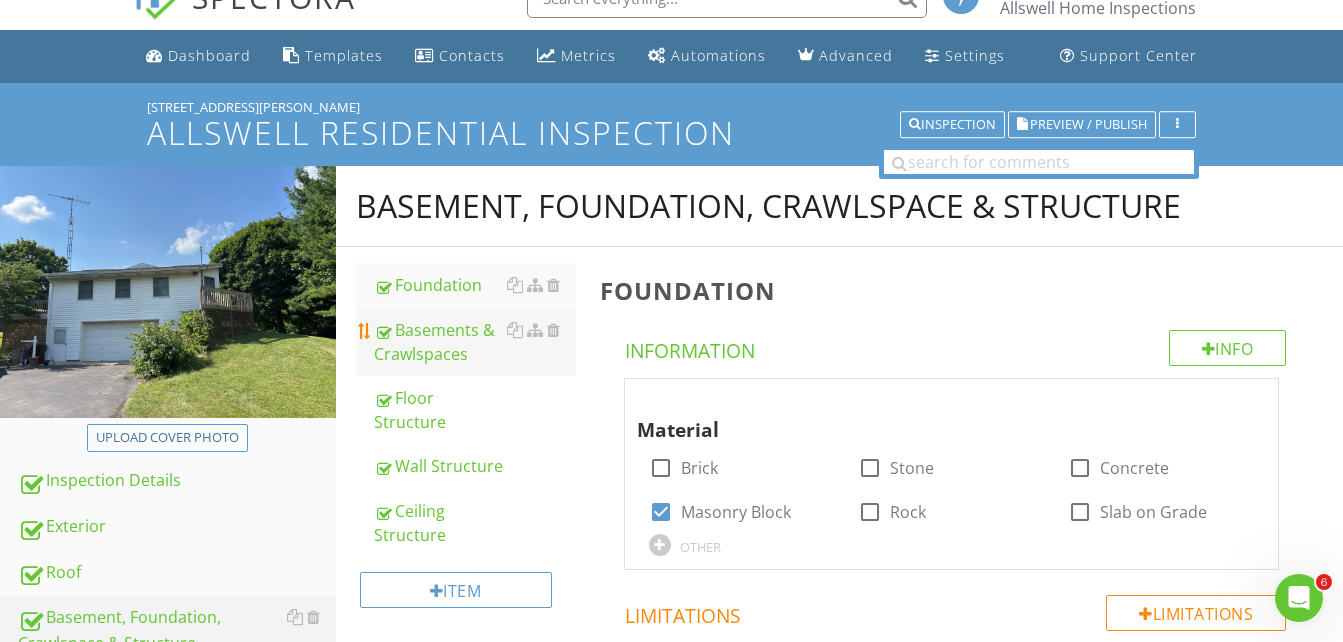 click on "Basements & Crawlspaces" at bounding box center [475, 342] 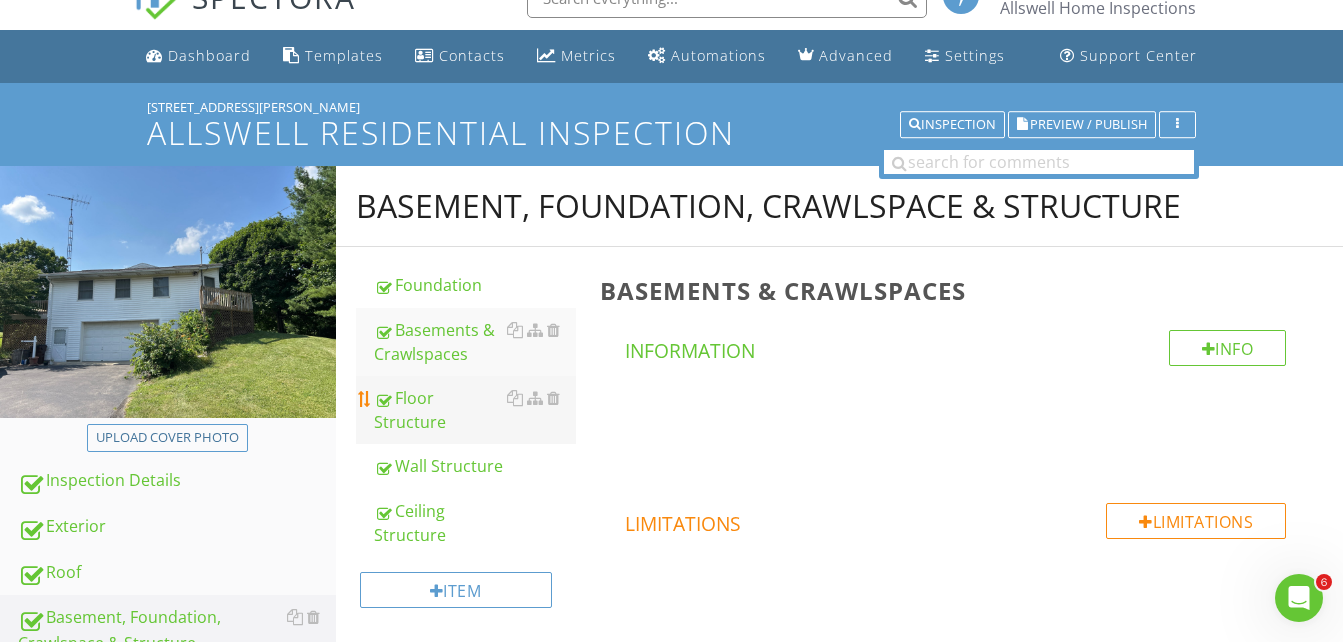 click on "Floor Structure" at bounding box center [475, 410] 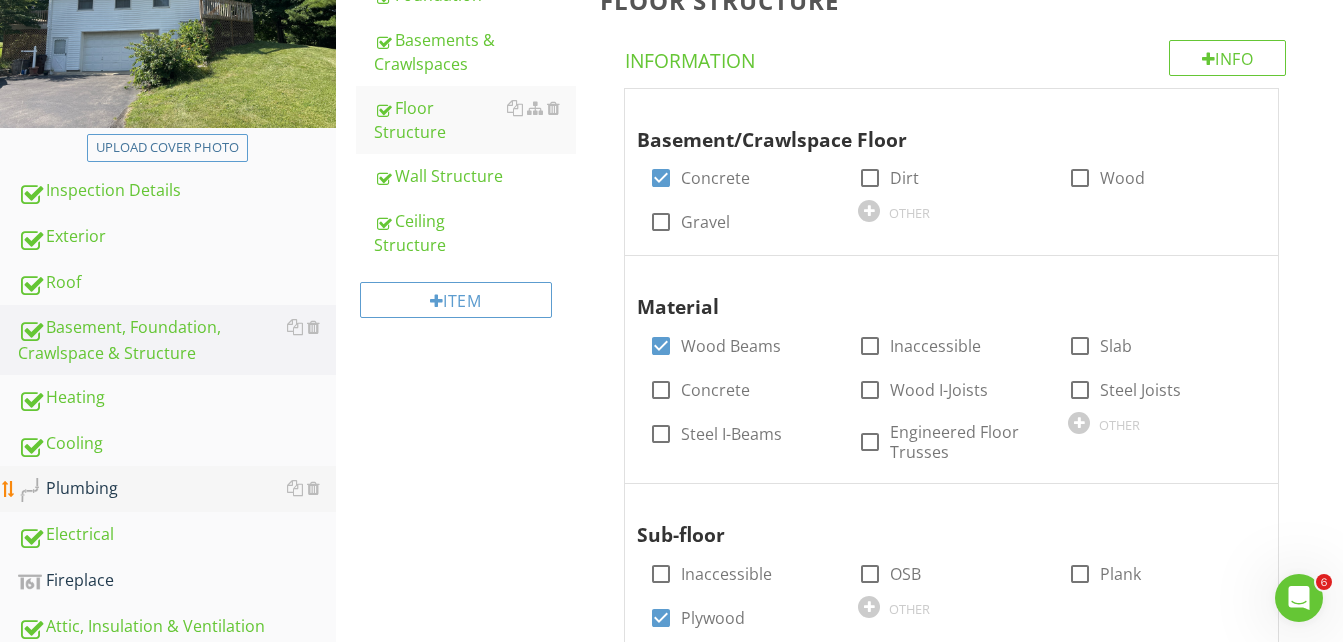 scroll, scrollTop: 334, scrollLeft: 0, axis: vertical 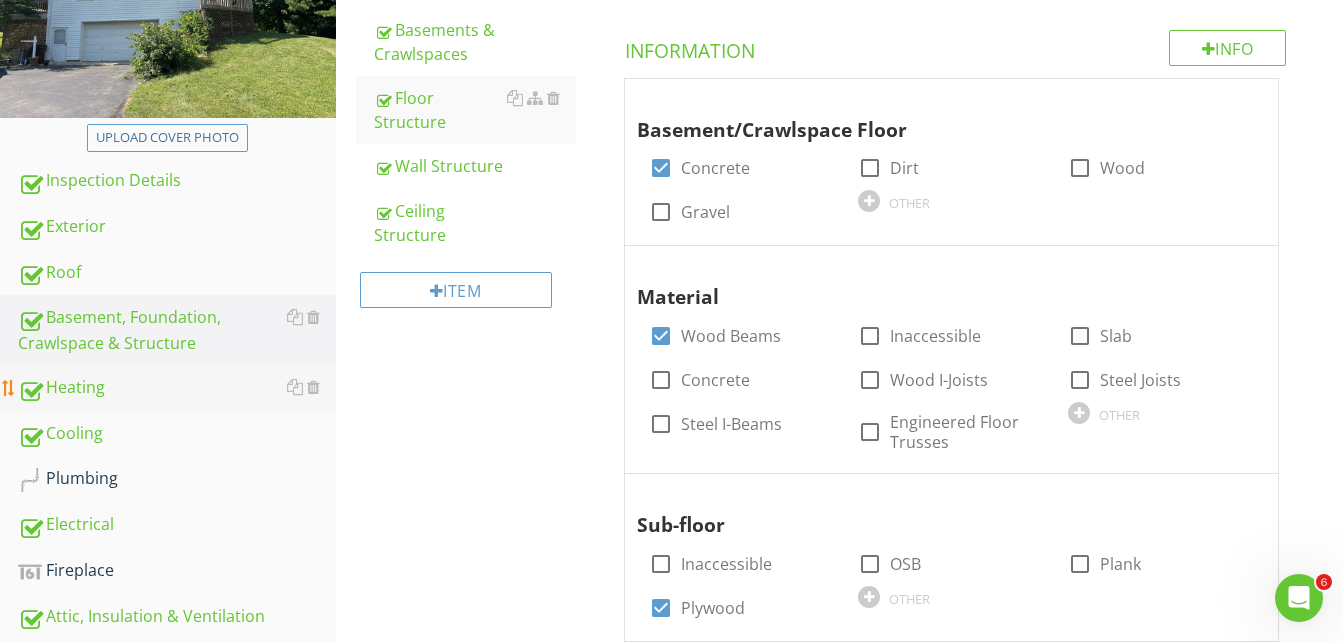 click on "Heating" at bounding box center [177, 388] 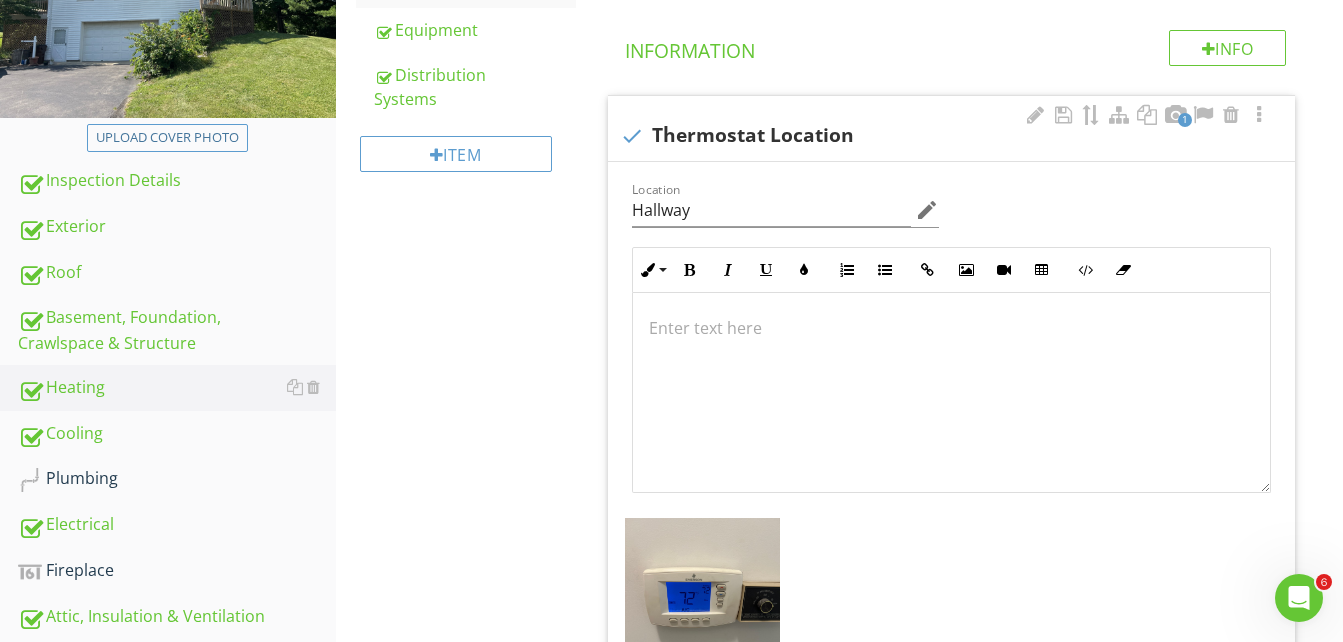 scroll, scrollTop: 0, scrollLeft: 0, axis: both 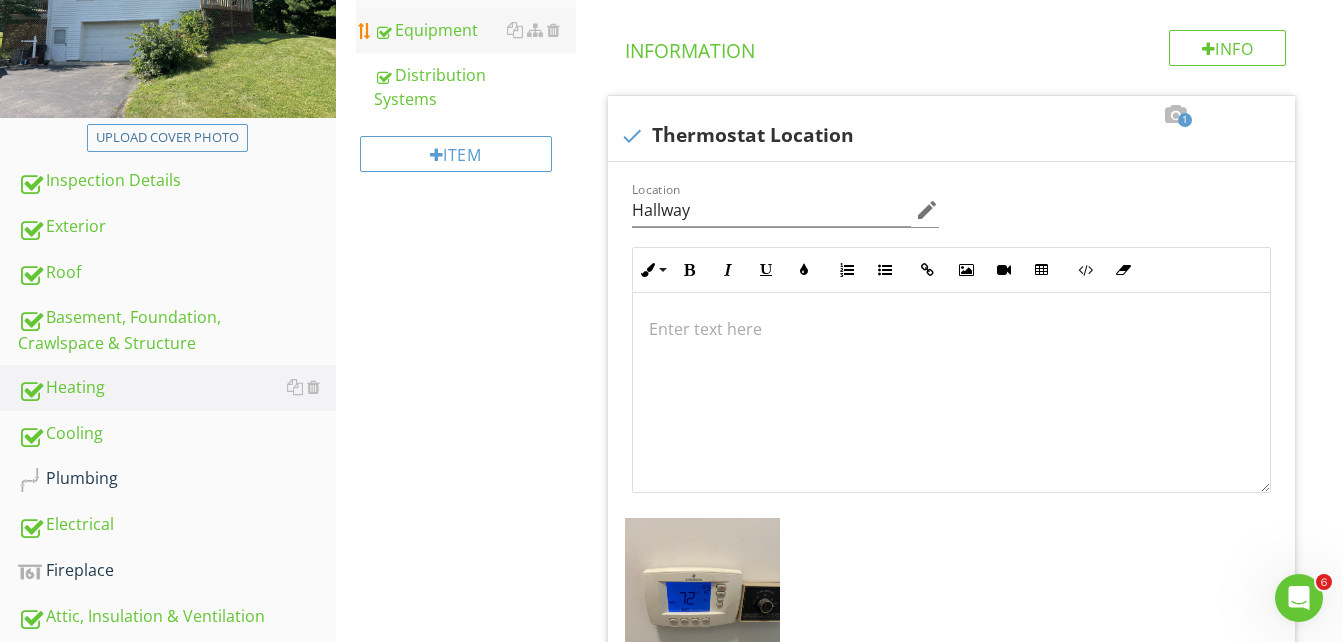 click on "Equipment" at bounding box center (475, 30) 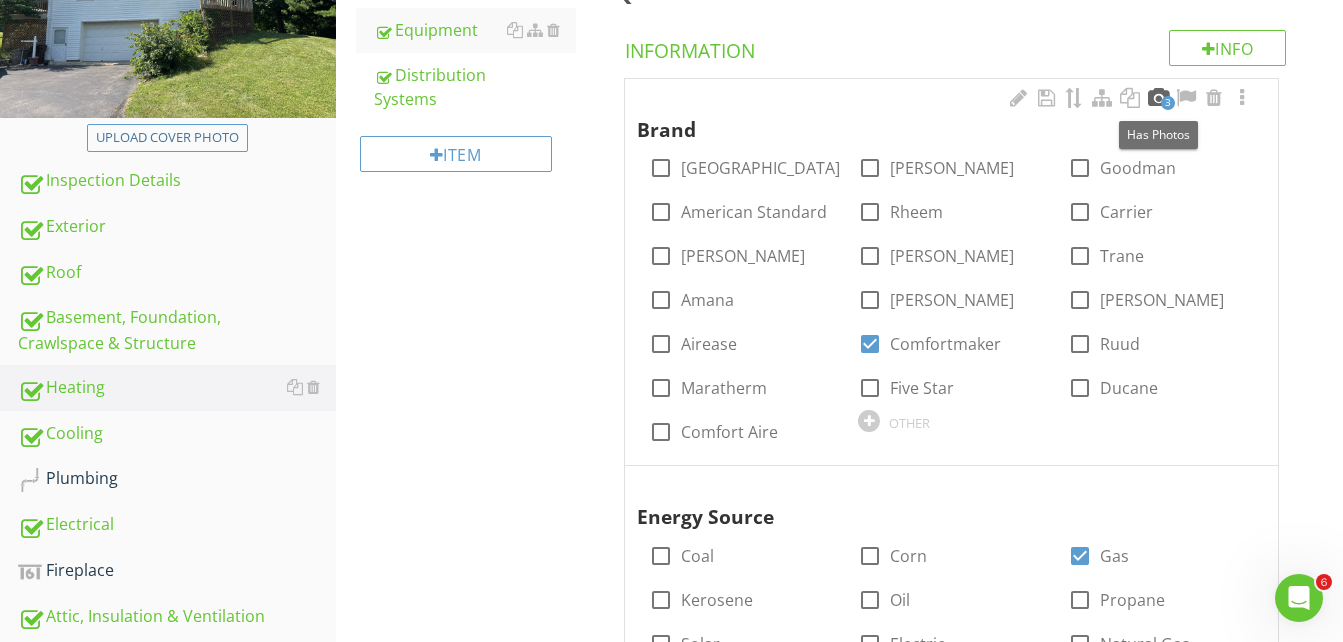 click at bounding box center [1158, 98] 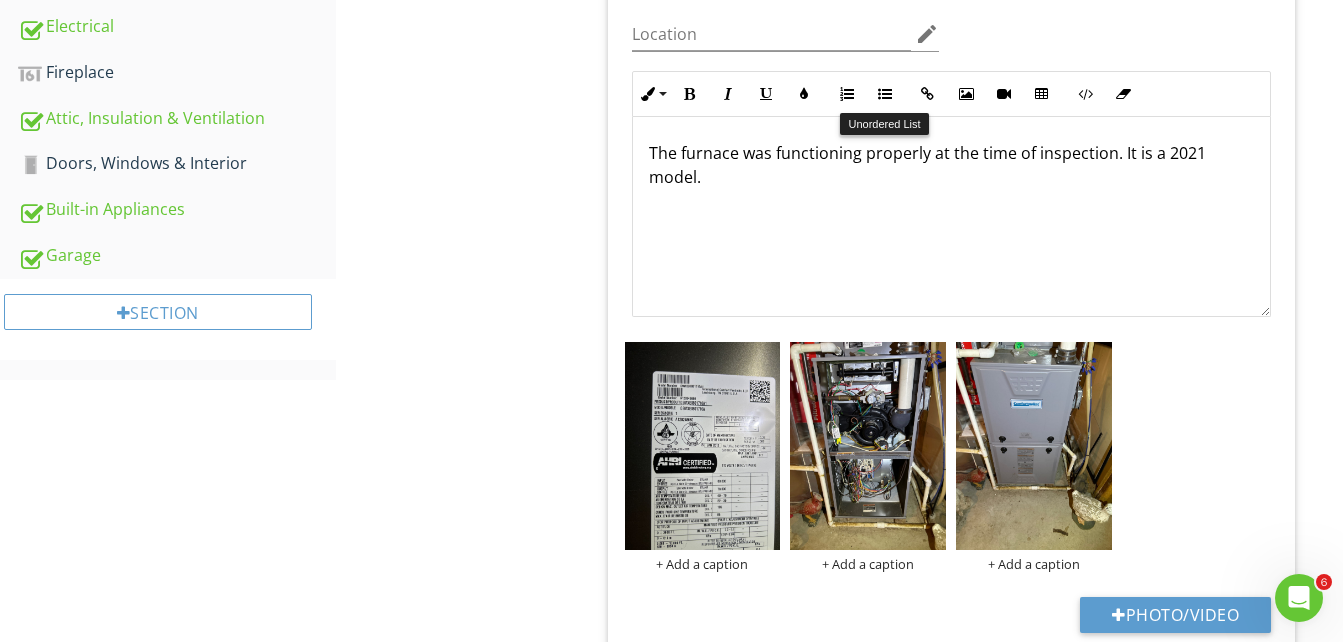 scroll, scrollTop: 834, scrollLeft: 0, axis: vertical 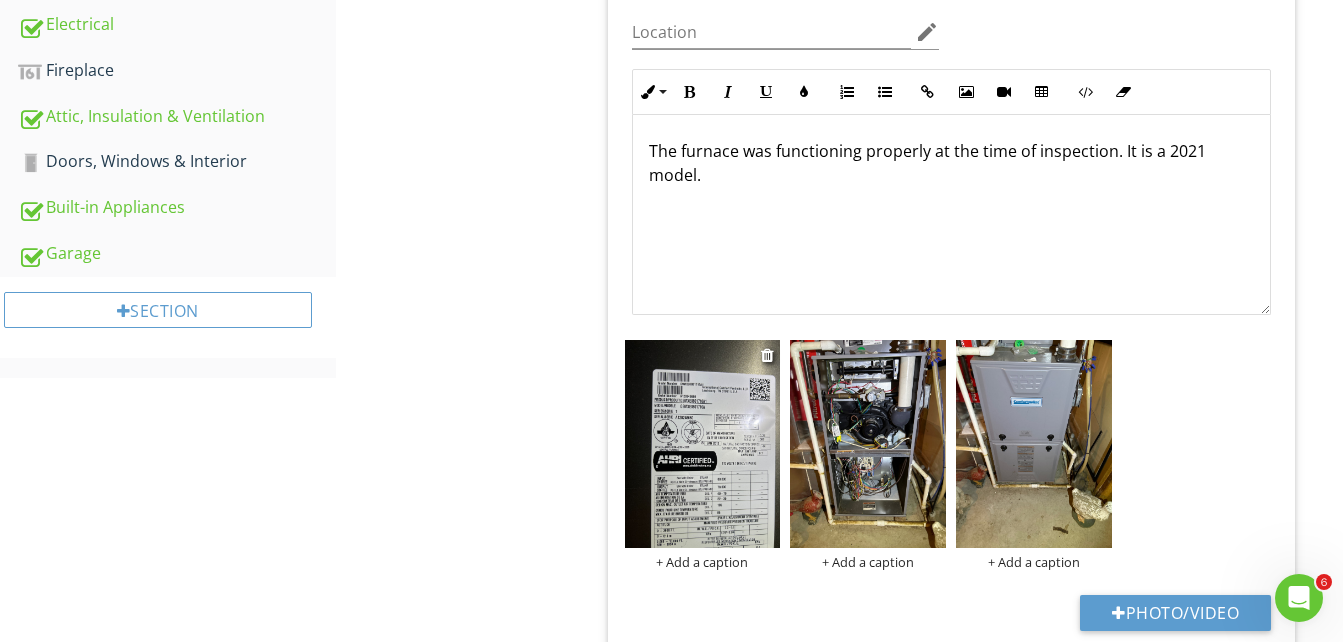 click at bounding box center [703, 444] 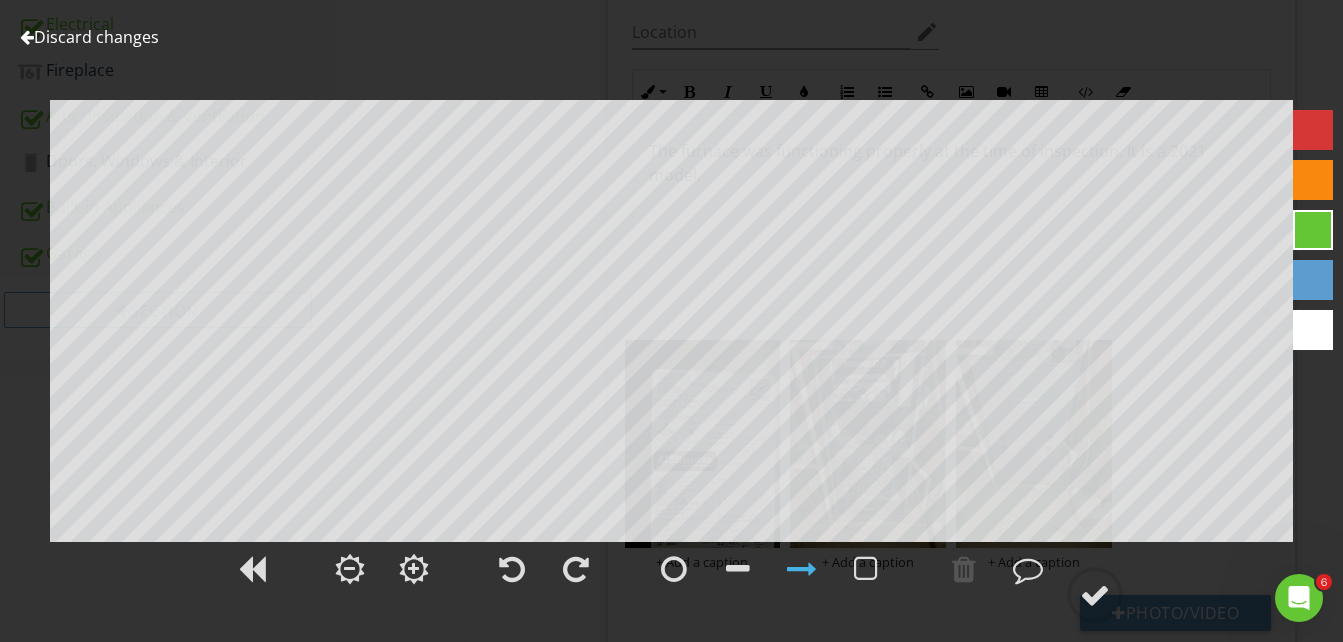 click on "Discard changes" at bounding box center (89, 37) 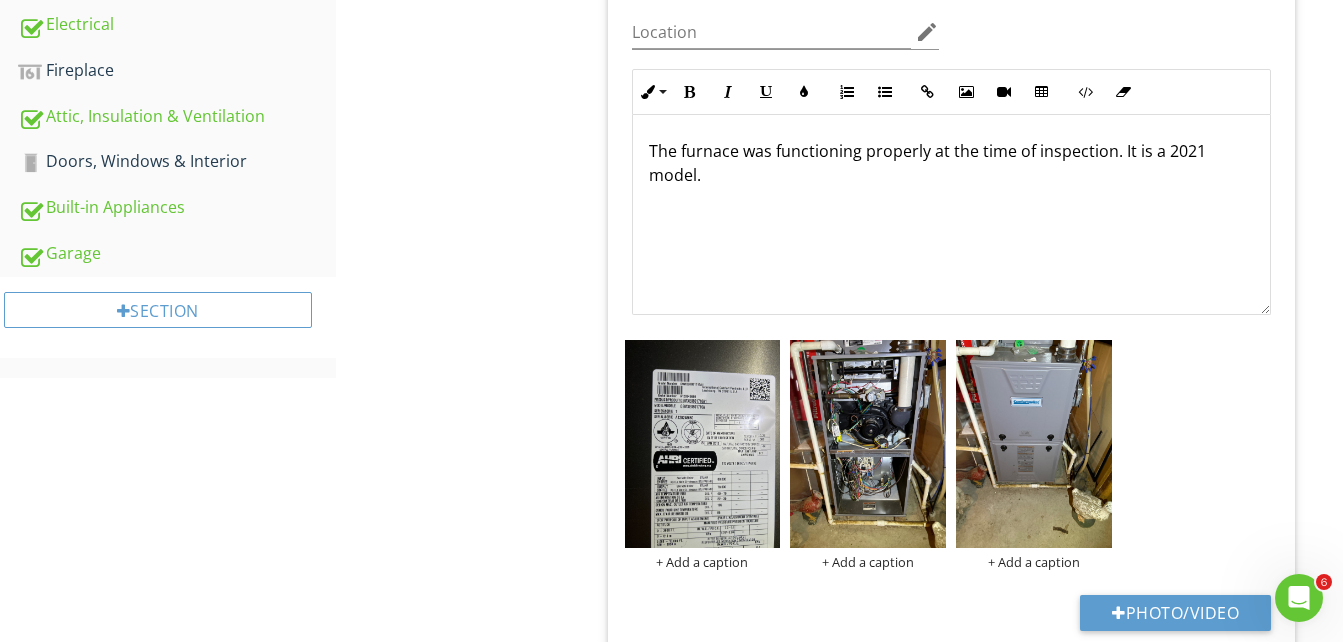 click on "The furnace was functioning properly at the time of inspection. It is a 2021 model." at bounding box center [951, 163] 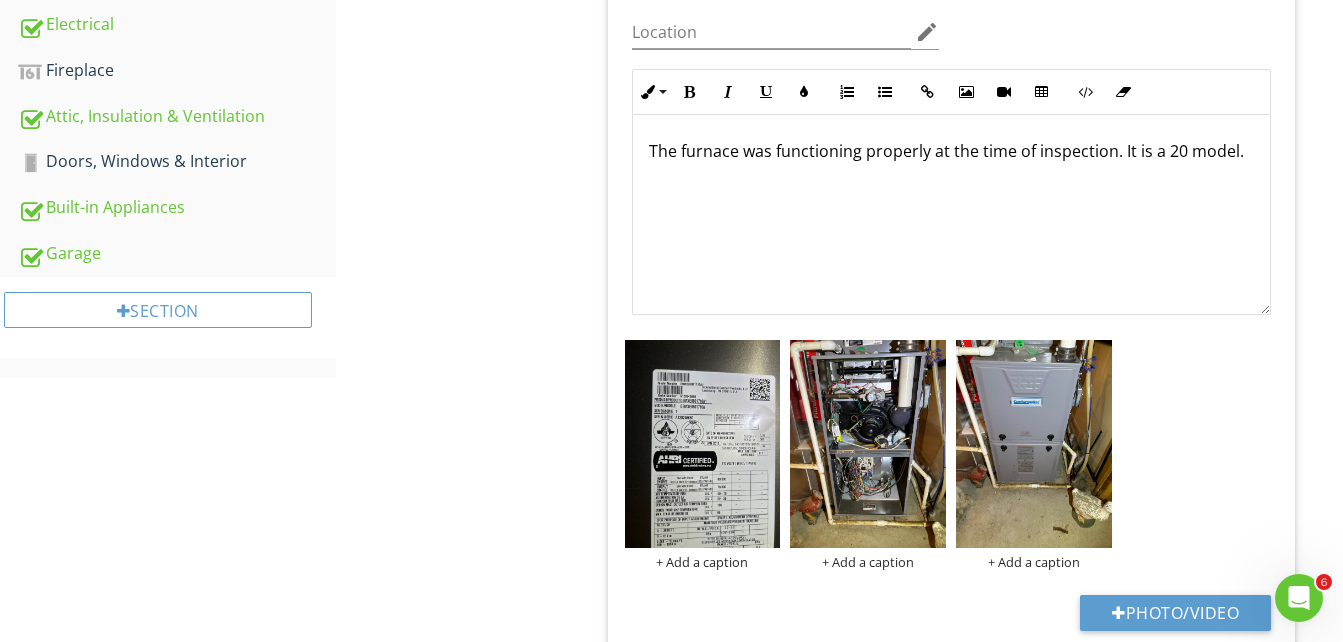 type 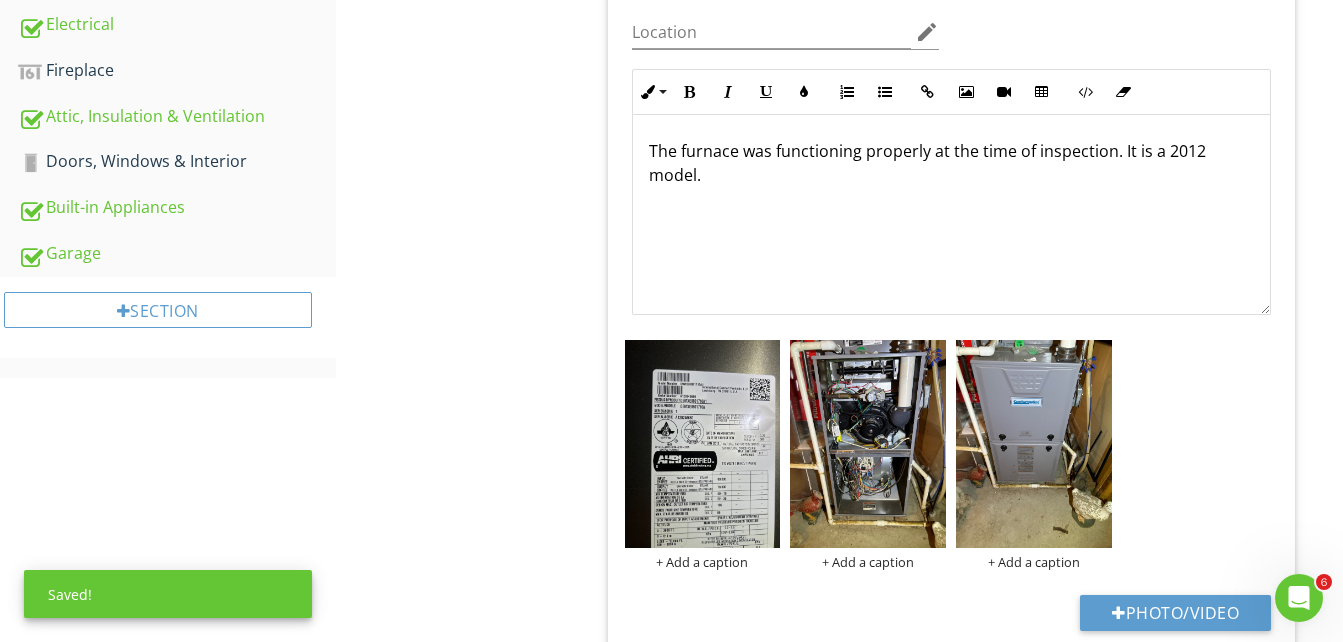 scroll, scrollTop: 1, scrollLeft: 0, axis: vertical 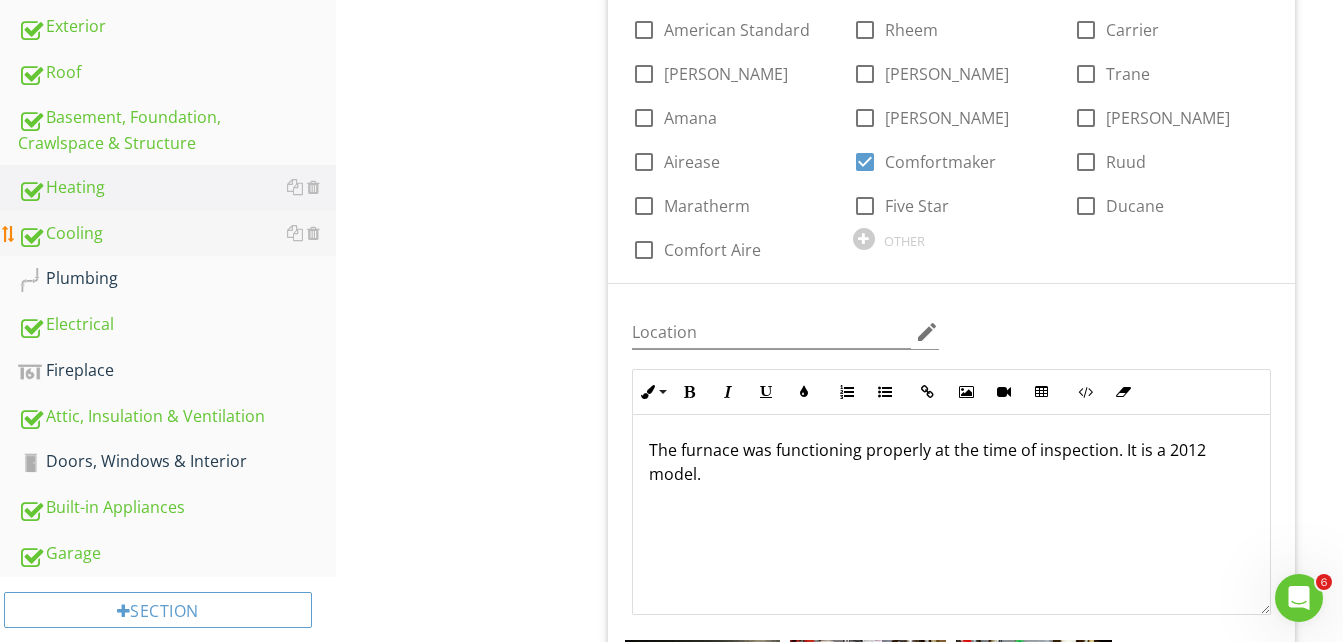 click on "Cooling" at bounding box center [177, 234] 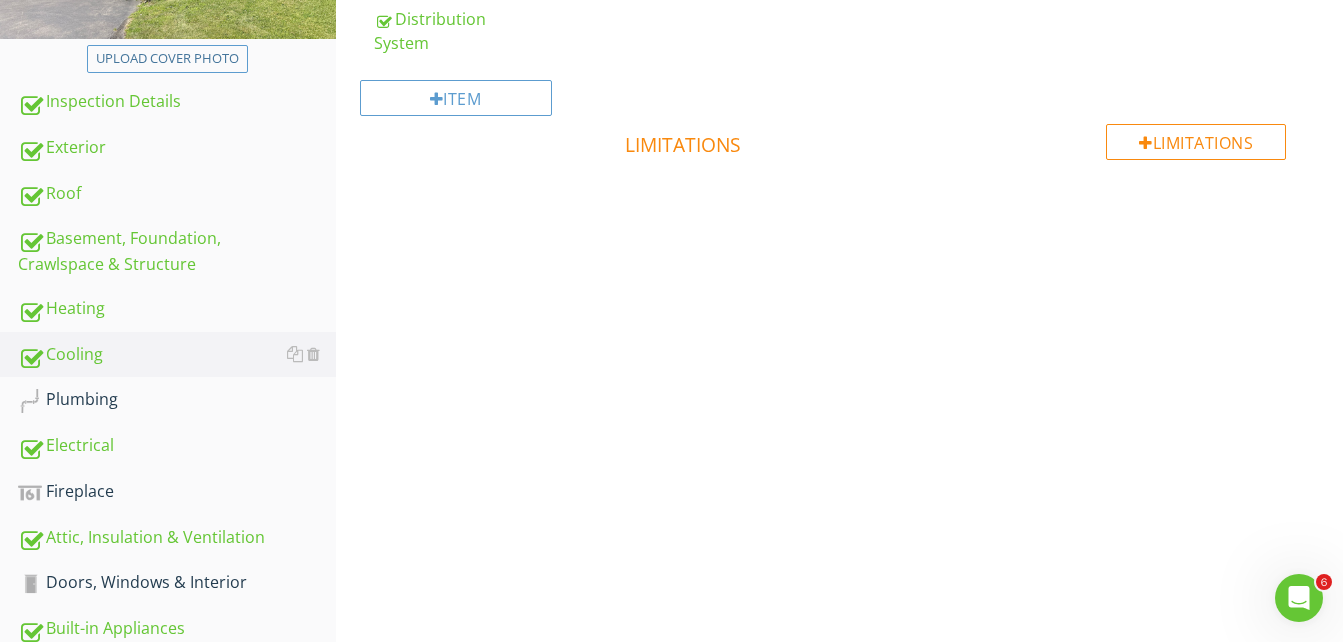 scroll, scrollTop: 134, scrollLeft: 0, axis: vertical 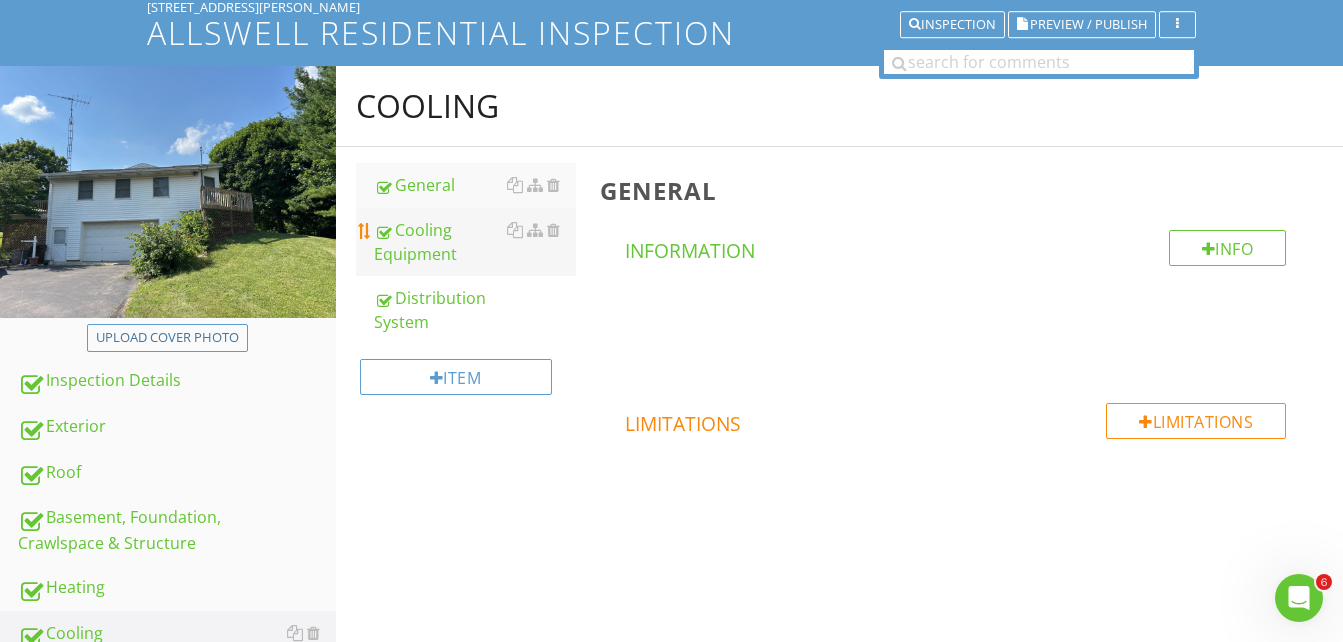 click on "Cooling Equipment" at bounding box center [475, 242] 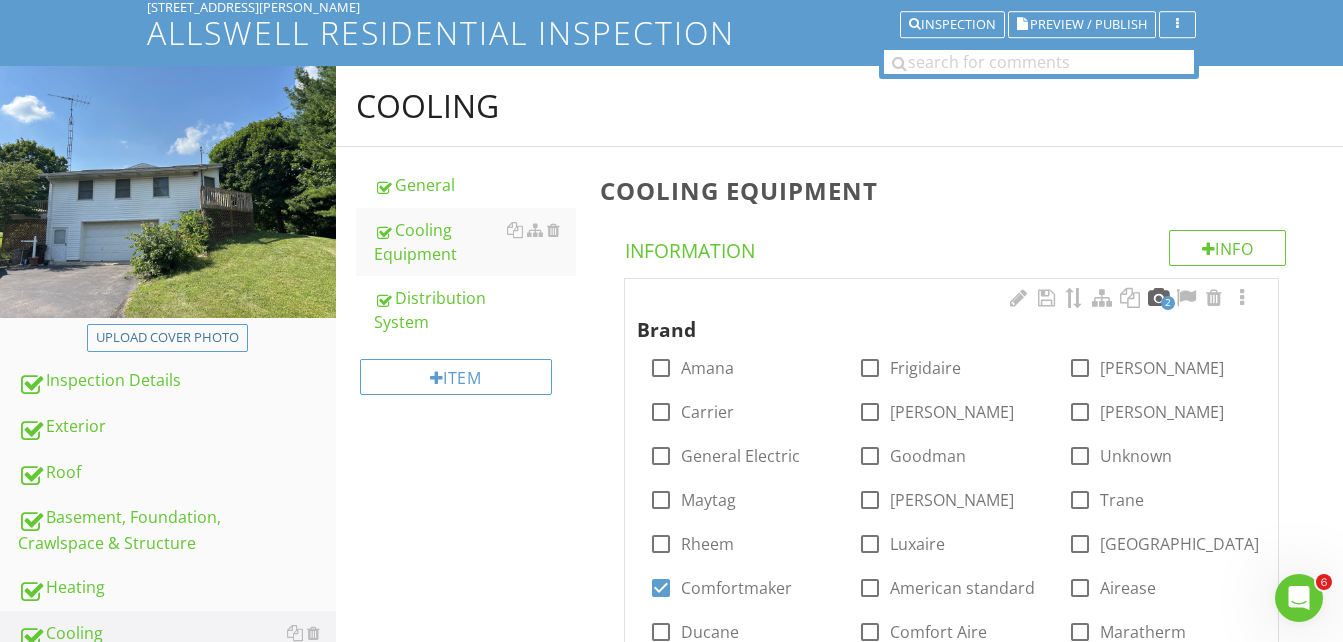 click at bounding box center (1158, 298) 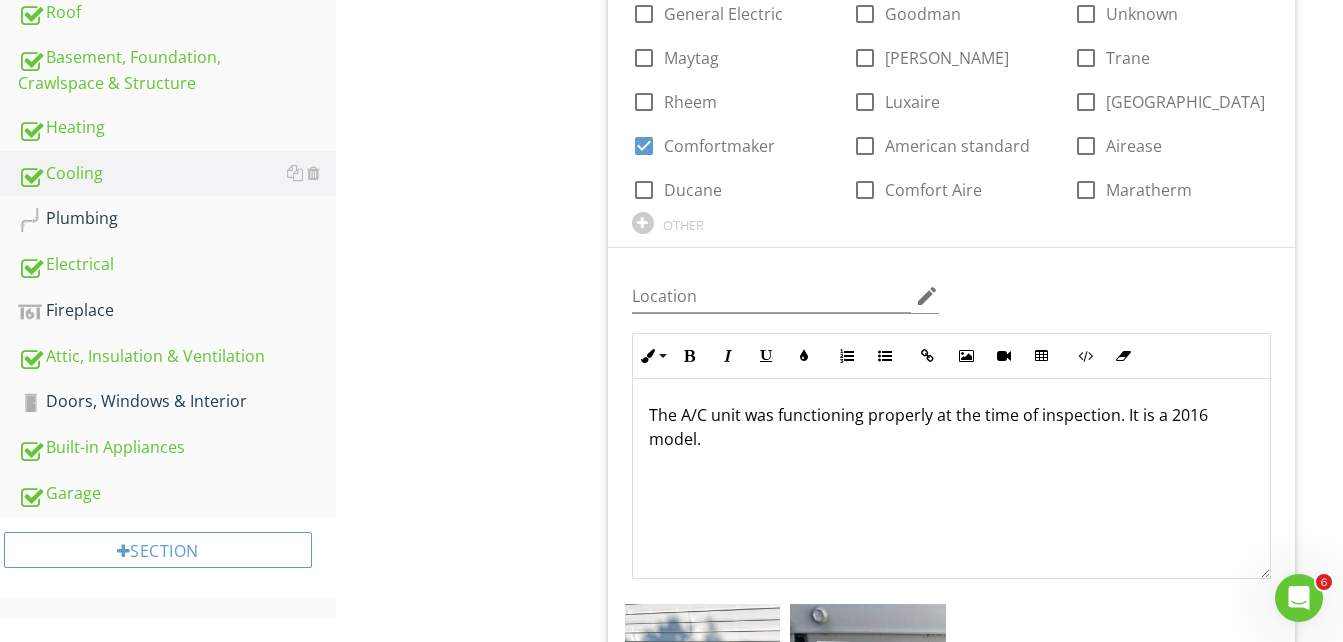 scroll, scrollTop: 634, scrollLeft: 0, axis: vertical 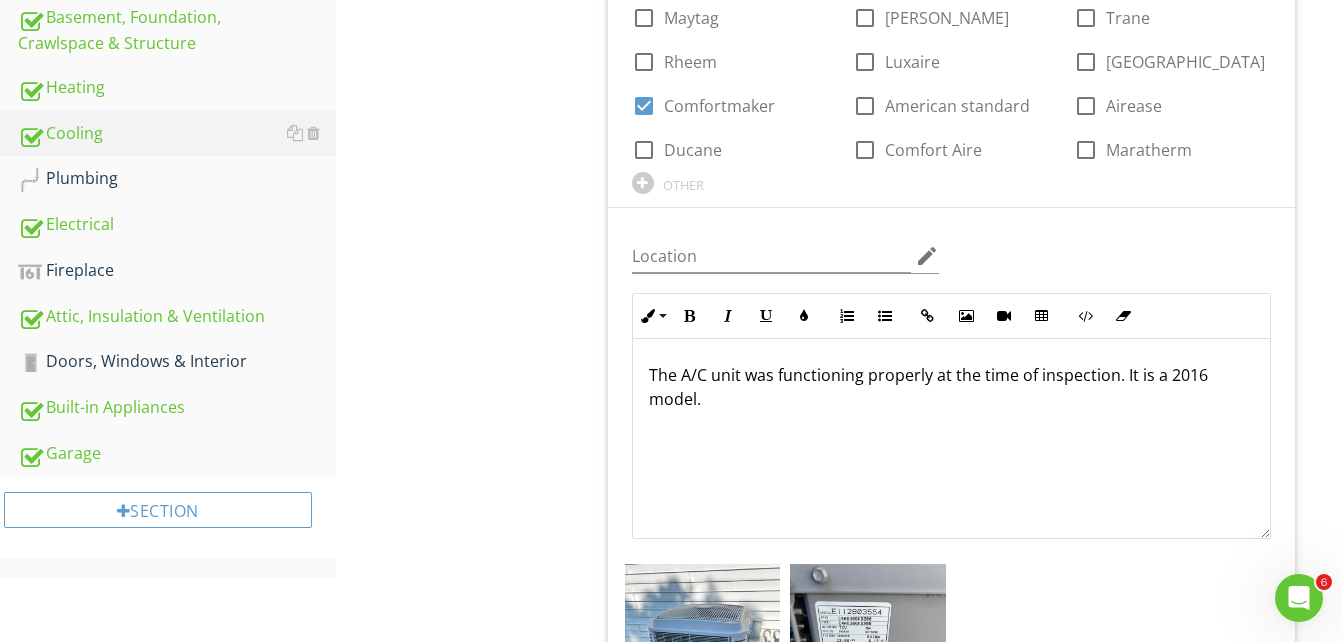 click on "The A/C unit was functioning properly at the time of inspection. It is a 2016 model." at bounding box center [951, 387] 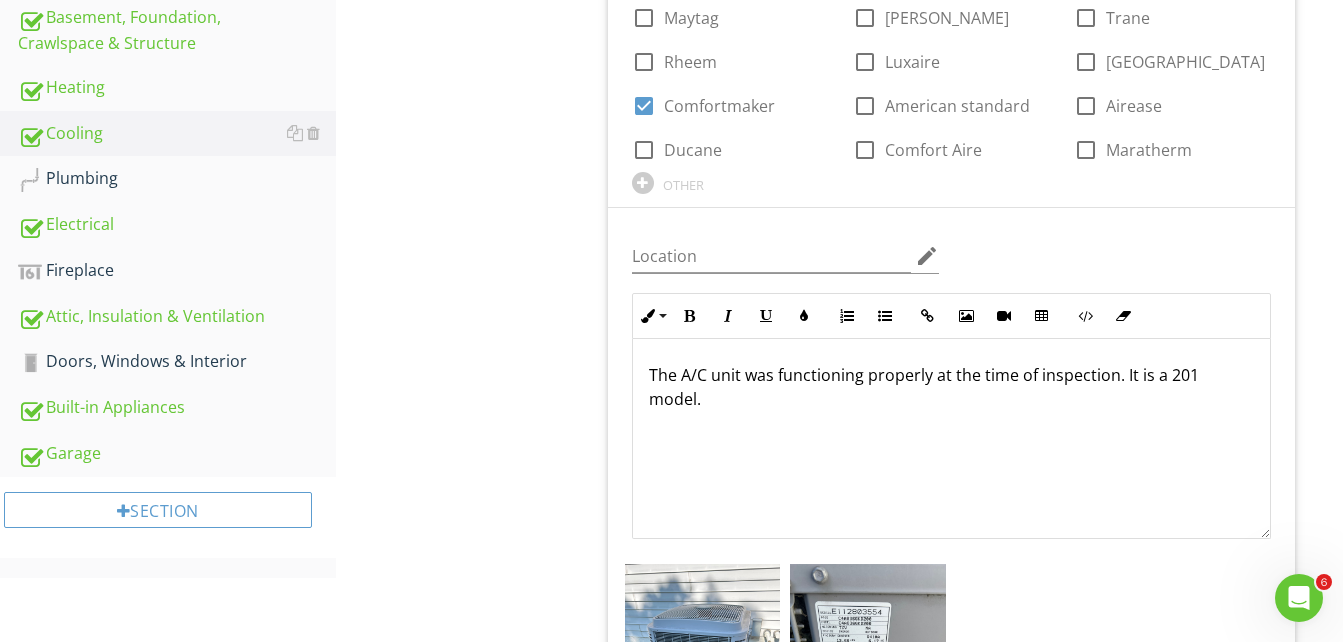 type 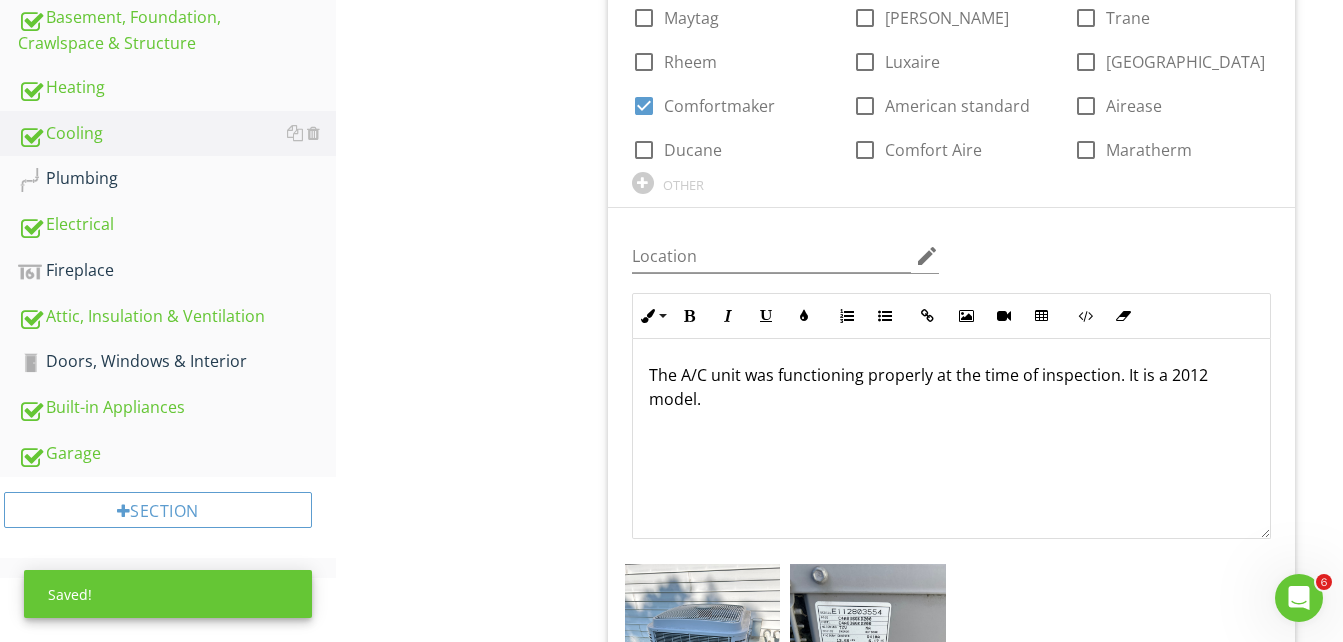 scroll, scrollTop: 1, scrollLeft: 0, axis: vertical 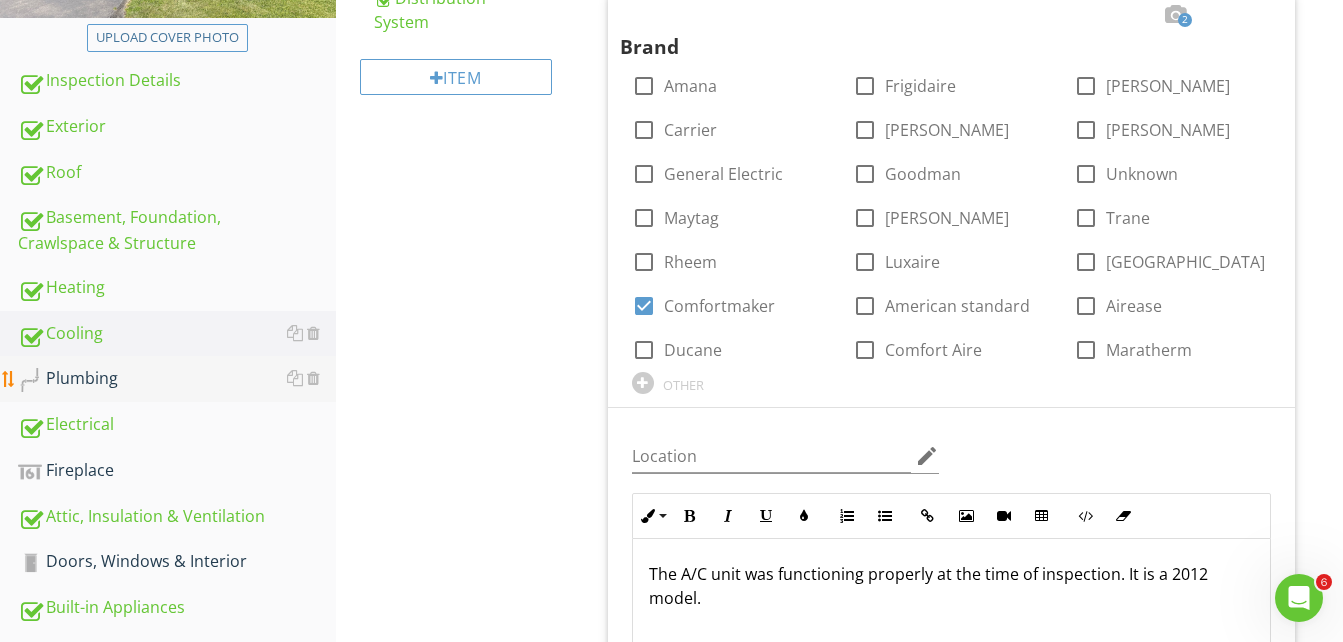 click on "Plumbing" at bounding box center (177, 379) 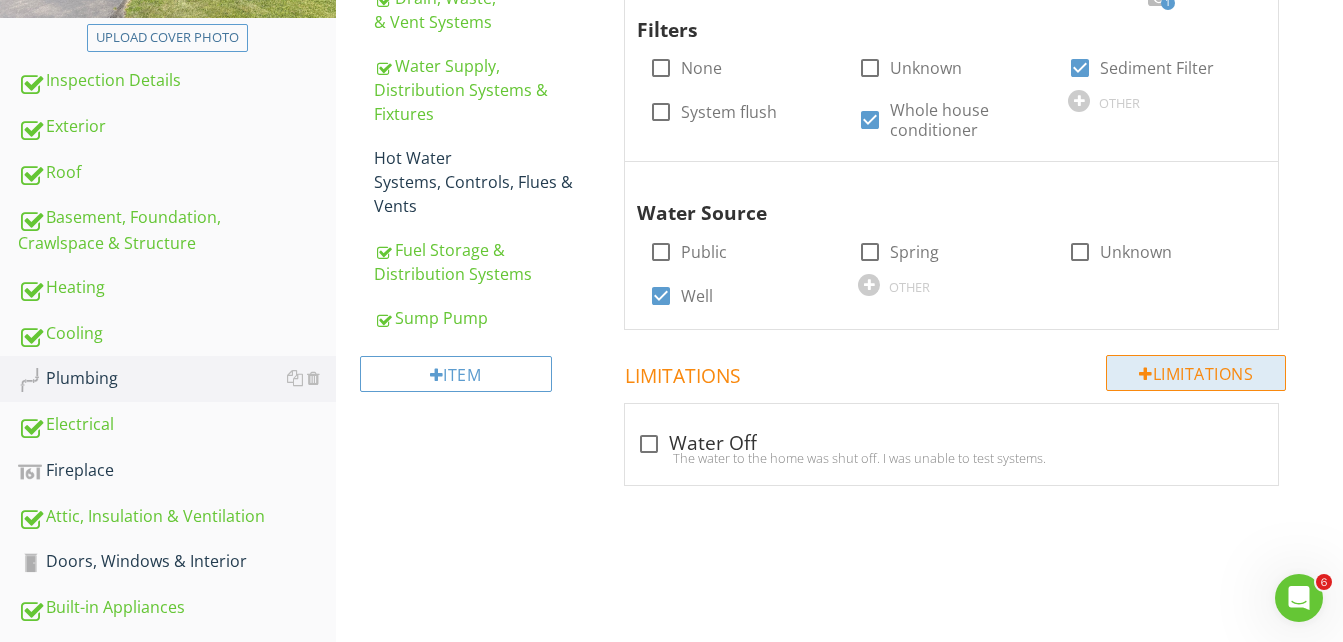 click on "Limitations" at bounding box center (1196, 373) 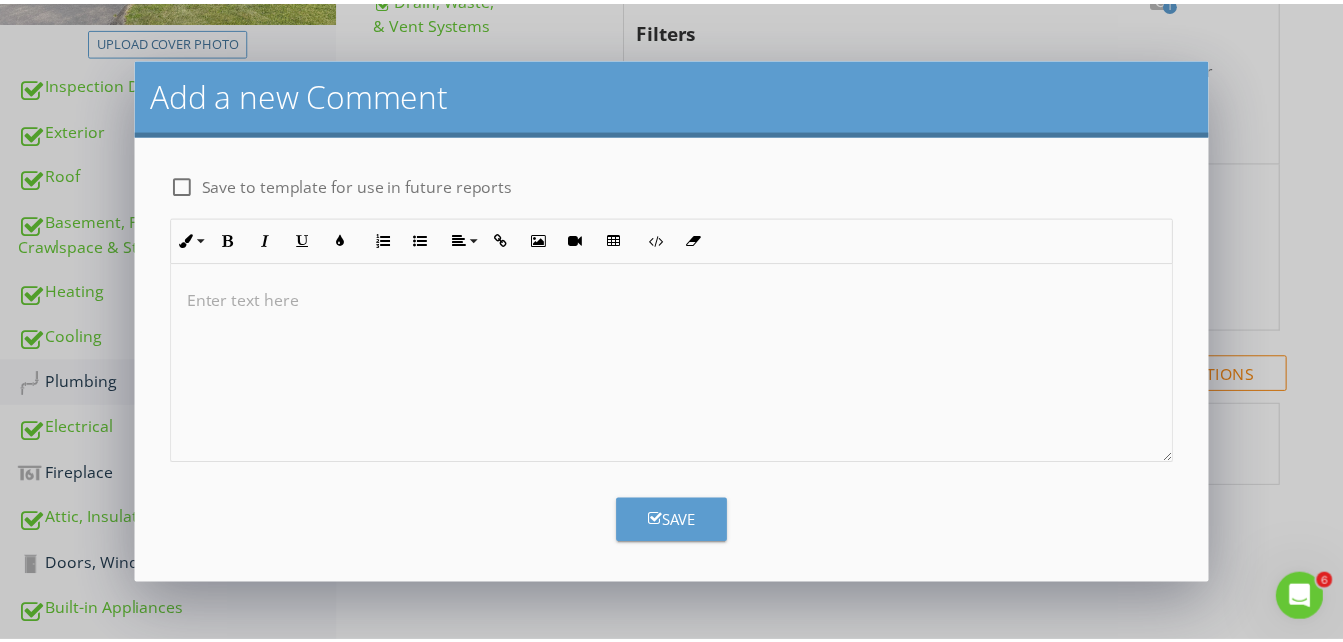 scroll, scrollTop: 94, scrollLeft: 0, axis: vertical 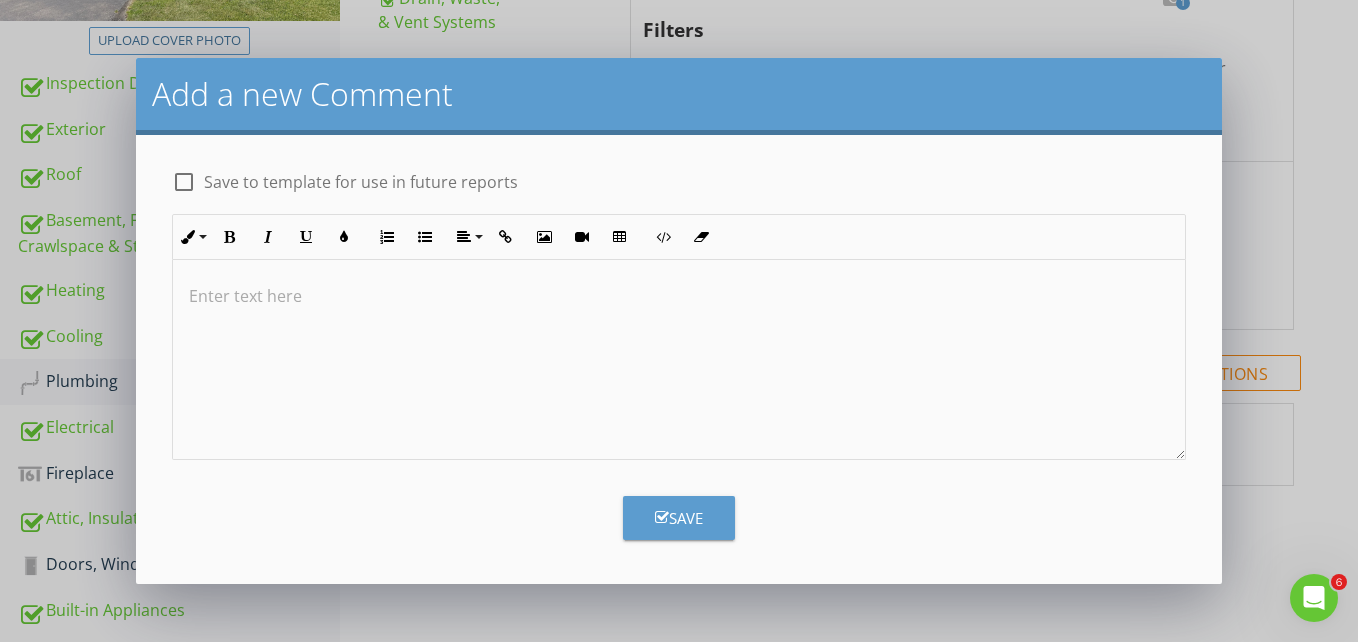 click on "Save" at bounding box center (679, 518) 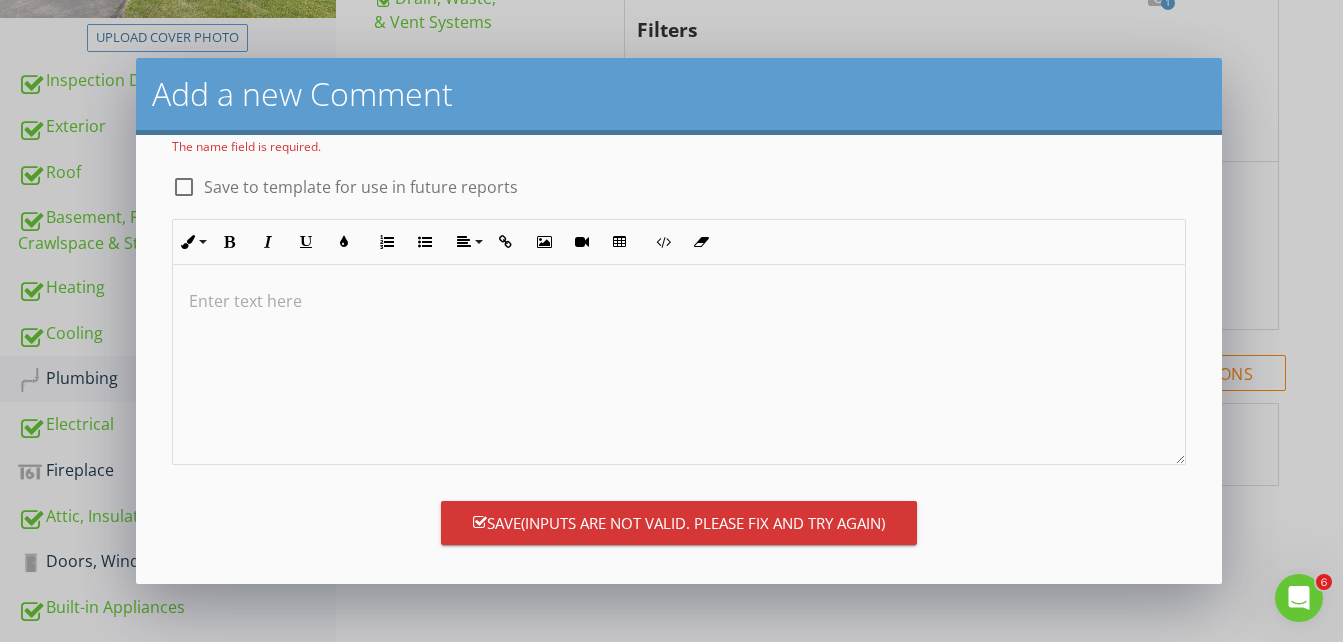 scroll, scrollTop: 0, scrollLeft: 0, axis: both 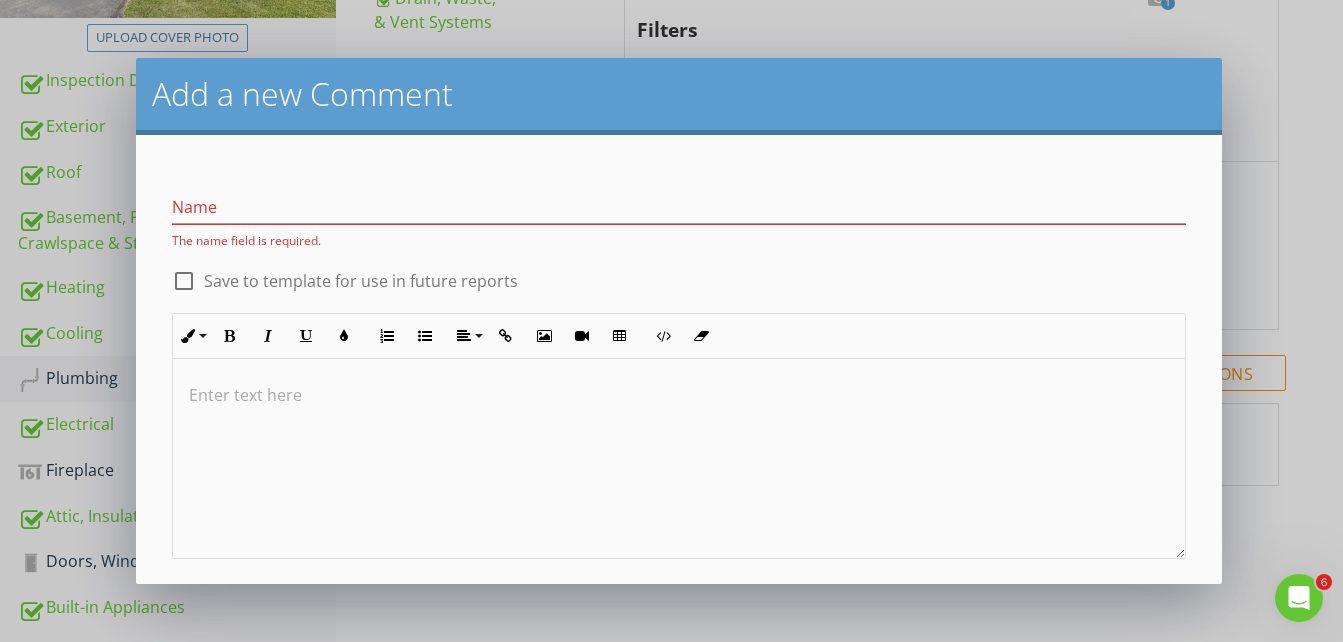 click on "Add a new Comment         Name The name field is required.   check_box_outline_blank Save to template for use in future reports       Inline Style XLarge Large Normal Small Light Small/Light Bold Italic Underline Colors Ordered List Unordered List Align Align Left Align Center Align Right Align Justify Insert Link Insert Image Insert Video Insert Table Code View Clear Formatting Enter text here
Save
(Inputs are not valid. Please fix and try again)" at bounding box center [671, 321] 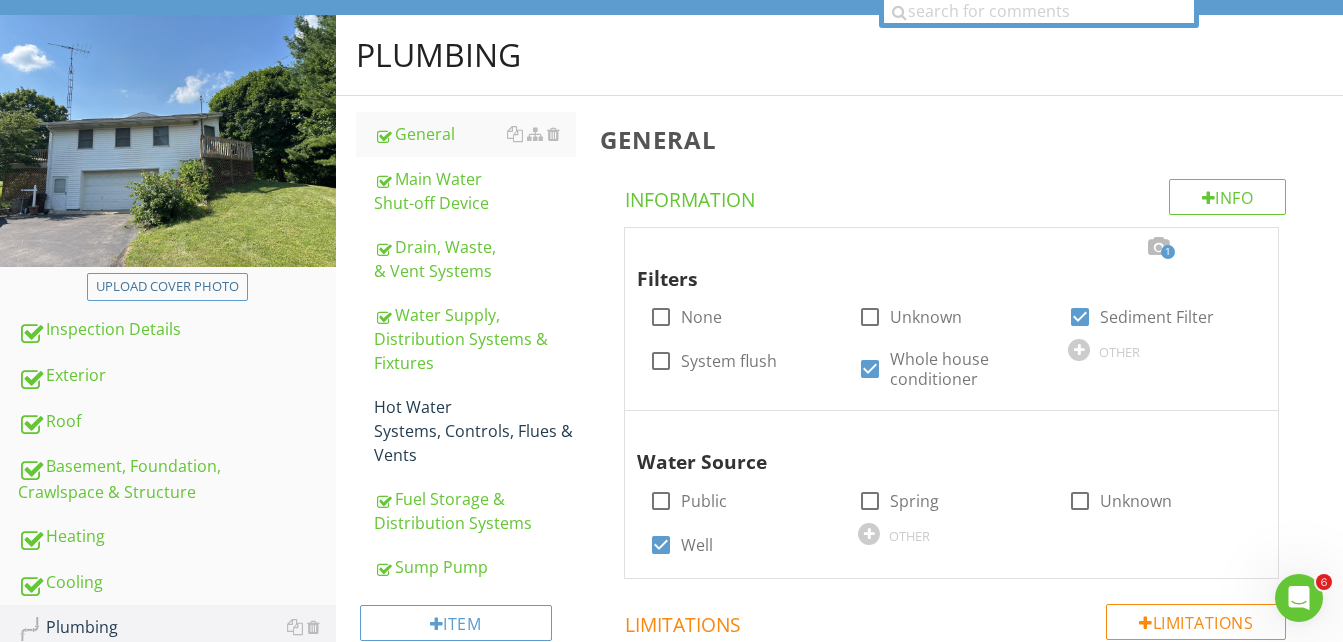 scroll, scrollTop: 170, scrollLeft: 0, axis: vertical 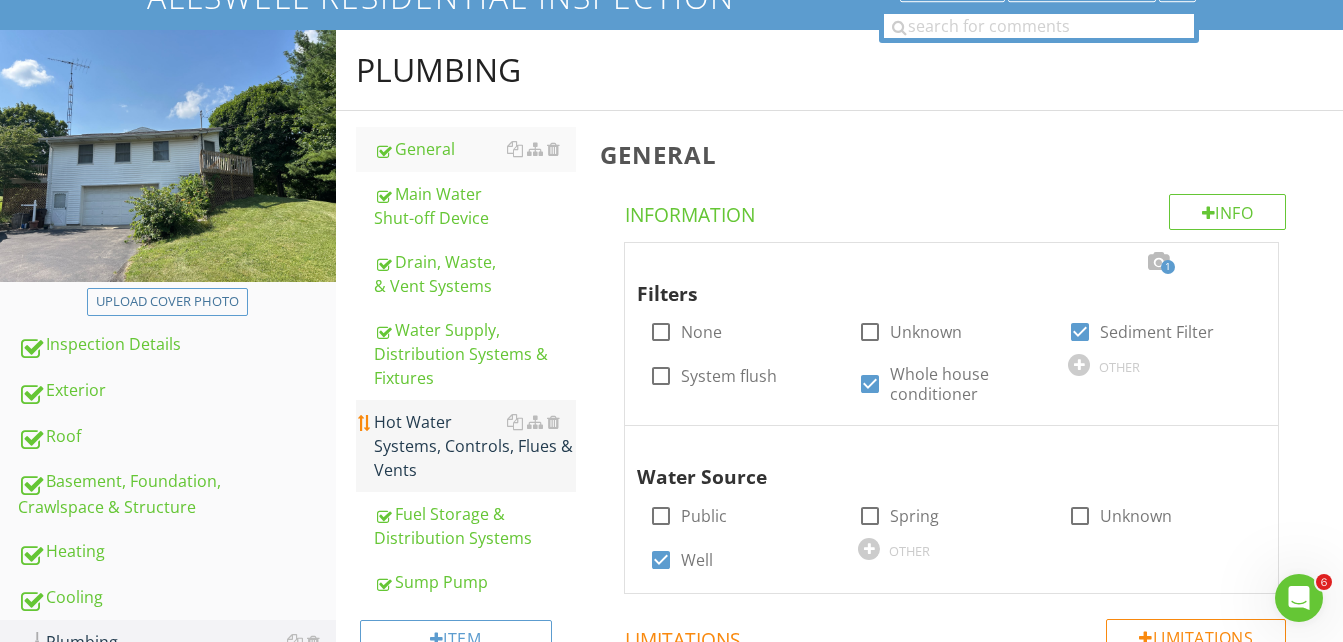 click on "Hot Water Systems, Controls, Flues & Vents" at bounding box center (475, 446) 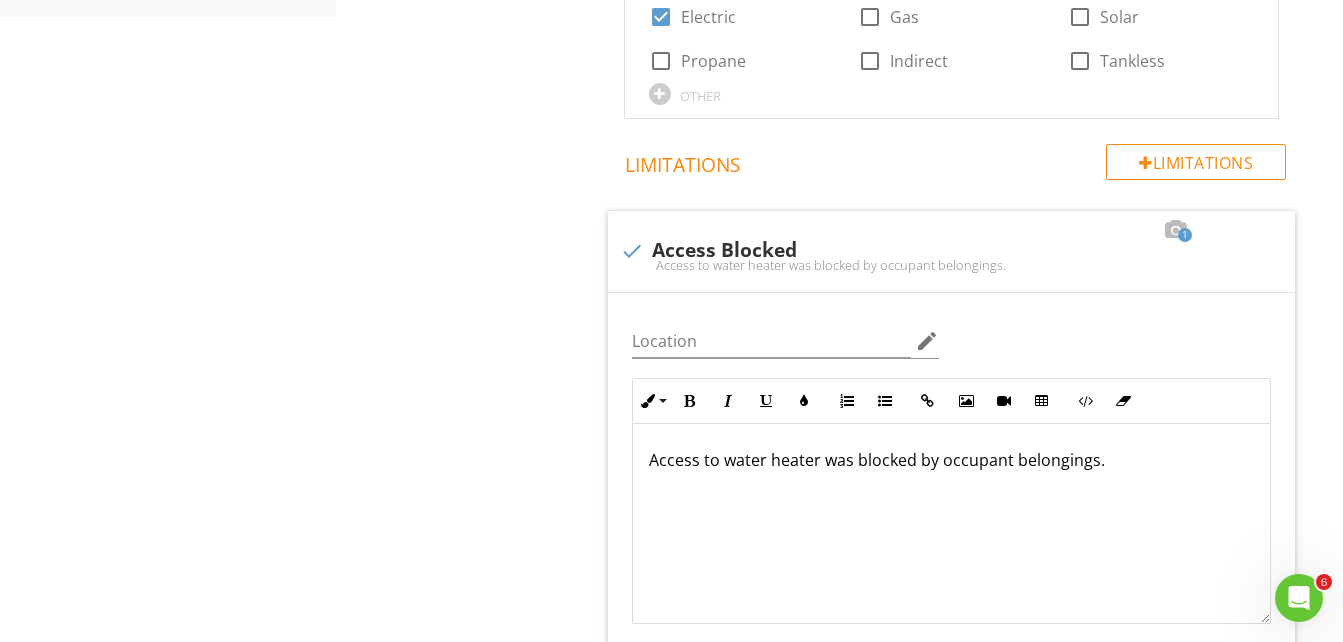 scroll, scrollTop: 1270, scrollLeft: 0, axis: vertical 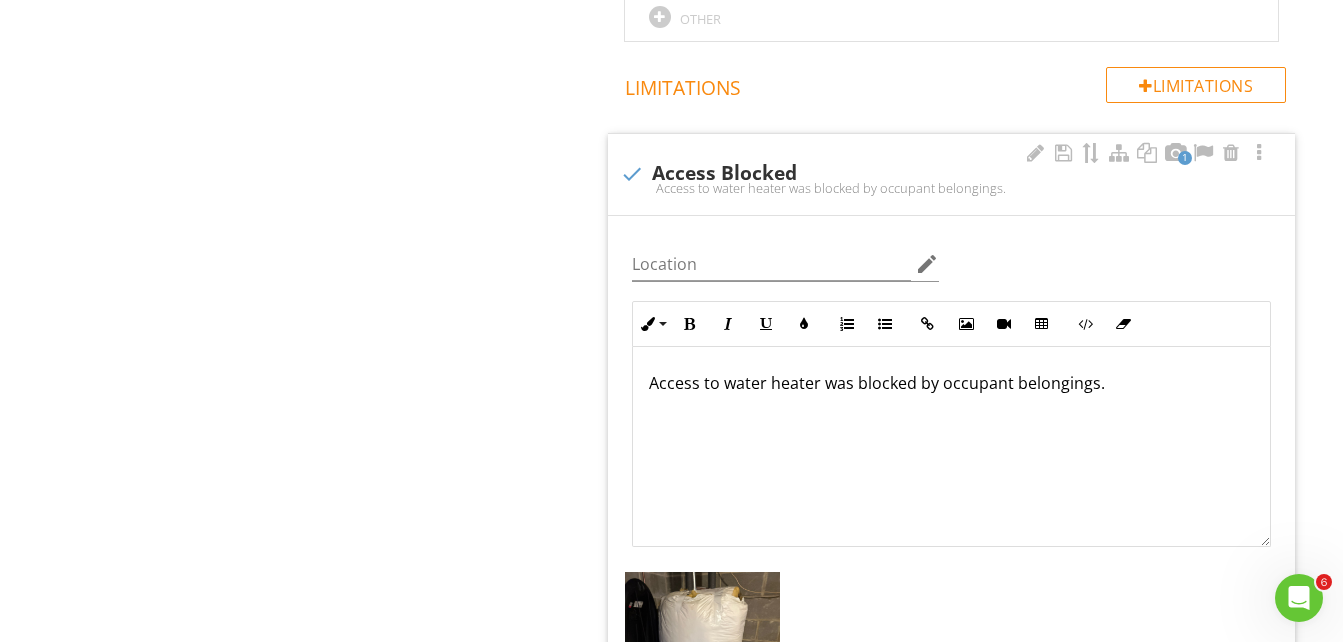 click on "Access to water heater was blocked by occupant belongings." at bounding box center (951, 383) 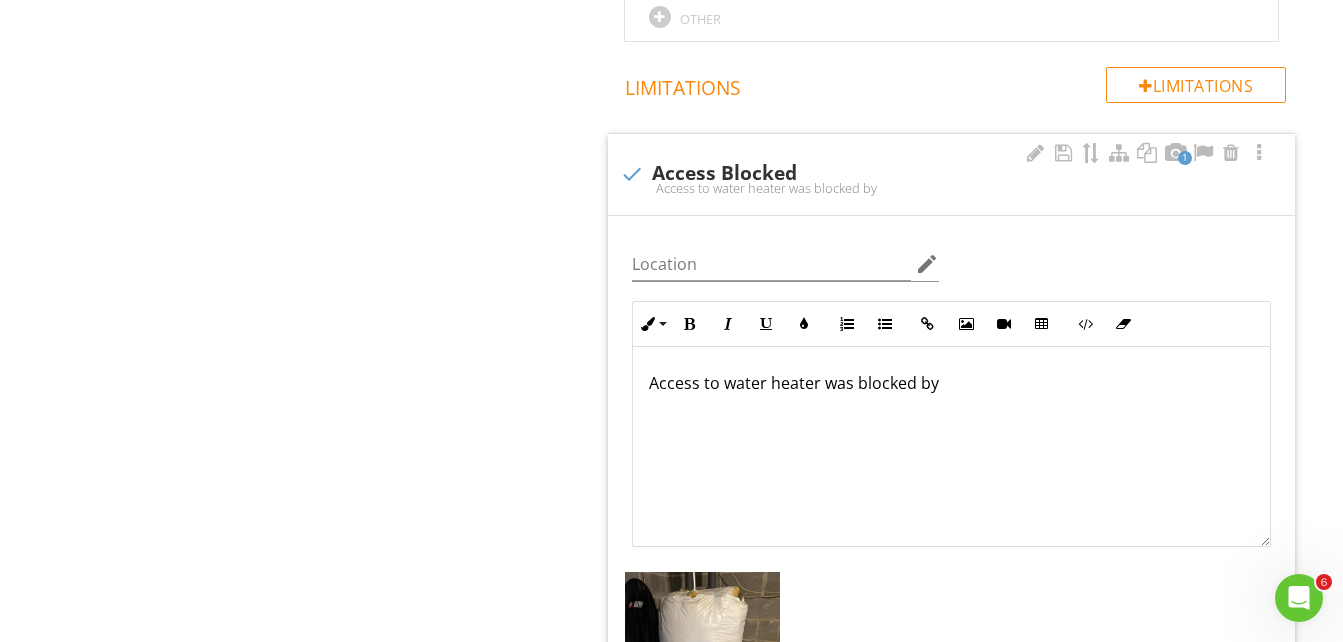 click on "Access to water heater was blocked by" at bounding box center [951, 383] 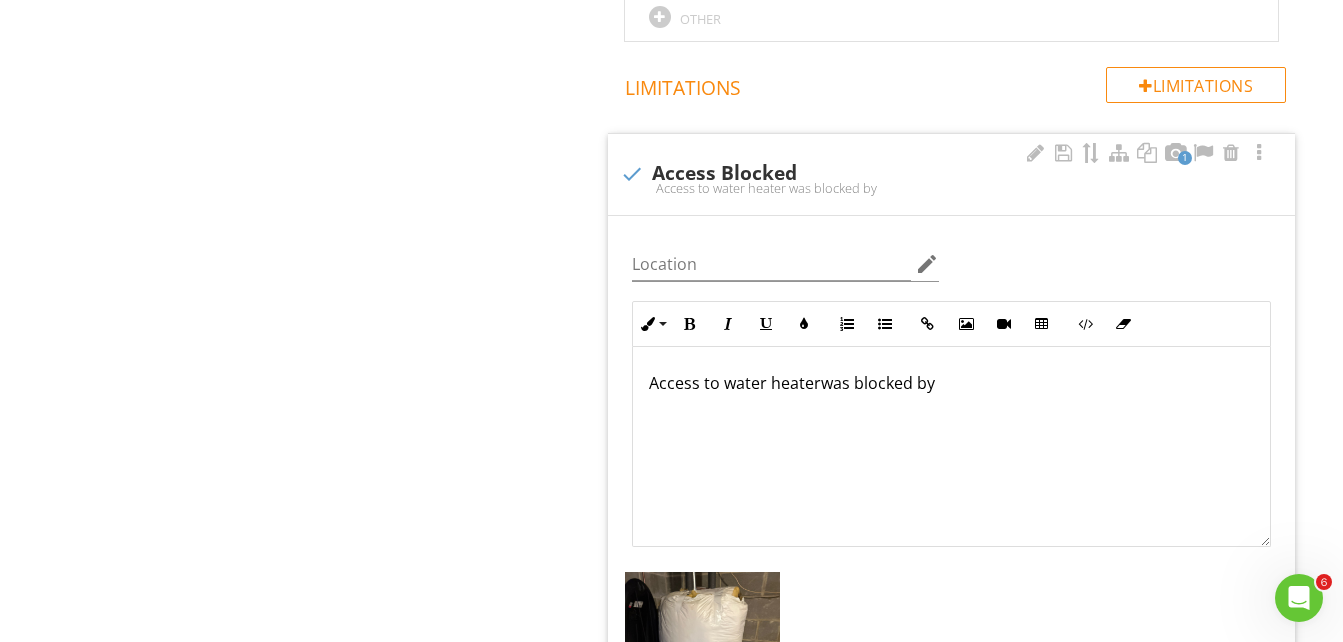 type 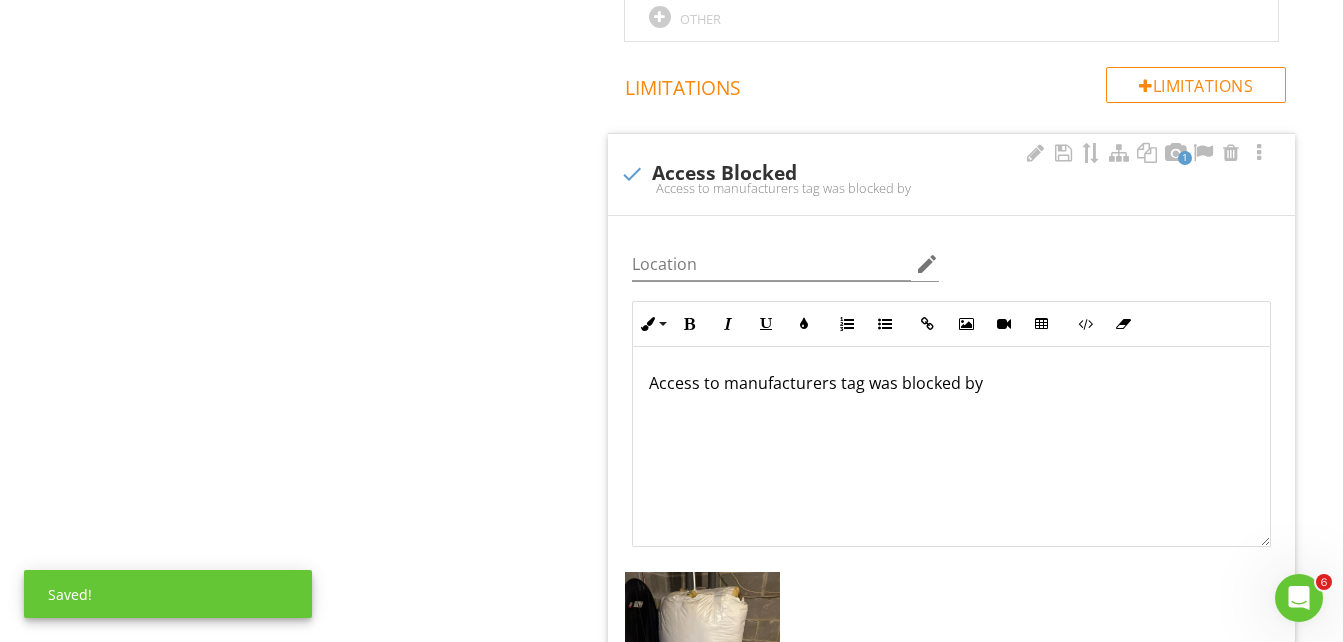 click on "Access to manufacturers tag was blocked by" at bounding box center (951, 383) 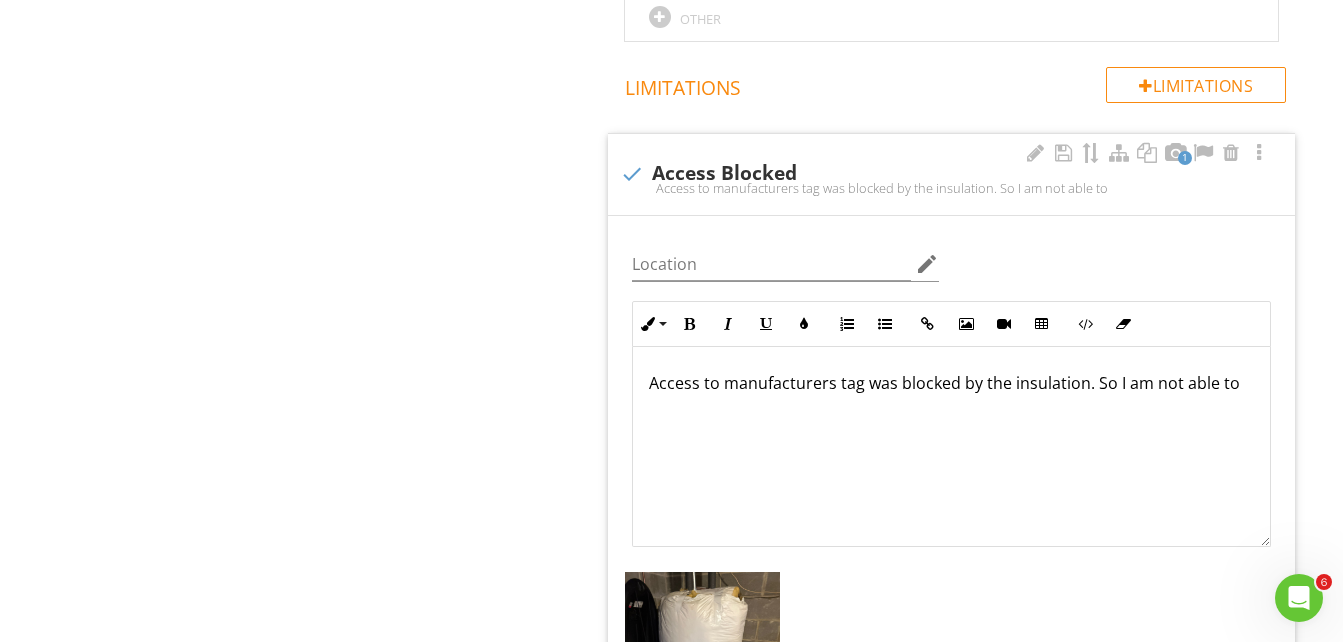 click on "Access to manufacturers tag was blocked by the insulation. So I am not able to" at bounding box center (951, 383) 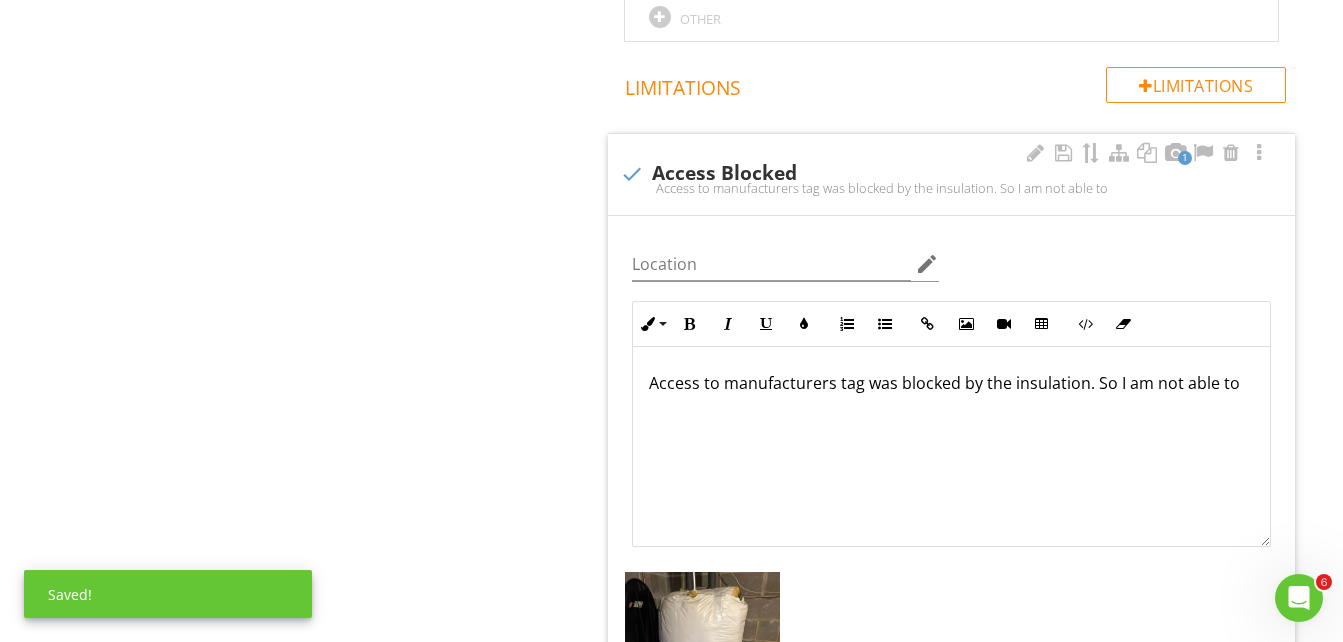 click on "Access to manufacturers tag was blocked by the insulation. So I am not able to" at bounding box center (951, 383) 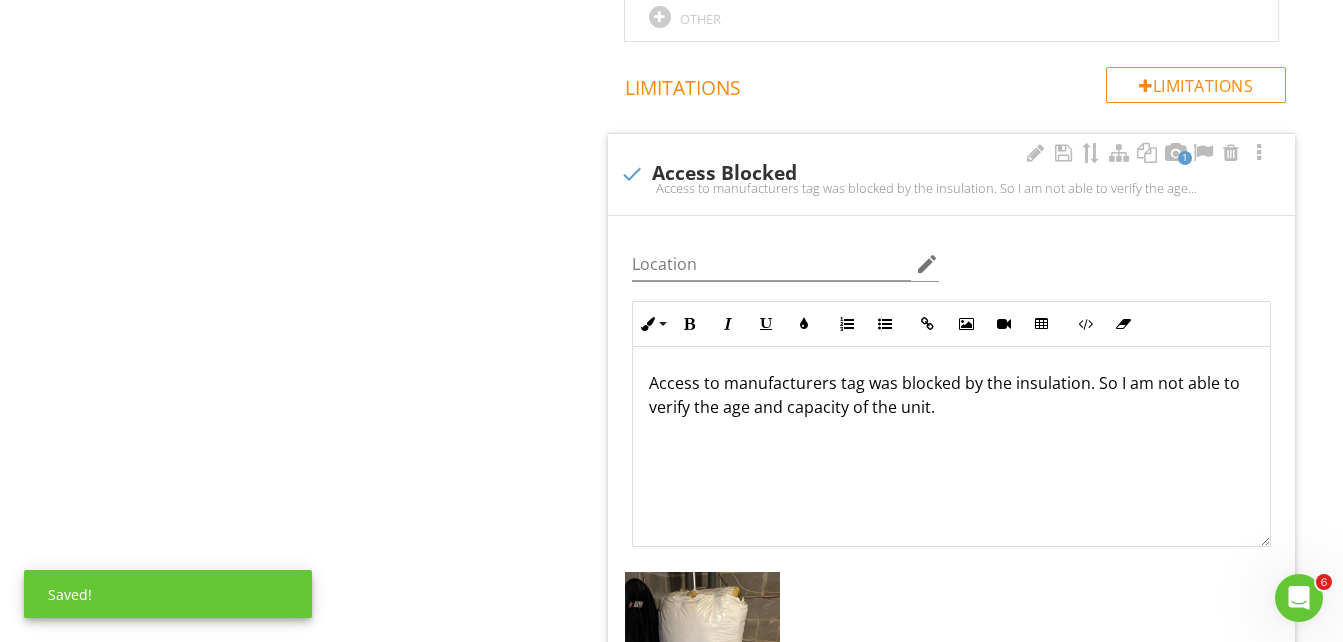 scroll, scrollTop: 1, scrollLeft: 0, axis: vertical 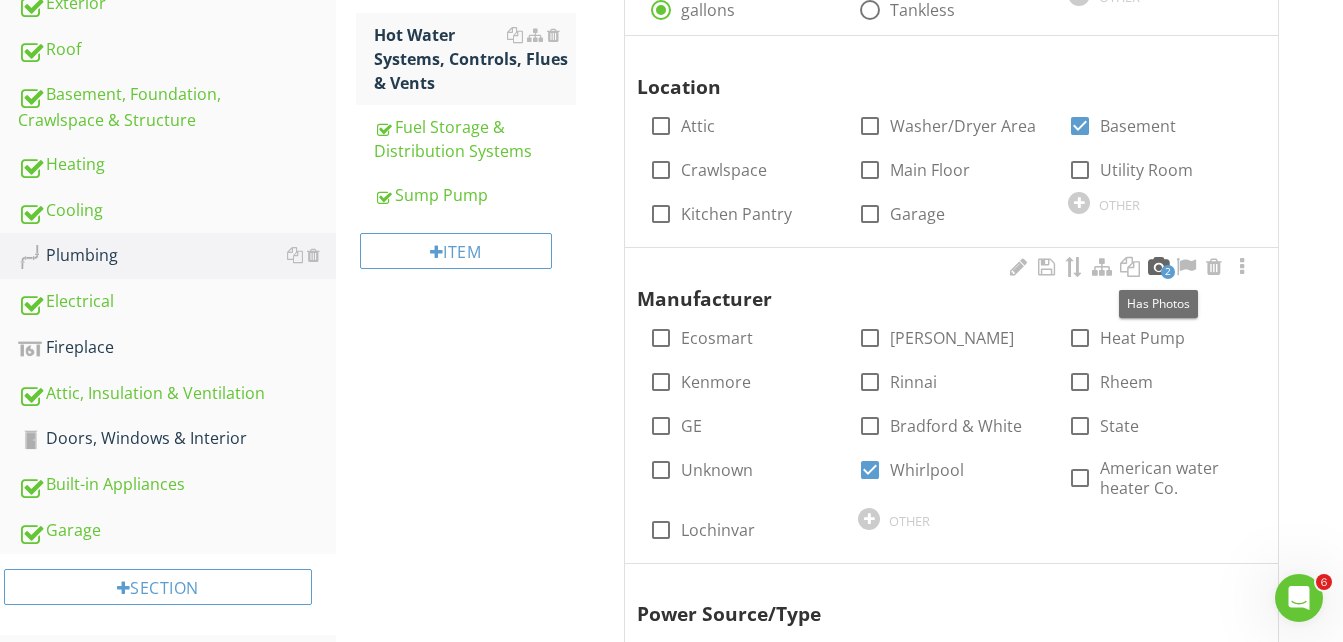 click at bounding box center [1158, 267] 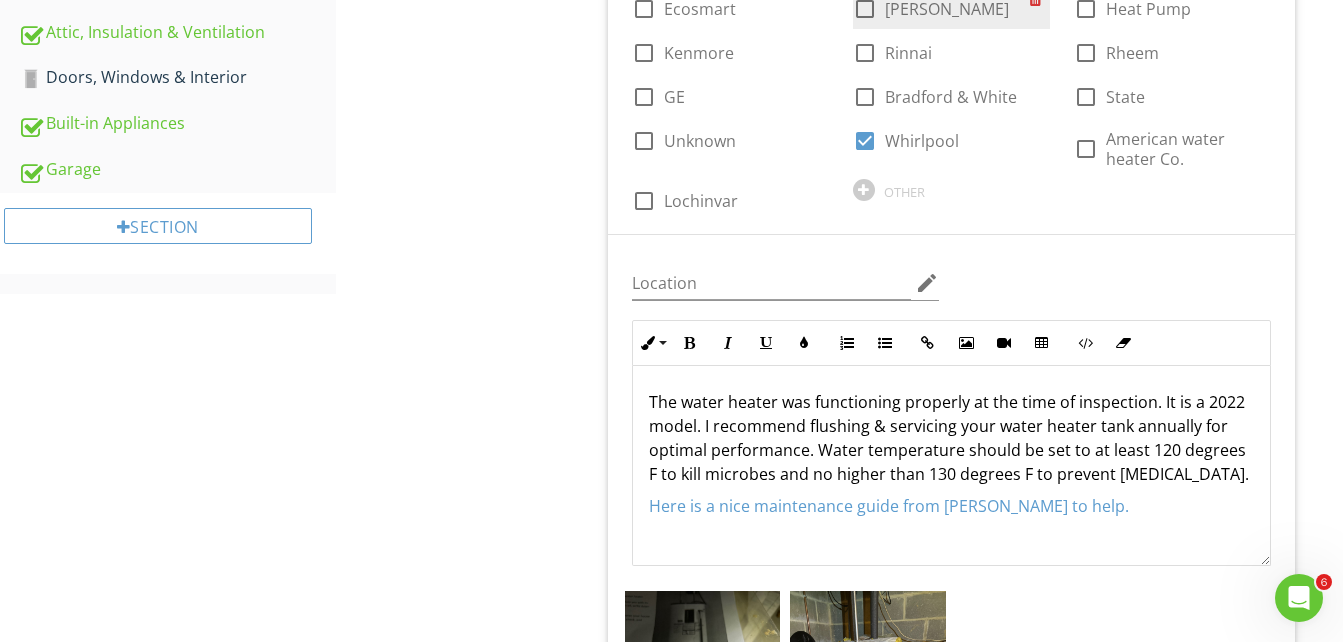 scroll, scrollTop: 957, scrollLeft: 0, axis: vertical 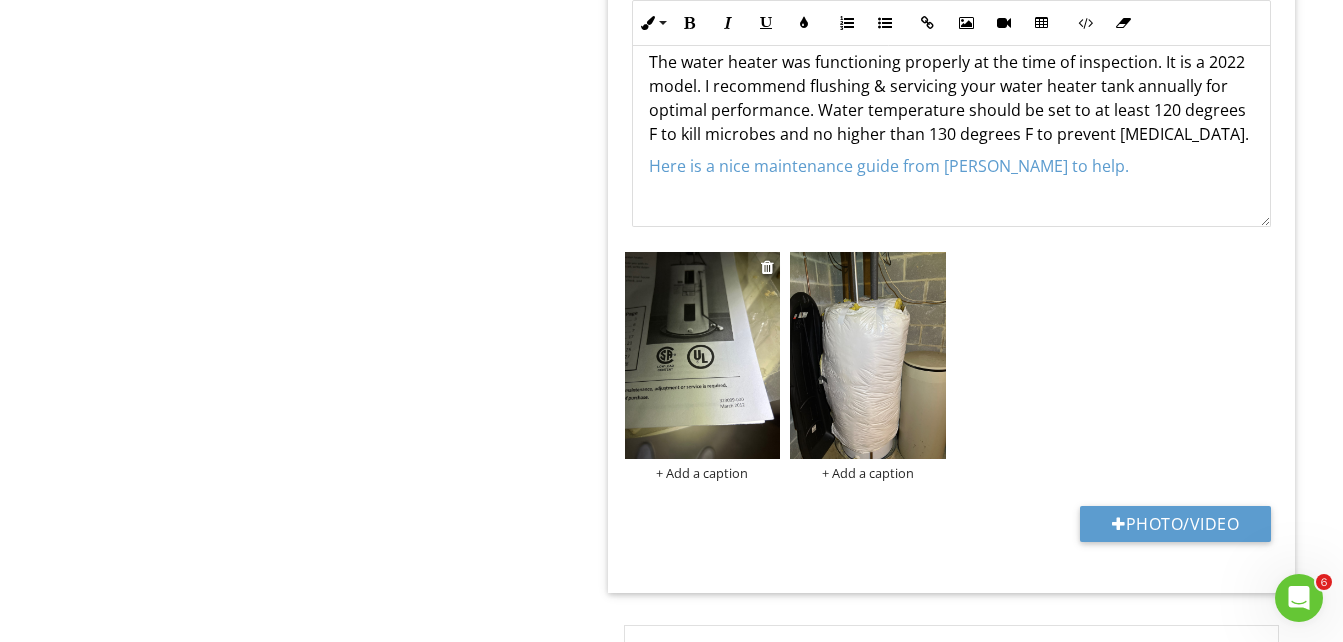 click at bounding box center (703, 356) 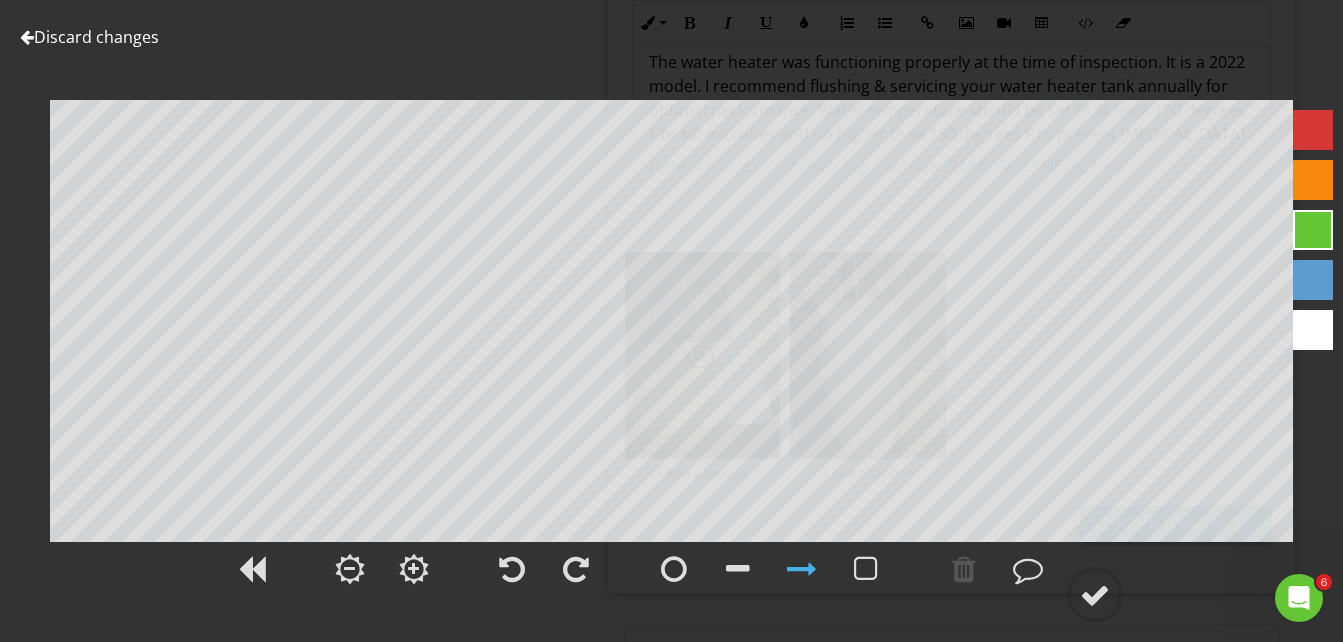 click on "Discard changes" at bounding box center [89, 37] 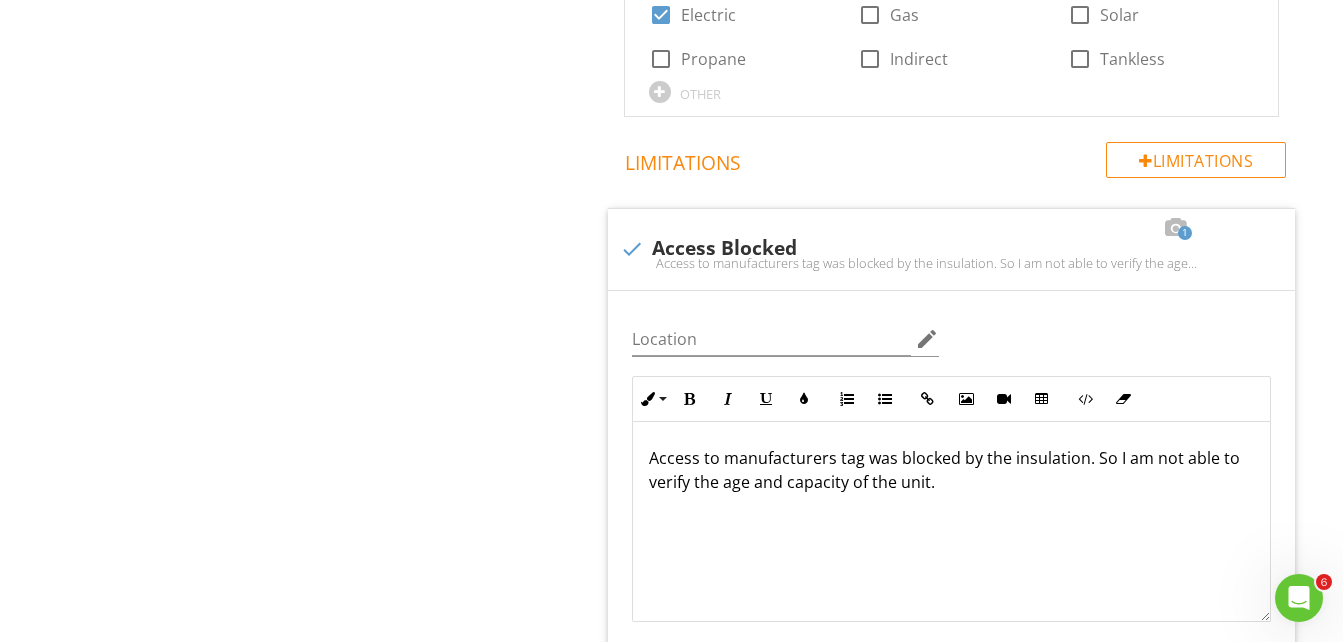 scroll, scrollTop: 2057, scrollLeft: 0, axis: vertical 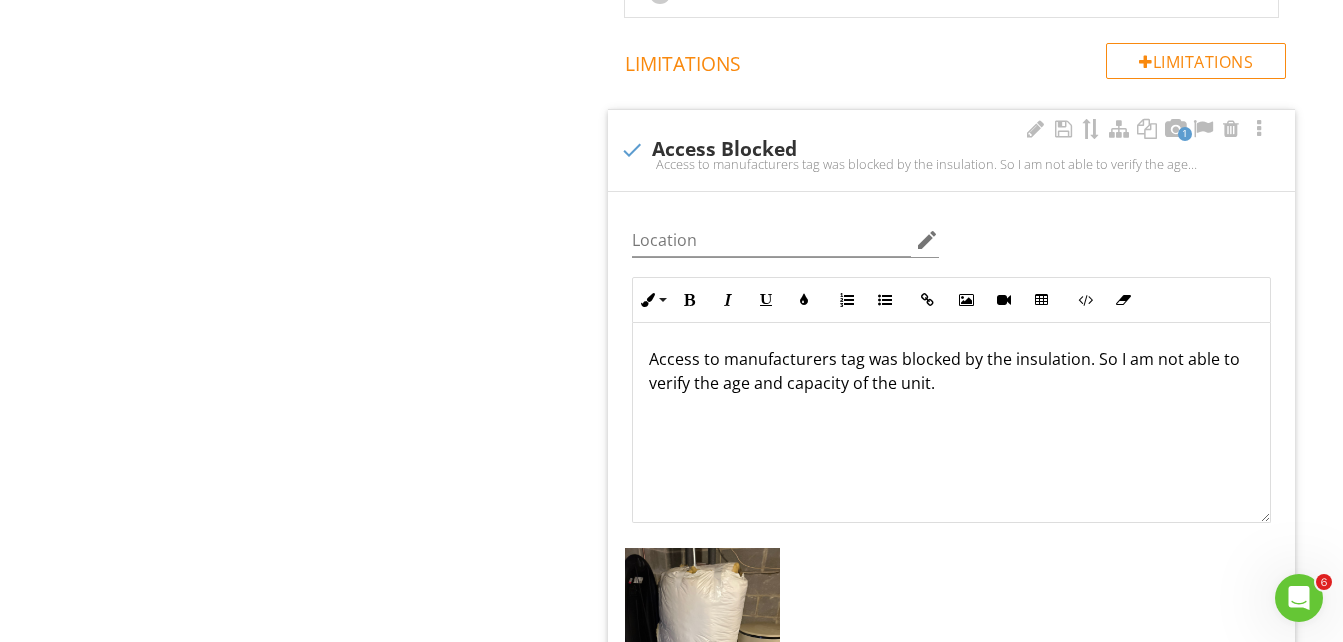 click on "Access to manufacturers tag was blocked by the insulation. So I am not able to verify the age and capacity of the unit." at bounding box center (951, 371) 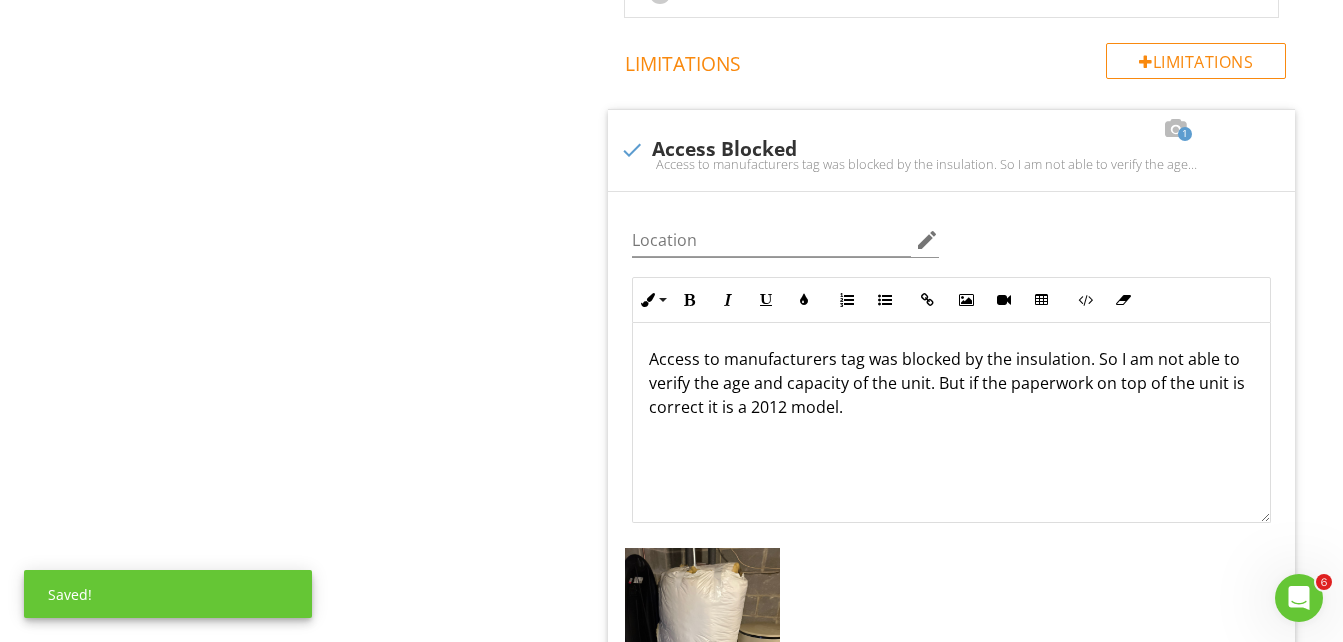 click on "Plumbing
General
Main Water Shut-off Device
Drain, Waste, & Vent Systems
Water Supply, Distribution Systems & Fixtures
Hot Water Systems, Controls, Flues & Vents
Fuel Storage & Distribution Systems
Sump Pump
Item
Hot Water Systems, Controls, Flues & Vents
Info
Information
Capacity
radio_button_checked gallons   radio_button_unchecked Tankless         OTHER
Location
check_box_outline_blank Attic   check_box_outline_blank Washer/Dryer Area   check_box Basement   check_box_outline_blank Crawlspace   check_box_outline_blank Main Floor   check_box_outline_blank" at bounding box center (839, 73) 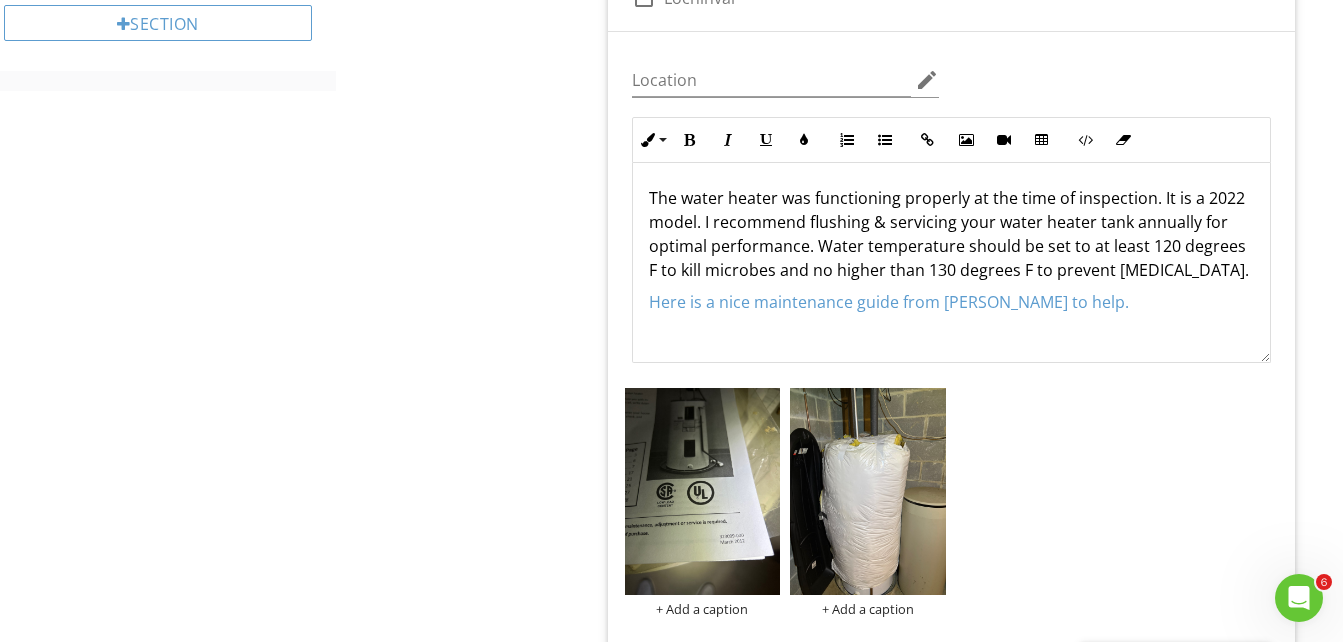 scroll, scrollTop: 1057, scrollLeft: 0, axis: vertical 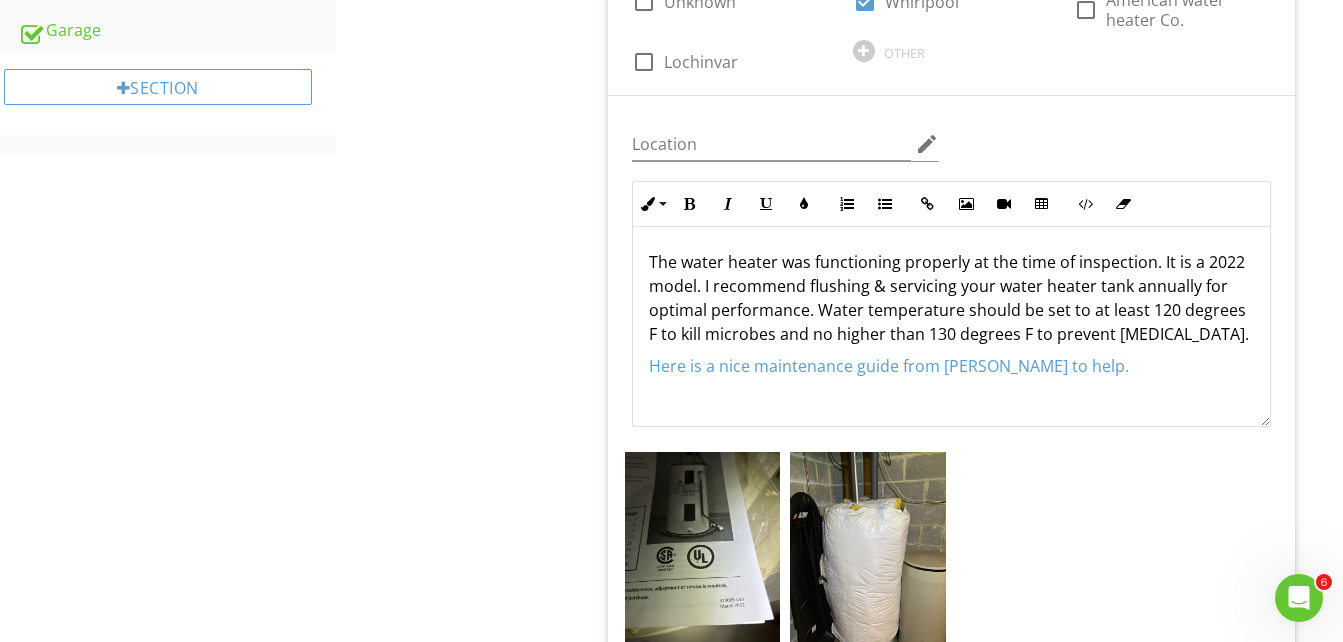 click on "The water heater was functioning properly at the time of inspection. It is a 2022 model. I recommend flushing & servicing your water heater tank annually for optimal performance. Water temperature should be set to at least 120 degrees F to kill microbes and no higher than 130 degrees F to prevent scalding." at bounding box center (951, 298) 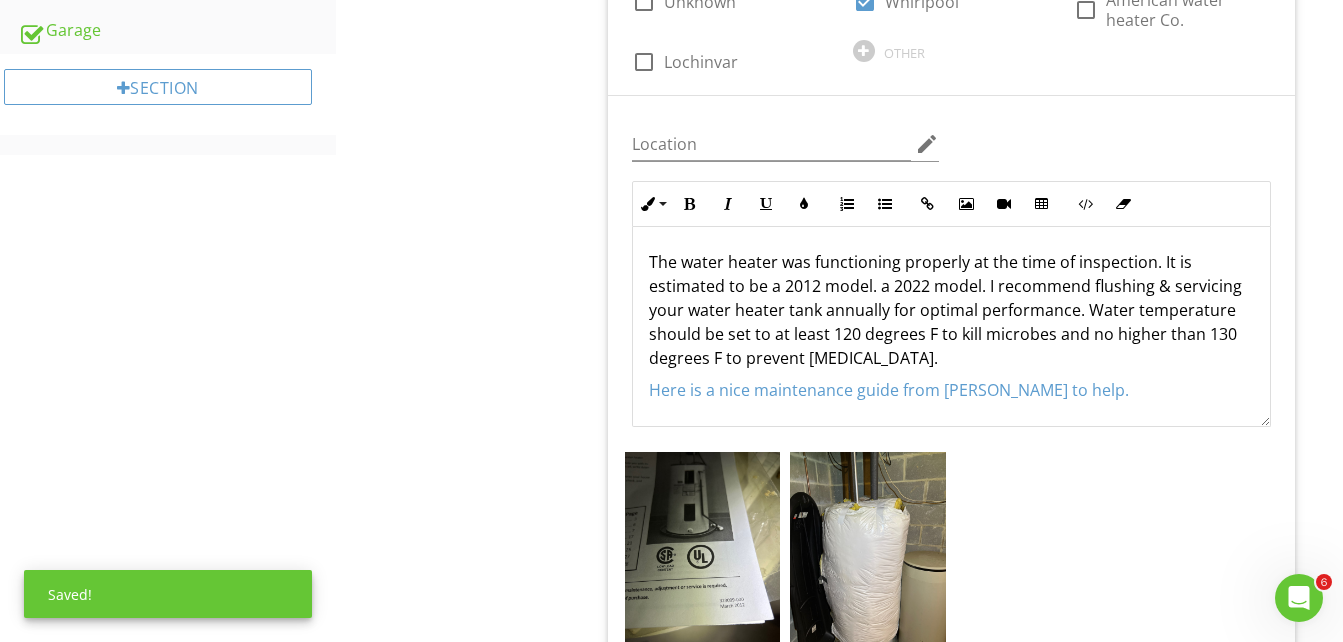 click on "The water heater was functioning properly at the time of inspection. It is estimated to be a 2012 model. a 2022 model. I recommend flushing & servicing your water heater tank annually for optimal performance. Water temperature should be set to at least 120 degrees F to kill microbes and no higher than 130 degrees F to prevent scalding." at bounding box center [951, 310] 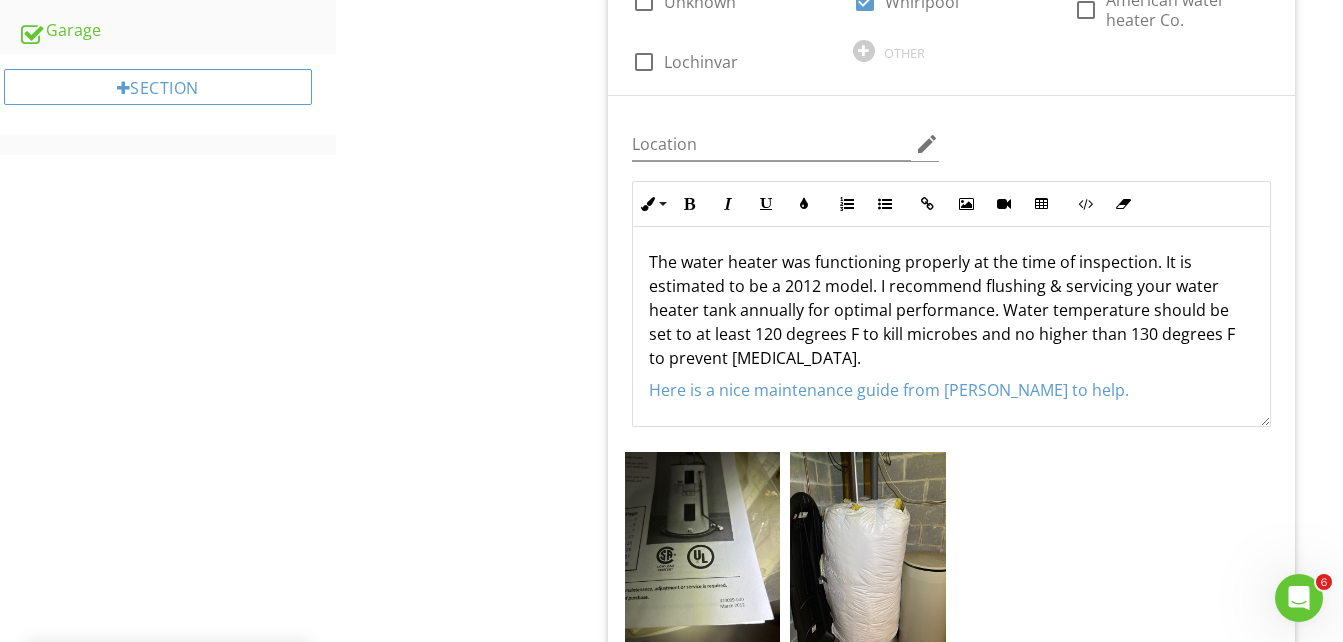 scroll, scrollTop: 0, scrollLeft: 0, axis: both 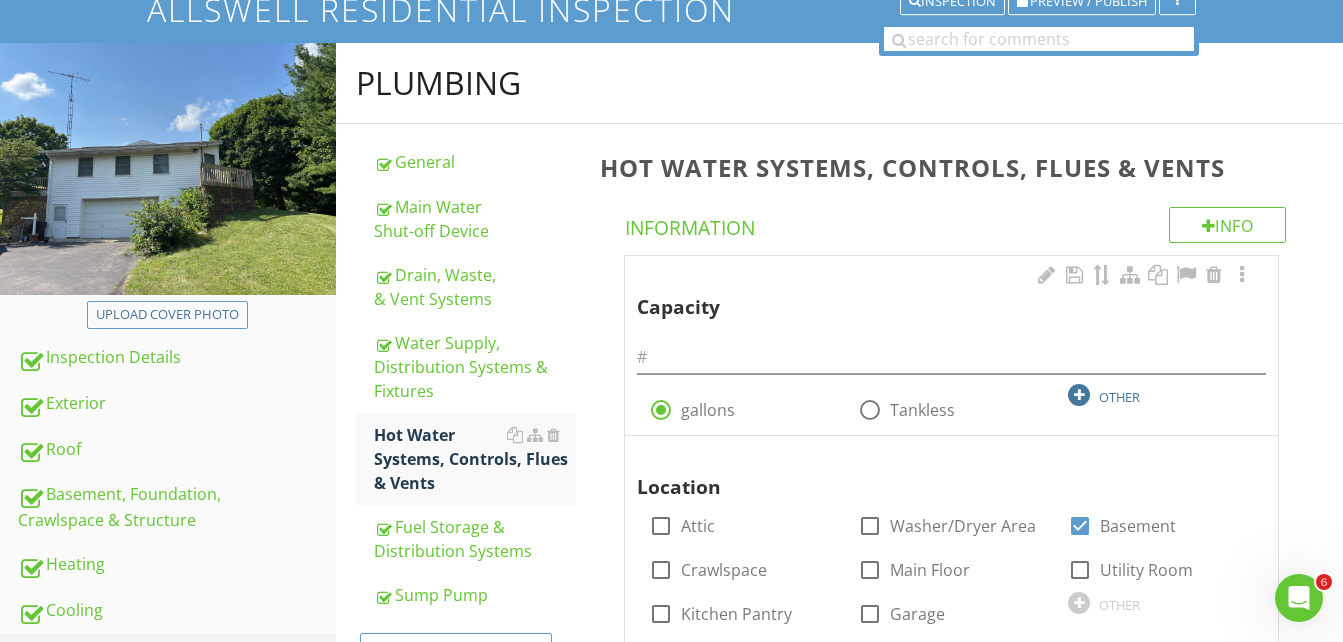click at bounding box center (1079, 395) 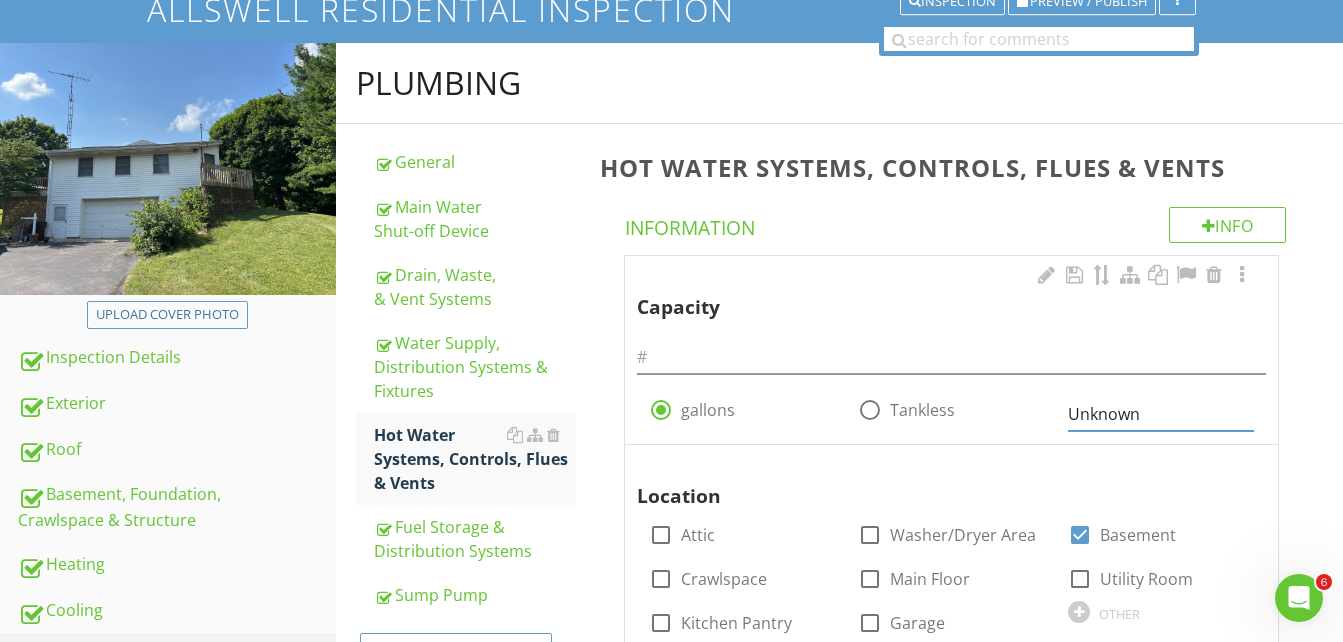 type on "Unknown" 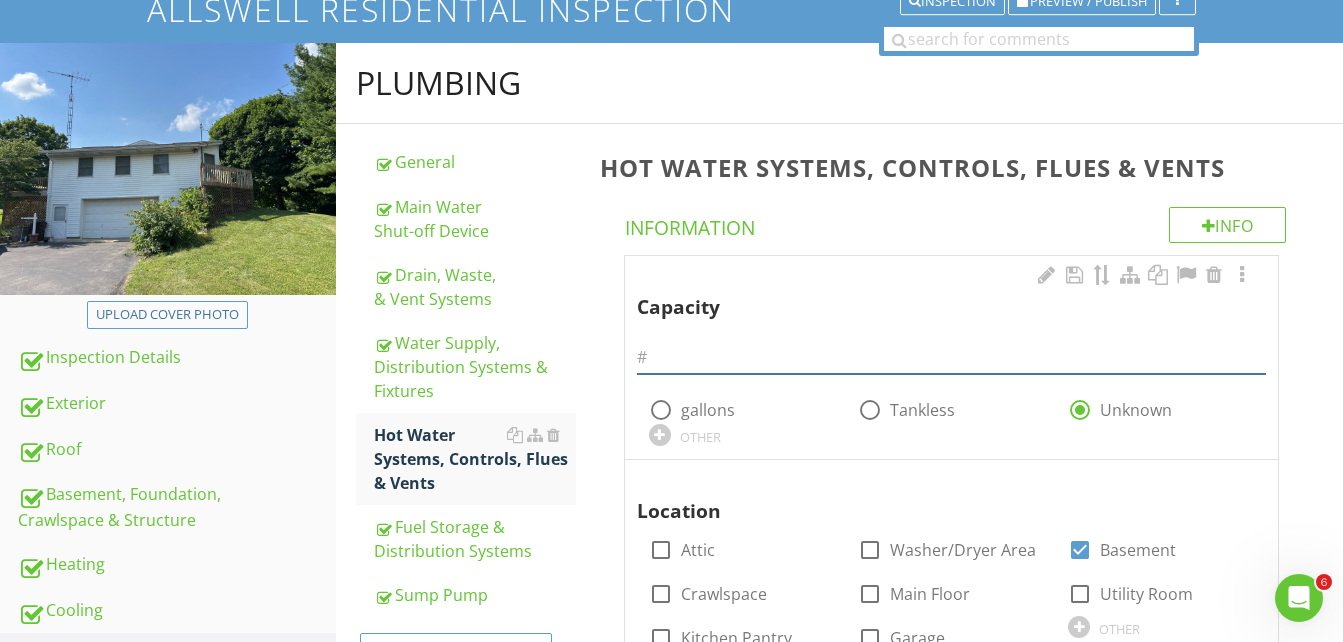 click at bounding box center [951, 357] 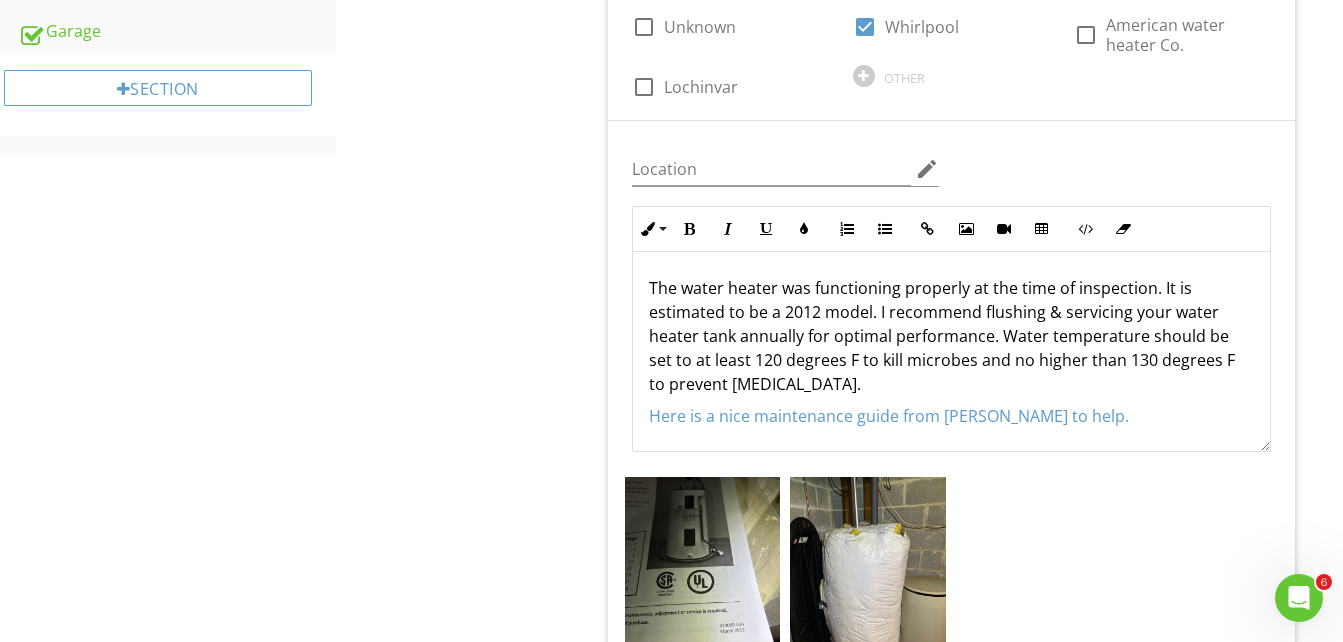 scroll, scrollTop: 1057, scrollLeft: 0, axis: vertical 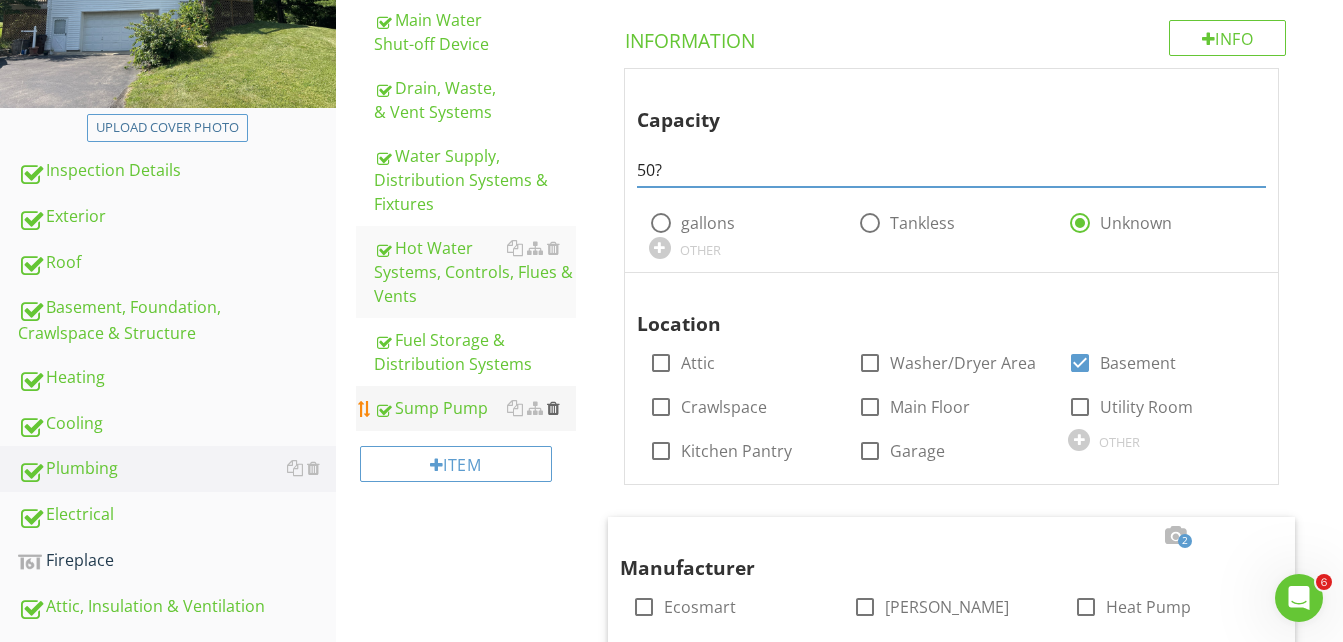 type on "50?" 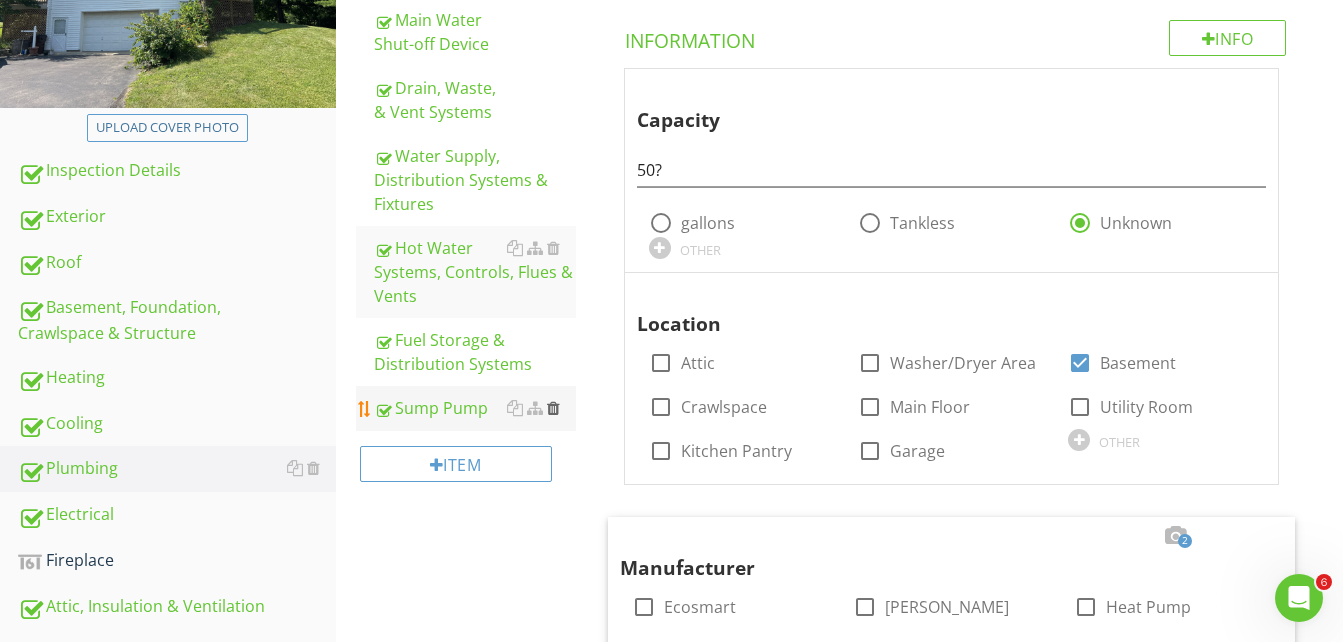 click at bounding box center [553, 408] 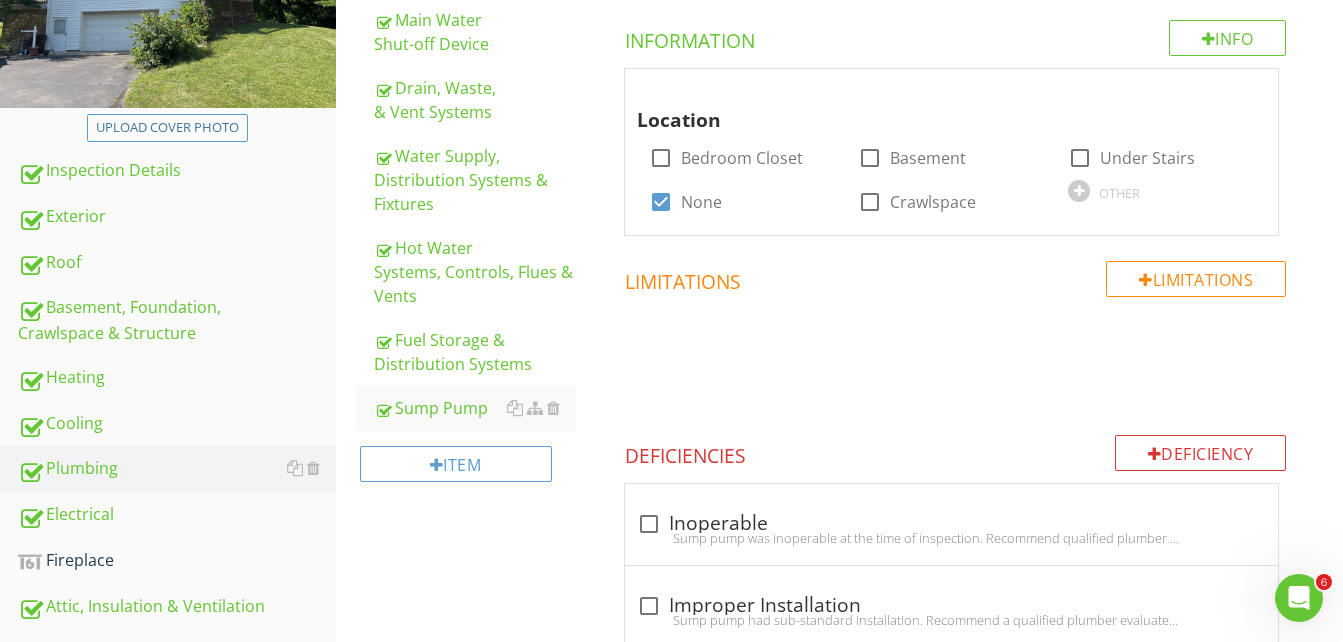 click at bounding box center (671, 321) 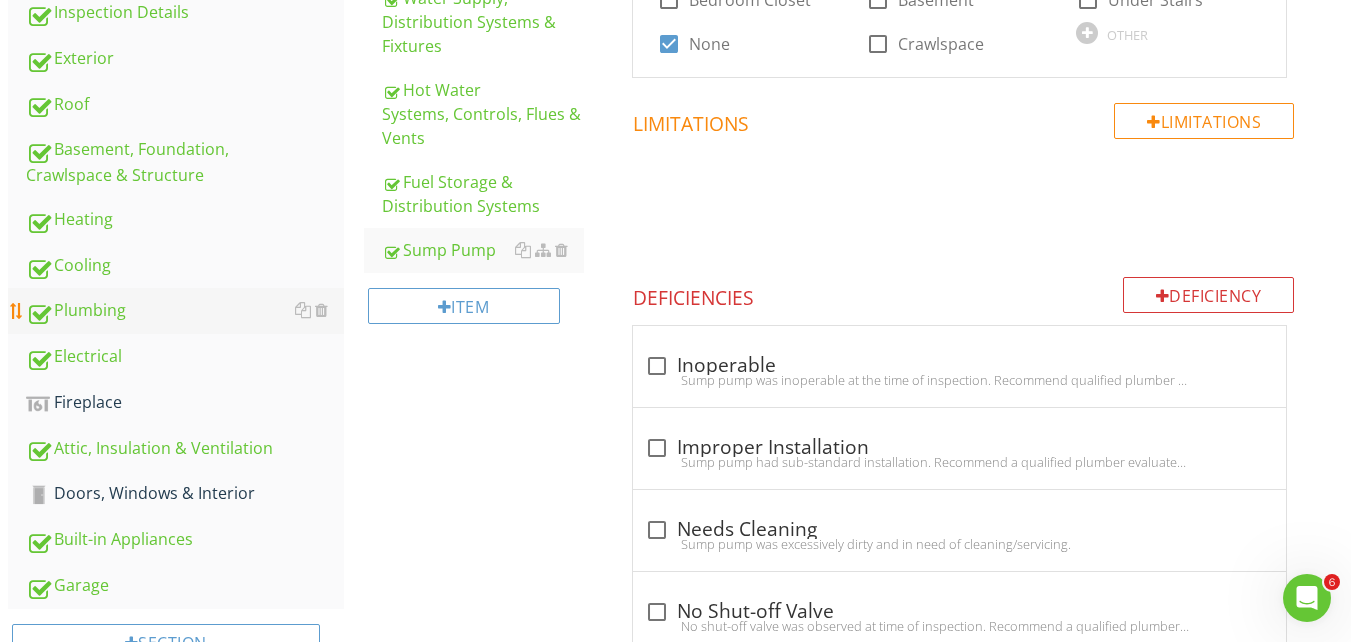 scroll, scrollTop: 544, scrollLeft: 0, axis: vertical 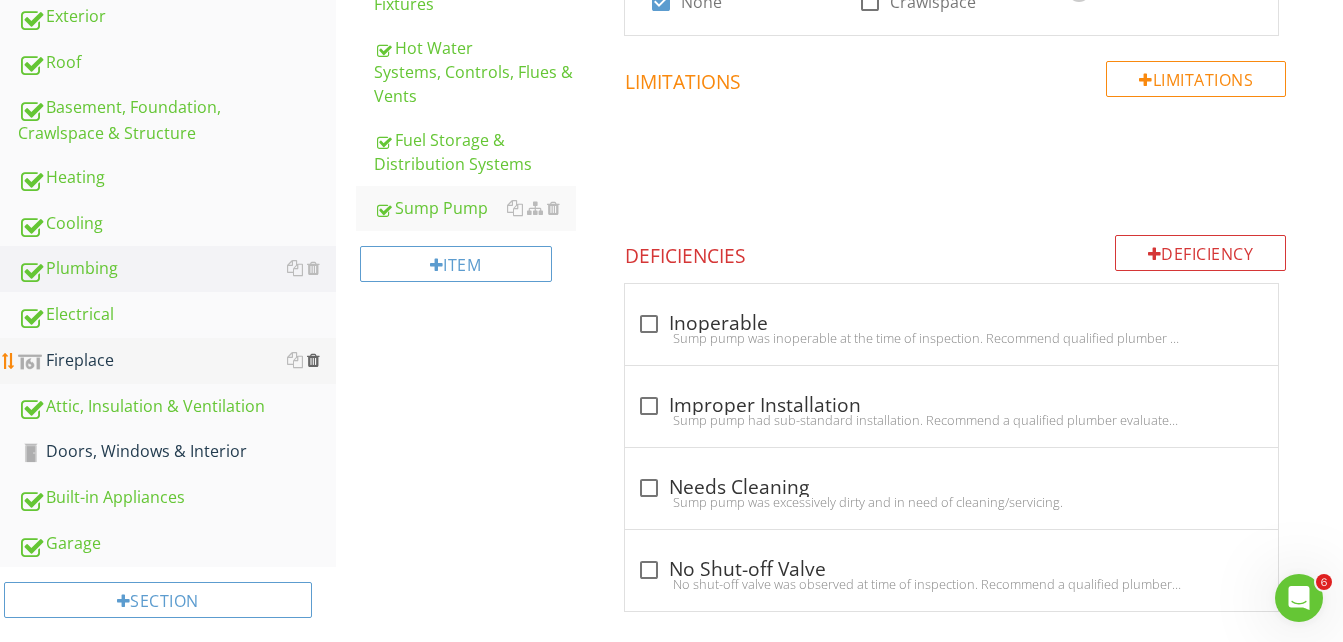 click at bounding box center [313, 360] 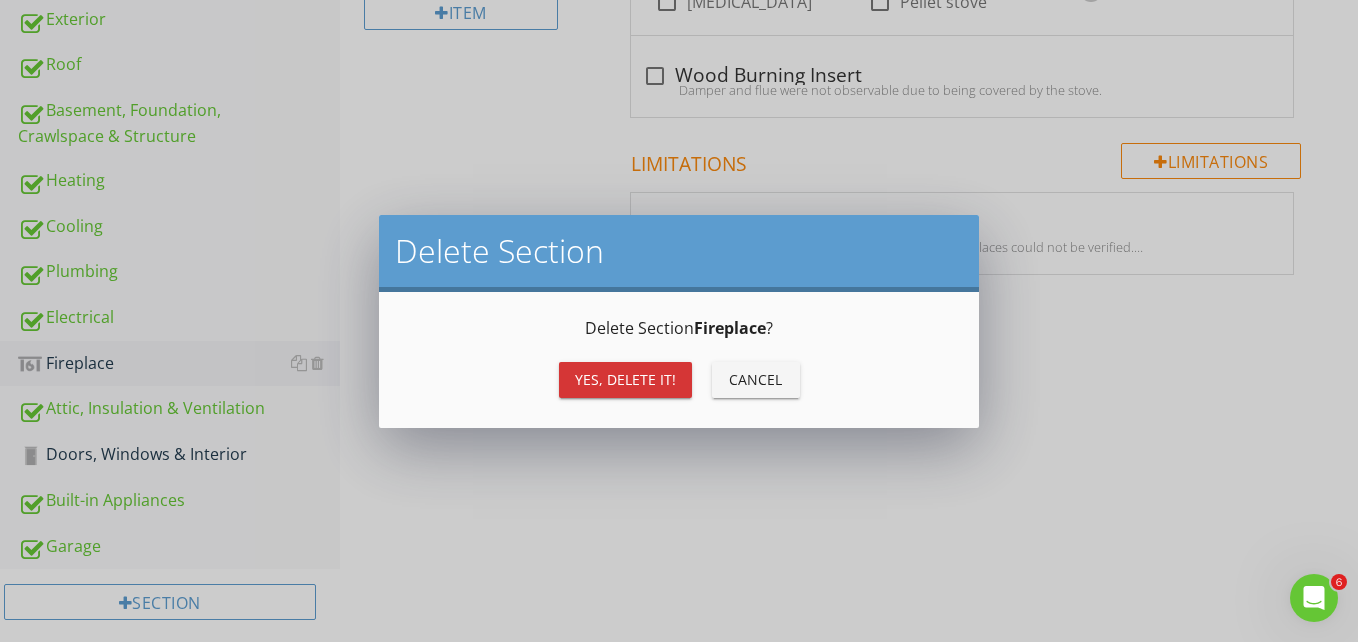click on "Yes, Delete it!" at bounding box center (625, 379) 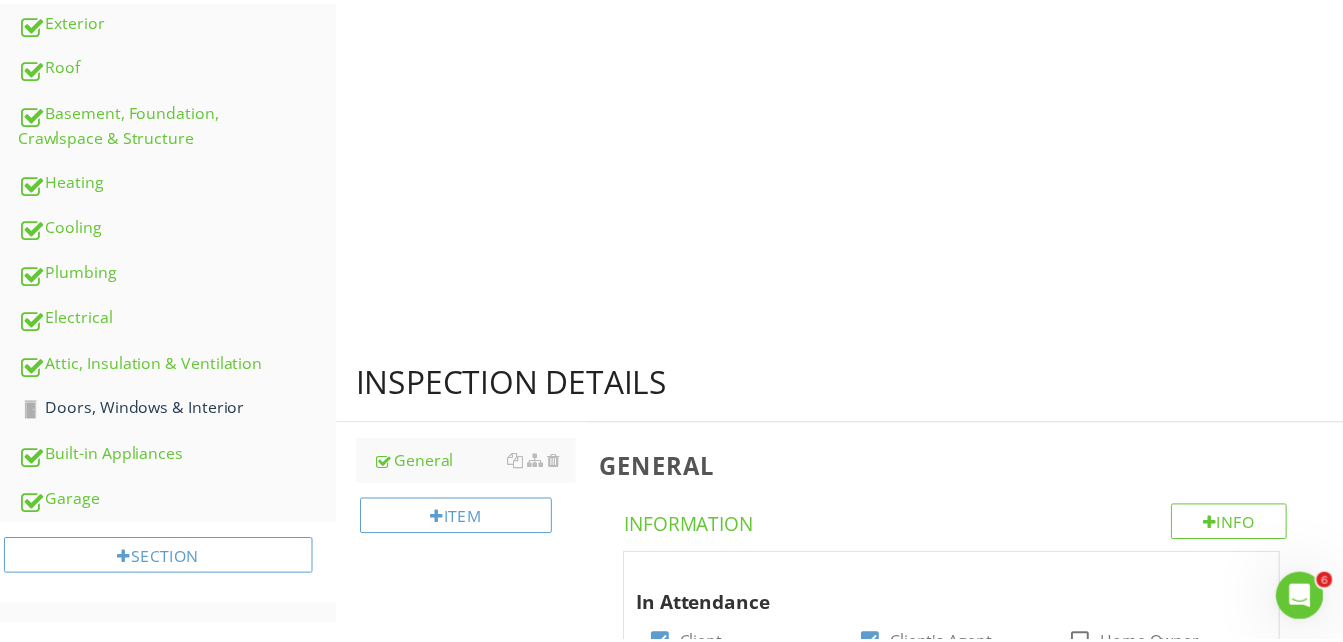 scroll, scrollTop: 524, scrollLeft: 0, axis: vertical 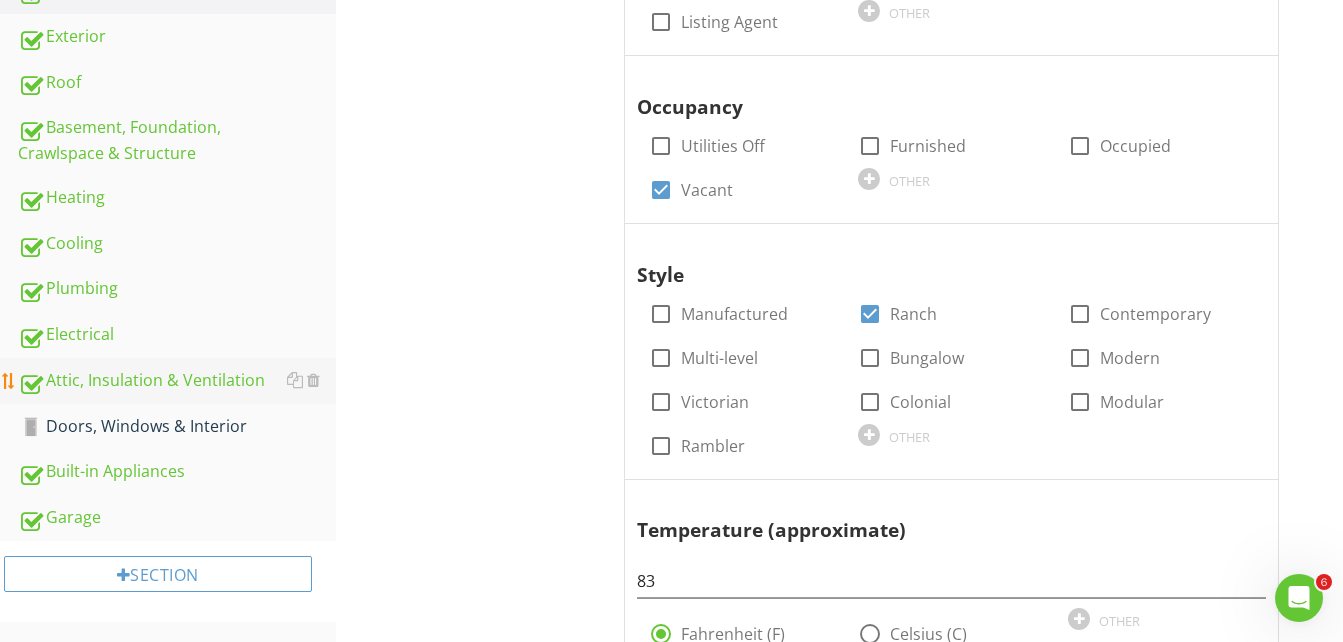 click on "Attic, Insulation & Ventilation" at bounding box center (177, 381) 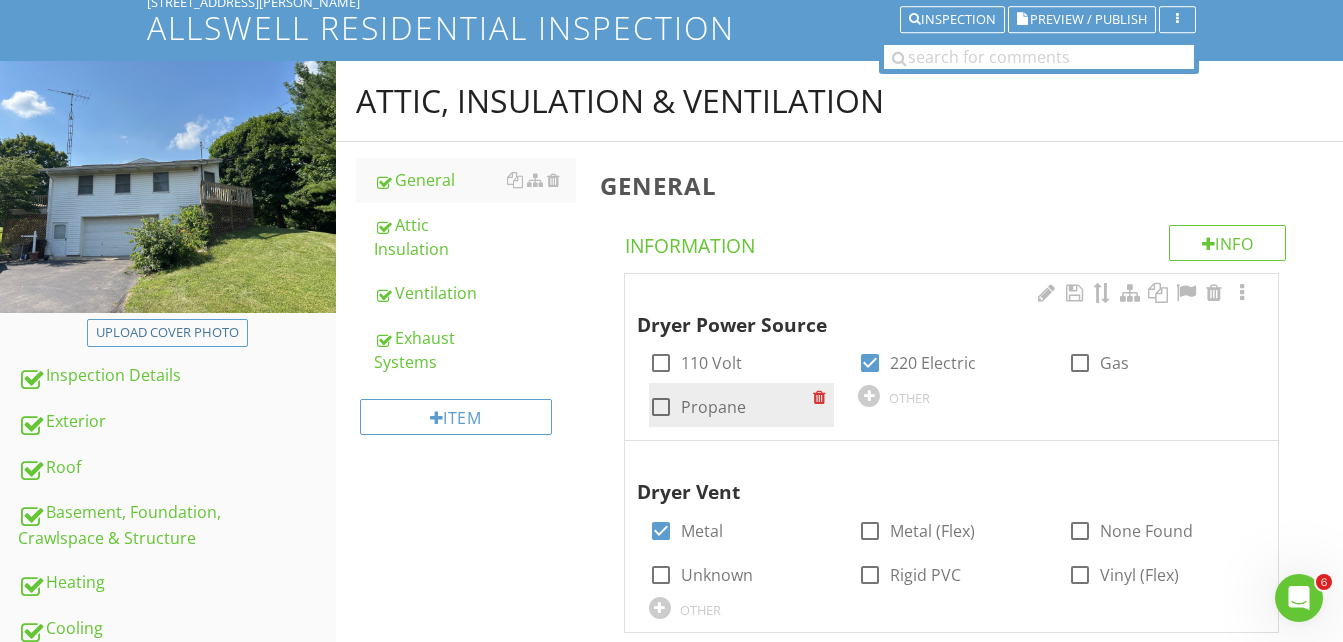scroll, scrollTop: 124, scrollLeft: 0, axis: vertical 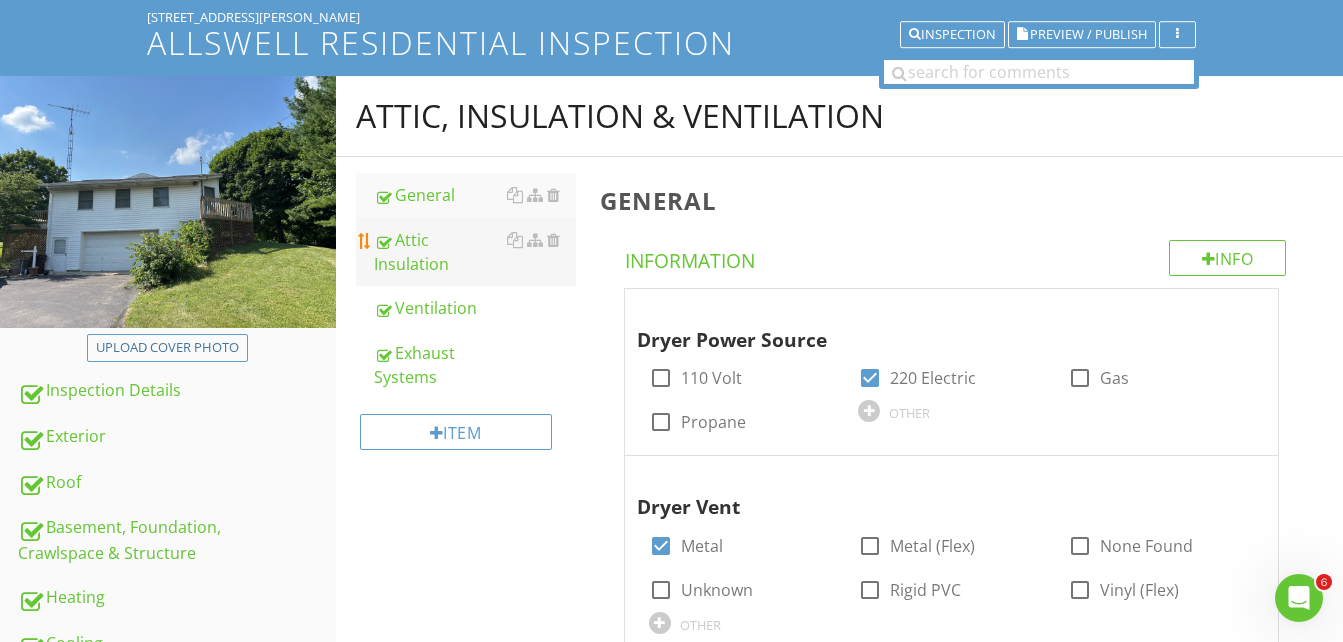 click on "Attic Insulation" at bounding box center [475, 252] 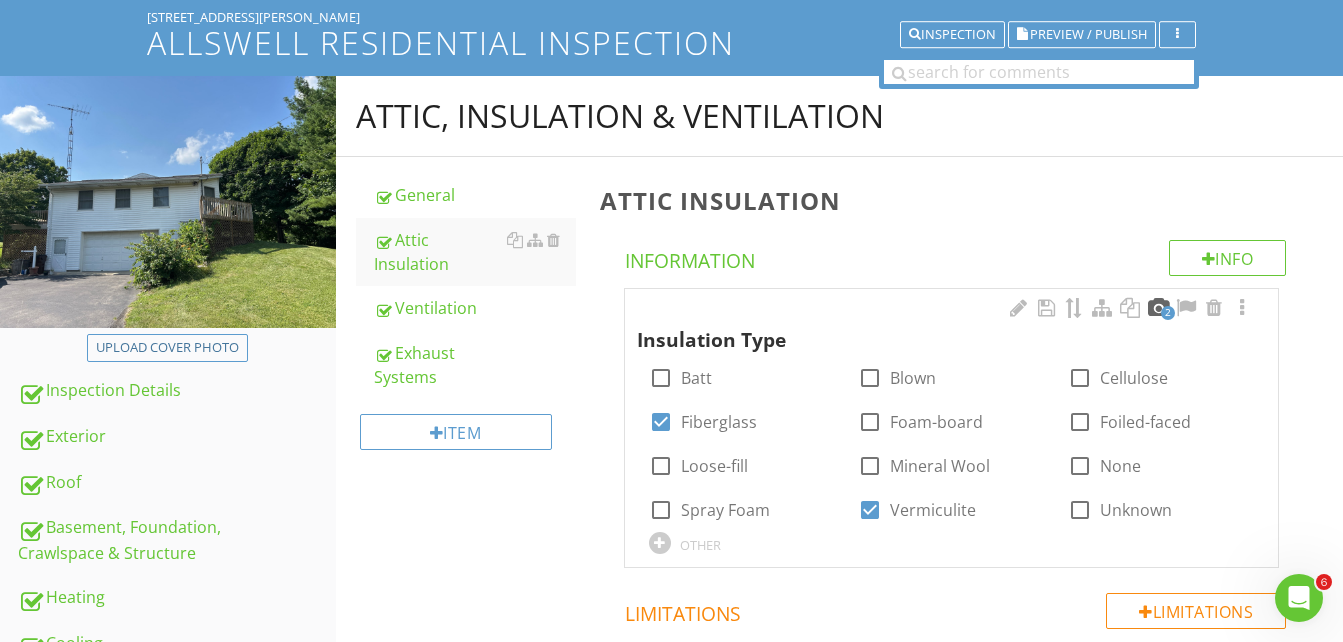 click at bounding box center [1158, 308] 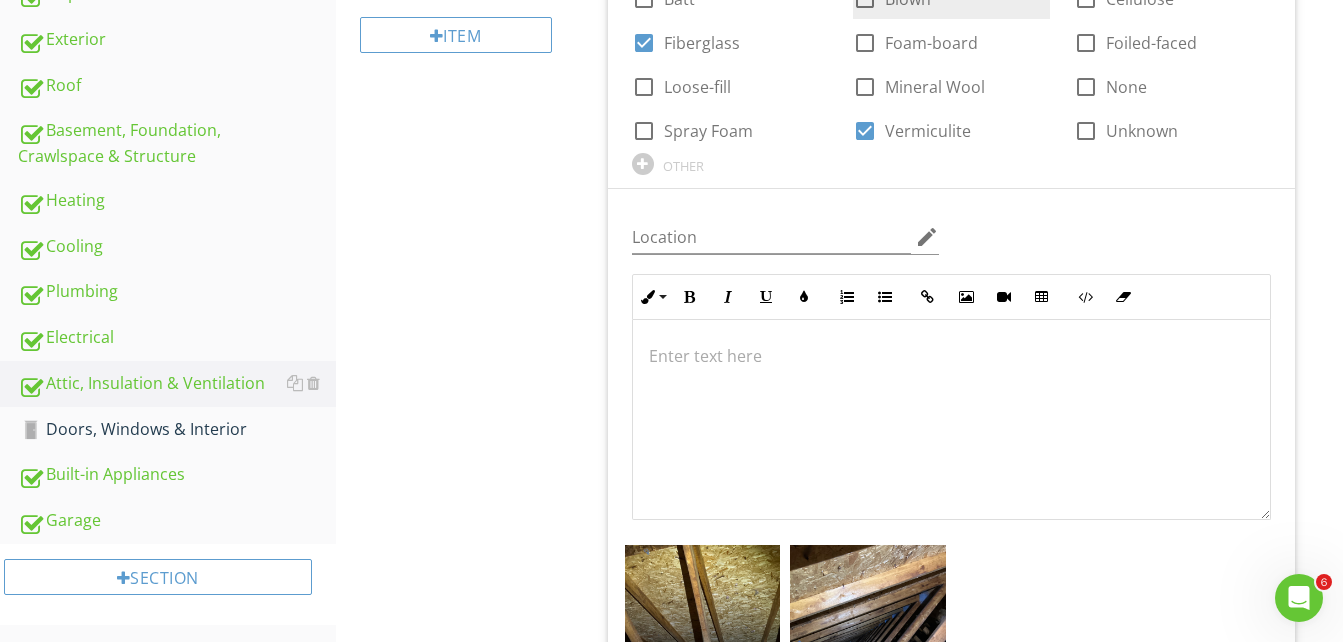 scroll, scrollTop: 524, scrollLeft: 0, axis: vertical 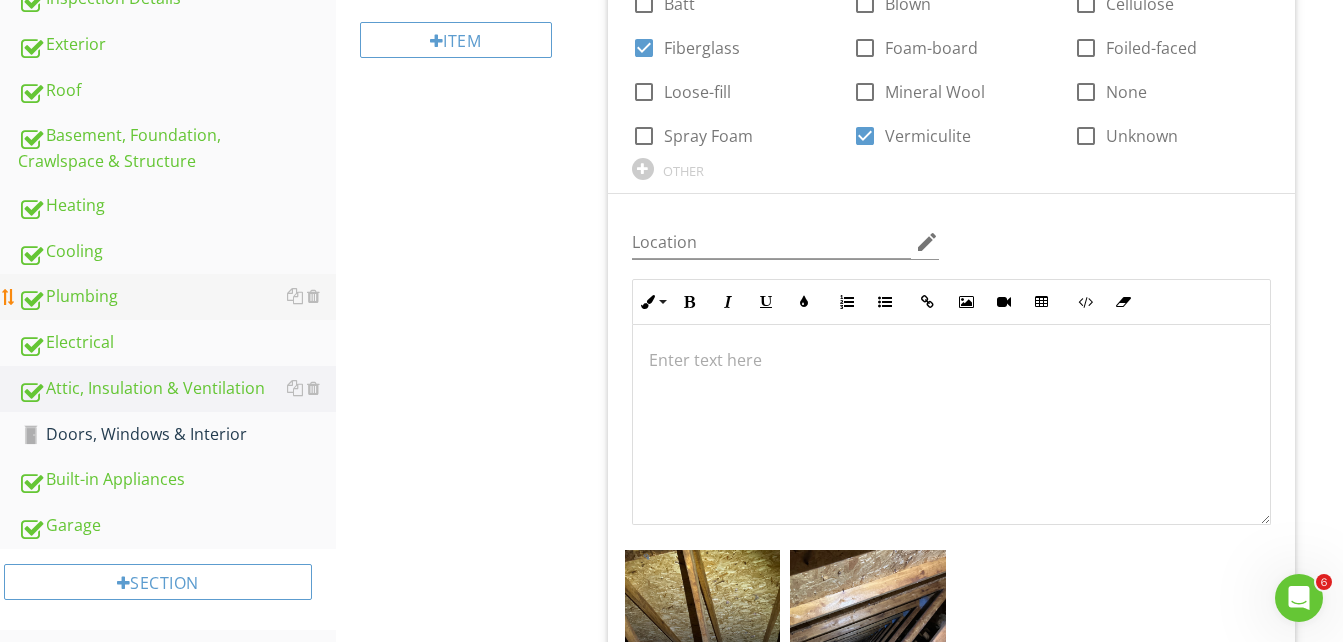 click on "Plumbing" at bounding box center [177, 297] 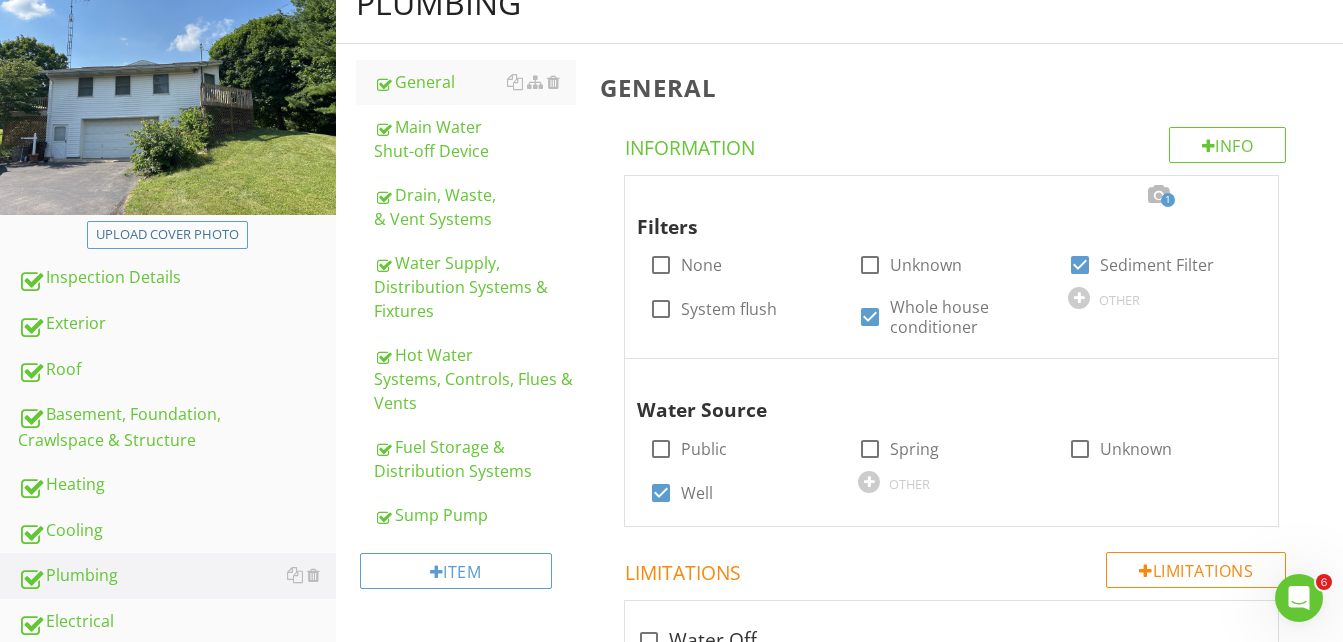 scroll, scrollTop: 216, scrollLeft: 0, axis: vertical 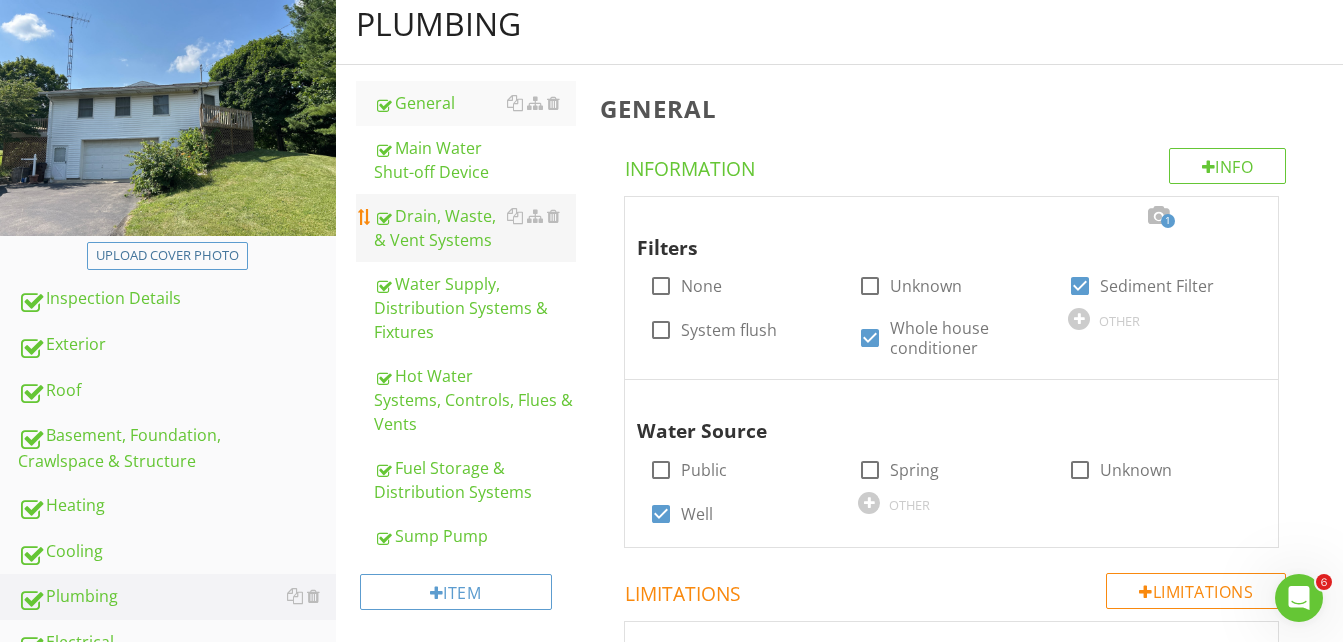 click on "Drain, Waste, & Vent Systems" at bounding box center (475, 228) 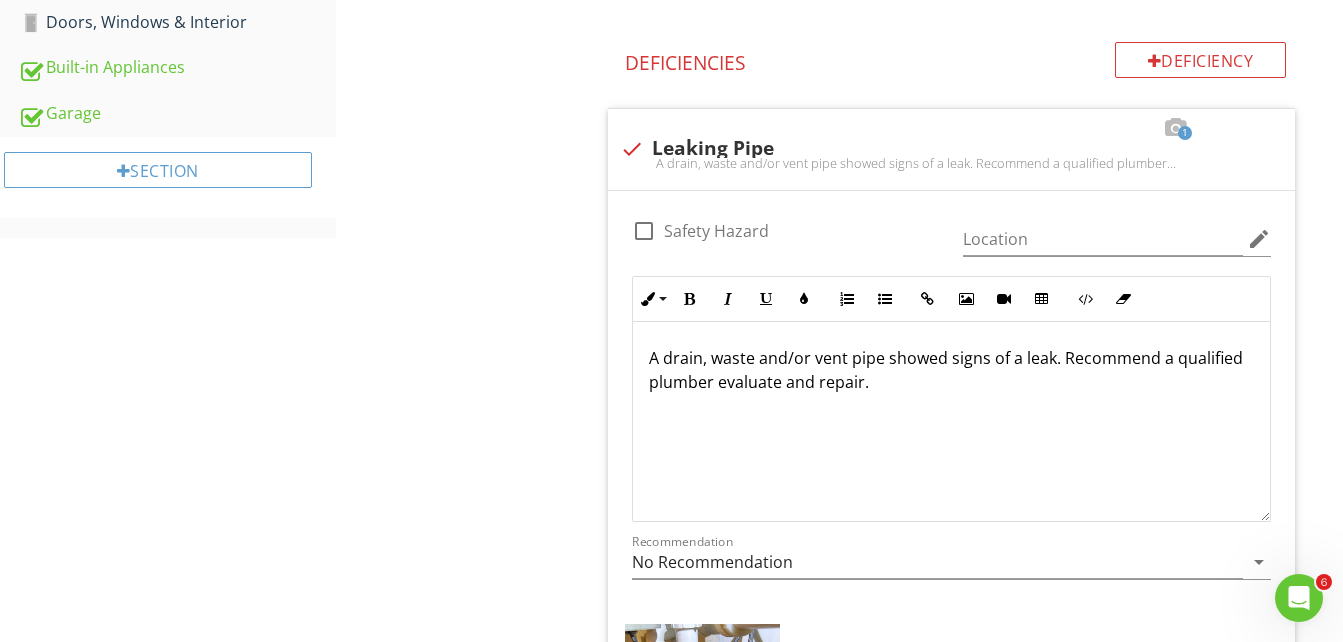scroll, scrollTop: 1016, scrollLeft: 0, axis: vertical 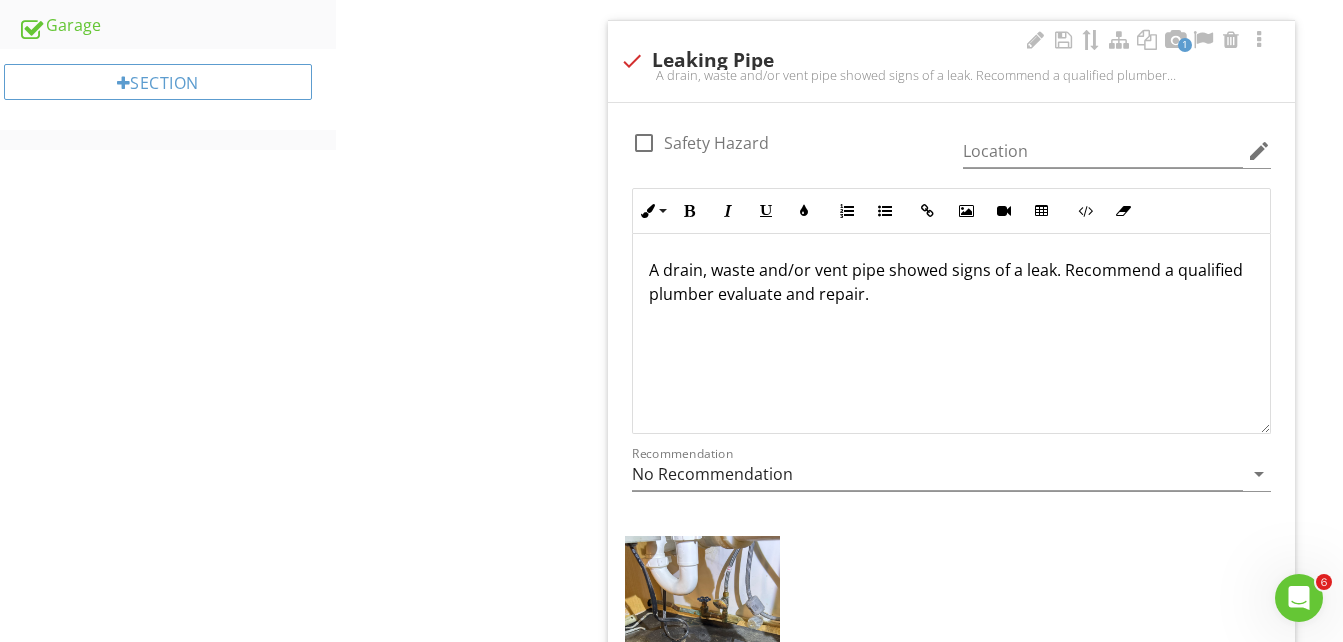 click on "A drain, waste and/or vent pipe showed signs of a leak. Recommend a qualified plumber evaluate and repair." at bounding box center [951, 282] 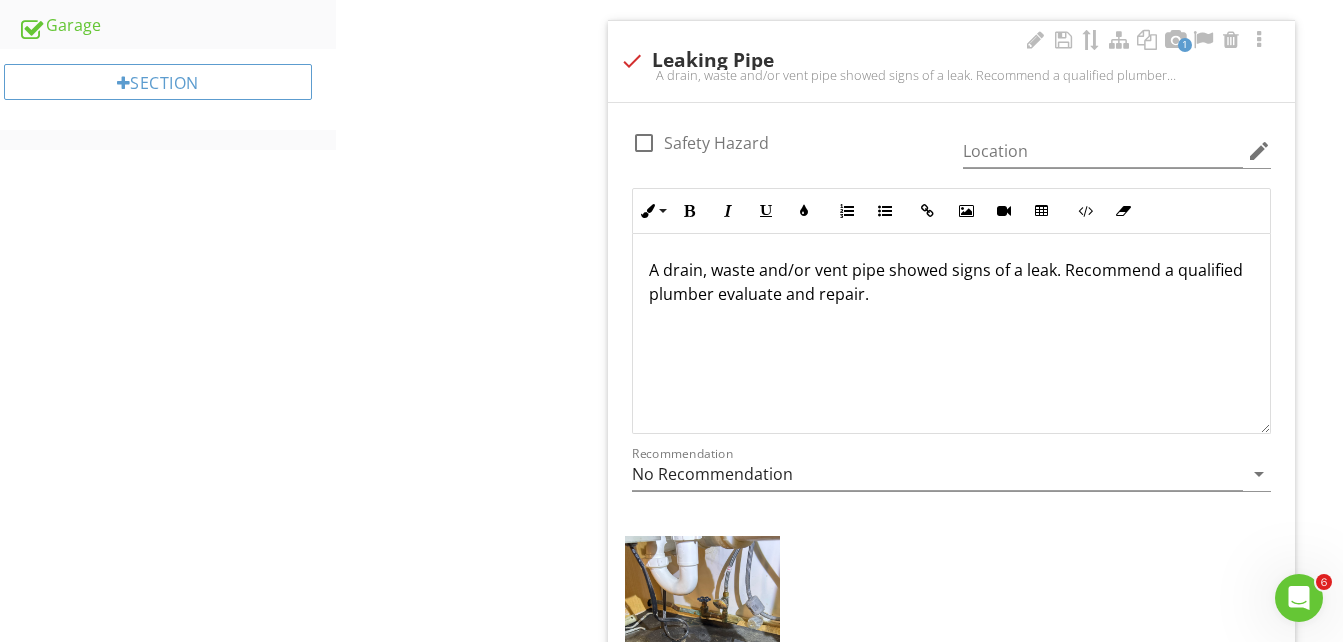 type 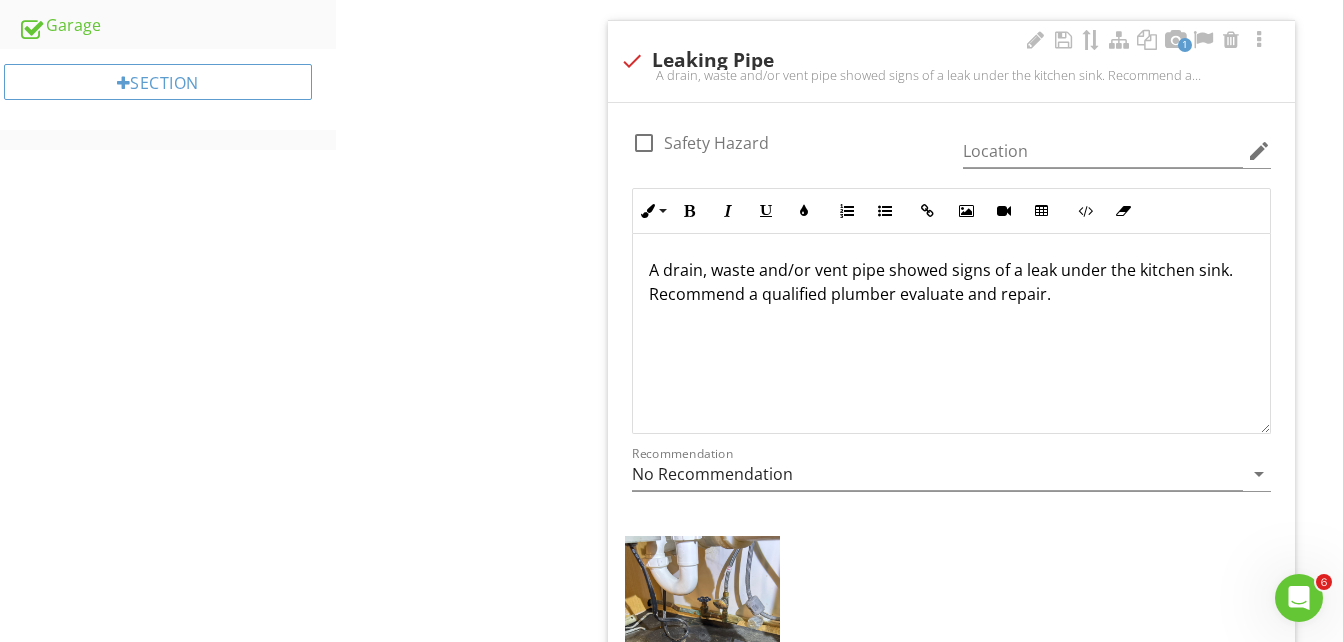 click on "A drain, waste and/or vent pipe showed signs of a leak under the kitchen sink. Recommend a qualified plumber evaluate and repair." at bounding box center [951, 282] 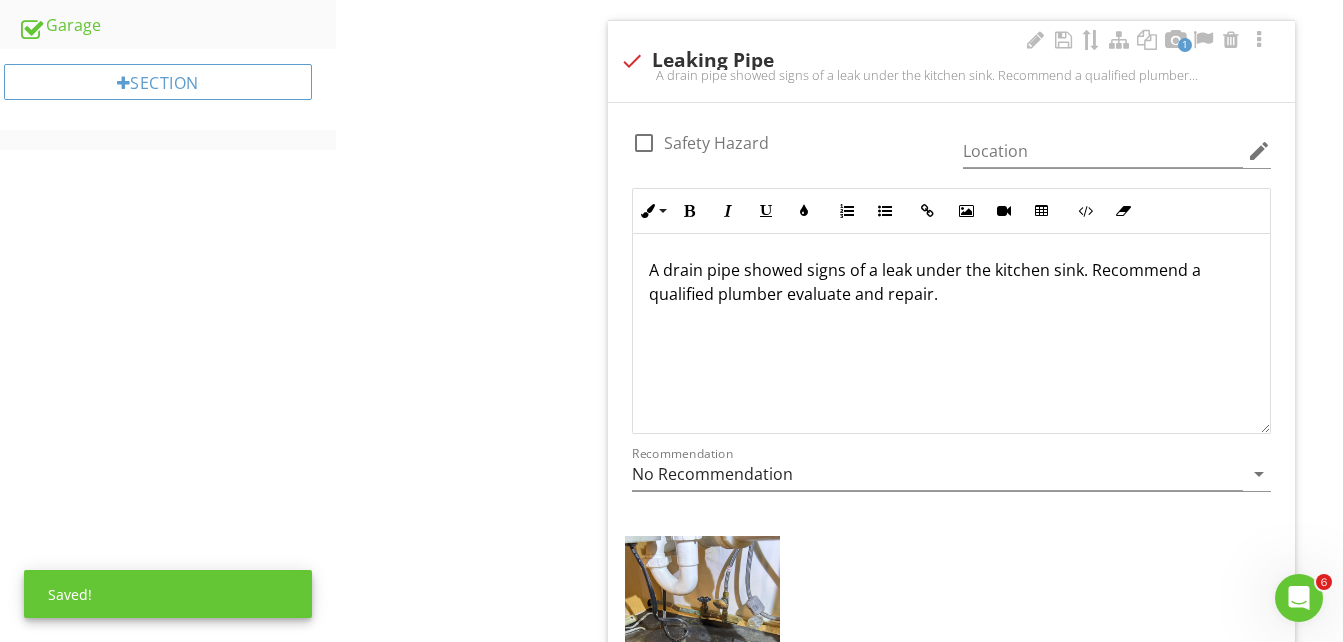 click on "A drain pipe showed signs of a leak under the kitchen sink. Recommend a qualified plumber evaluate and repair." at bounding box center [951, 334] 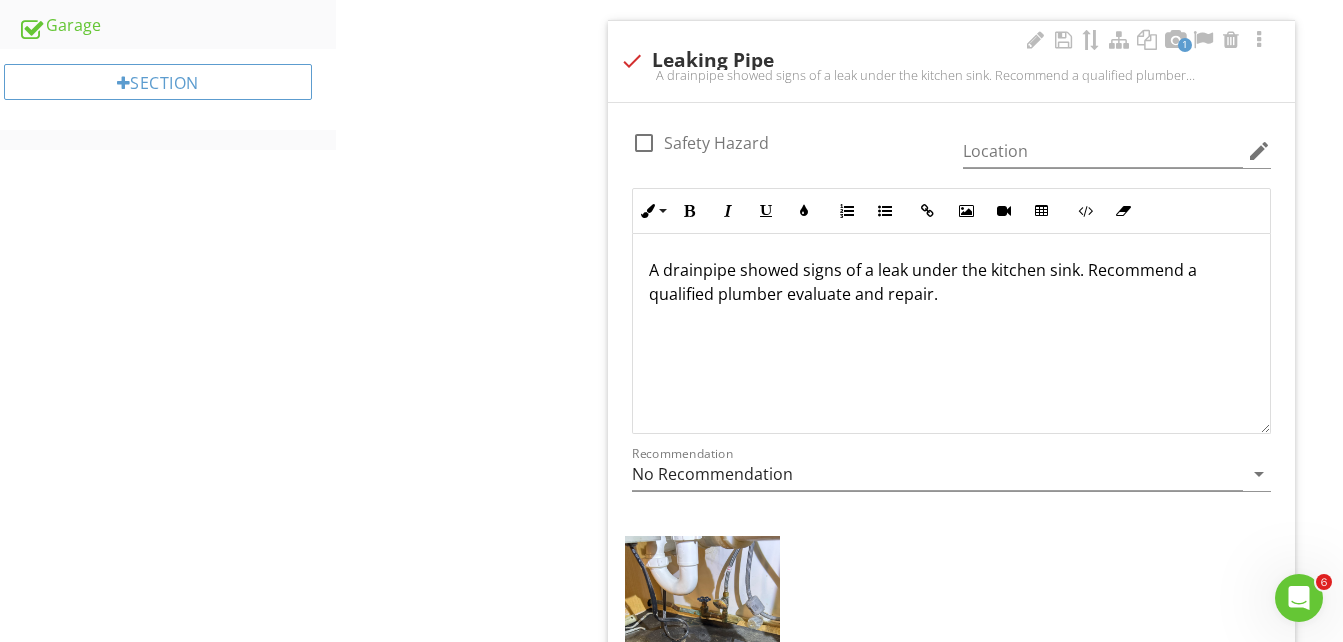 scroll, scrollTop: 1, scrollLeft: 0, axis: vertical 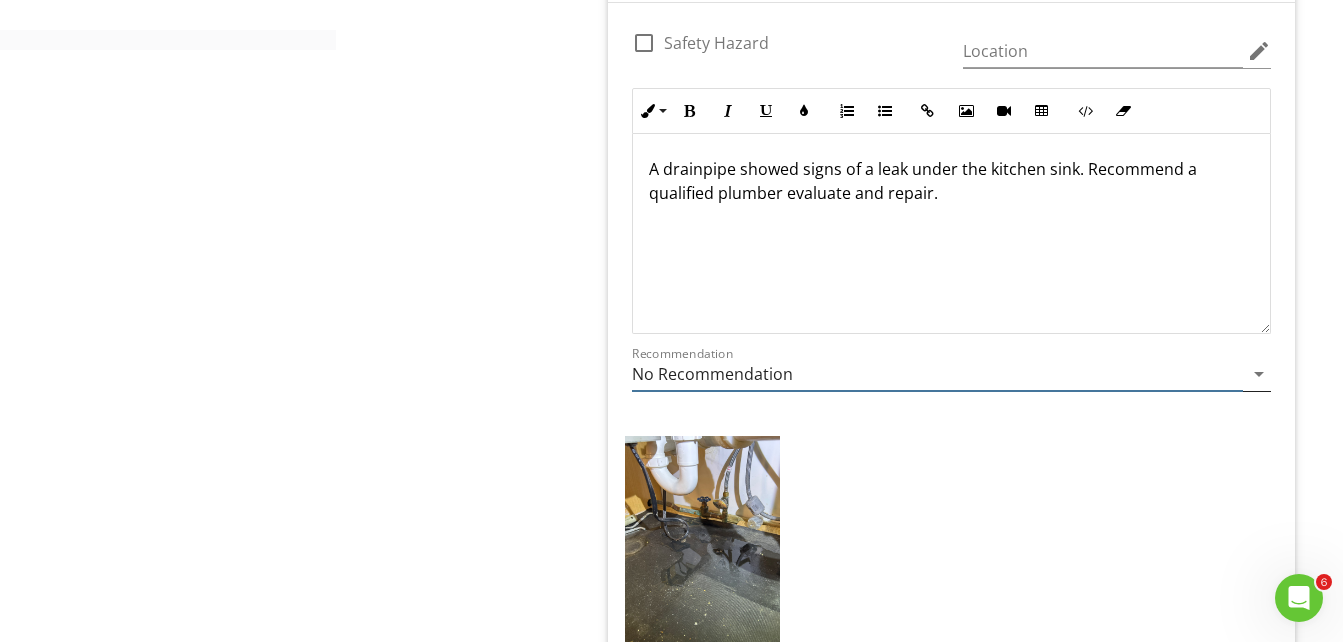 click on "arrow_drop_down" at bounding box center [1259, 374] 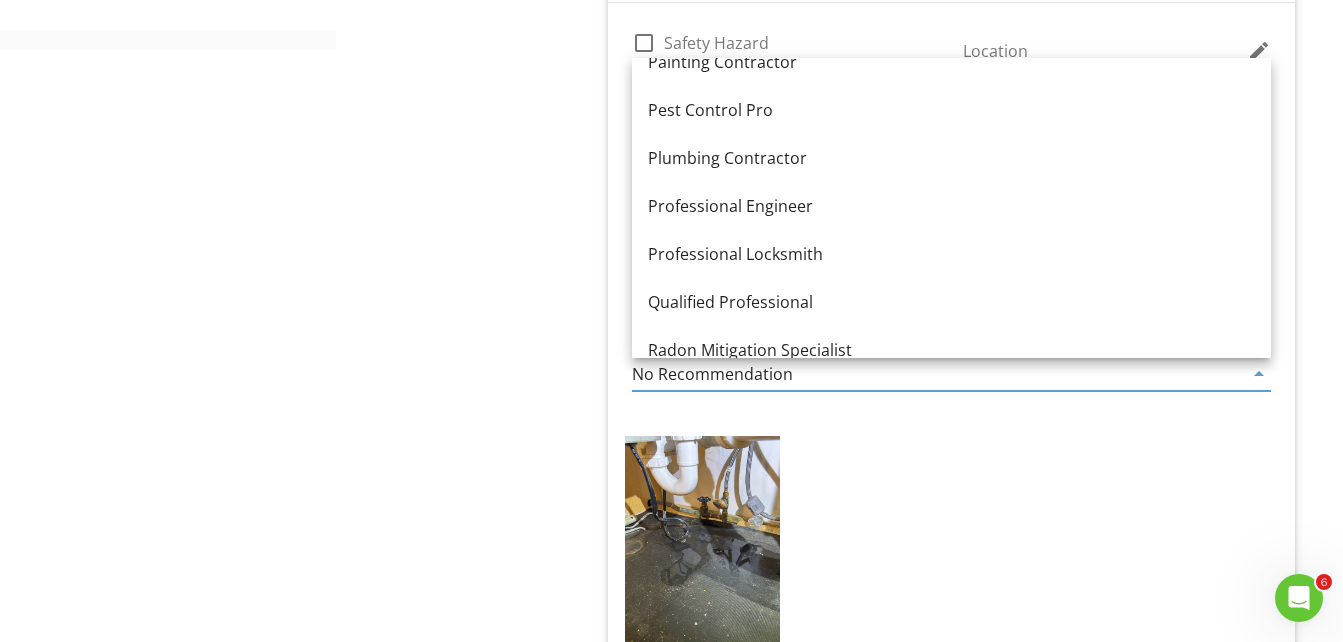 scroll, scrollTop: 2100, scrollLeft: 0, axis: vertical 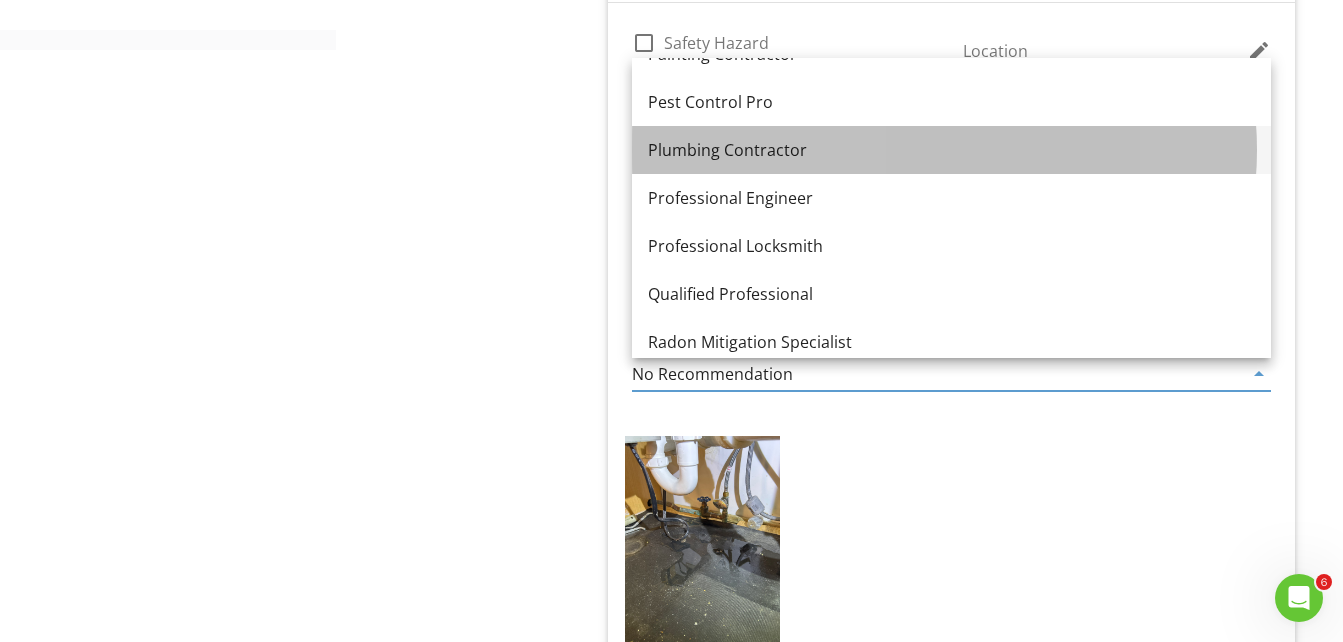 click on "Plumbing Contractor" at bounding box center (951, 150) 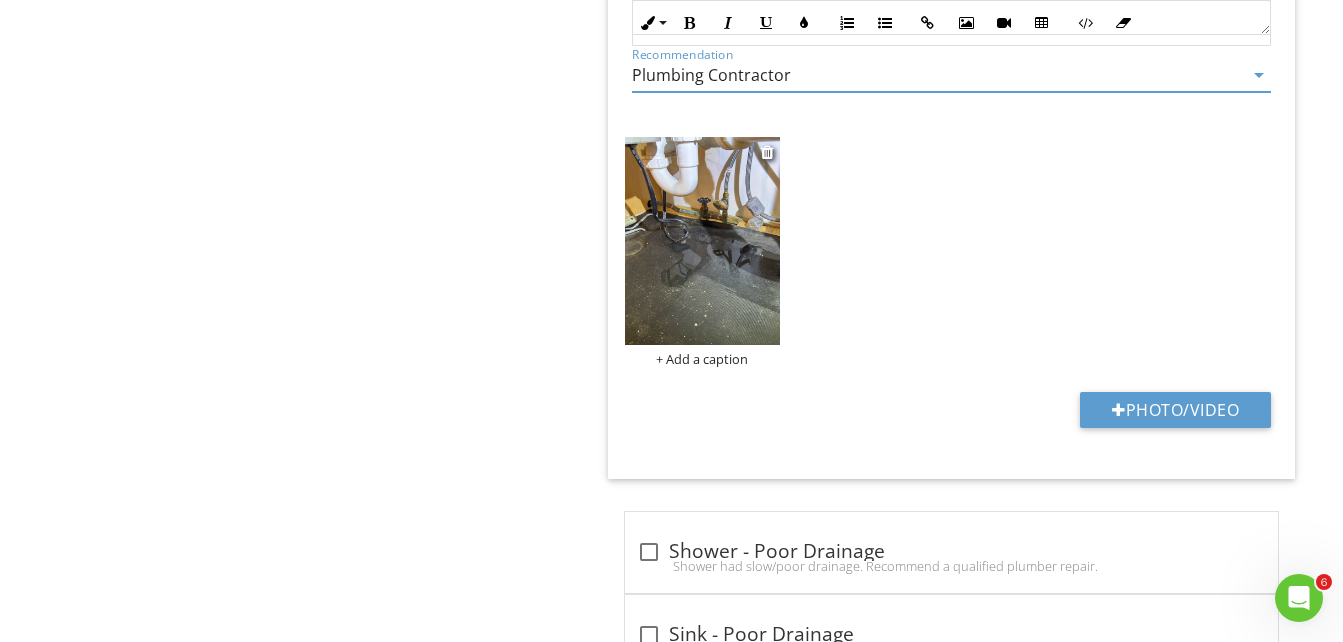 scroll, scrollTop: 1416, scrollLeft: 0, axis: vertical 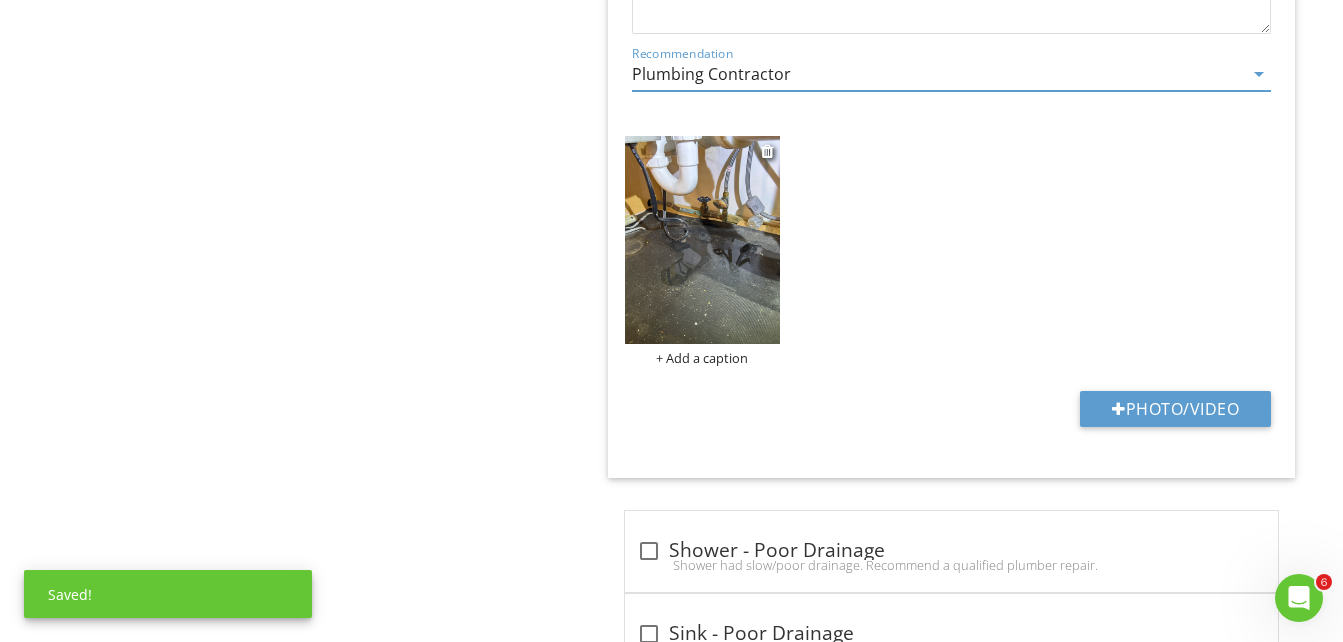 click at bounding box center [703, 240] 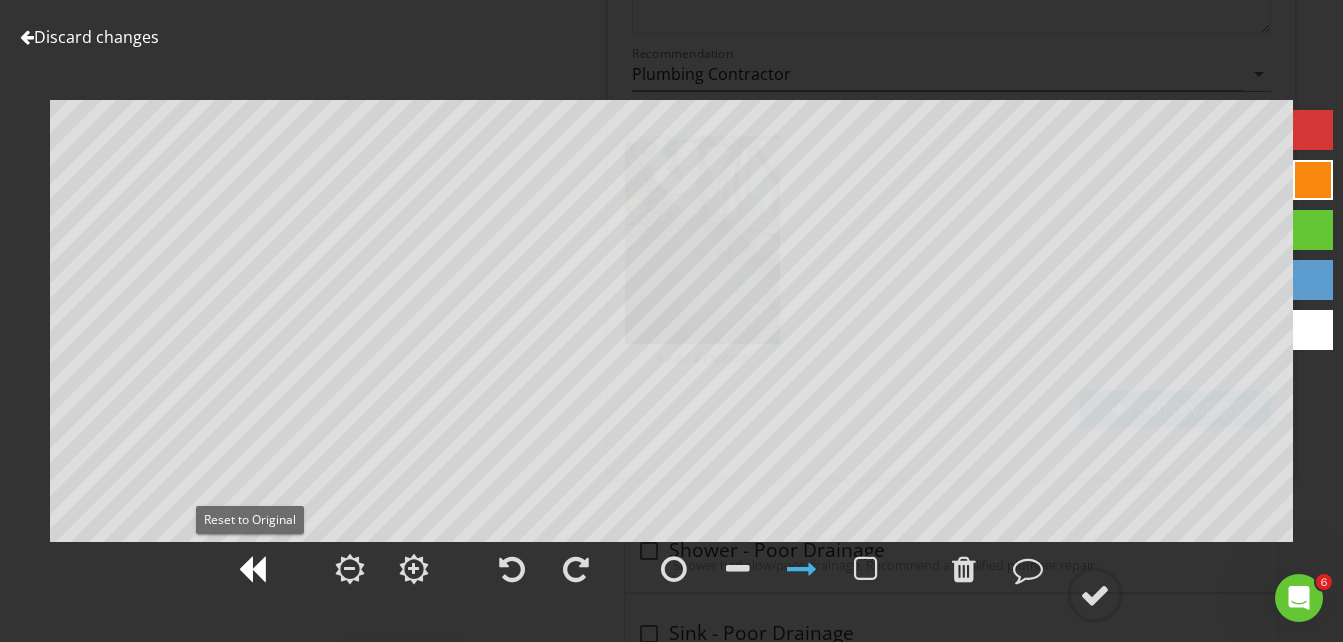 click at bounding box center (252, 569) 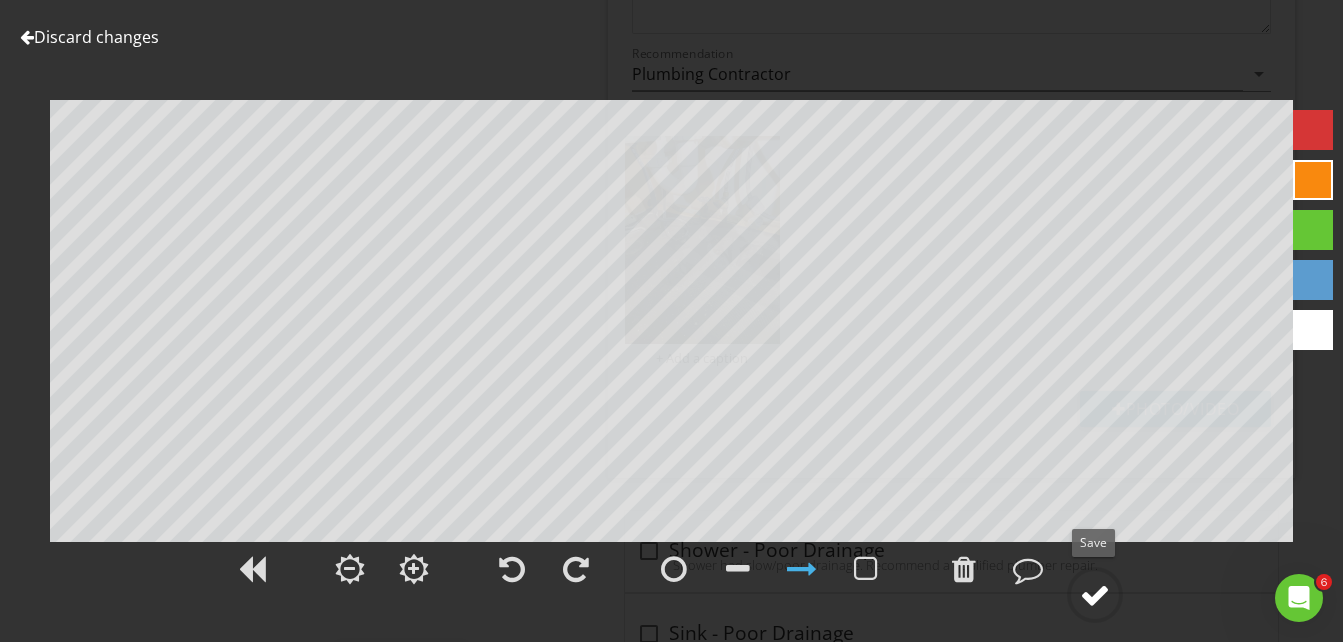 click at bounding box center [1095, 595] 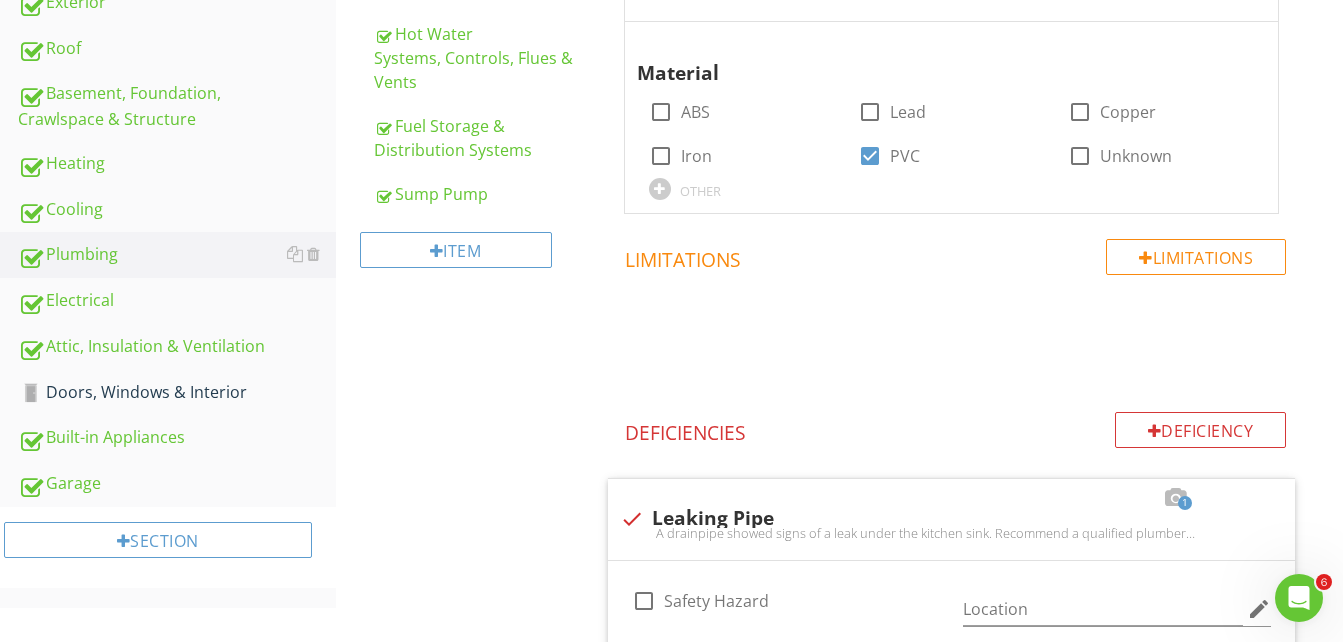 scroll, scrollTop: 566, scrollLeft: 0, axis: vertical 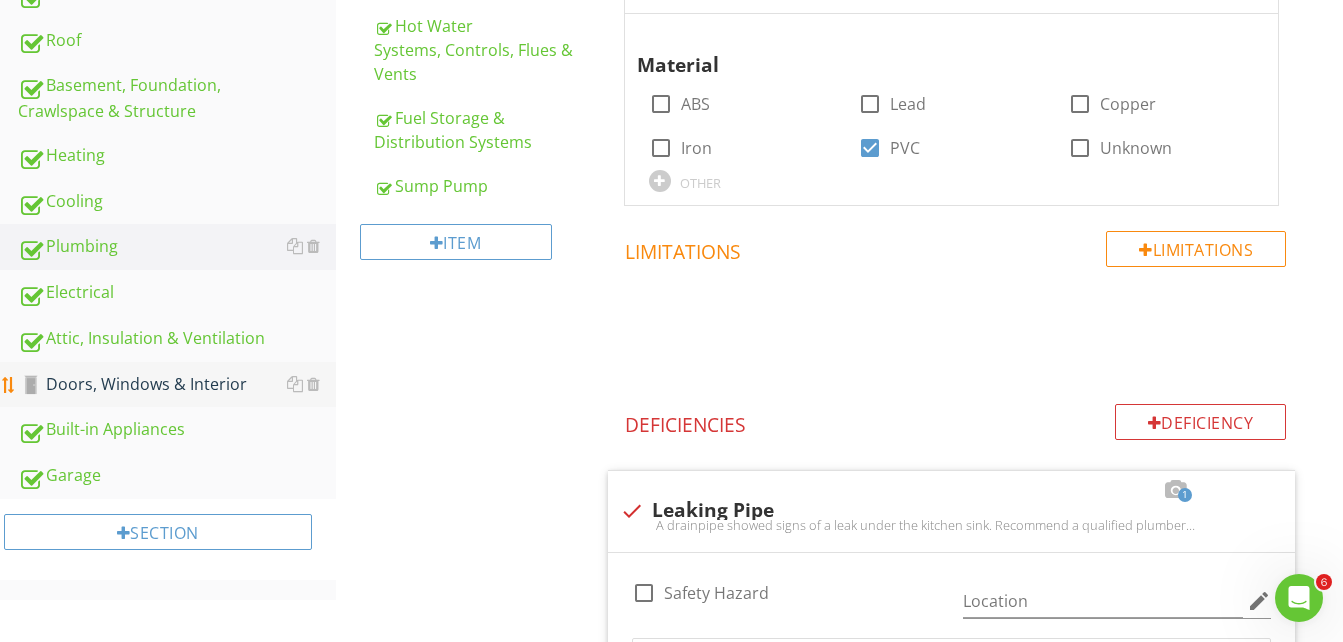 click on "Doors, Windows & Interior" at bounding box center (177, 385) 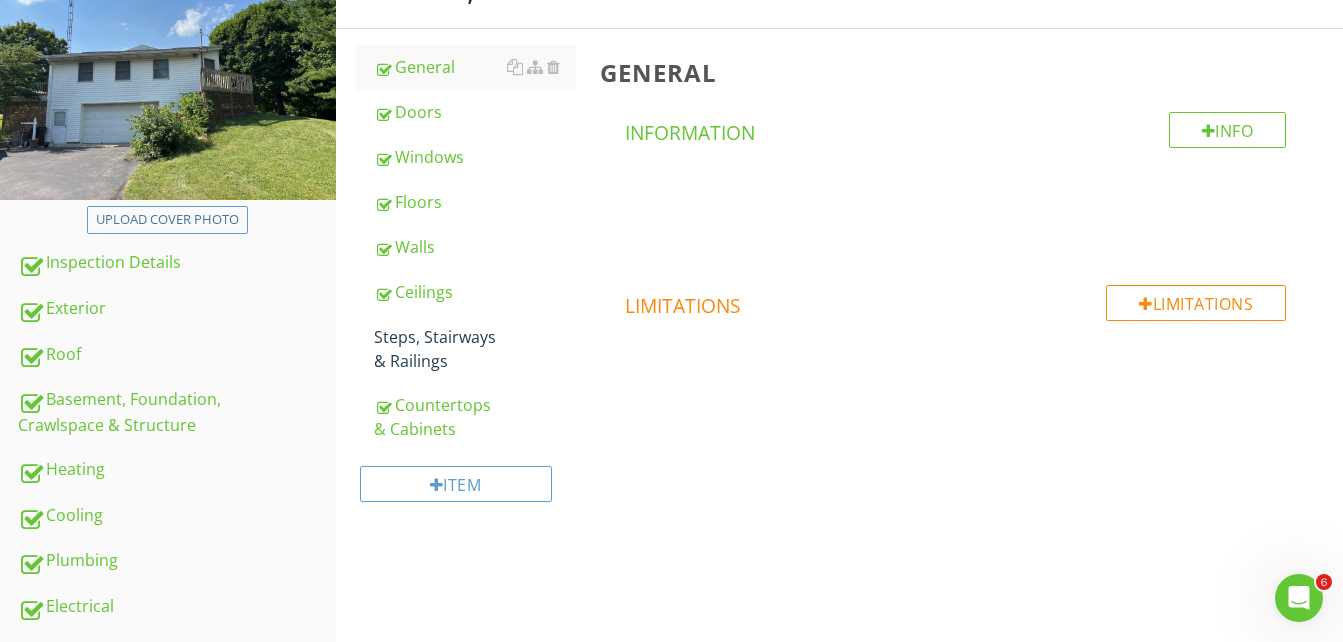 scroll, scrollTop: 224, scrollLeft: 0, axis: vertical 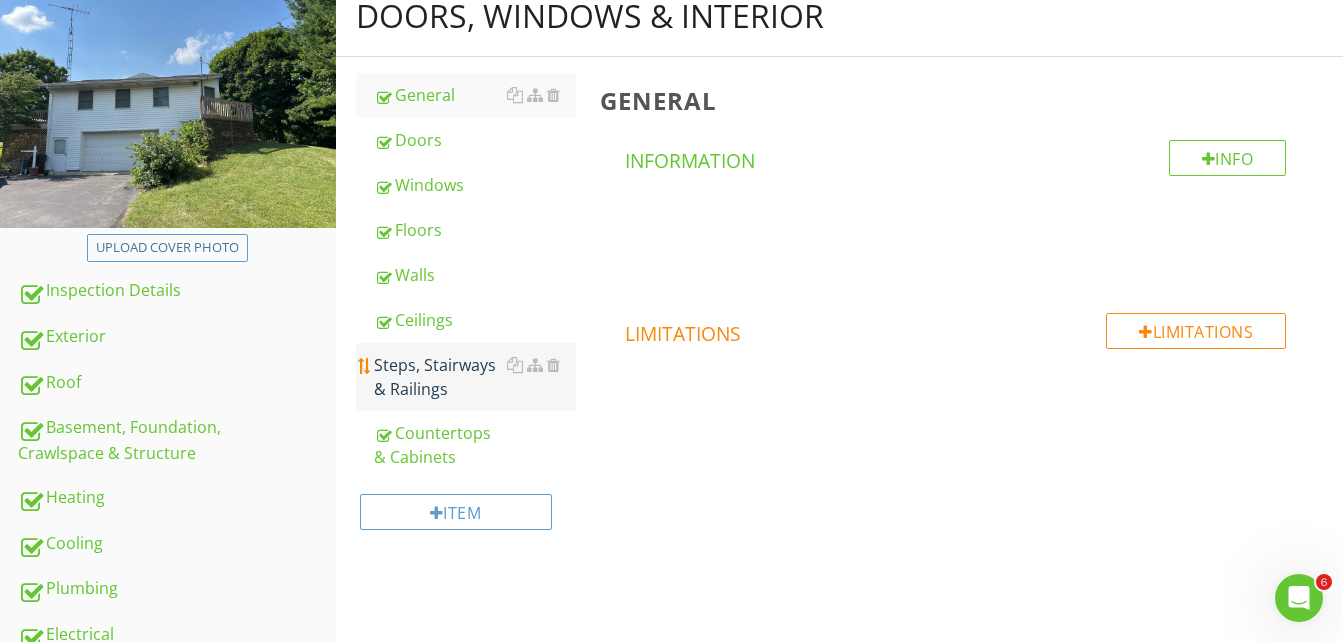 click on "Steps, Stairways & Railings" at bounding box center [475, 377] 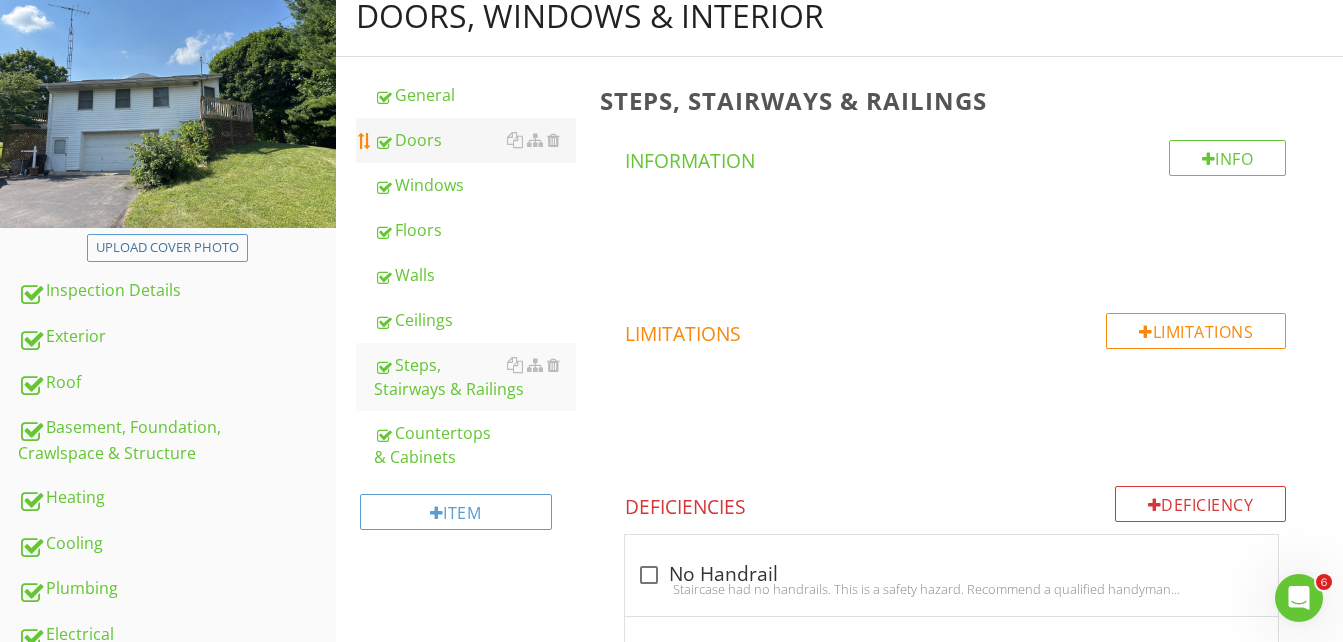 click on "Doors" at bounding box center (475, 140) 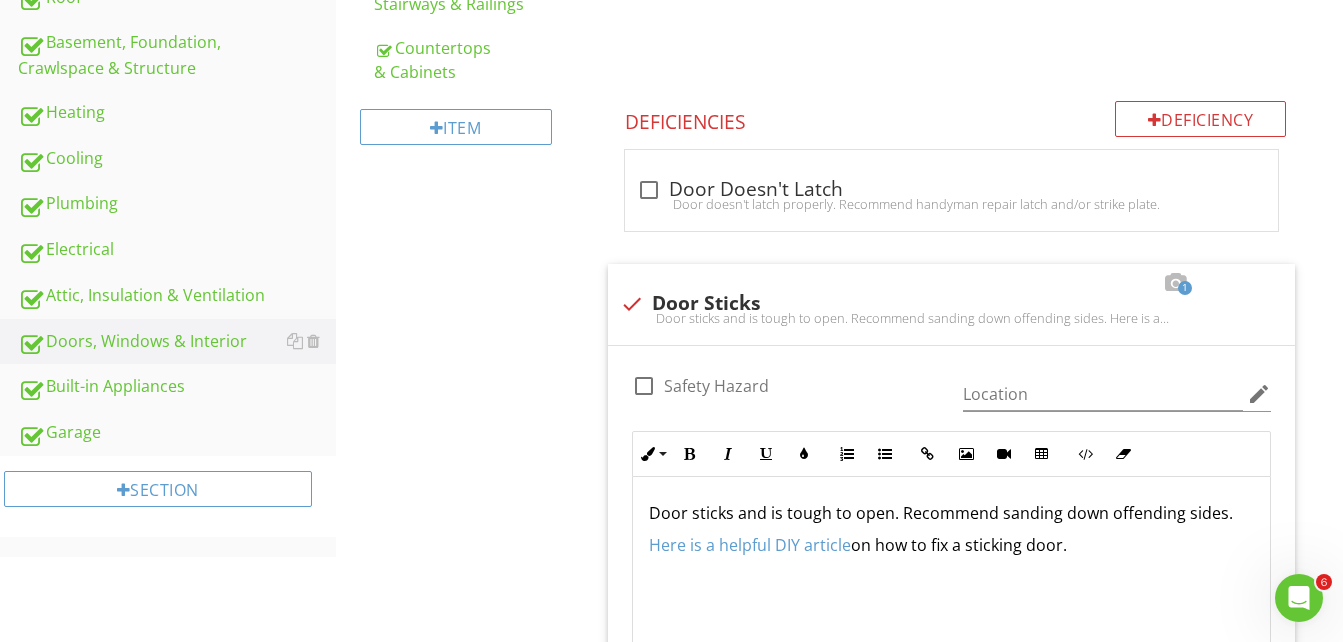 scroll, scrollTop: 724, scrollLeft: 0, axis: vertical 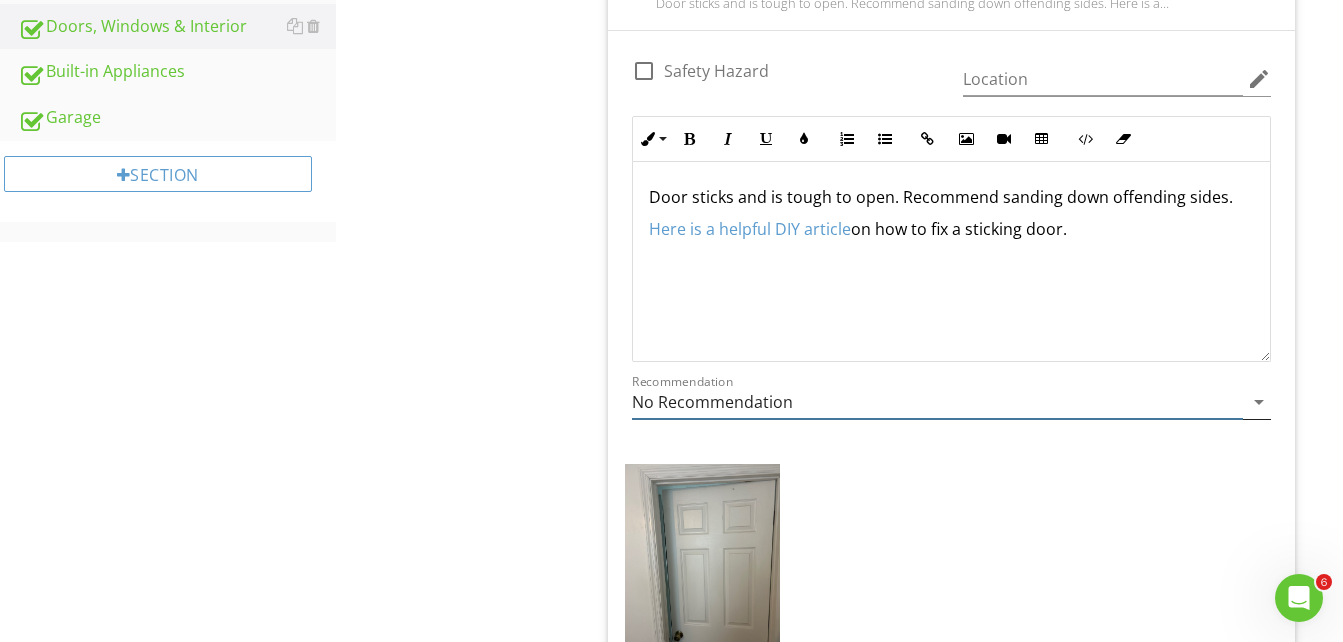 click on "arrow_drop_down" at bounding box center [1259, 402] 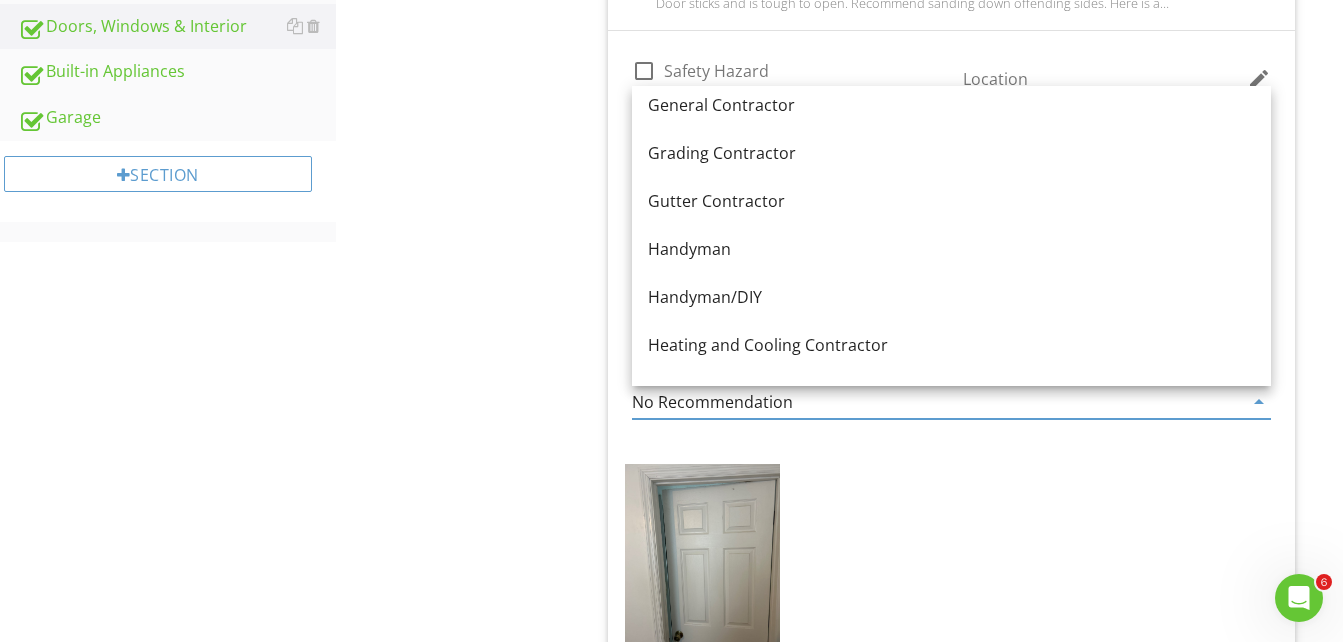 scroll, scrollTop: 1200, scrollLeft: 0, axis: vertical 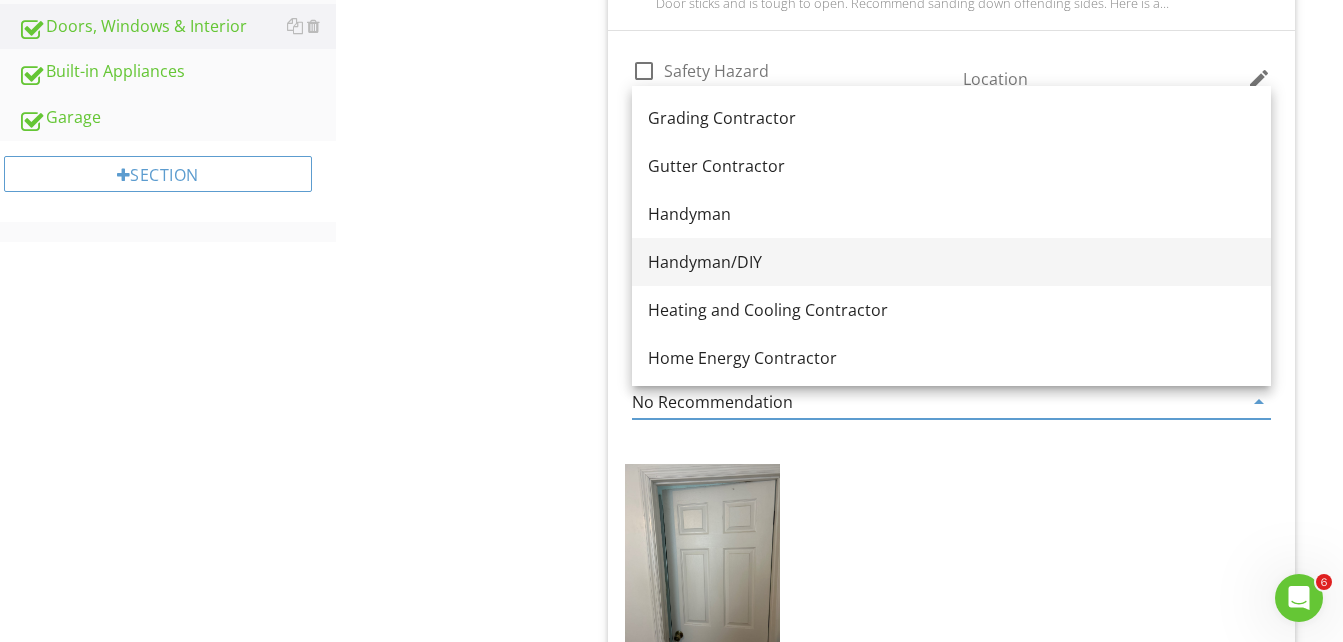 click on "Handyman/DIY" at bounding box center [951, 262] 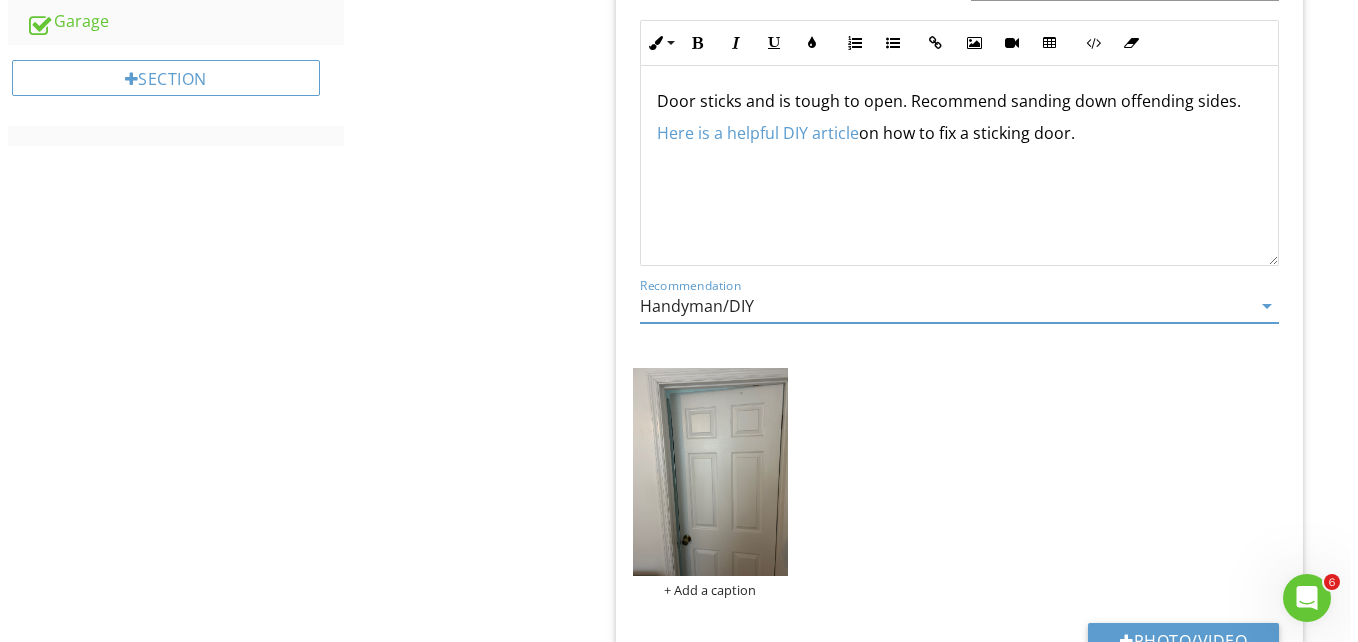 scroll, scrollTop: 1224, scrollLeft: 0, axis: vertical 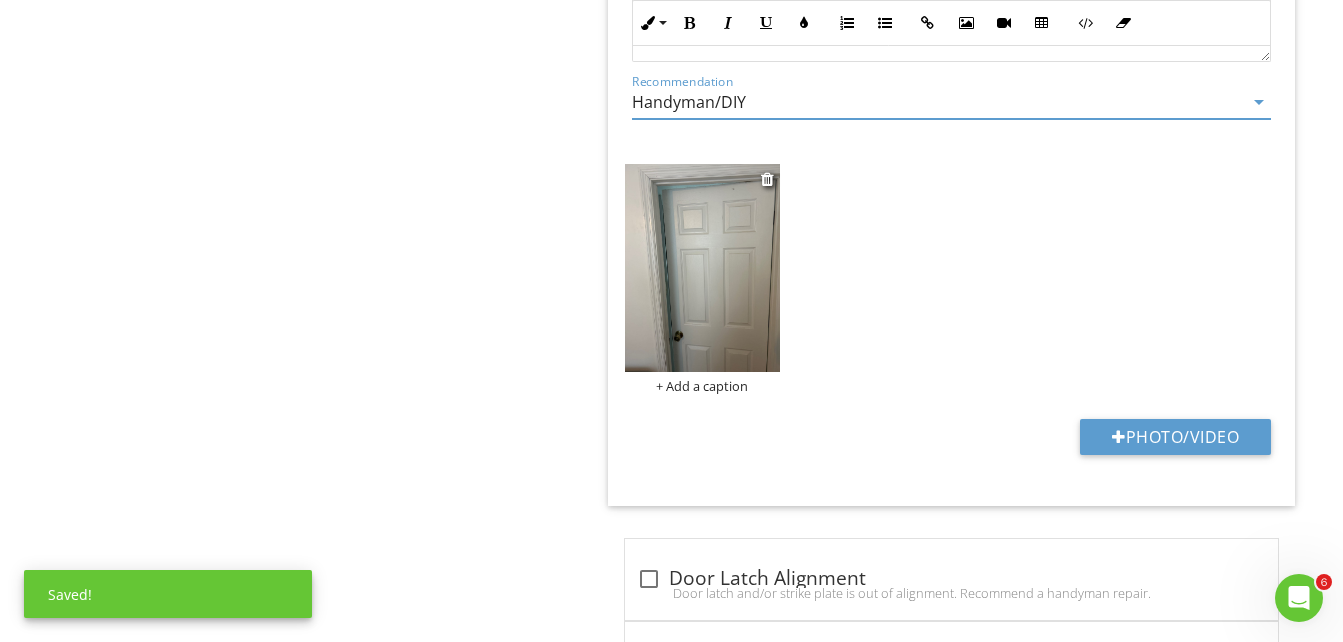 click at bounding box center (703, 268) 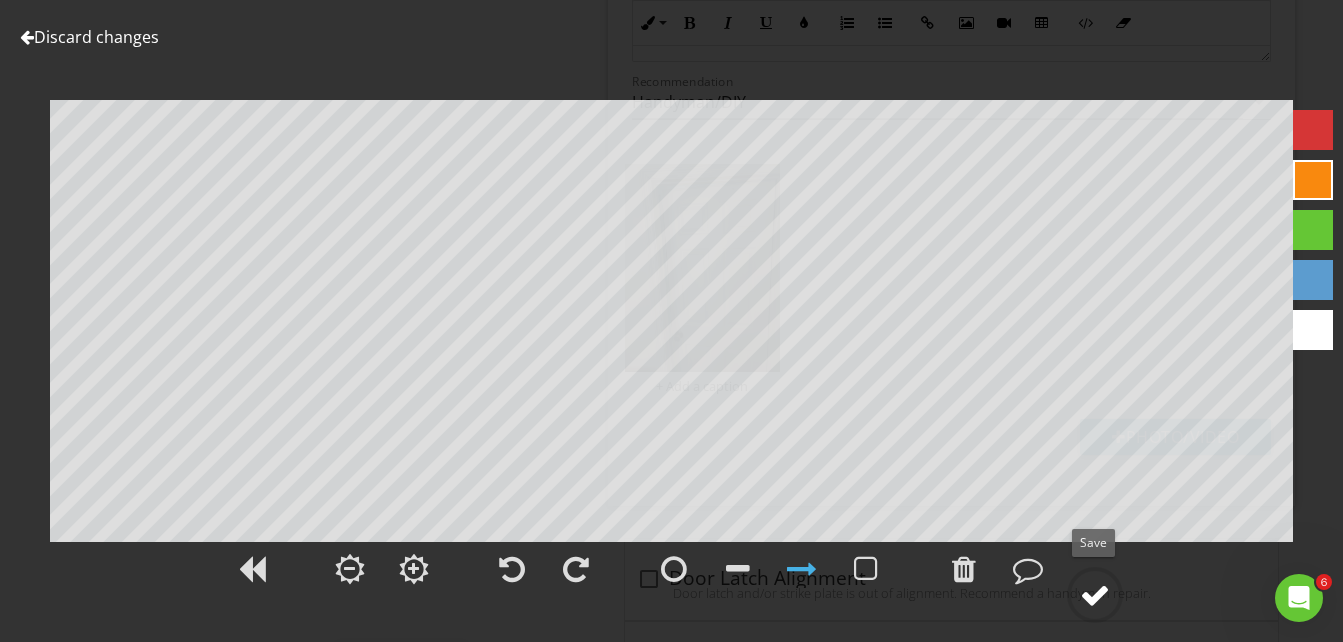 click at bounding box center [1095, 595] 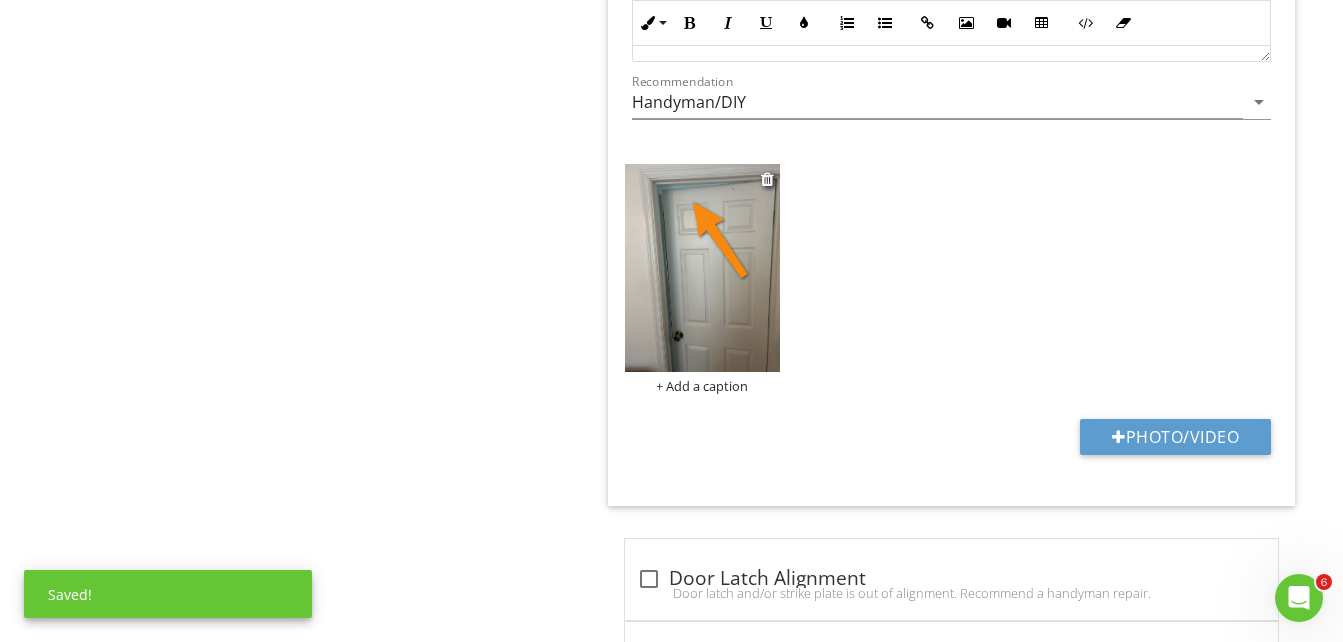 click on "+ Add a caption" at bounding box center [703, 386] 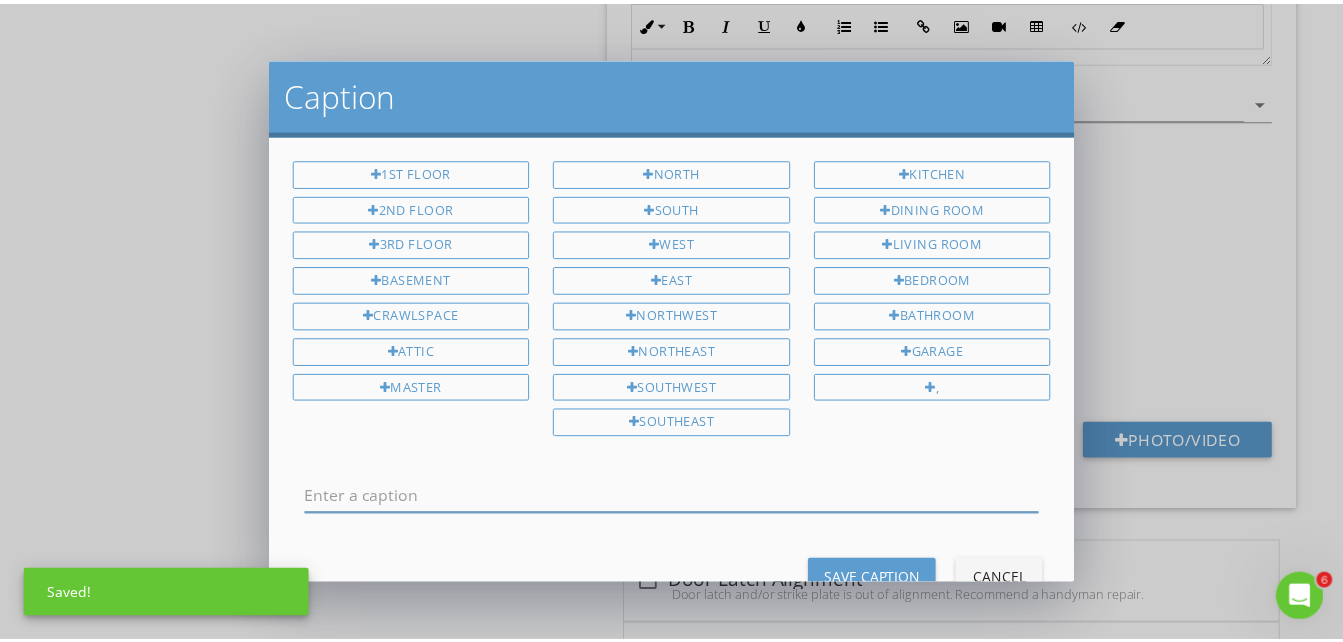 scroll, scrollTop: 0, scrollLeft: 0, axis: both 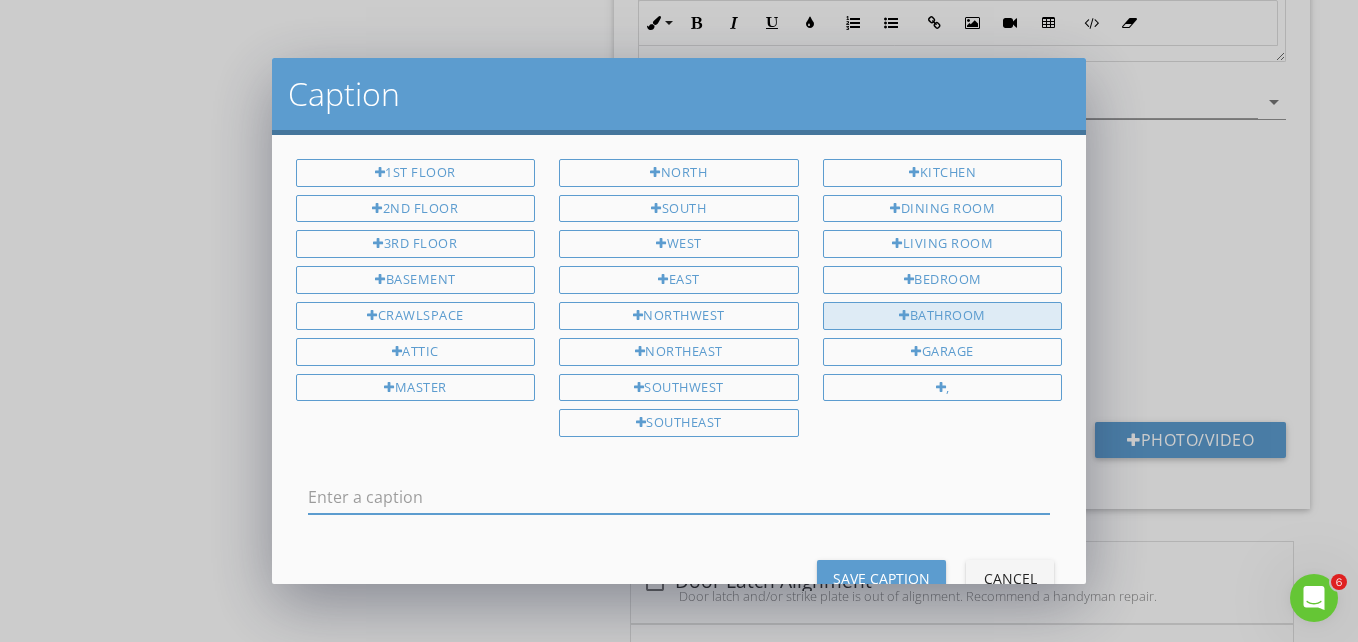 click on "Bathroom" at bounding box center (943, 316) 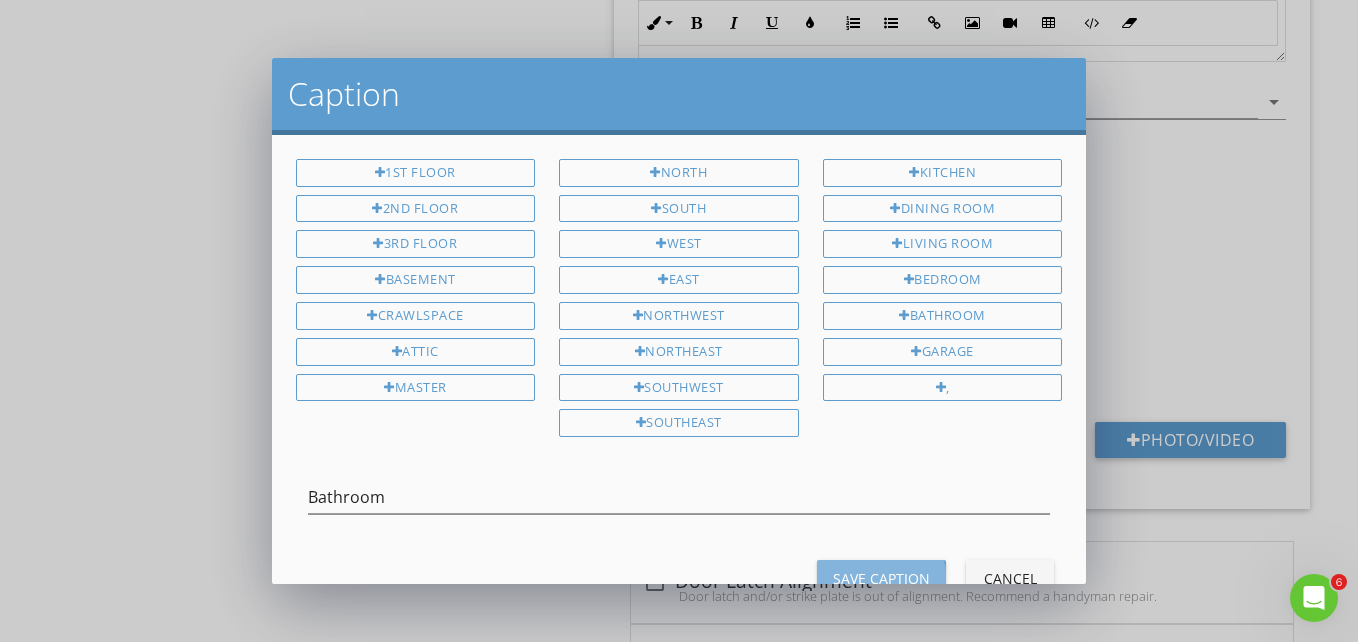 click on "Save Caption" at bounding box center (881, 578) 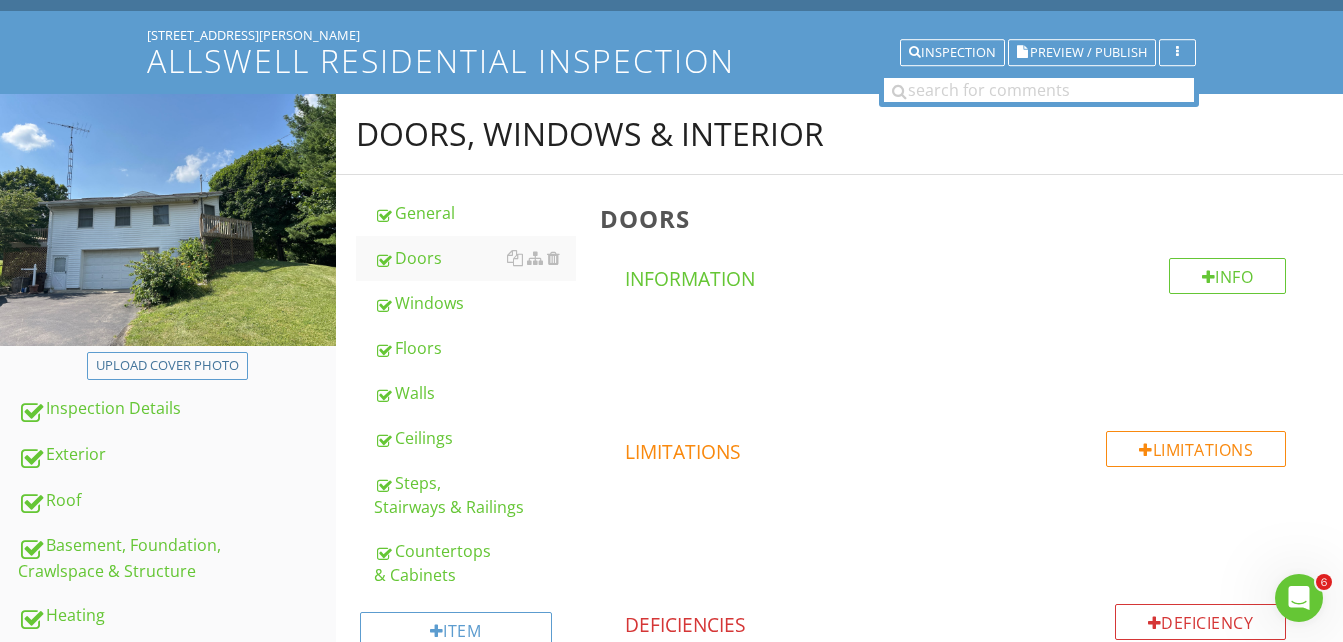 scroll, scrollTop: 102, scrollLeft: 0, axis: vertical 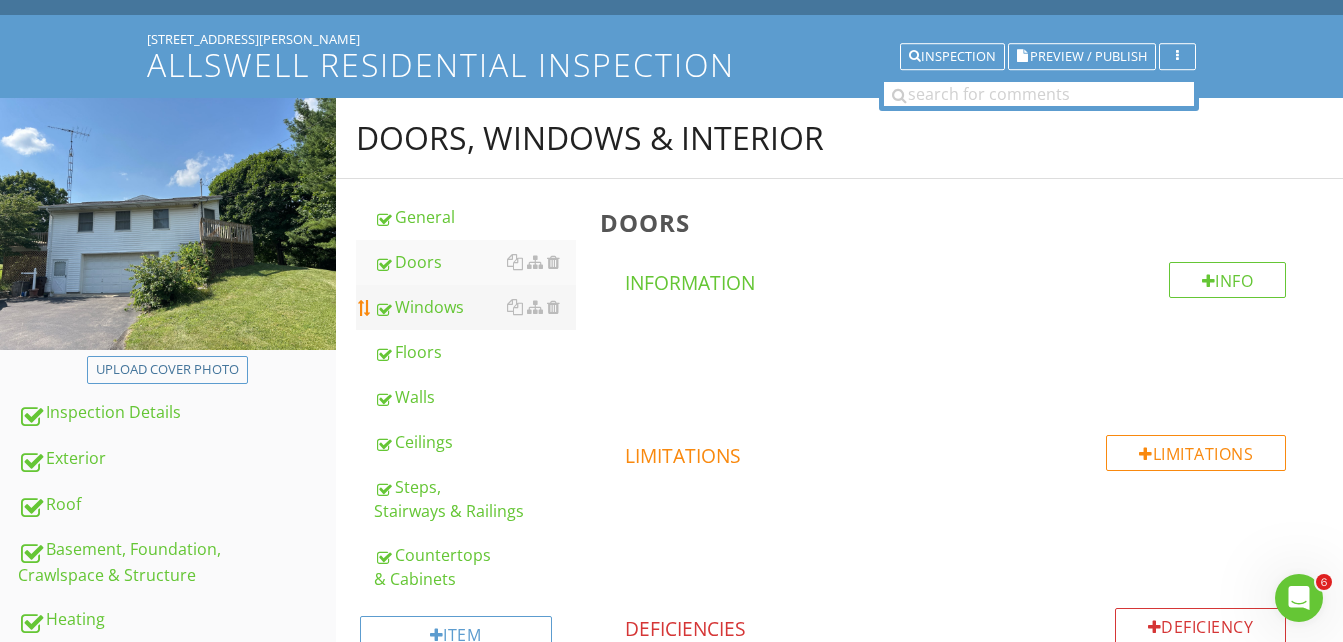 click on "Windows" at bounding box center (475, 307) 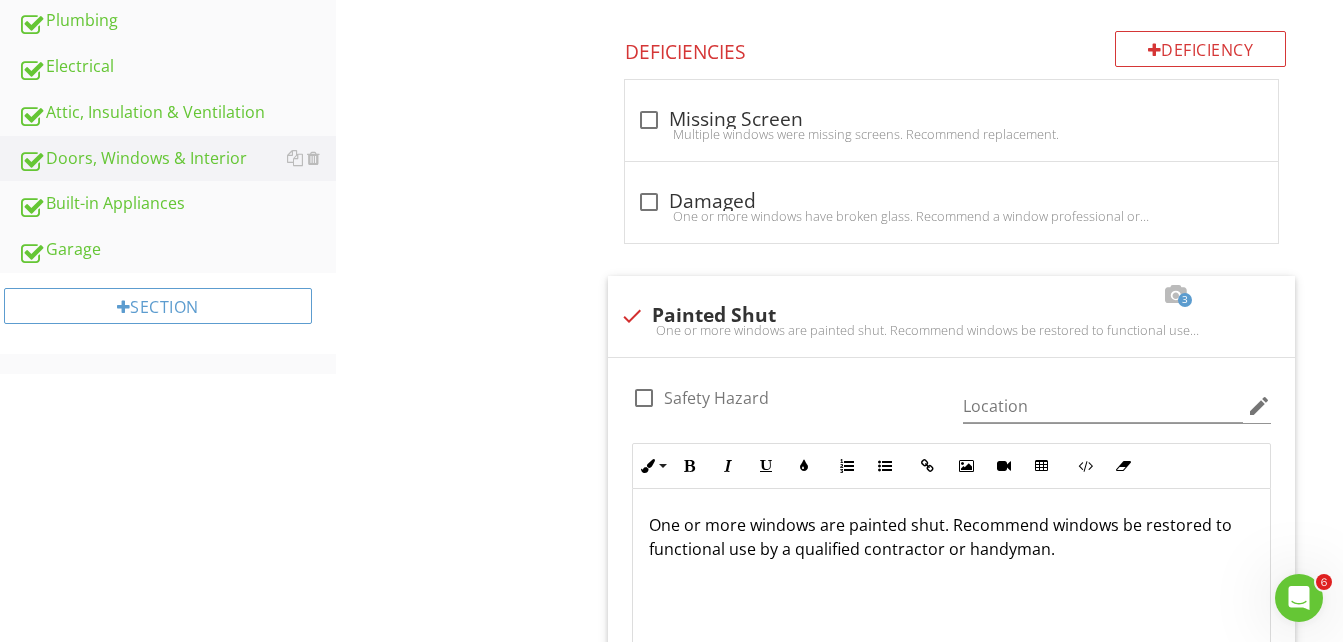 scroll, scrollTop: 802, scrollLeft: 0, axis: vertical 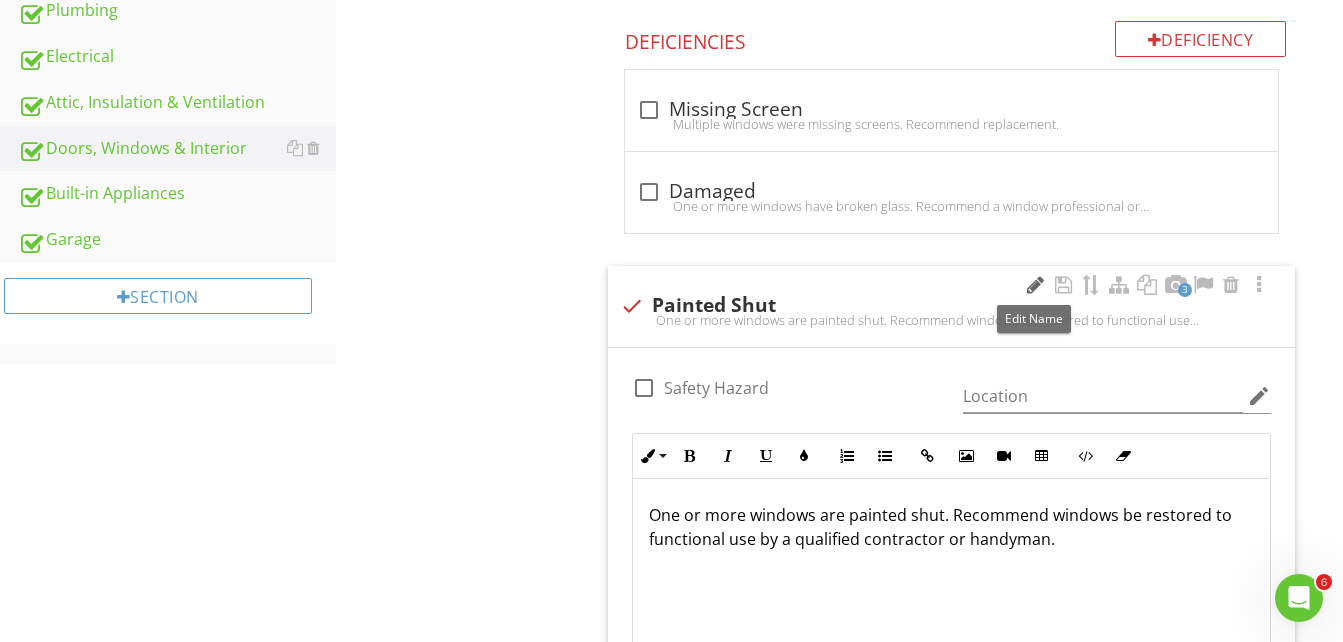 click at bounding box center [1035, 285] 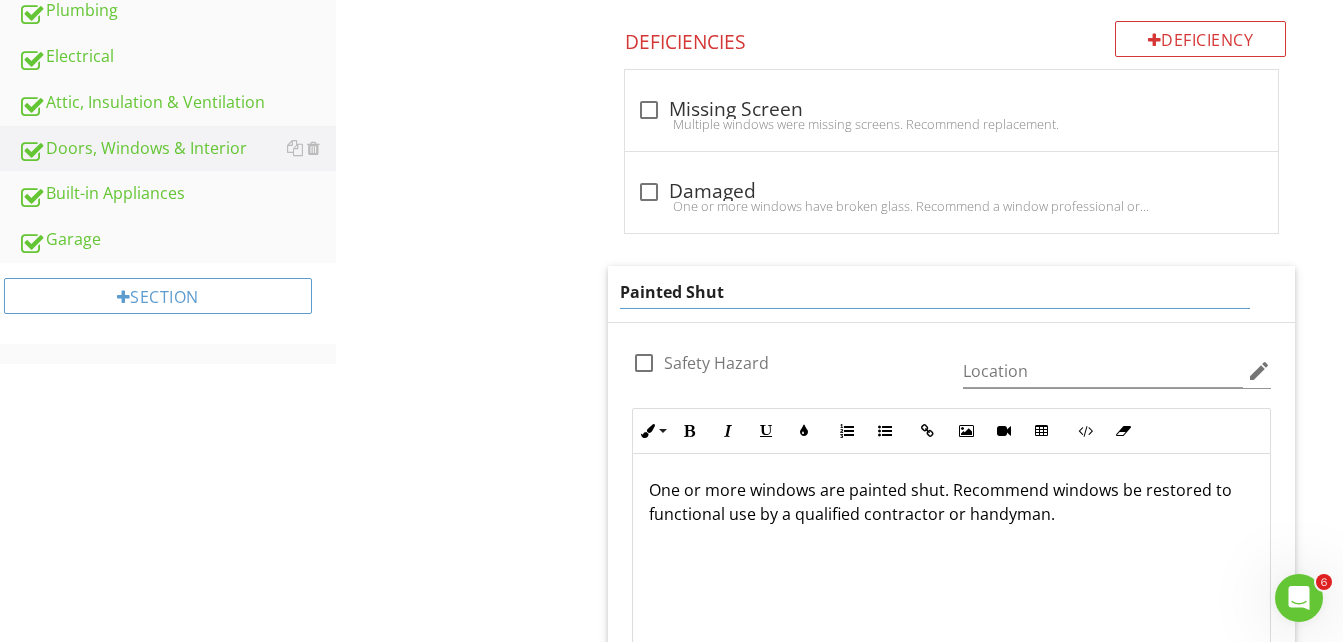 click on "Painted Shut" at bounding box center (935, 292) 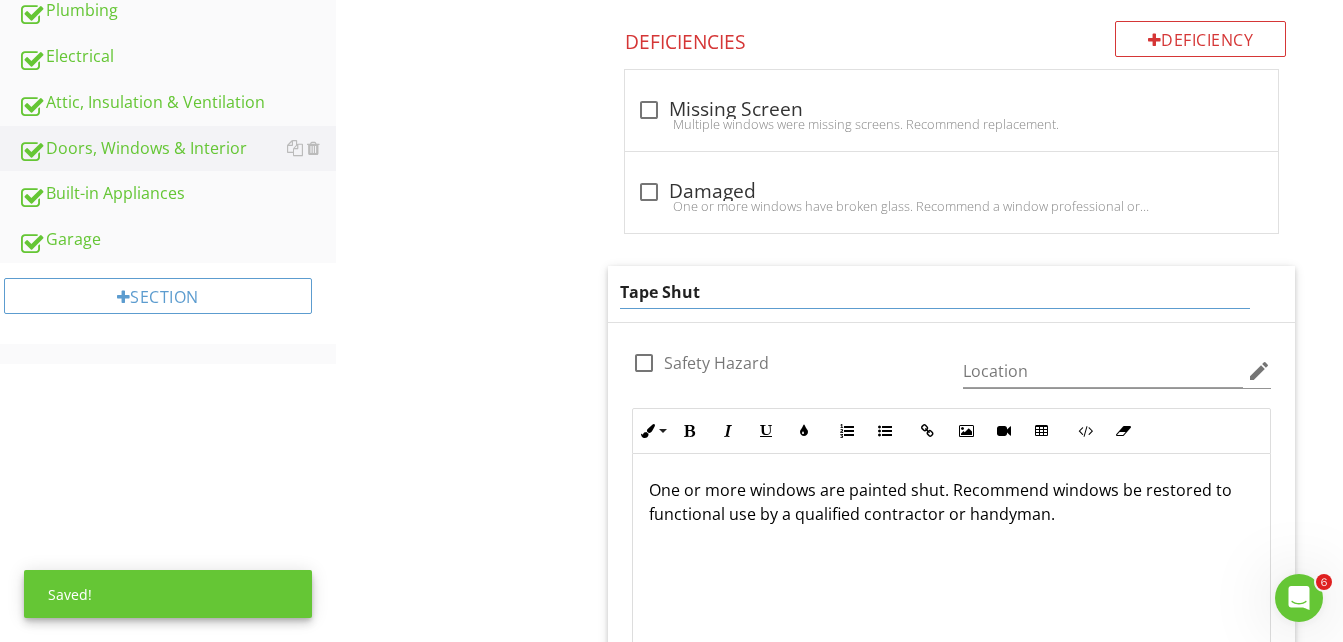 type on "Taped Shut" 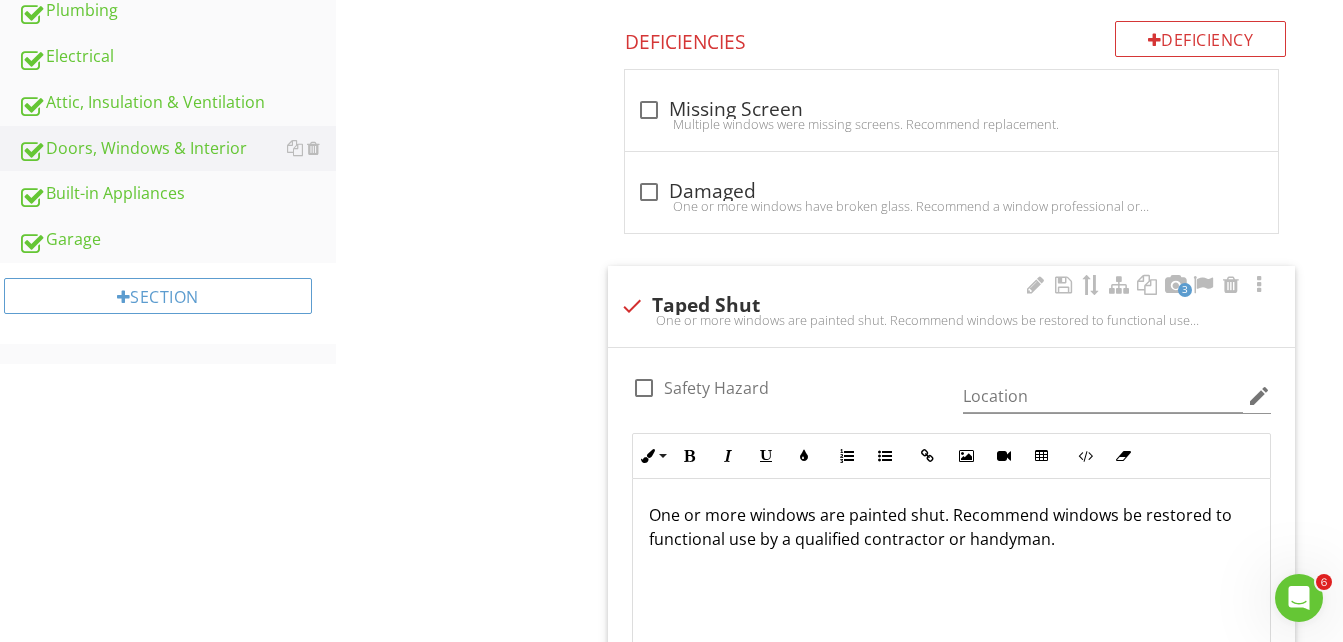 click on "One or more windows are painted shut. Recommend windows be restored to functional use by a qualified contractor or handyman." at bounding box center [951, 579] 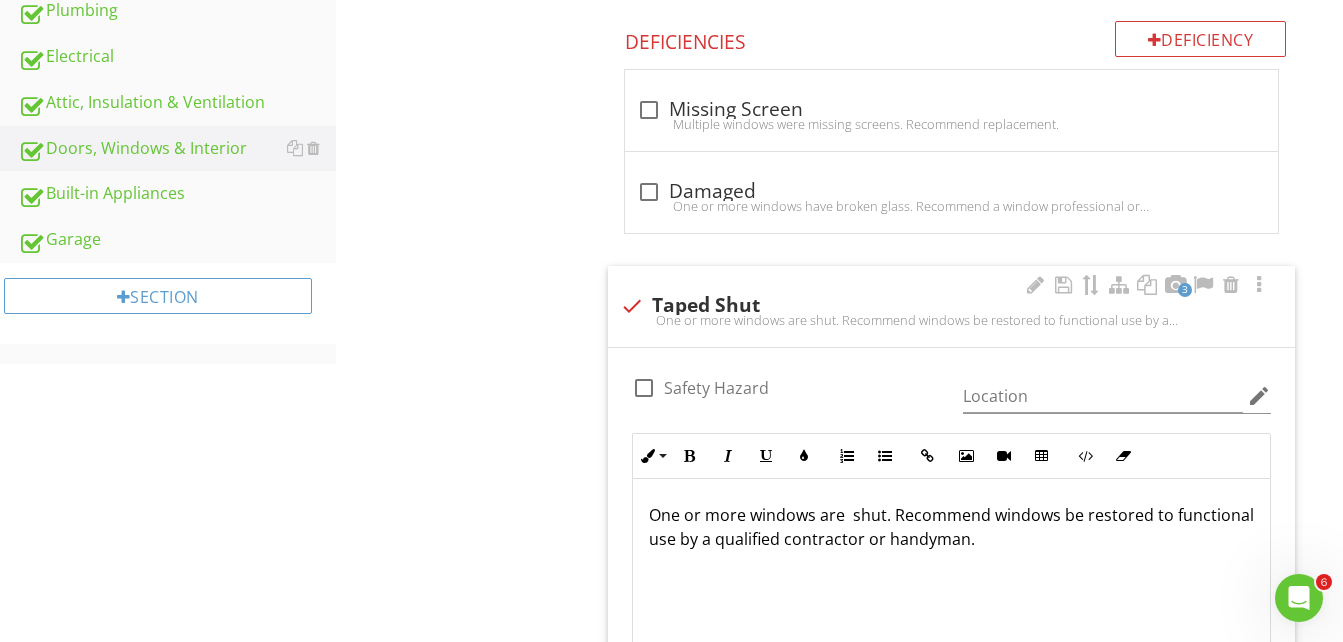 type 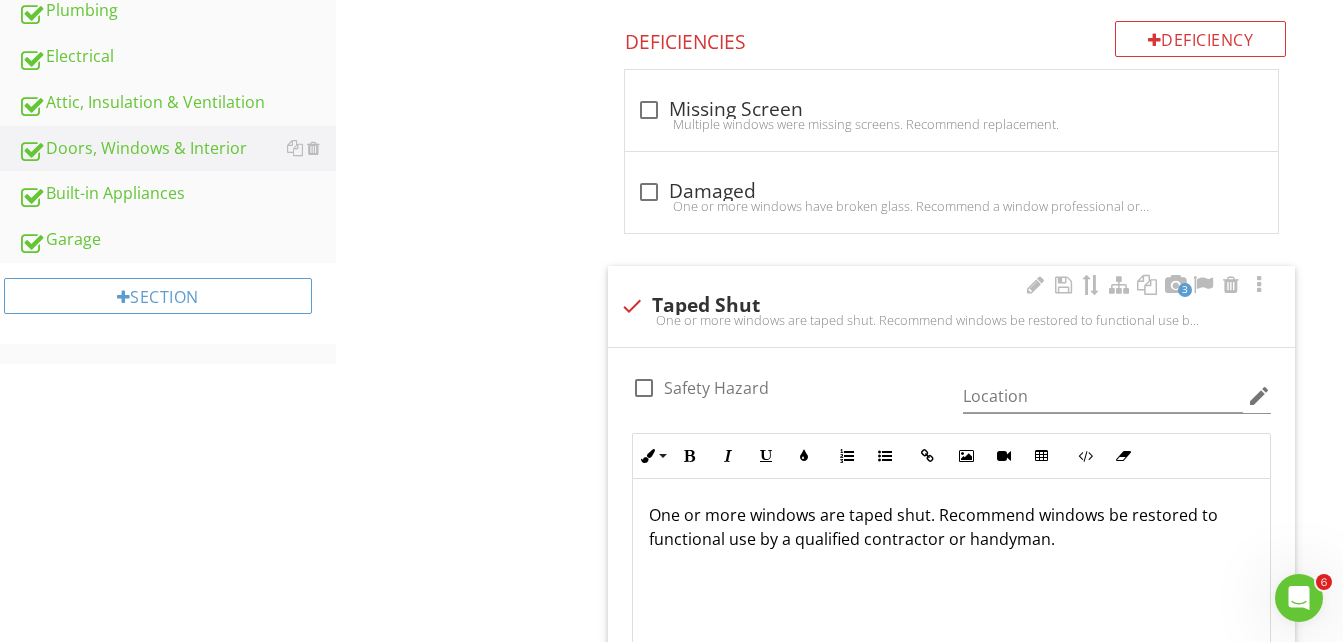 click on "One or more windows are taped shut. Recommend windows be restored to functional use by a qualified contractor or handyman." at bounding box center (951, 527) 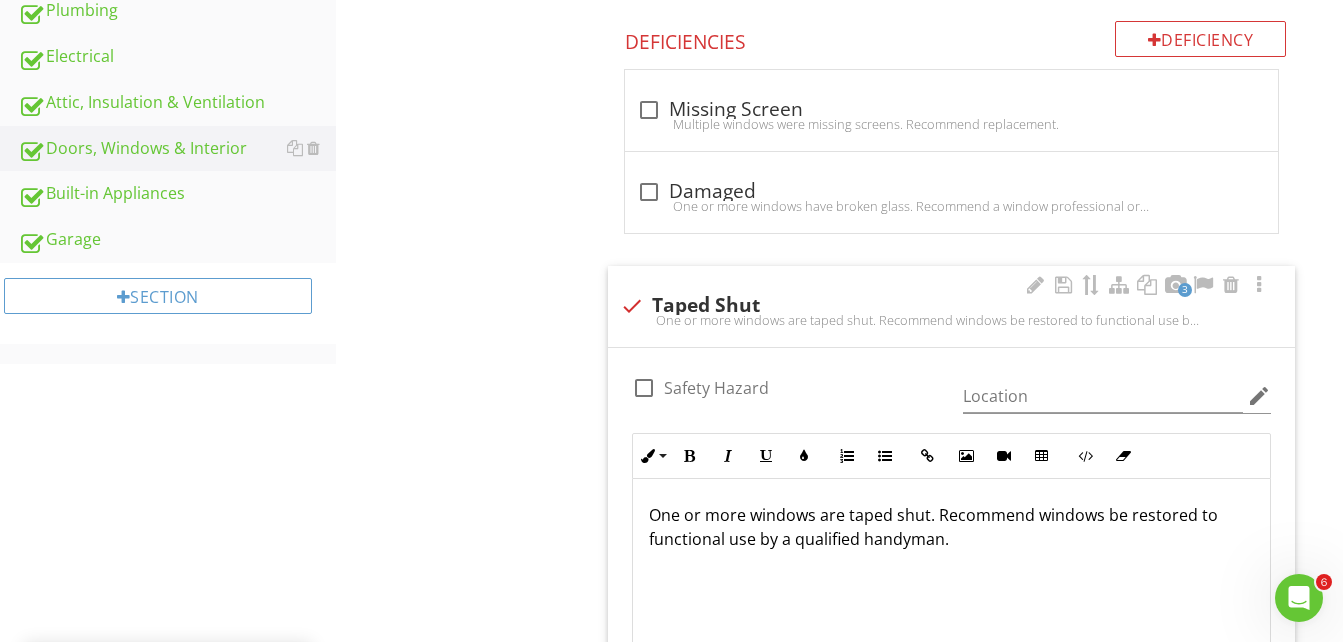 click on "One or more windows are taped shut. Recommend windows be restored to functional use by a qualified handyman." at bounding box center (951, 579) 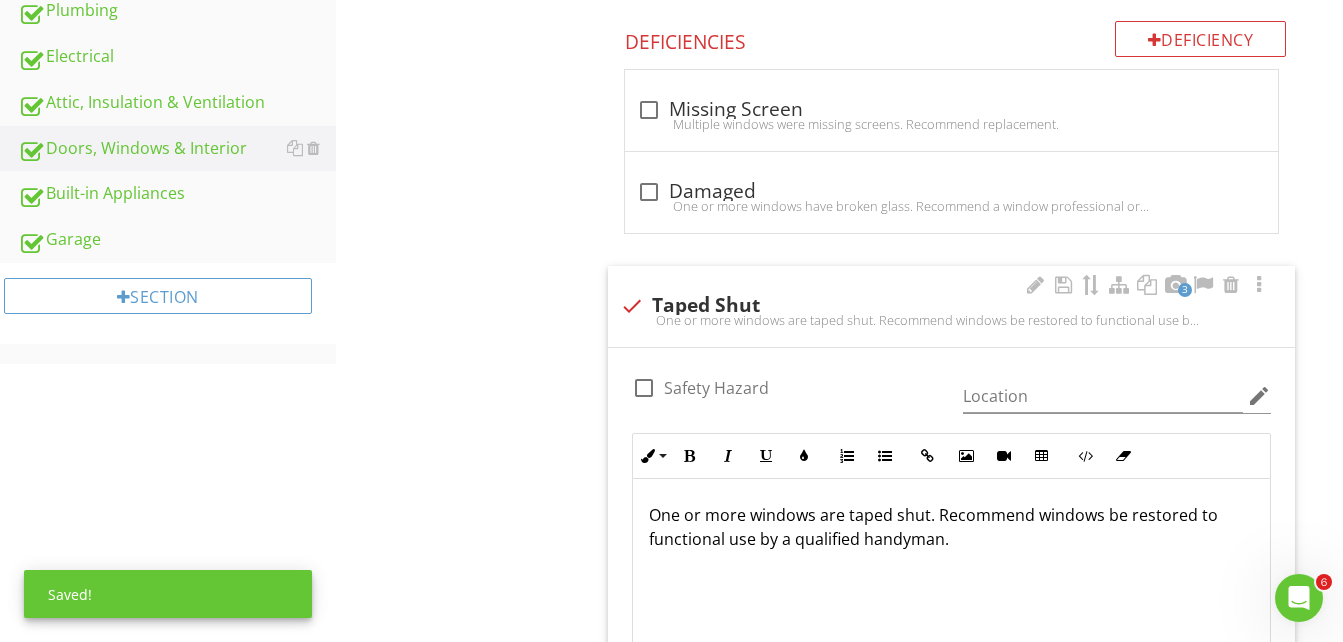 scroll, scrollTop: 1, scrollLeft: 0, axis: vertical 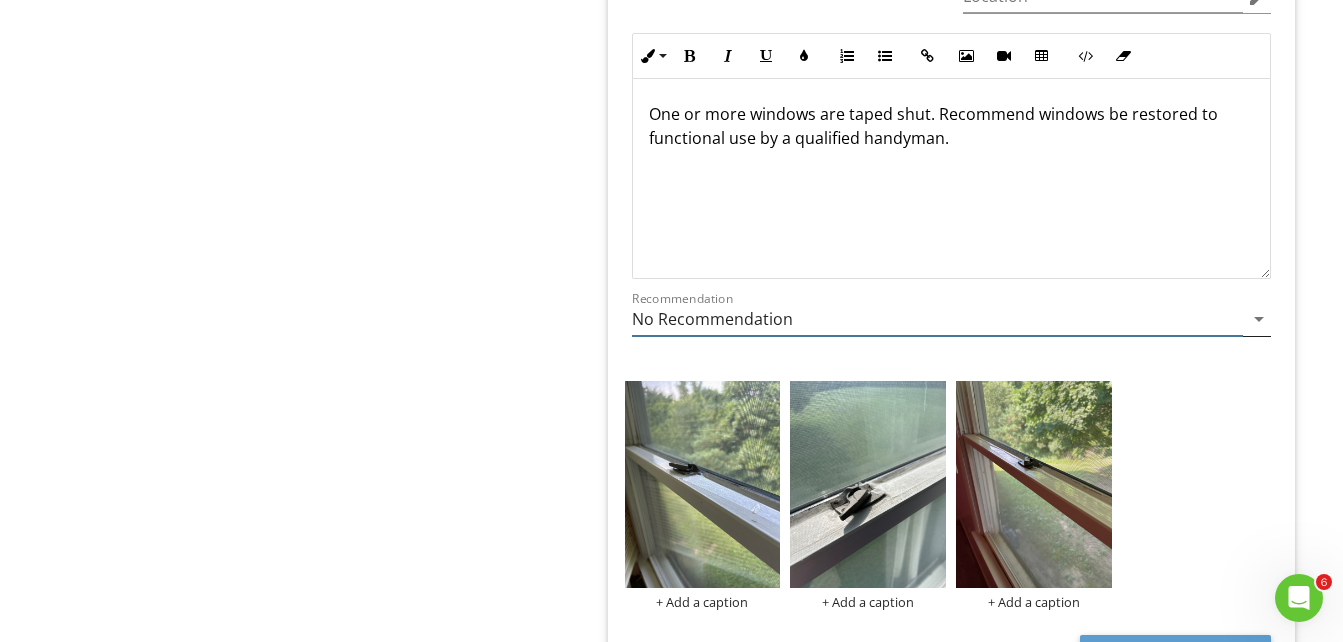 click on "arrow_drop_down" at bounding box center [1259, 319] 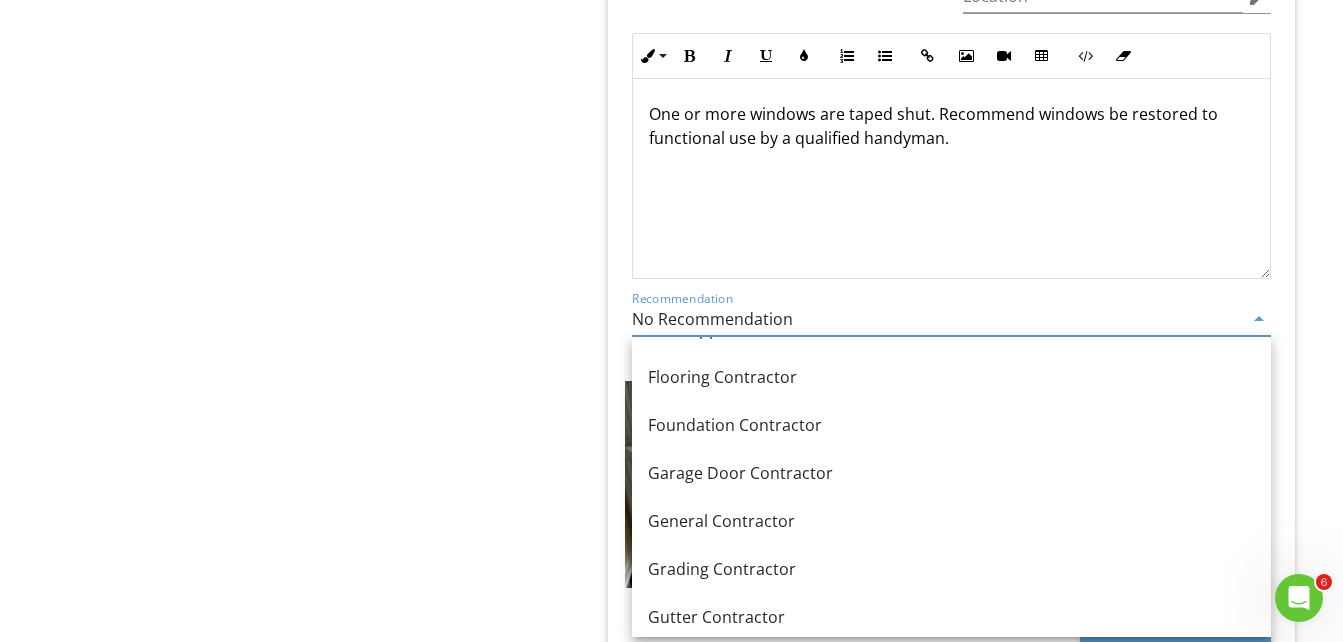 scroll, scrollTop: 1100, scrollLeft: 0, axis: vertical 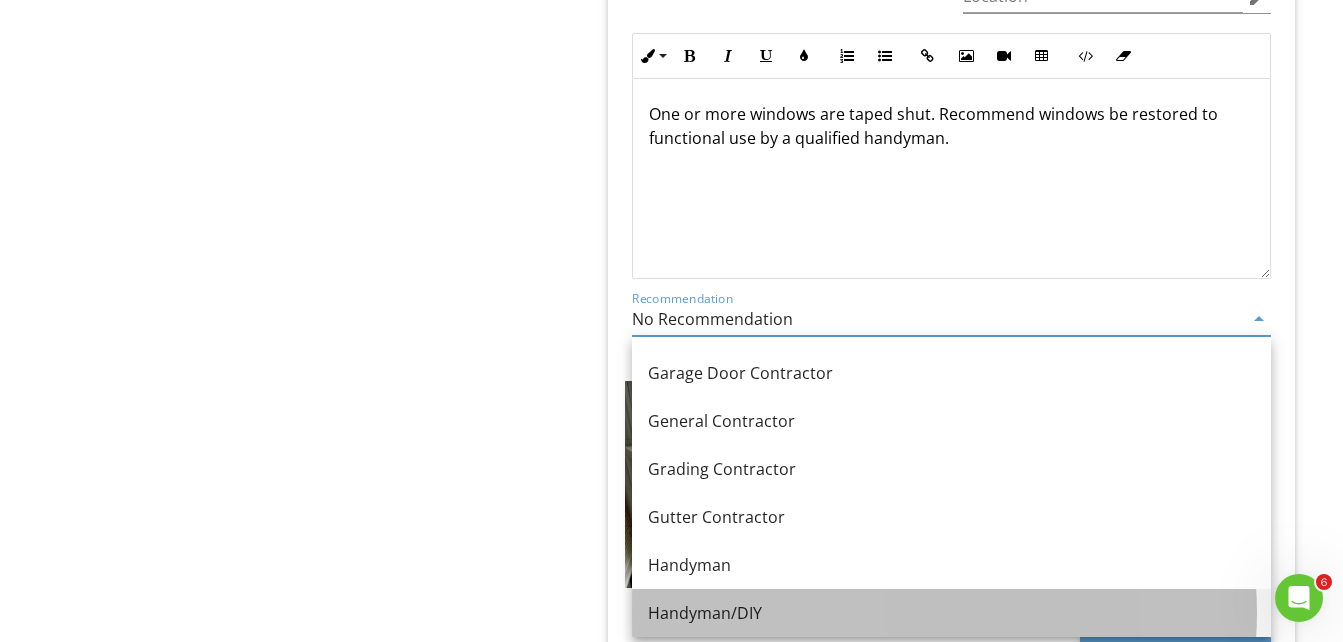 click on "Handyman/DIY" at bounding box center [951, 613] 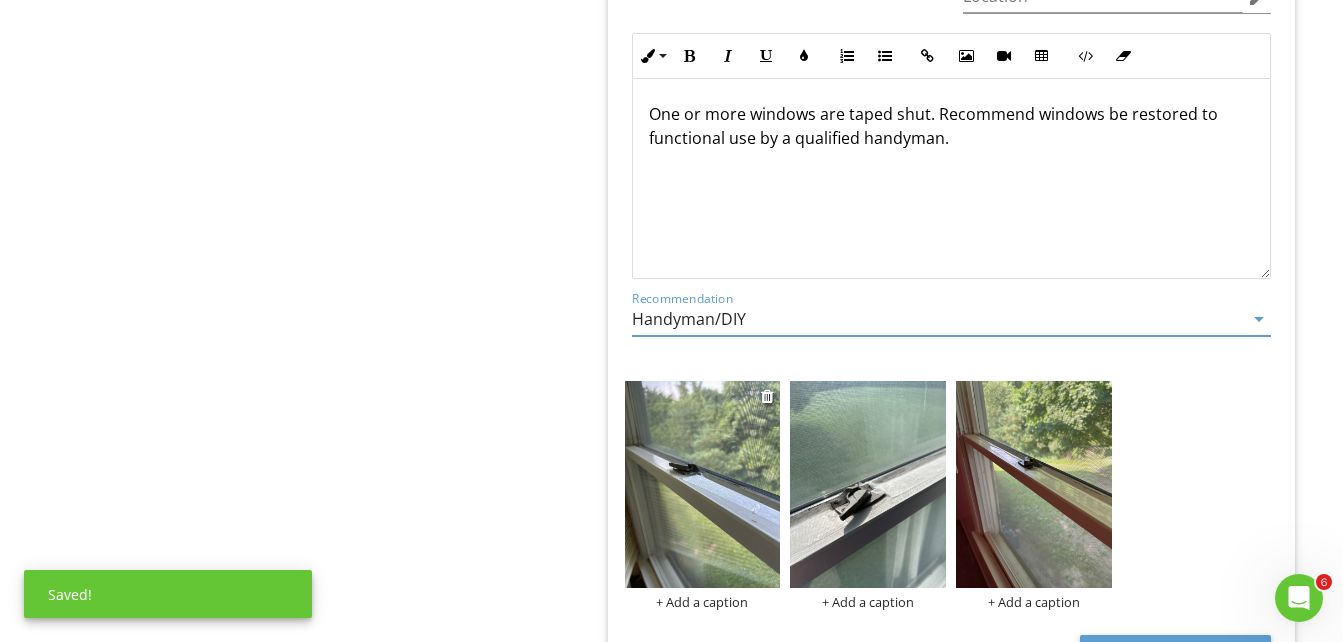 click at bounding box center (703, 485) 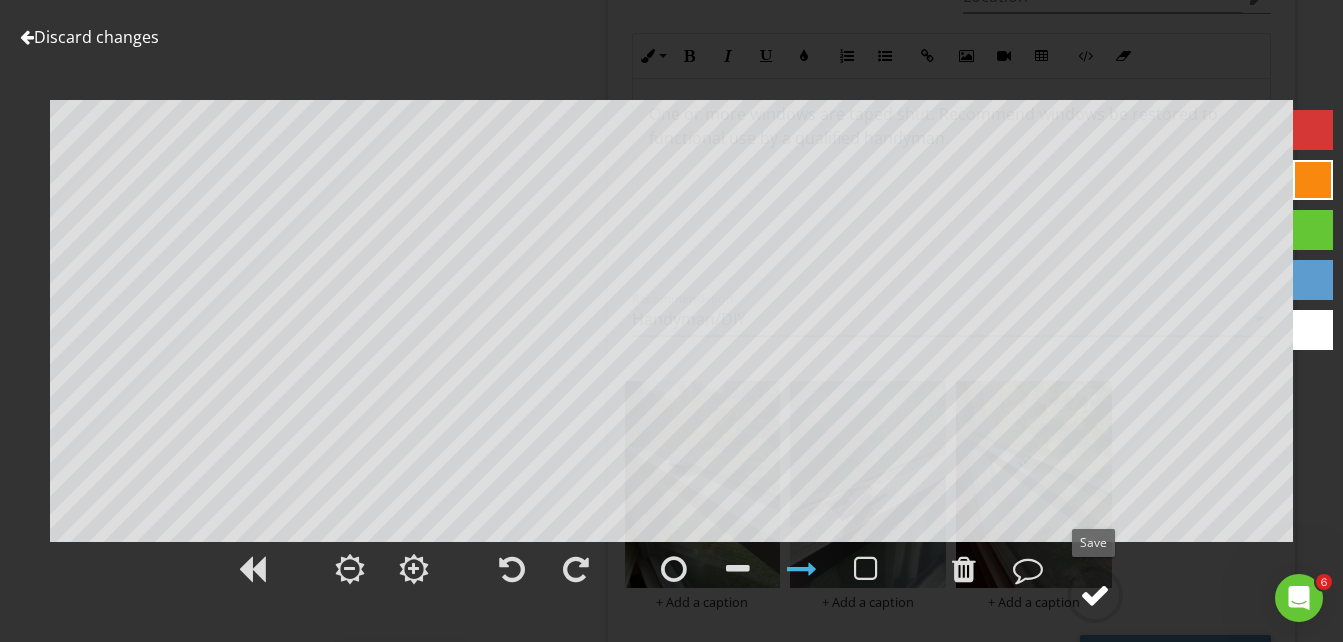 click at bounding box center (1095, 595) 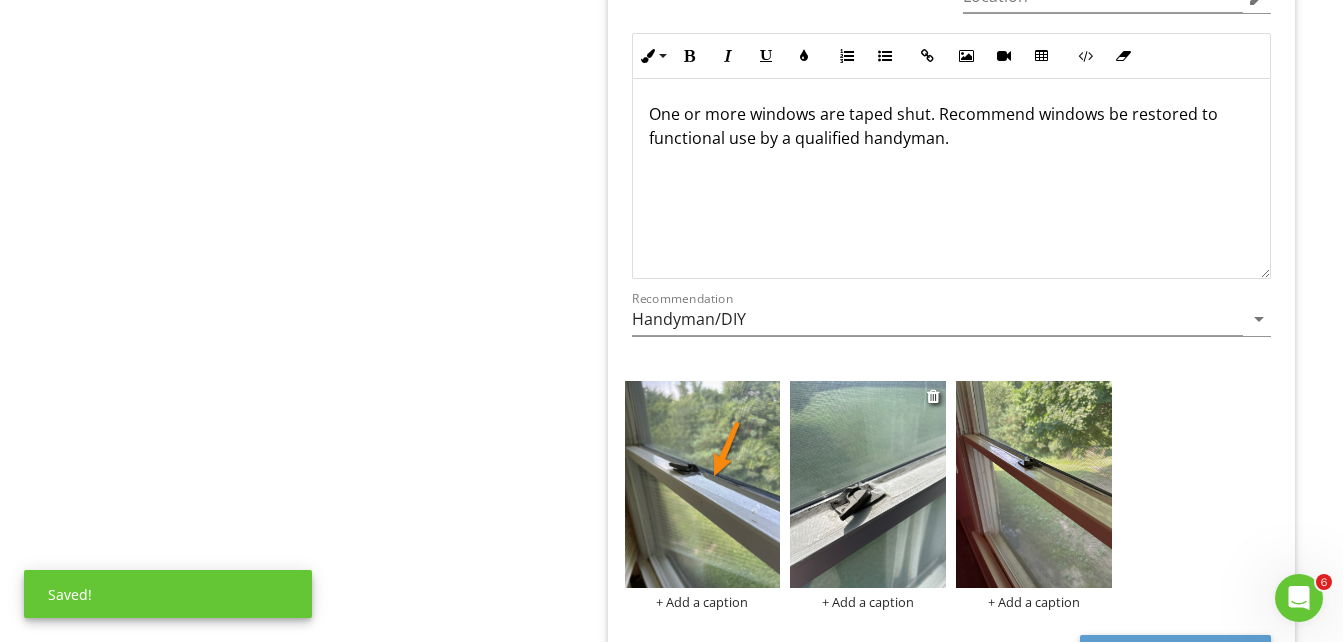 click at bounding box center (868, 485) 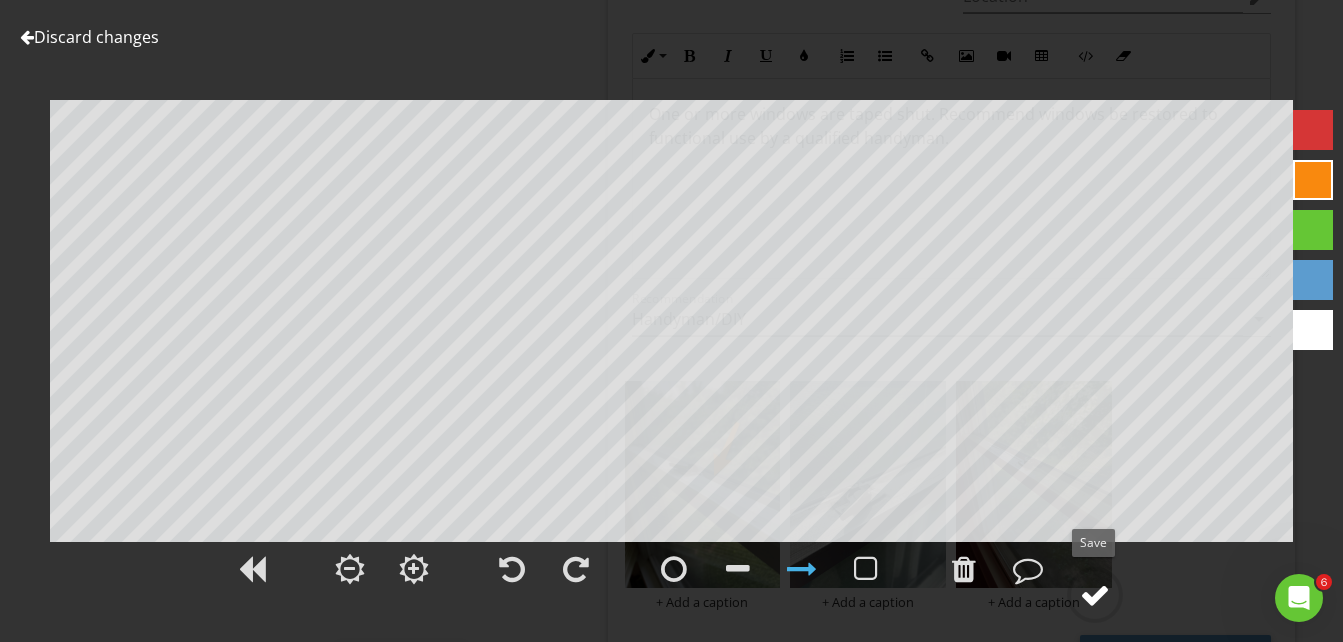 click at bounding box center [1095, 595] 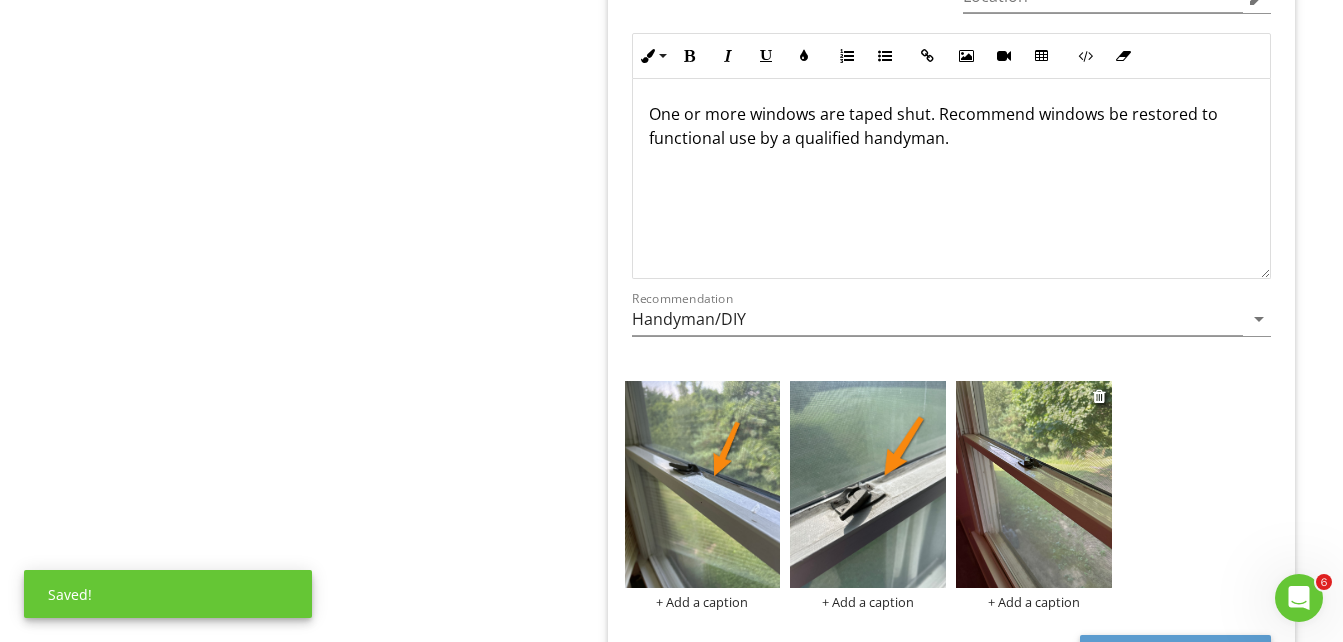 click at bounding box center [1034, 485] 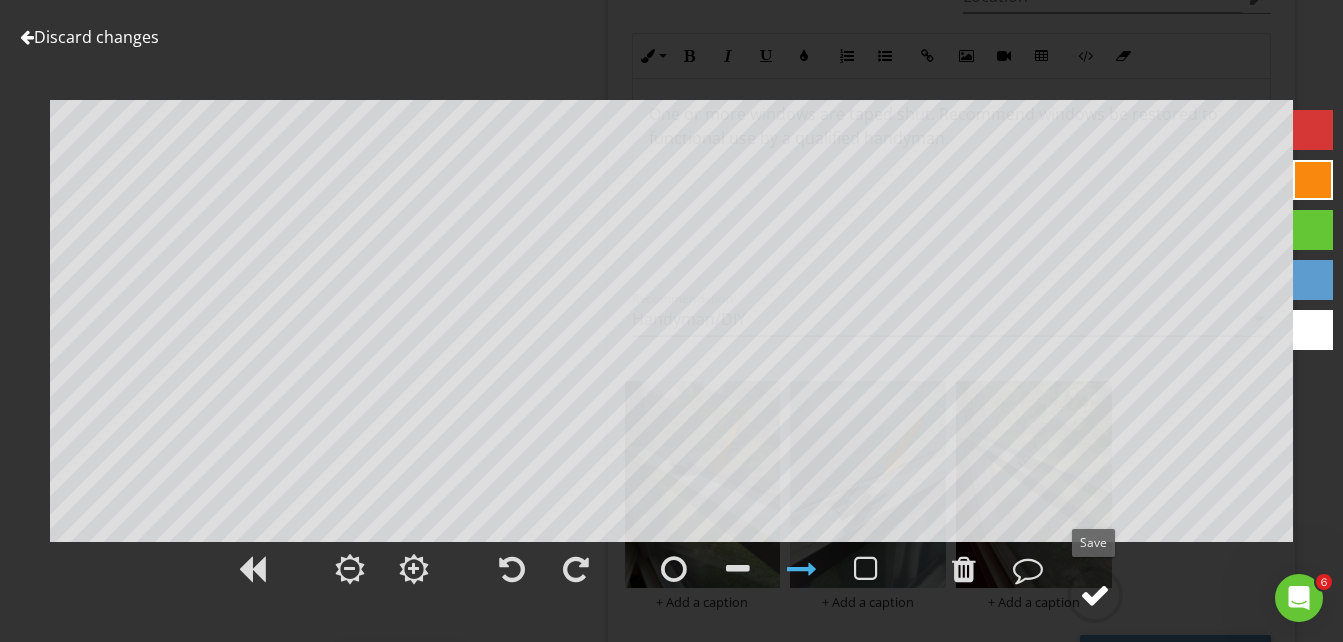 click at bounding box center [1095, 595] 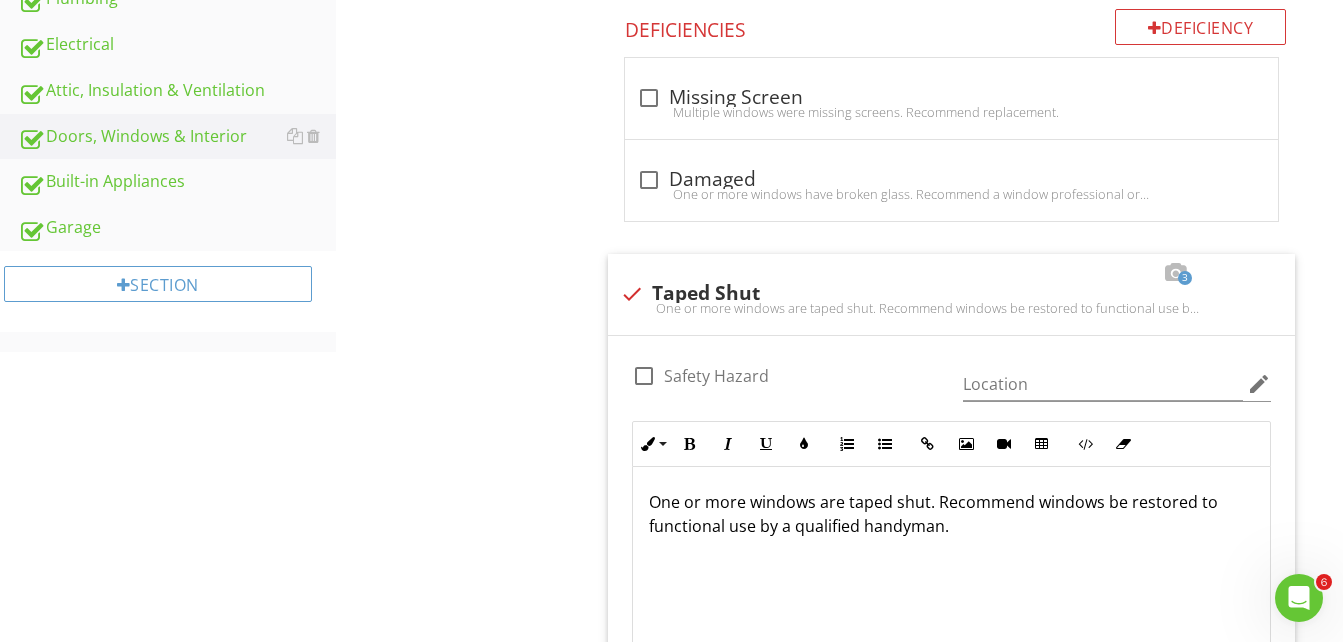 scroll, scrollTop: 314, scrollLeft: 0, axis: vertical 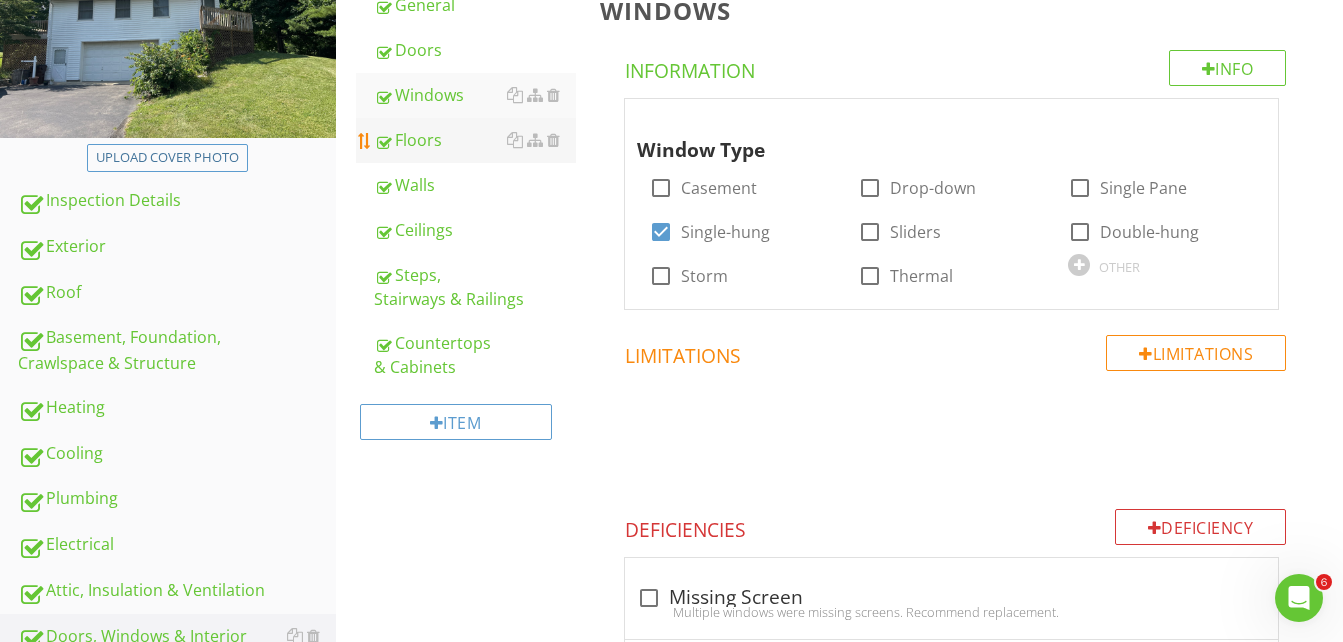 click on "Floors" at bounding box center (475, 140) 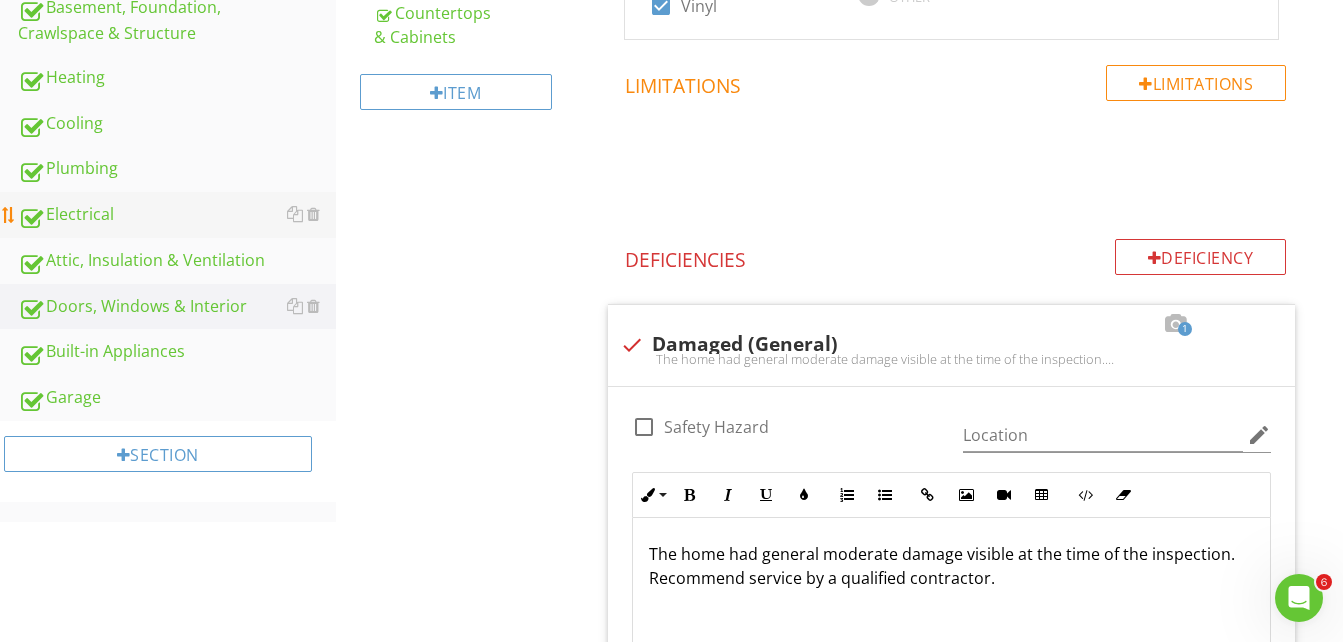 scroll, scrollTop: 695, scrollLeft: 0, axis: vertical 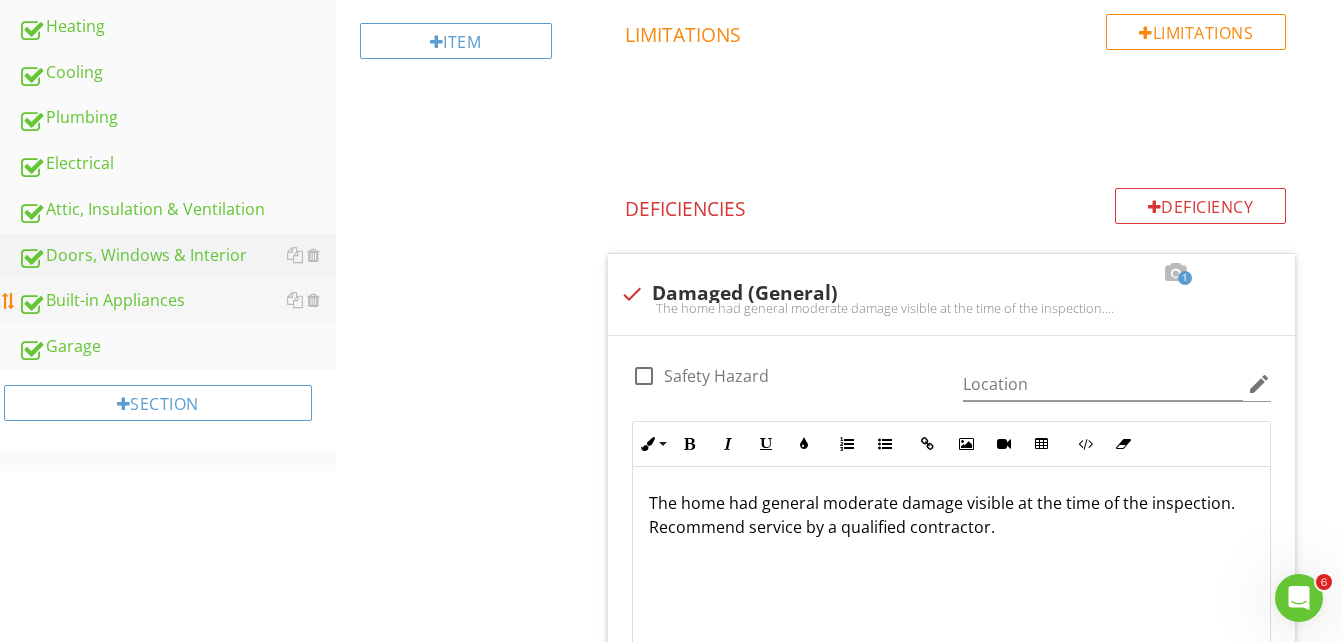 click on "Built-in Appliances" at bounding box center (177, 301) 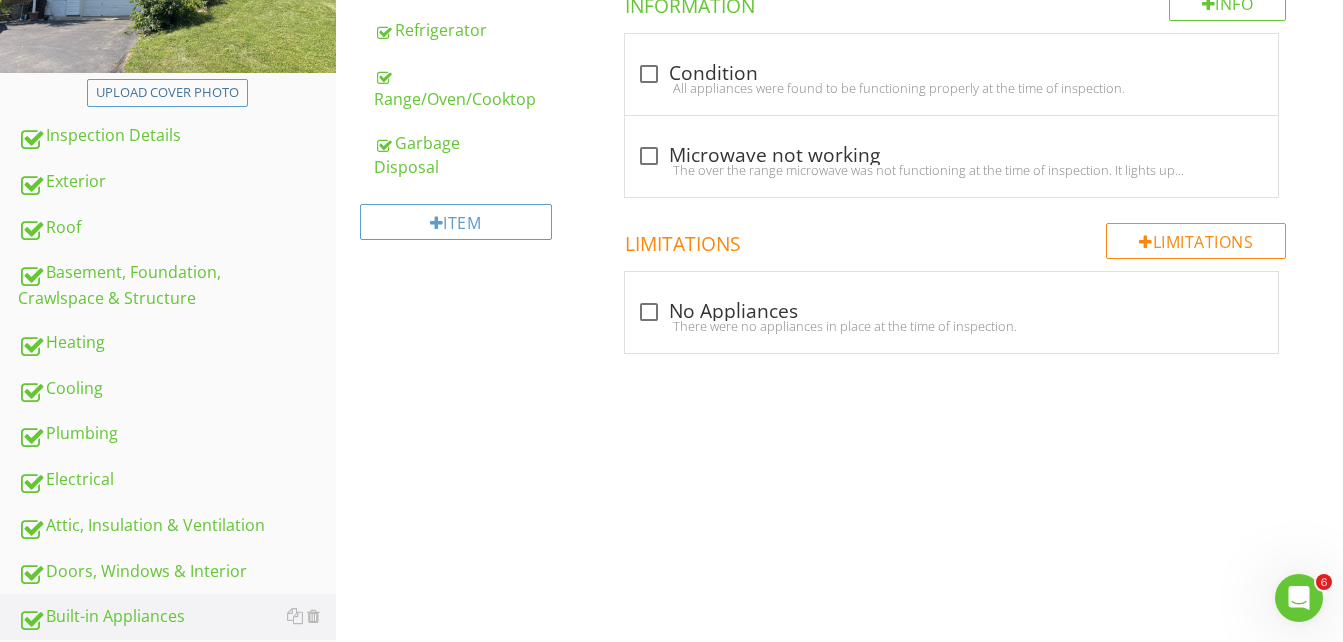 scroll, scrollTop: 224, scrollLeft: 0, axis: vertical 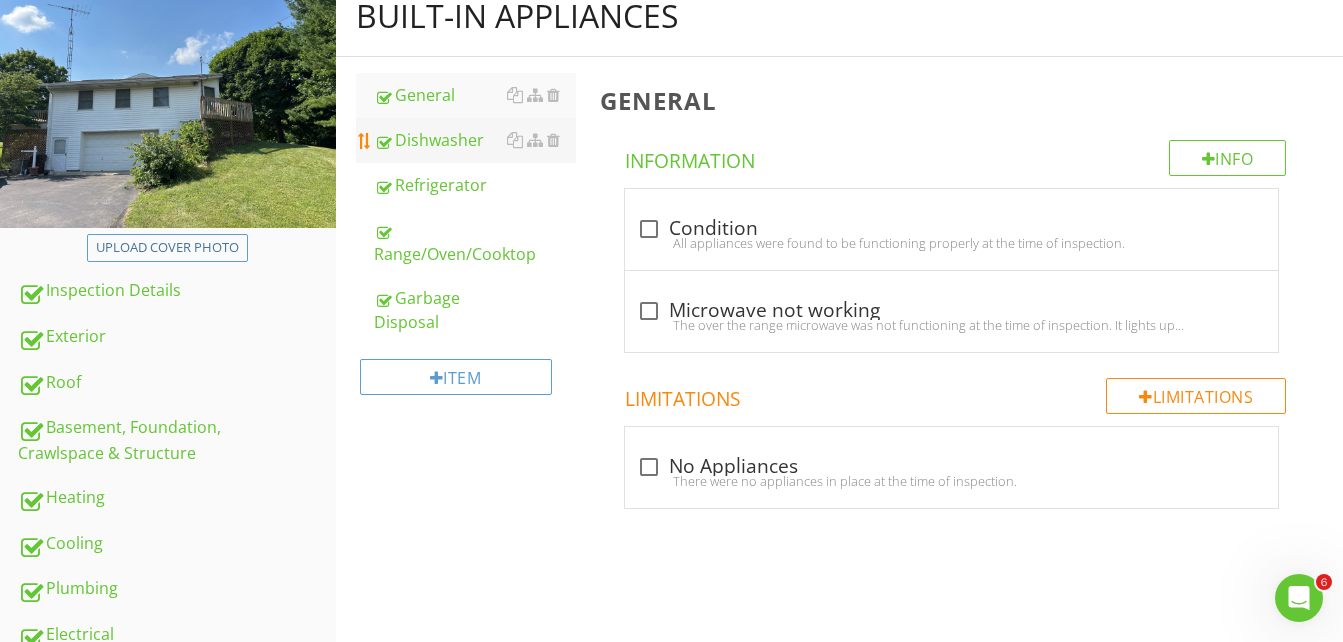 click on "Dishwasher" at bounding box center (475, 140) 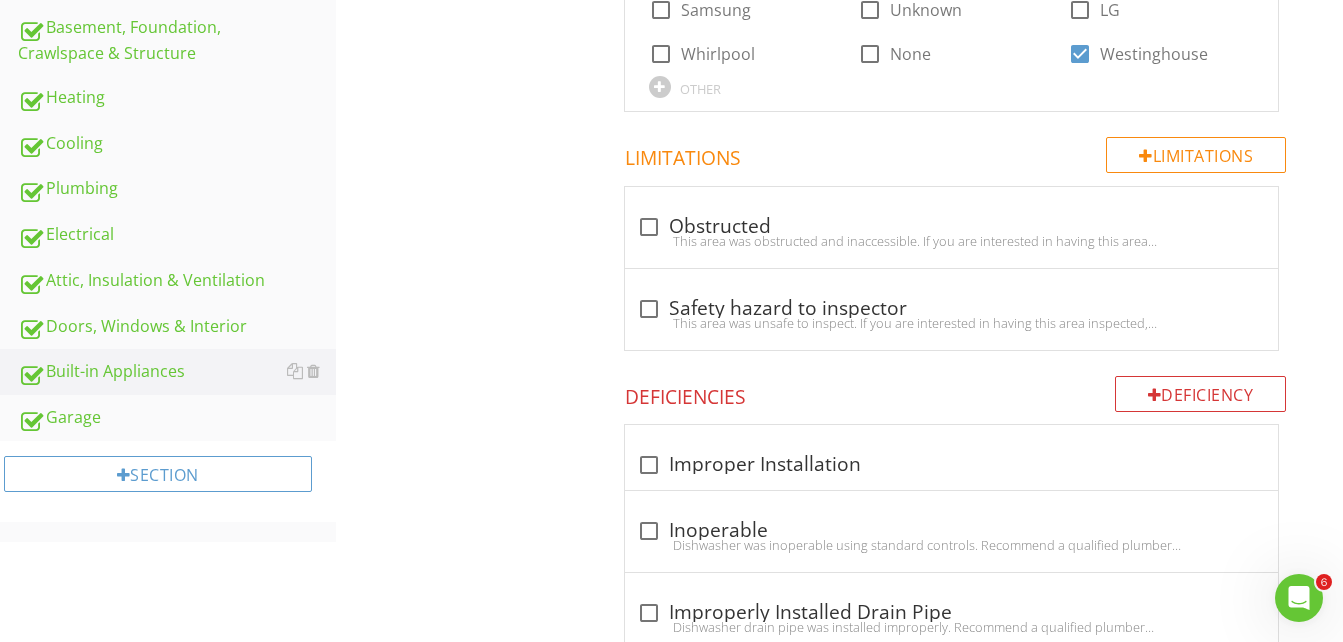 scroll, scrollTop: 324, scrollLeft: 0, axis: vertical 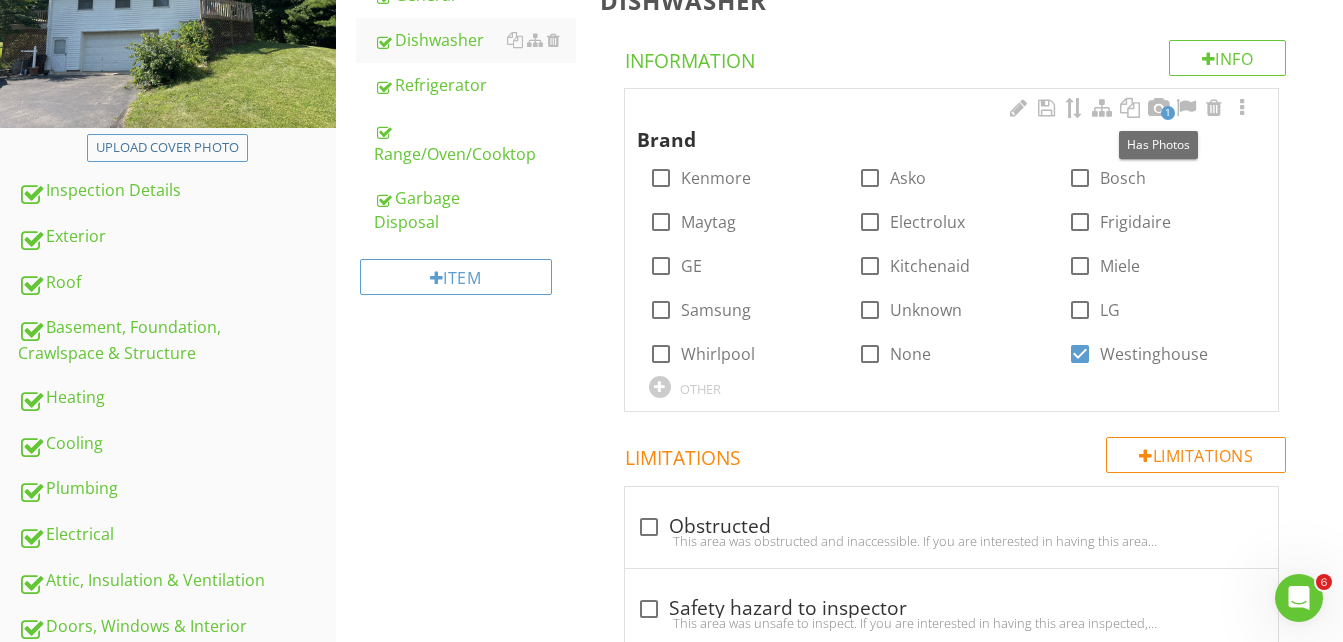 click at bounding box center (1158, 108) 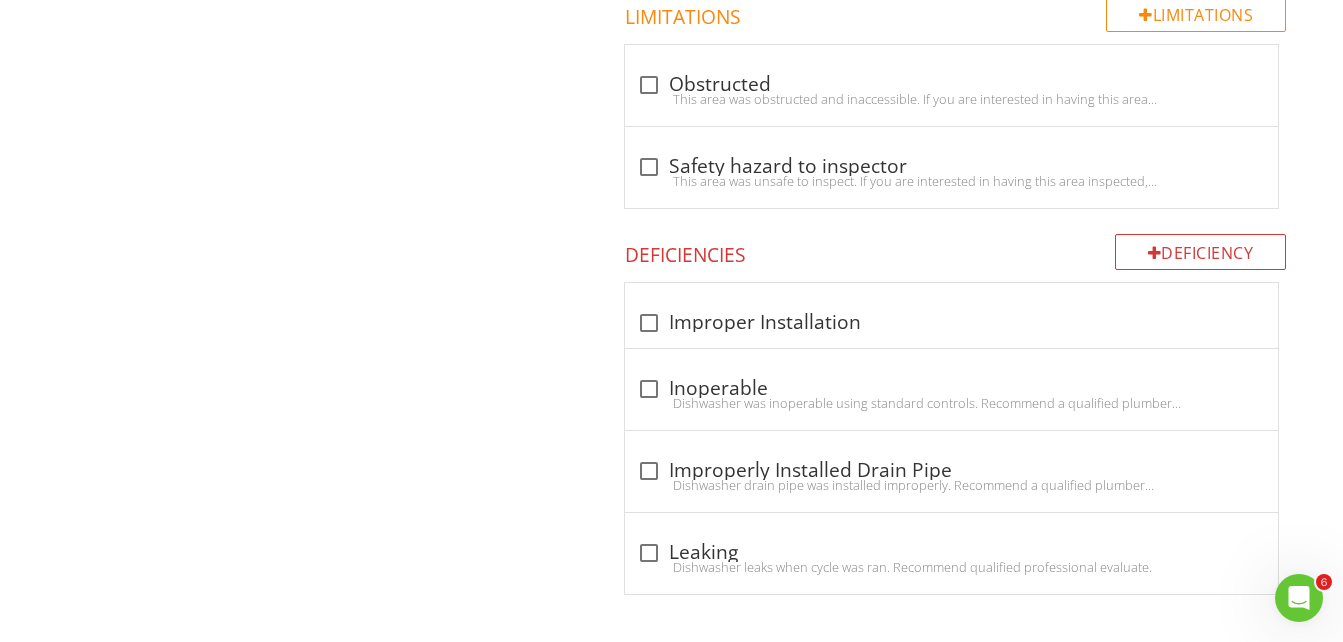 scroll, scrollTop: 1491, scrollLeft: 0, axis: vertical 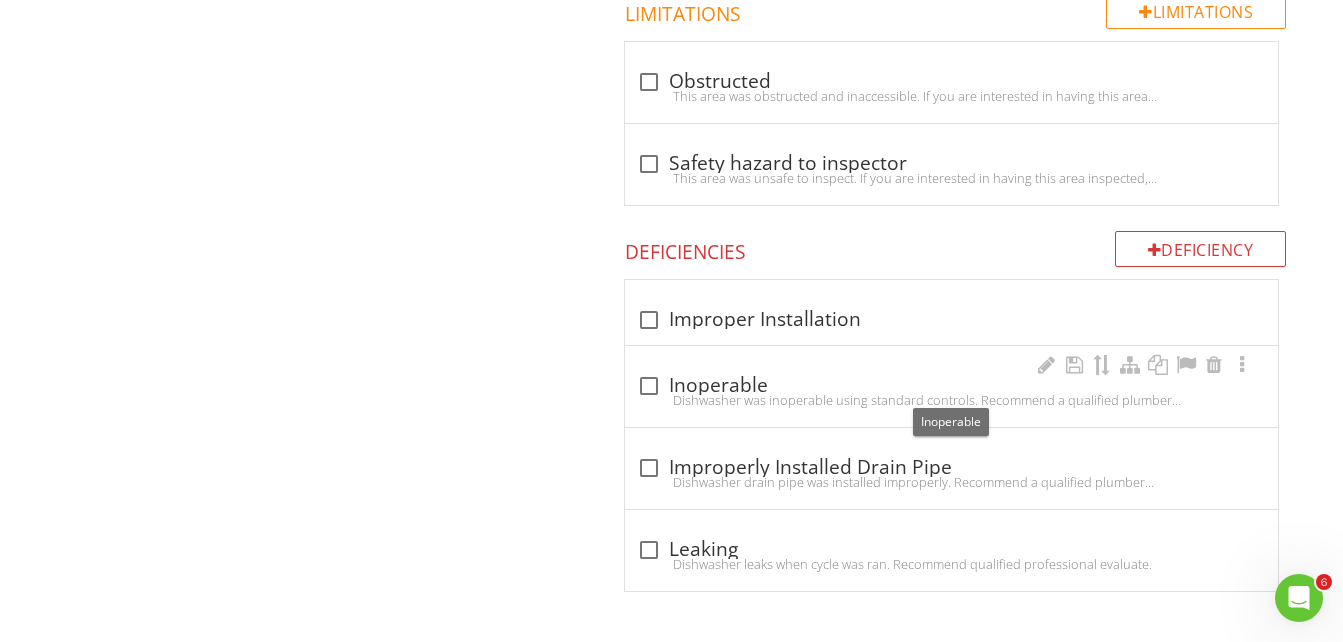click at bounding box center (649, 386) 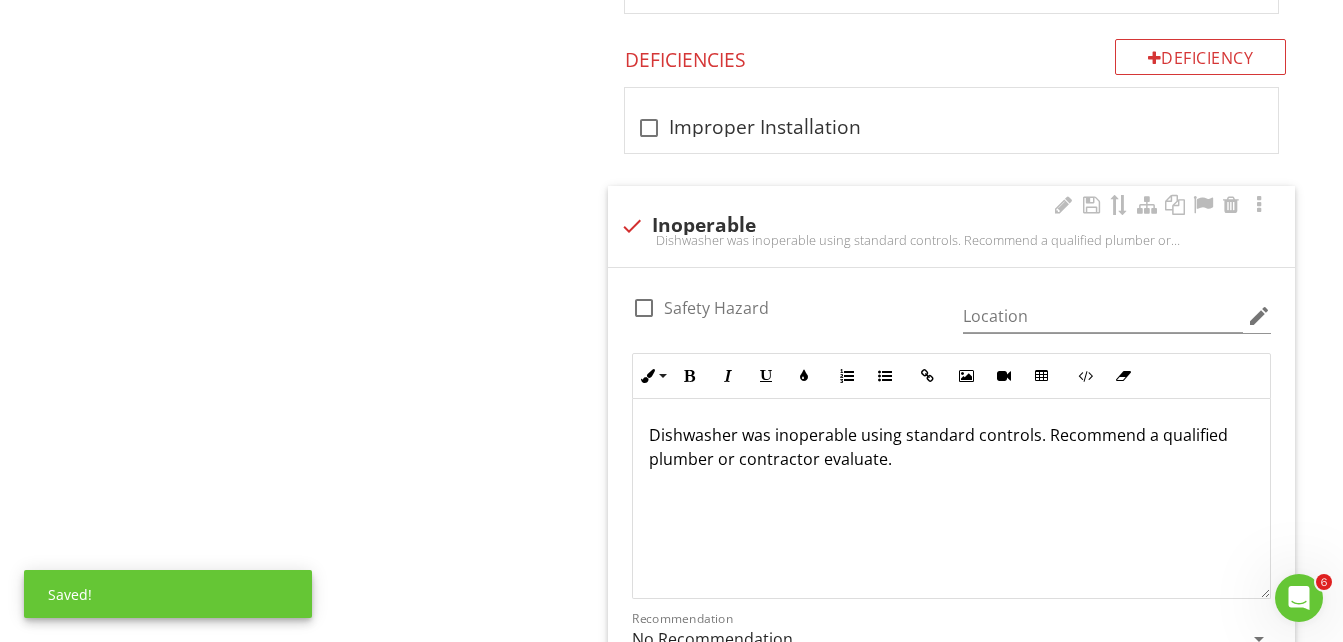 scroll, scrollTop: 1691, scrollLeft: 0, axis: vertical 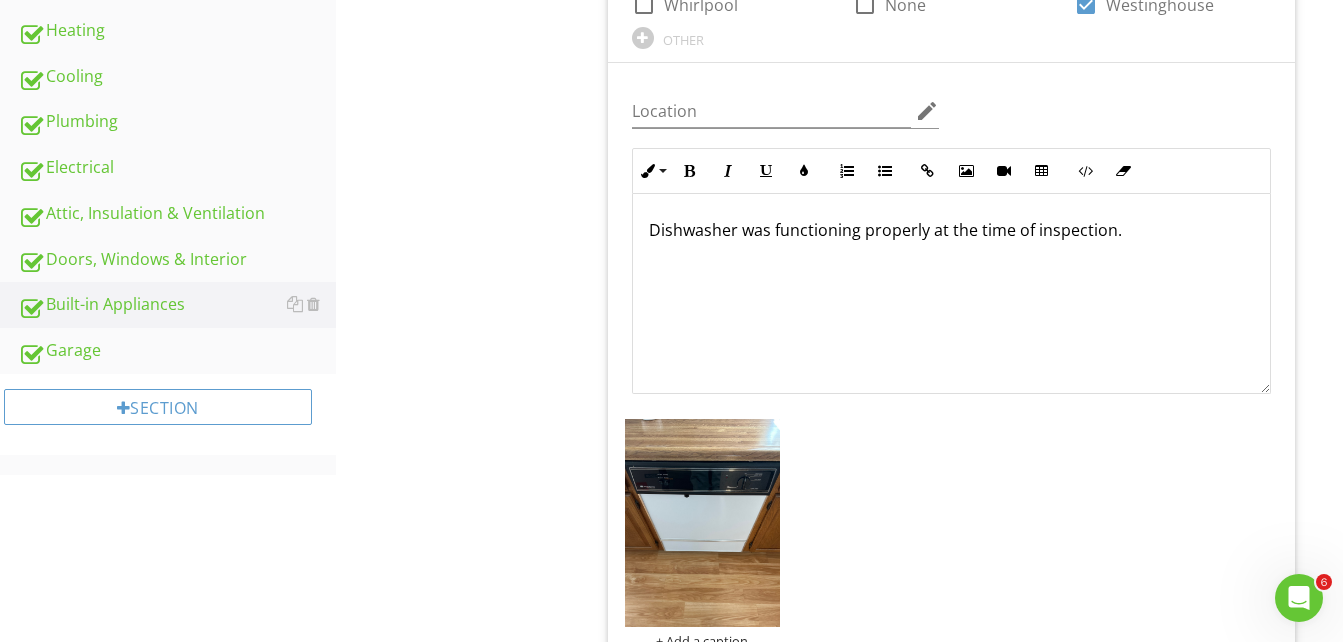 click on "Dishwasher was functioning properly at the time of inspection." at bounding box center (951, 230) 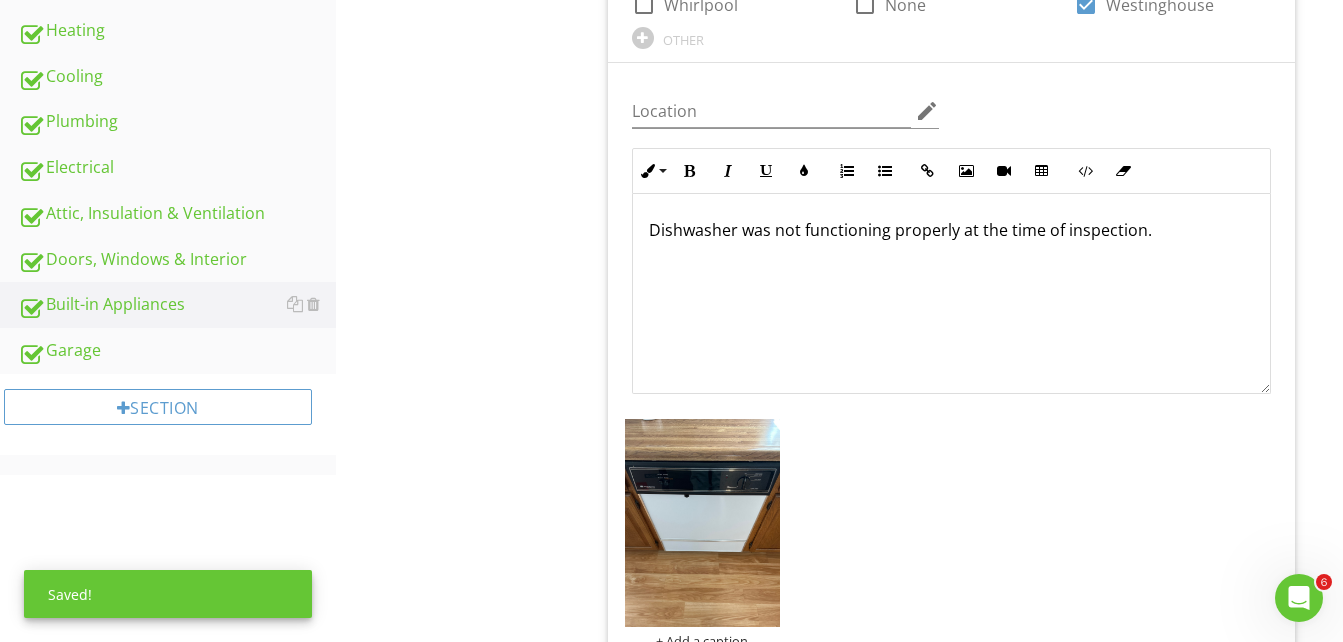 click on "Dishwasher was not functioning properly at the time of inspection." at bounding box center [951, 230] 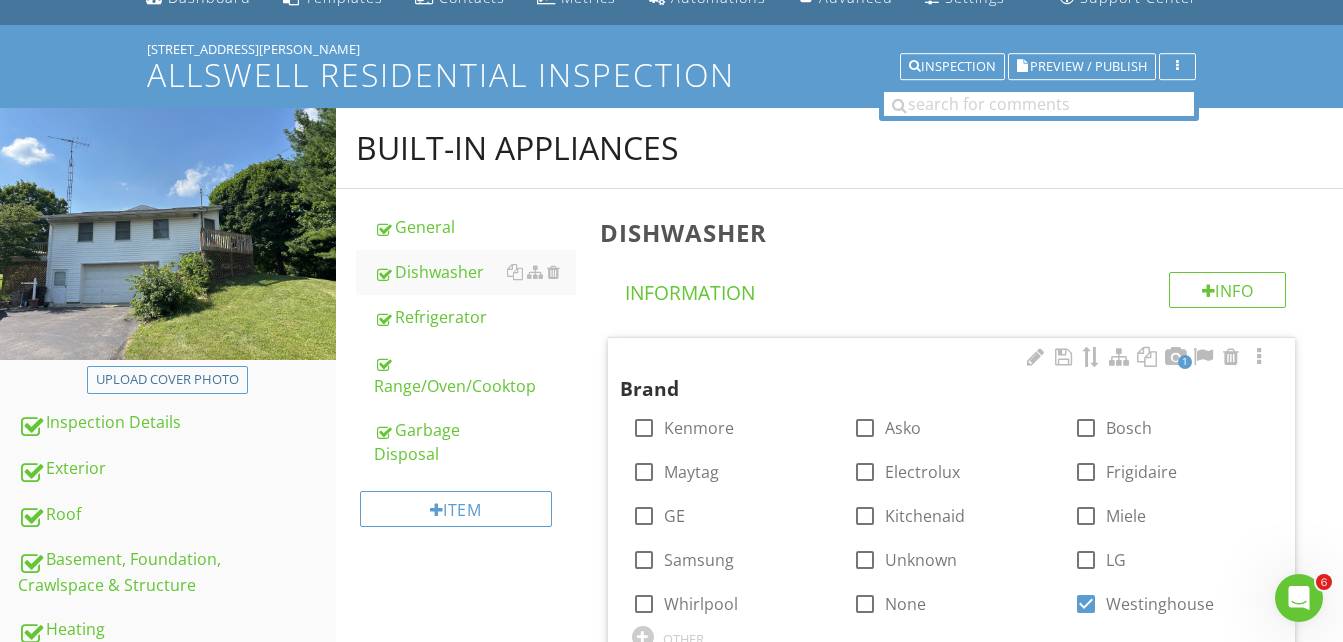 scroll, scrollTop: 0, scrollLeft: 0, axis: both 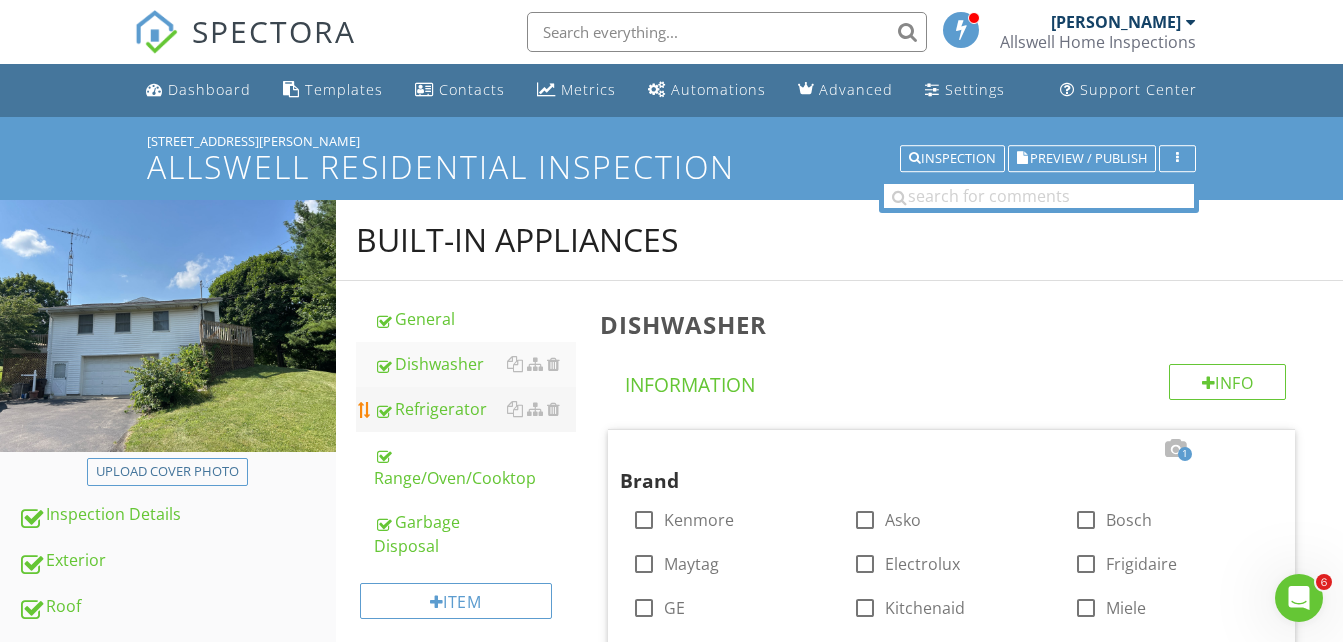 click on "Refrigerator" at bounding box center (475, 409) 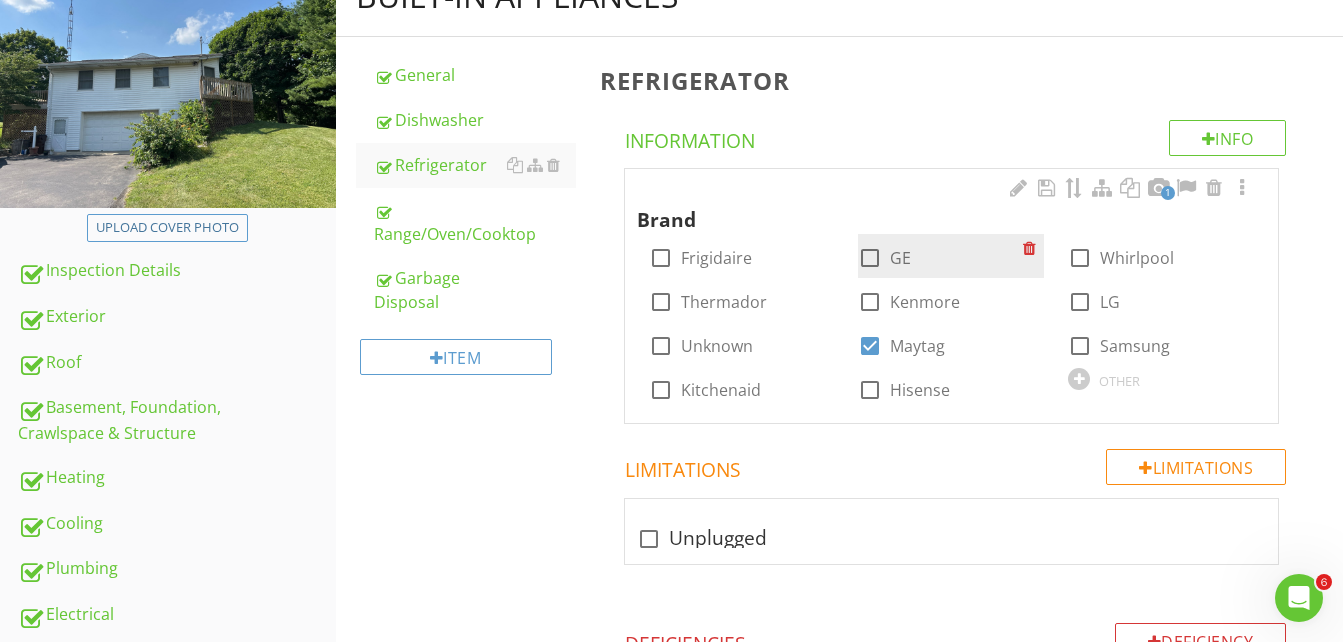 scroll, scrollTop: 200, scrollLeft: 0, axis: vertical 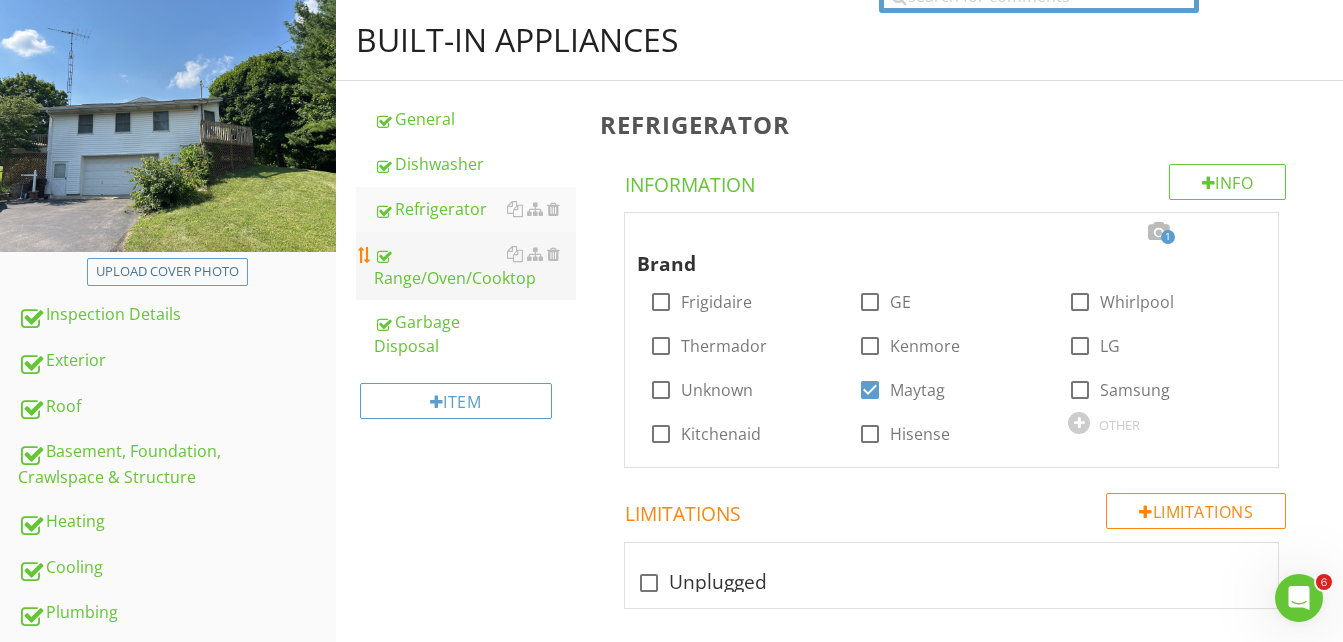 click on "Range/Oven/Cooktop" at bounding box center (475, 266) 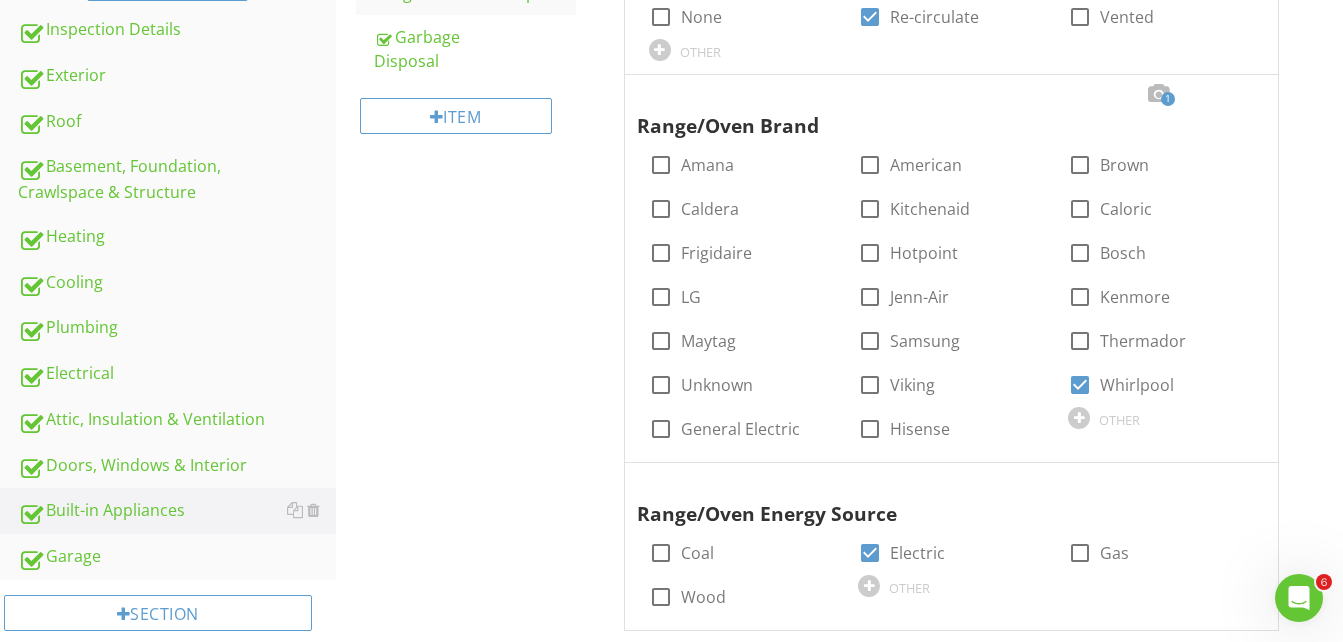 scroll, scrollTop: 300, scrollLeft: 0, axis: vertical 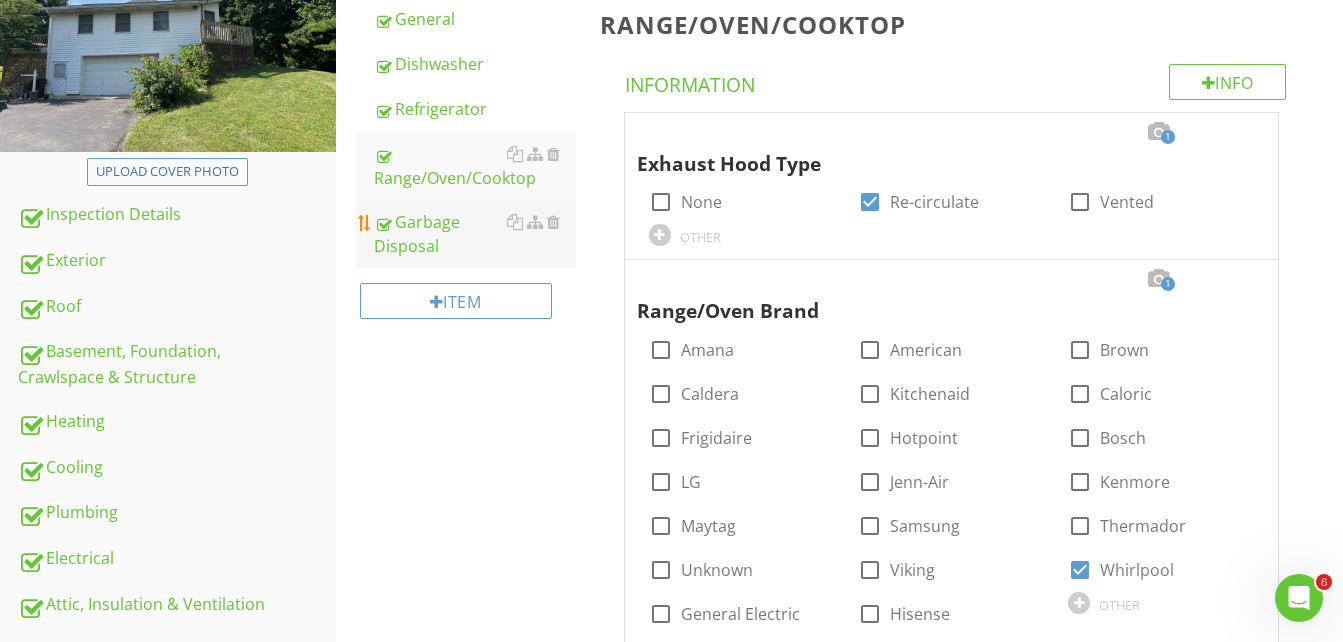 click on "Garbage Disposal" at bounding box center (475, 234) 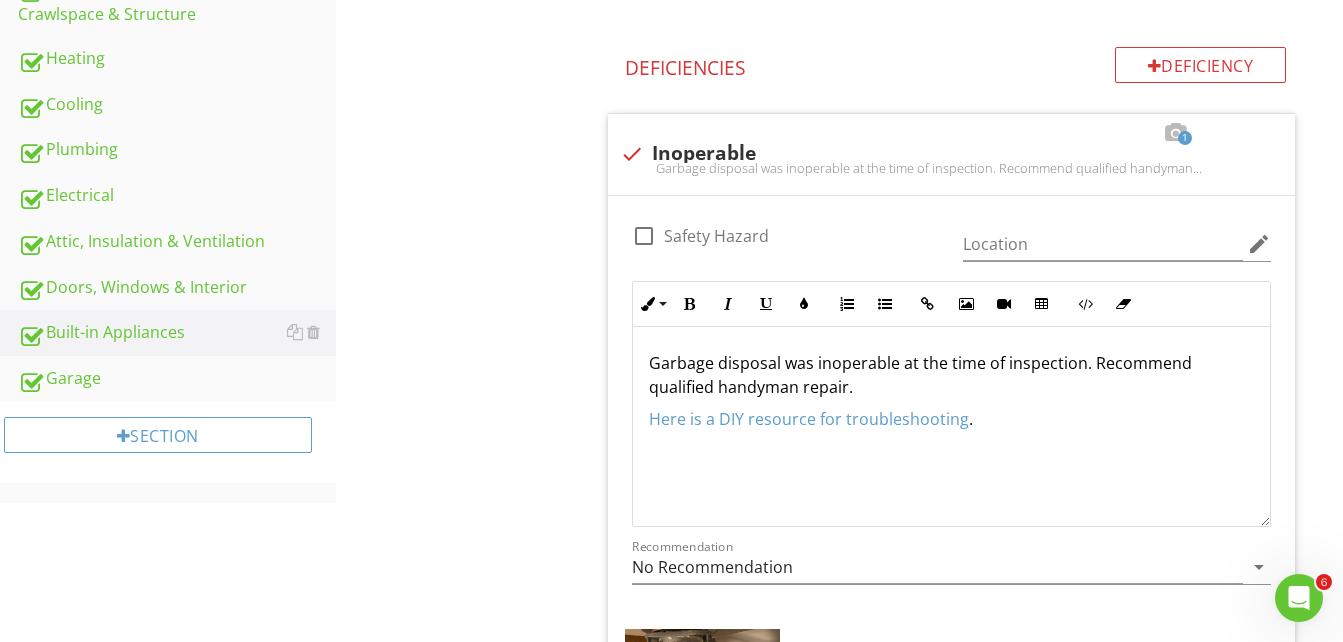 scroll, scrollTop: 700, scrollLeft: 0, axis: vertical 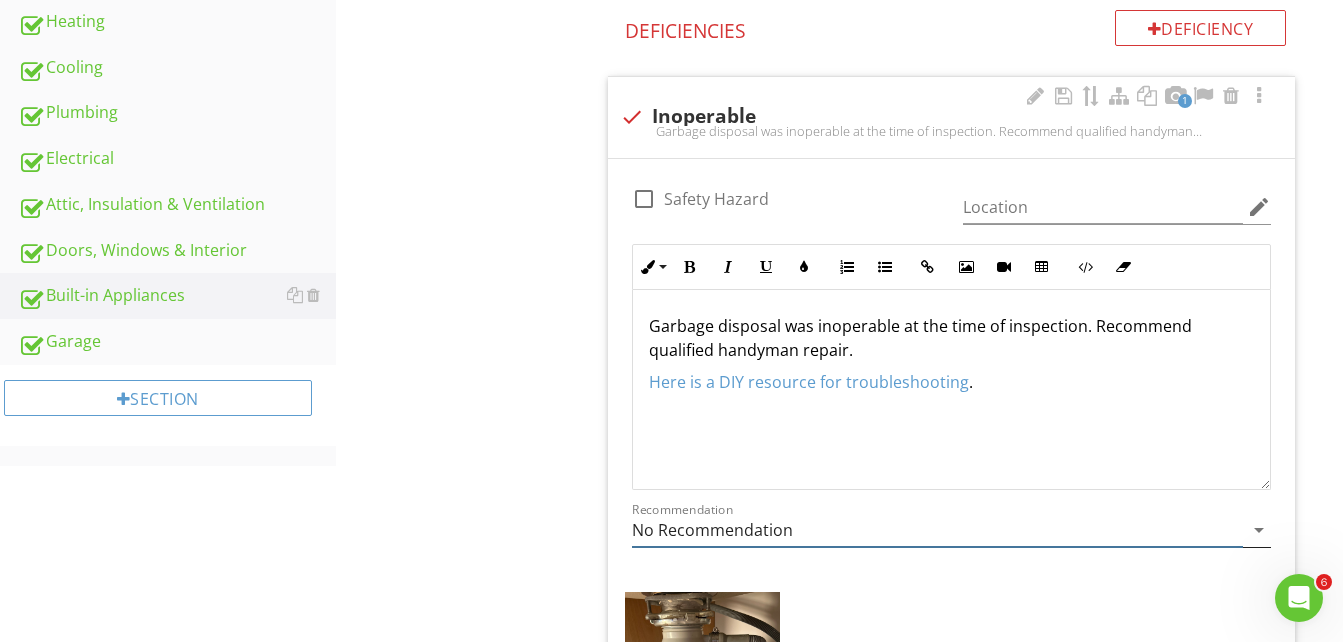 click on "arrow_drop_down" at bounding box center [1259, 530] 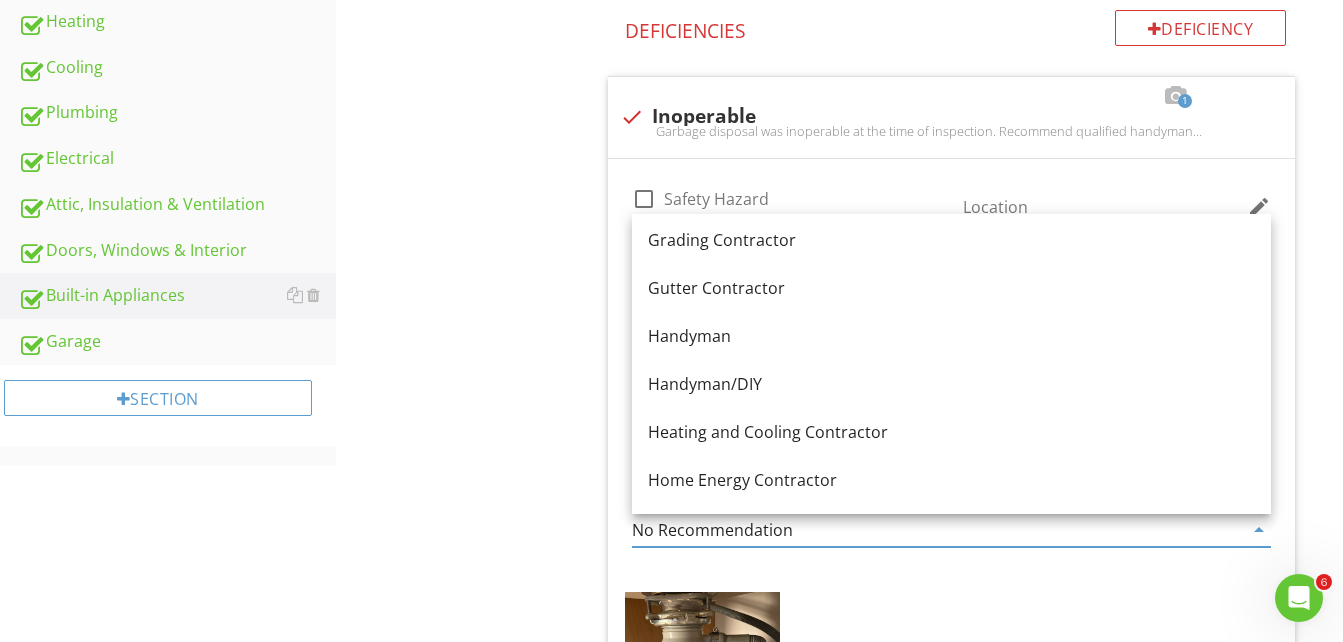 scroll, scrollTop: 1176, scrollLeft: 0, axis: vertical 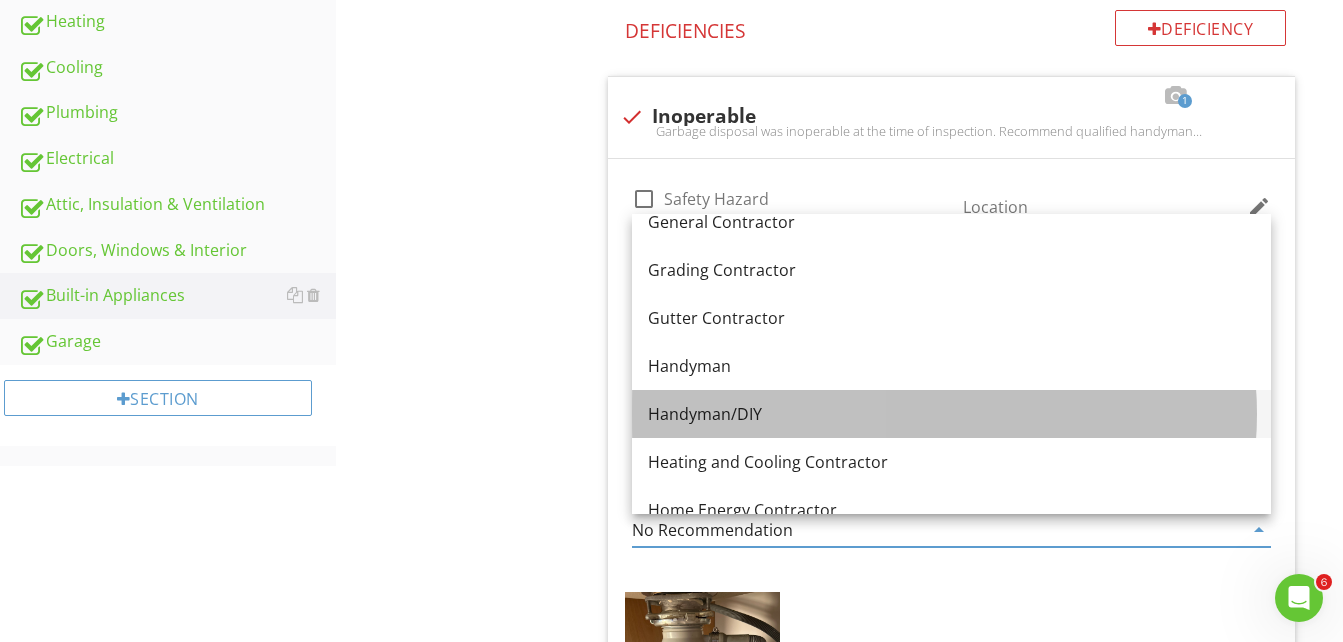 click on "Handyman/DIY" at bounding box center [951, 414] 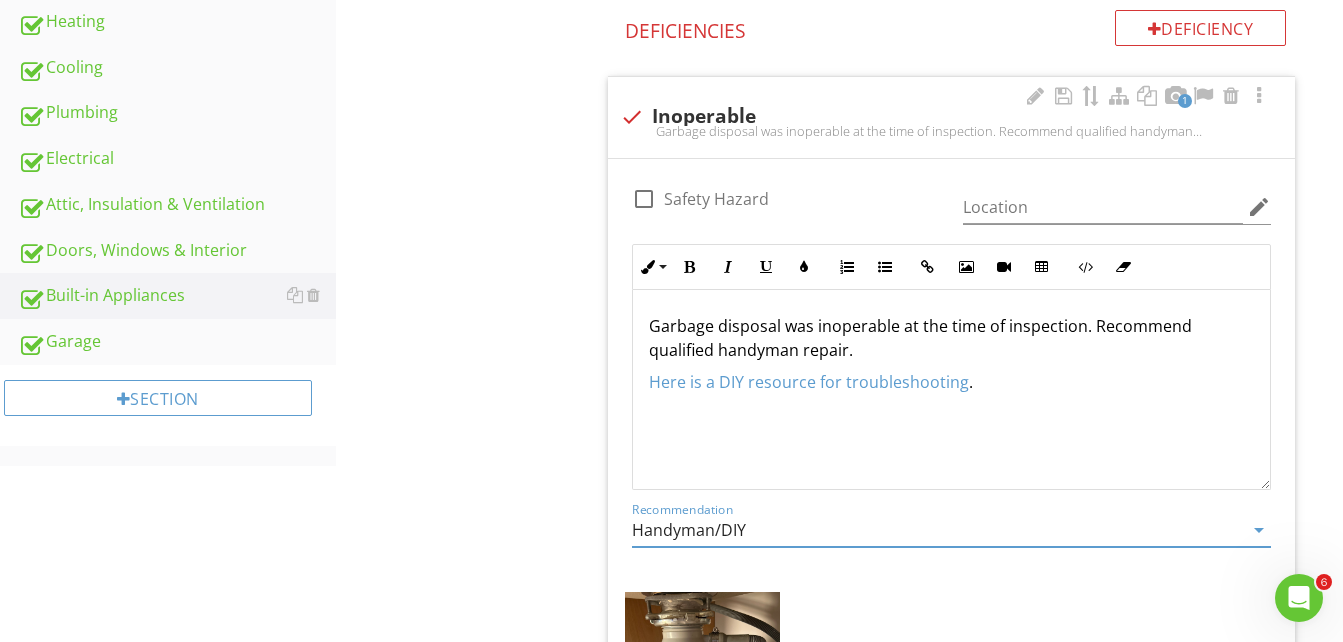 scroll, scrollTop: 1, scrollLeft: 0, axis: vertical 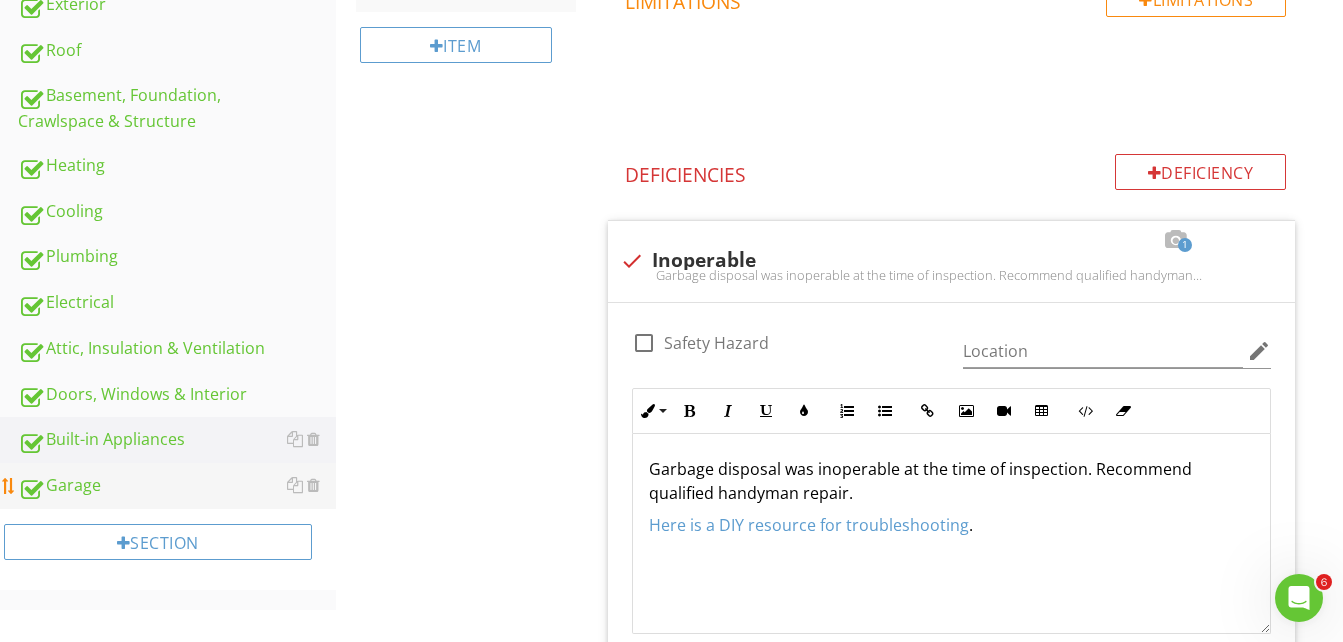 click on "Garage" at bounding box center [177, 486] 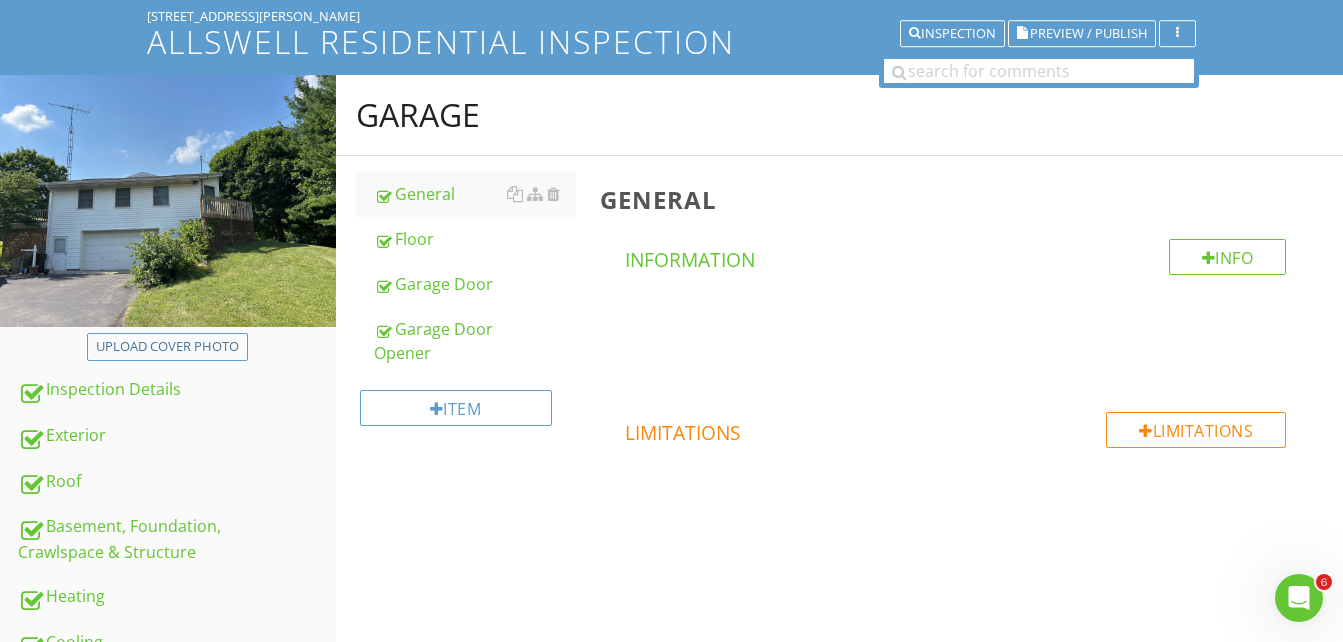 scroll, scrollTop: 124, scrollLeft: 0, axis: vertical 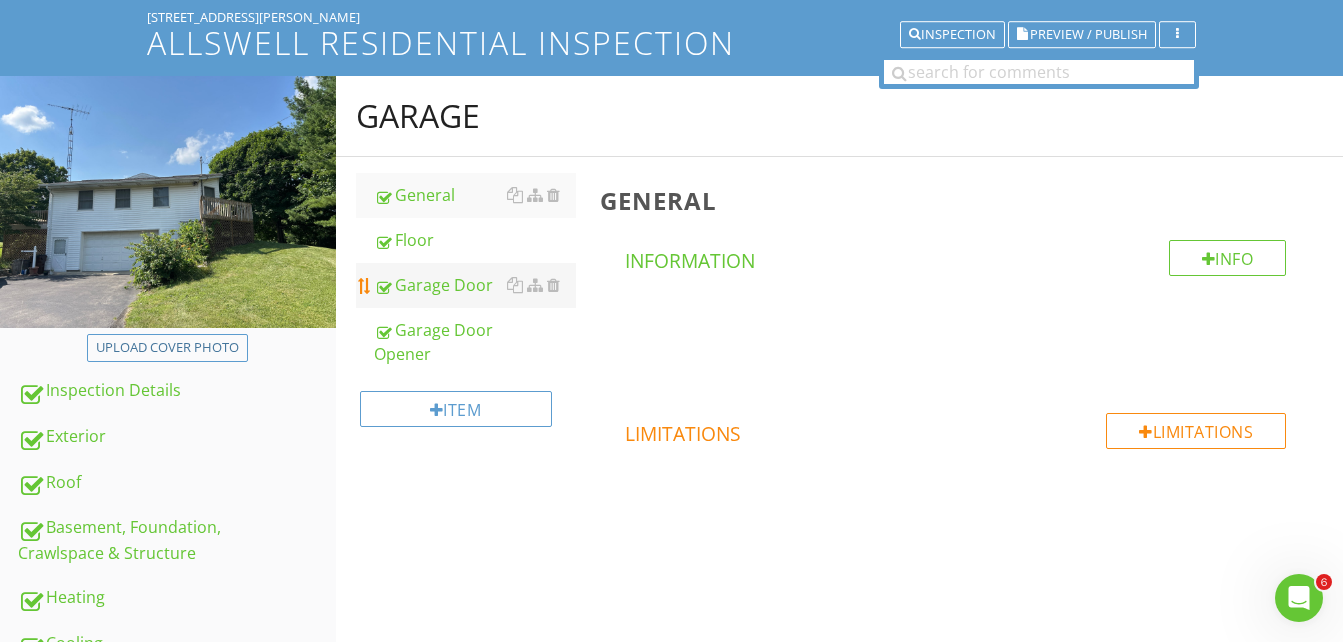 click on "Garage Door" at bounding box center [475, 285] 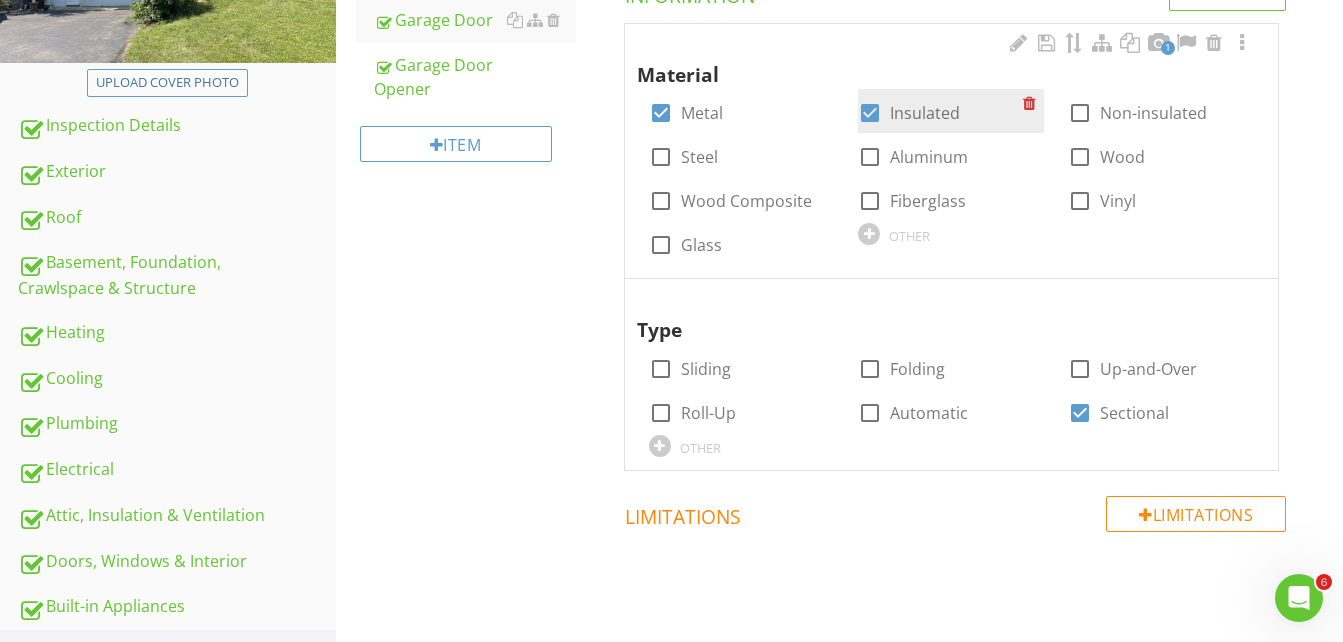 scroll, scrollTop: 189, scrollLeft: 0, axis: vertical 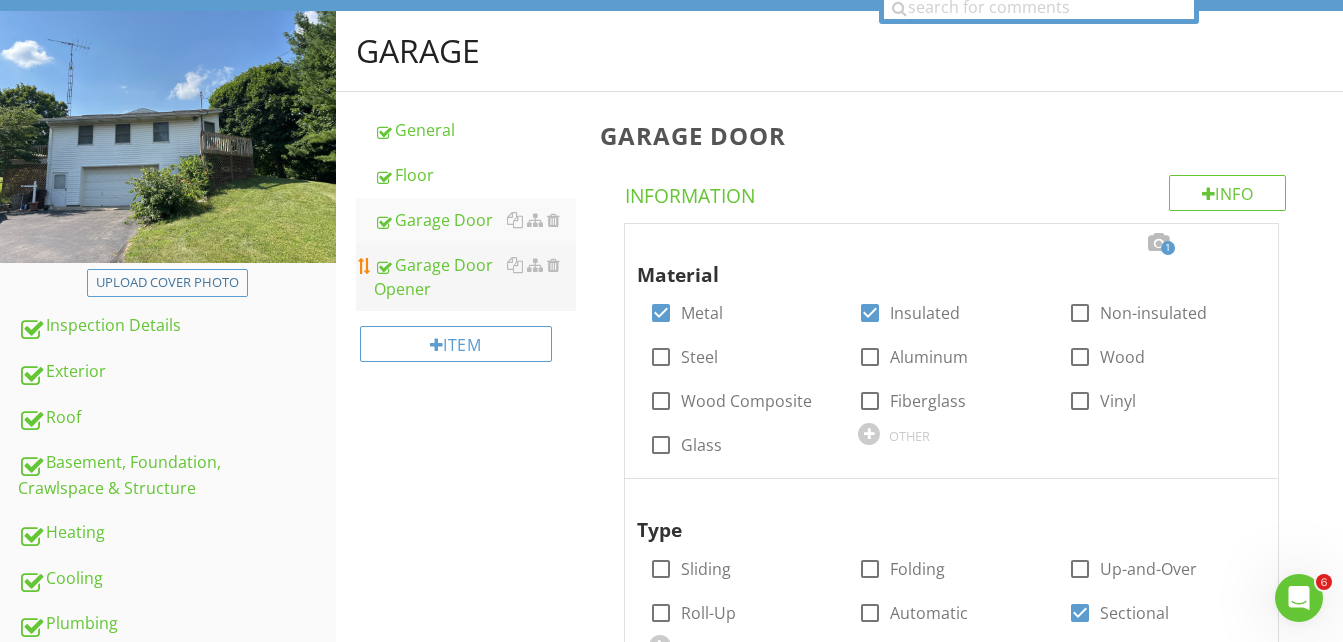 click on "Garage Door Opener" at bounding box center [475, 277] 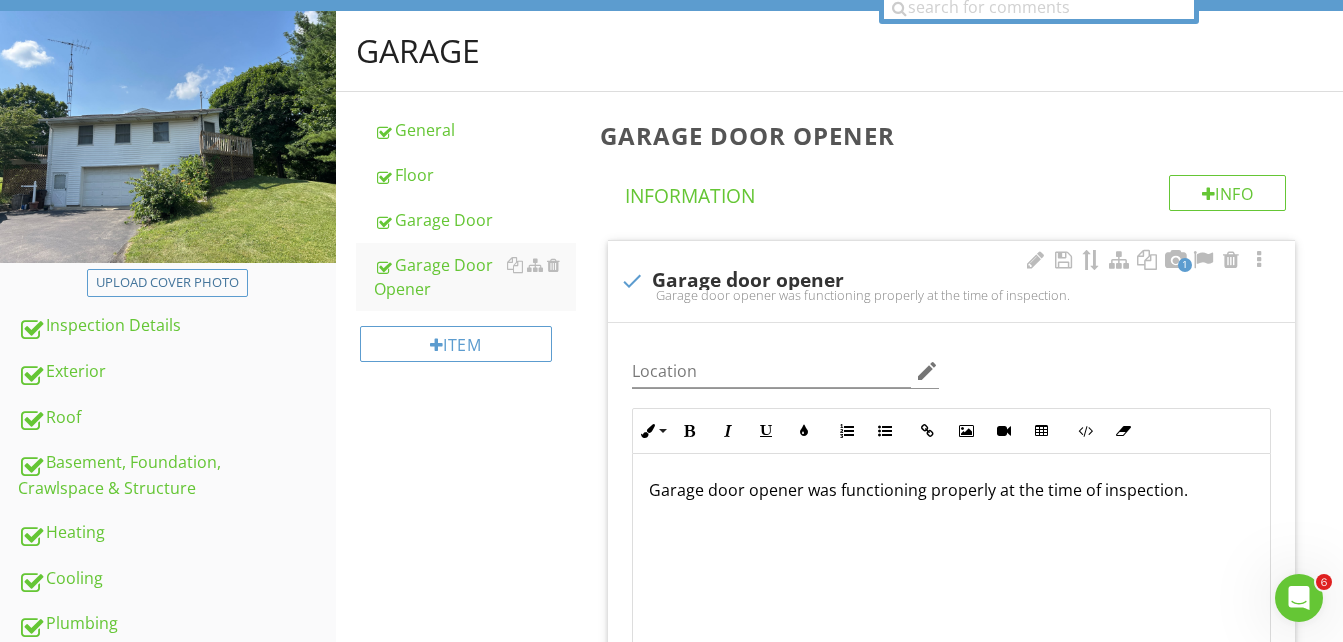 scroll, scrollTop: 1, scrollLeft: 0, axis: vertical 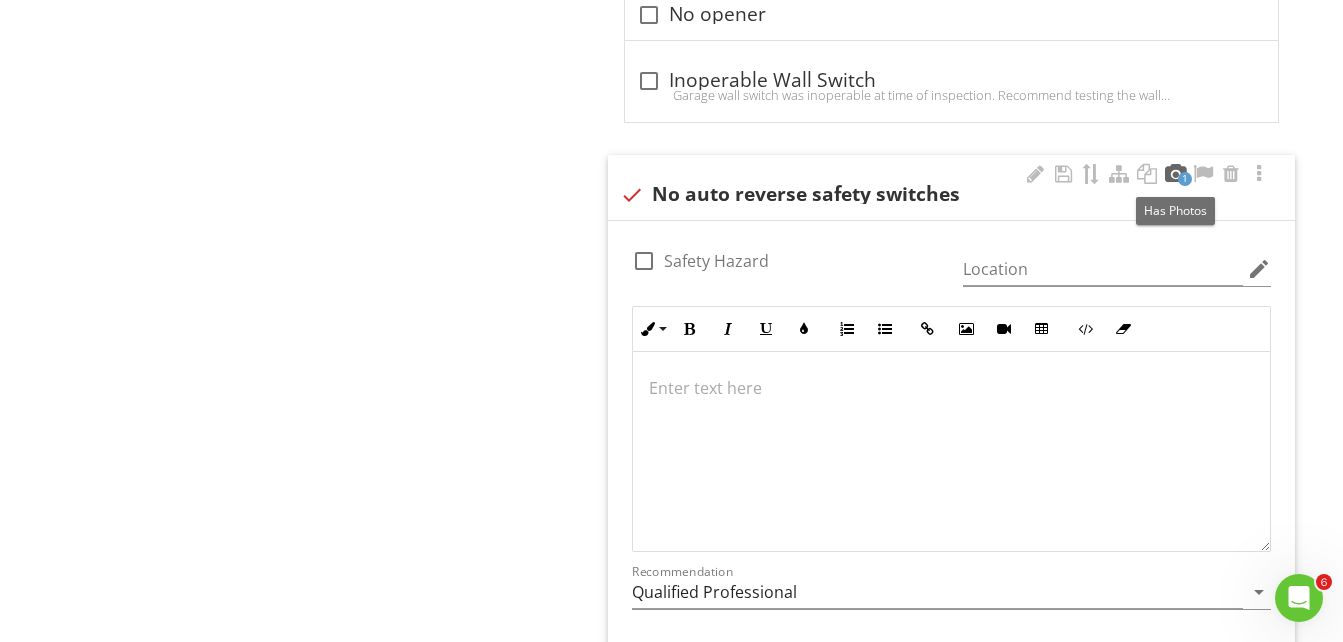 click at bounding box center [1175, 174] 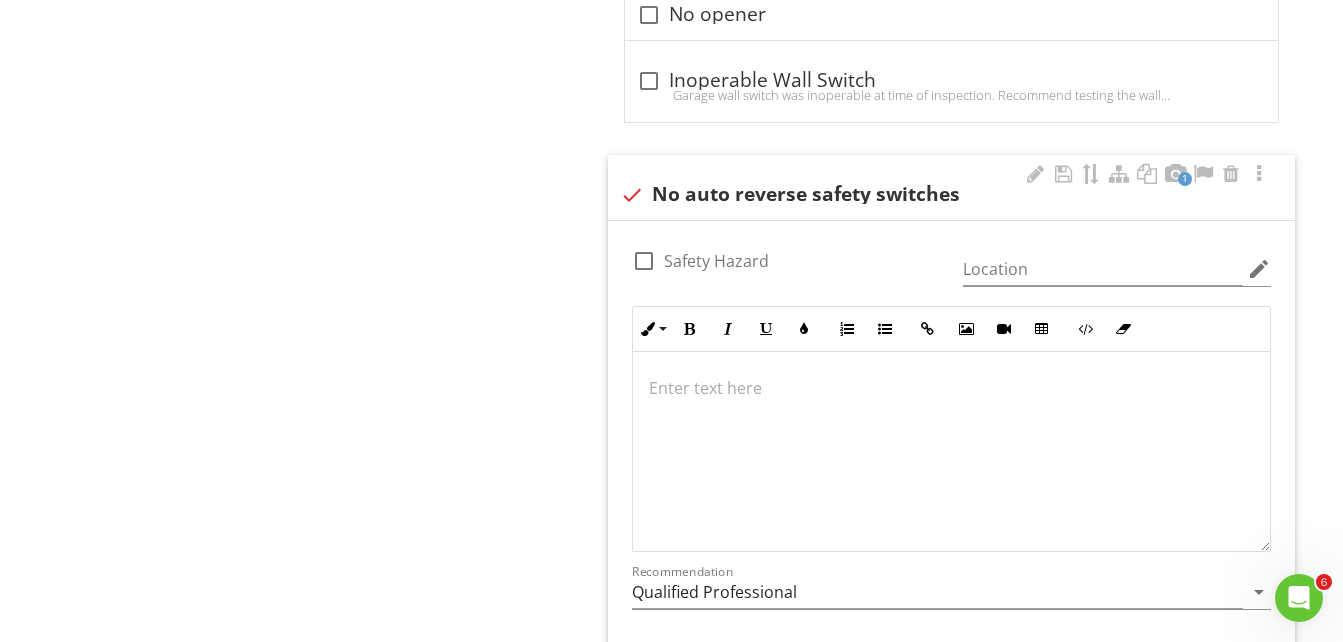 scroll, scrollTop: 1, scrollLeft: 0, axis: vertical 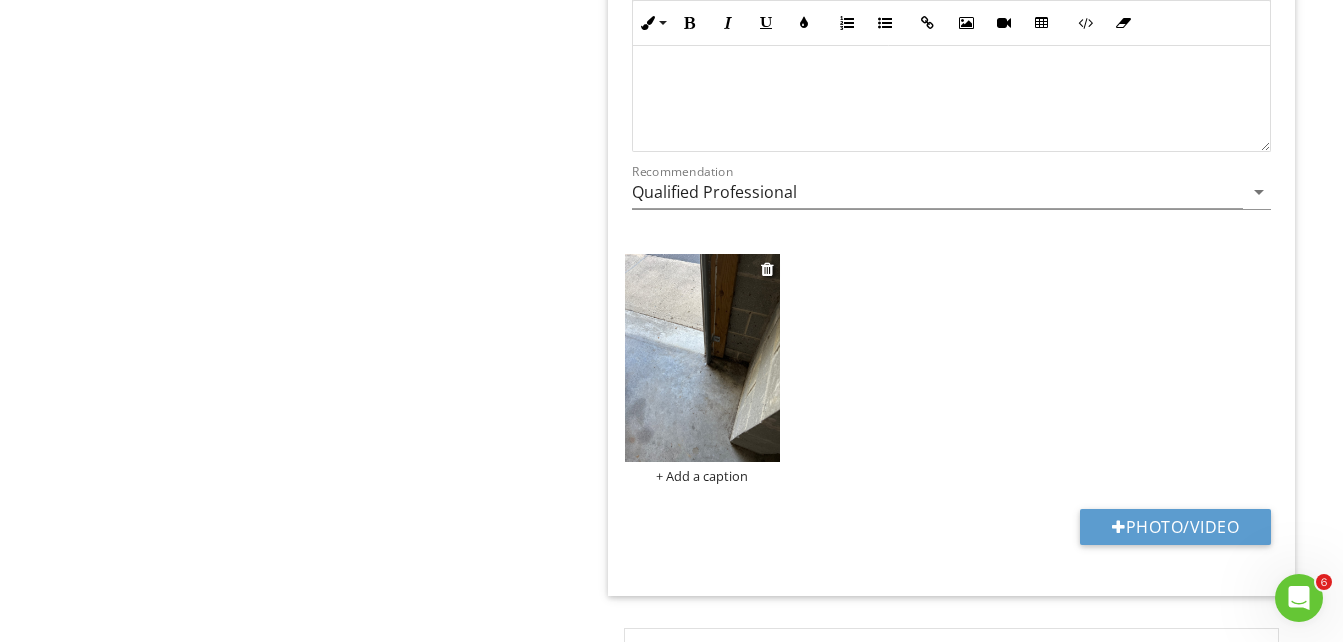 click at bounding box center [703, 358] 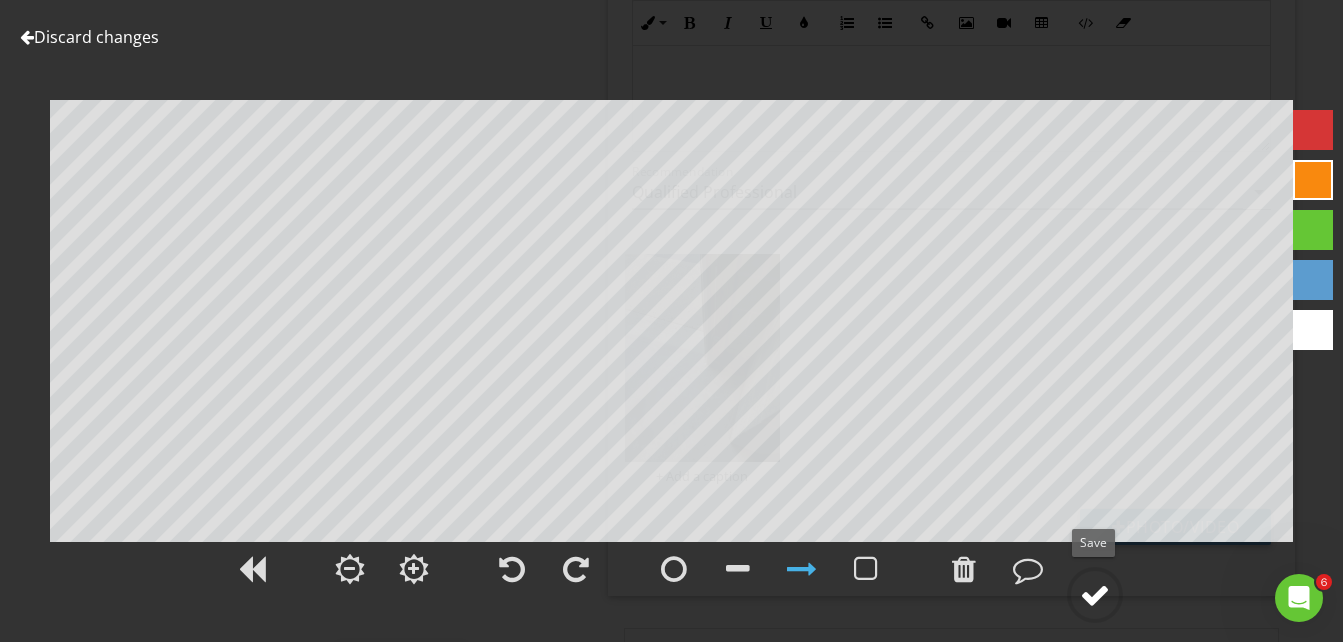 click at bounding box center [1095, 595] 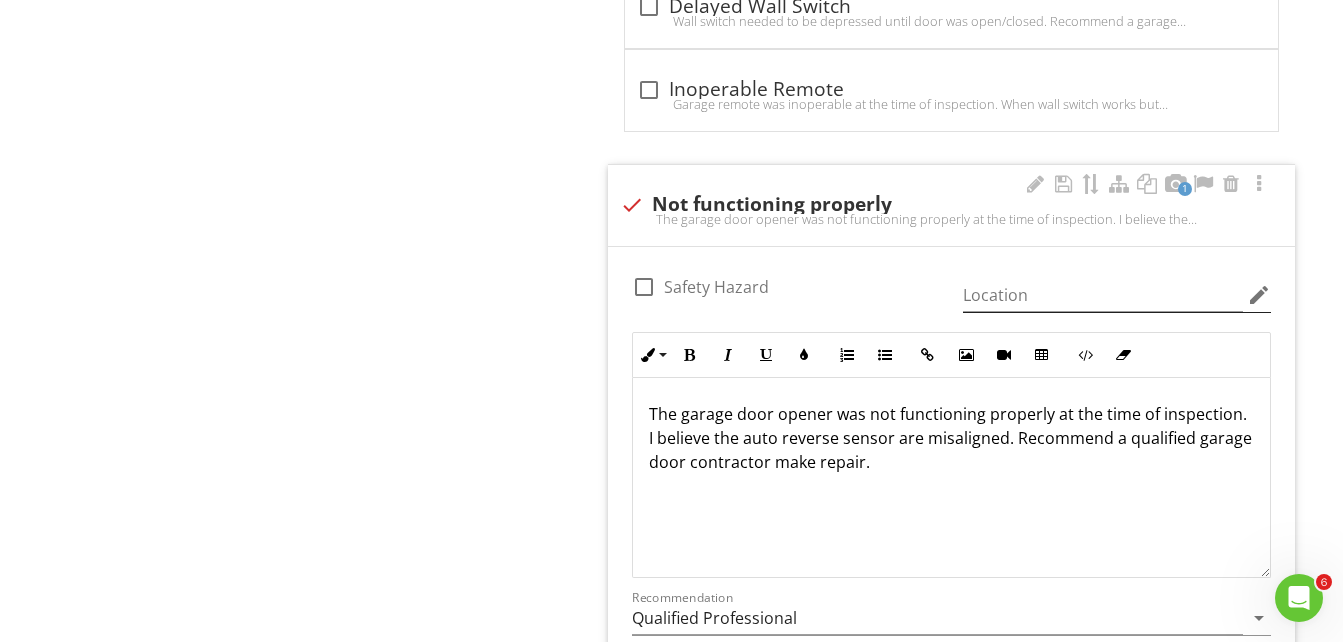 scroll, scrollTop: 2589, scrollLeft: 0, axis: vertical 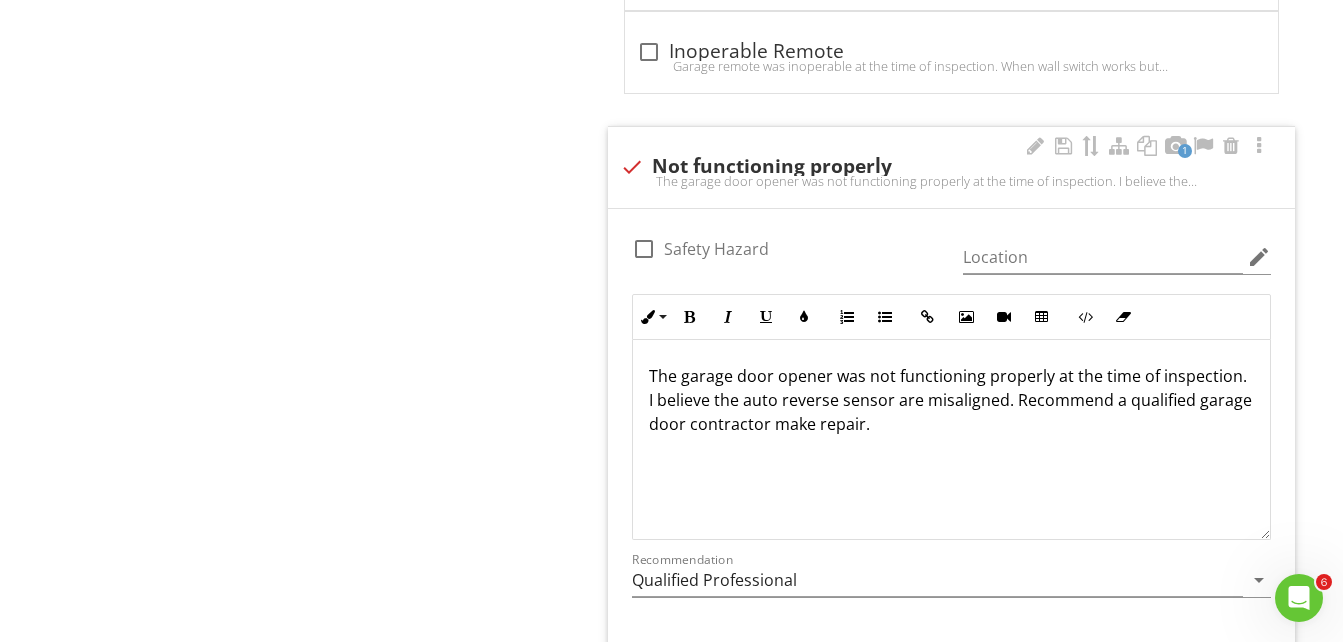 click on "The garage door opener was not functioning properly at the time of inspection. I believe the auto reverse sensor are misaligned. Recommend a qualified garage door contractor make repair." at bounding box center [951, 400] 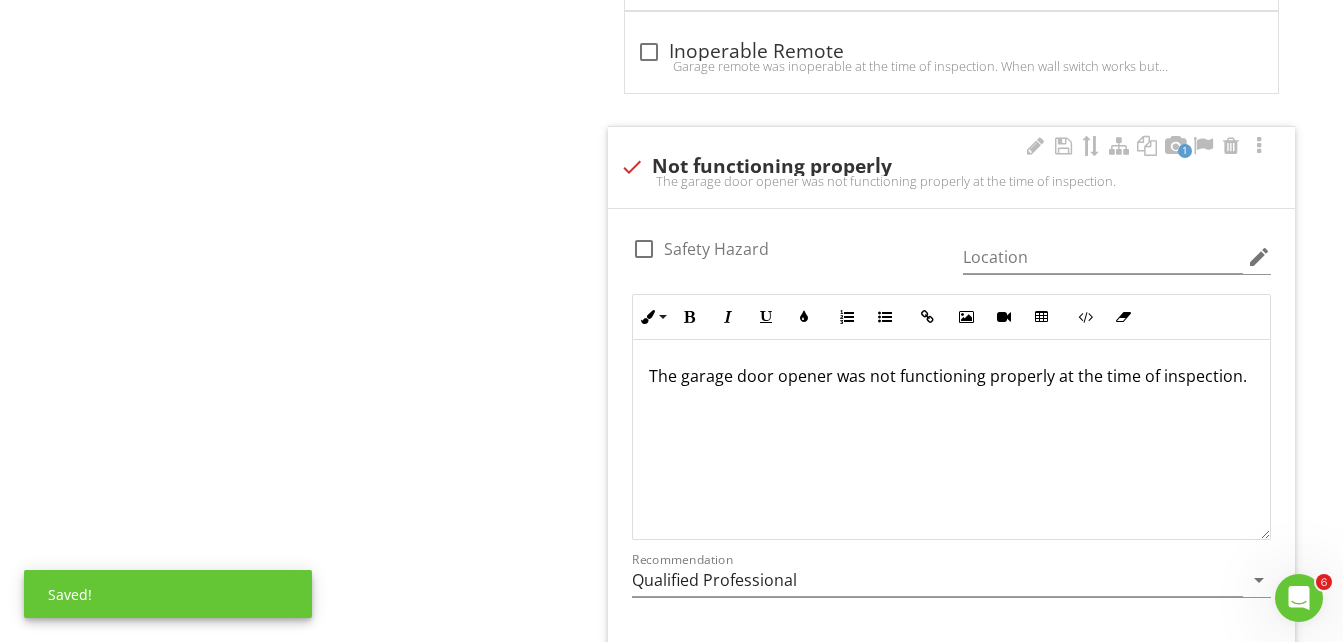 type 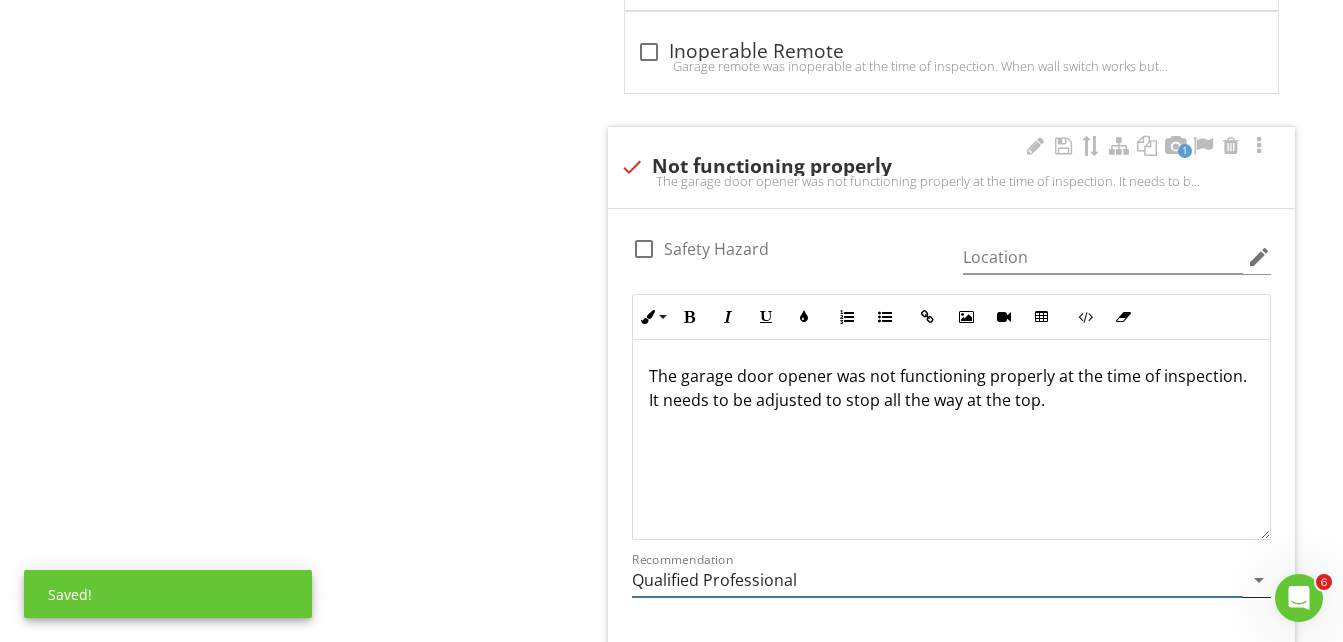 click on "arrow_drop_down" at bounding box center (1259, 580) 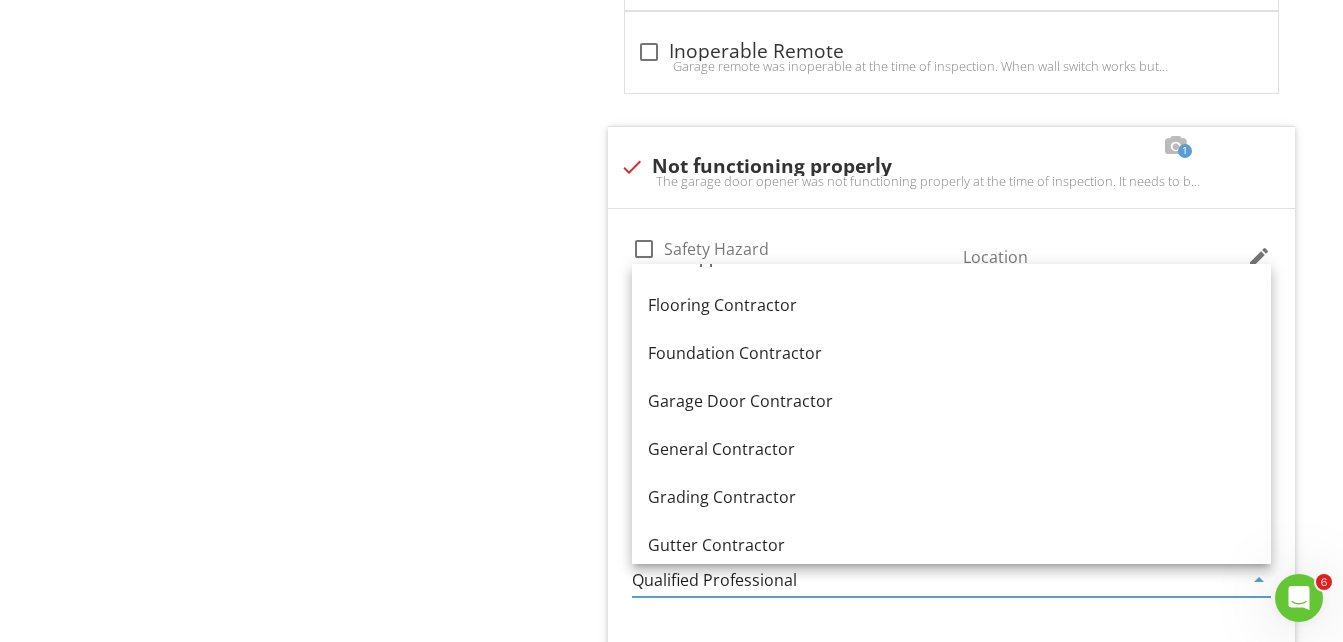 scroll, scrollTop: 1000, scrollLeft: 0, axis: vertical 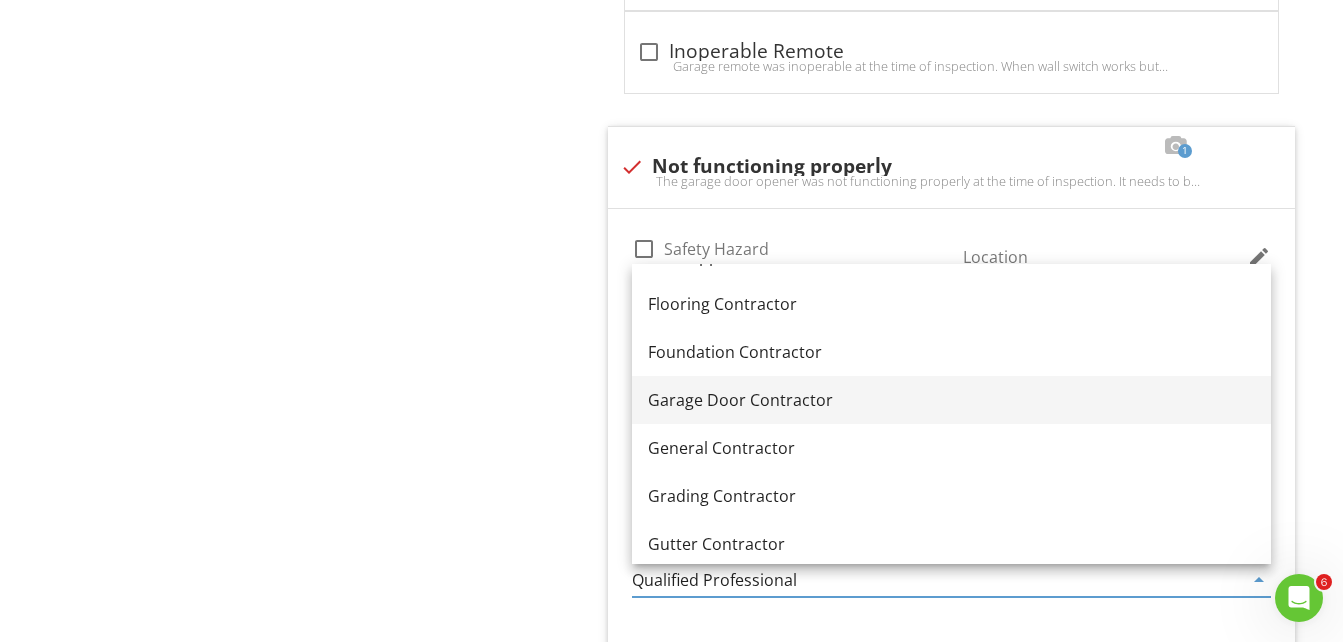 click on "Garage Door Contractor" at bounding box center (951, 400) 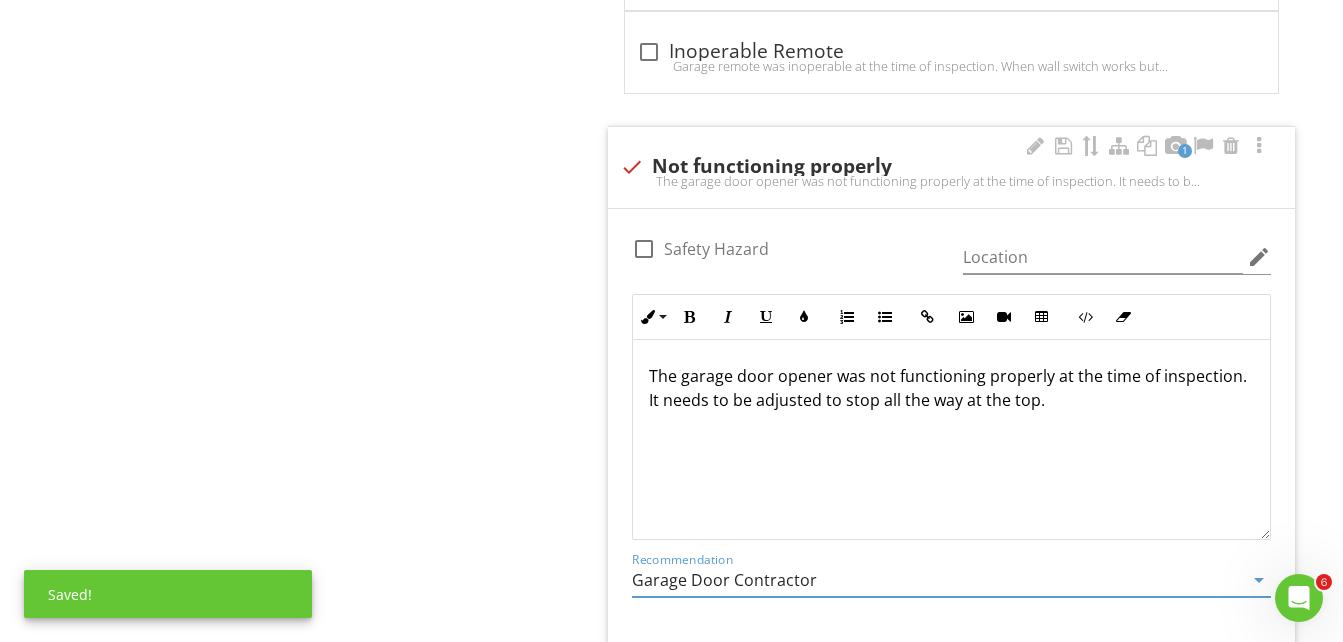scroll, scrollTop: 1, scrollLeft: 0, axis: vertical 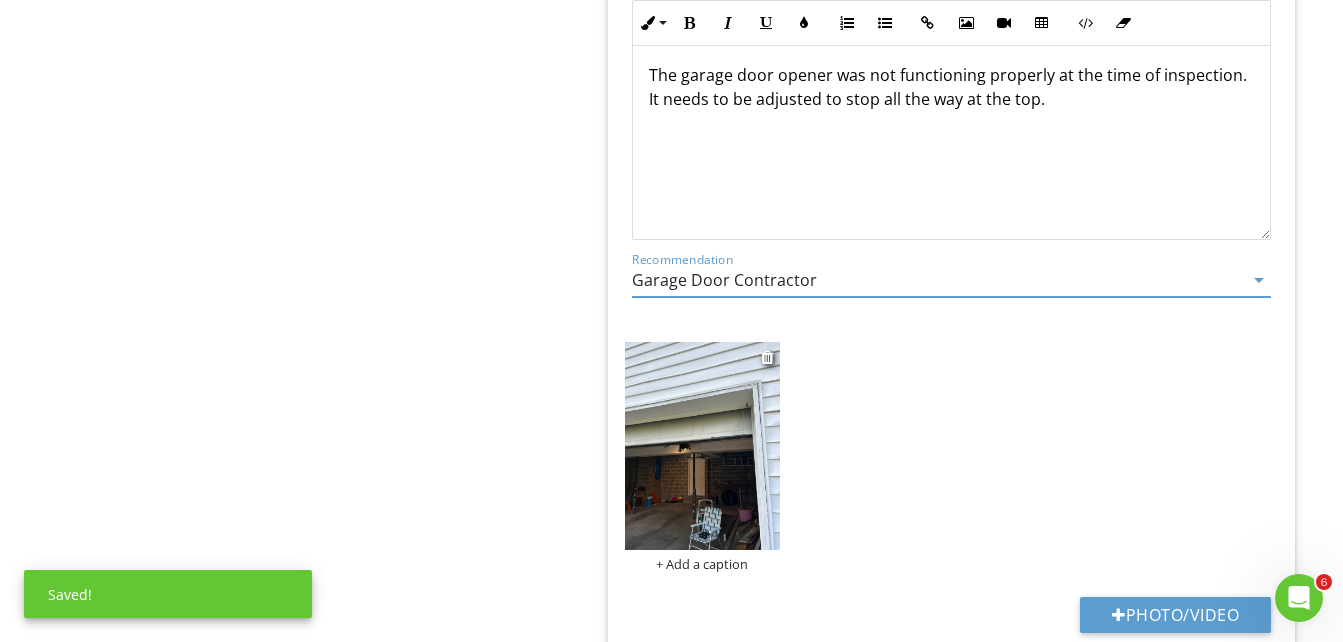 click at bounding box center [703, 446] 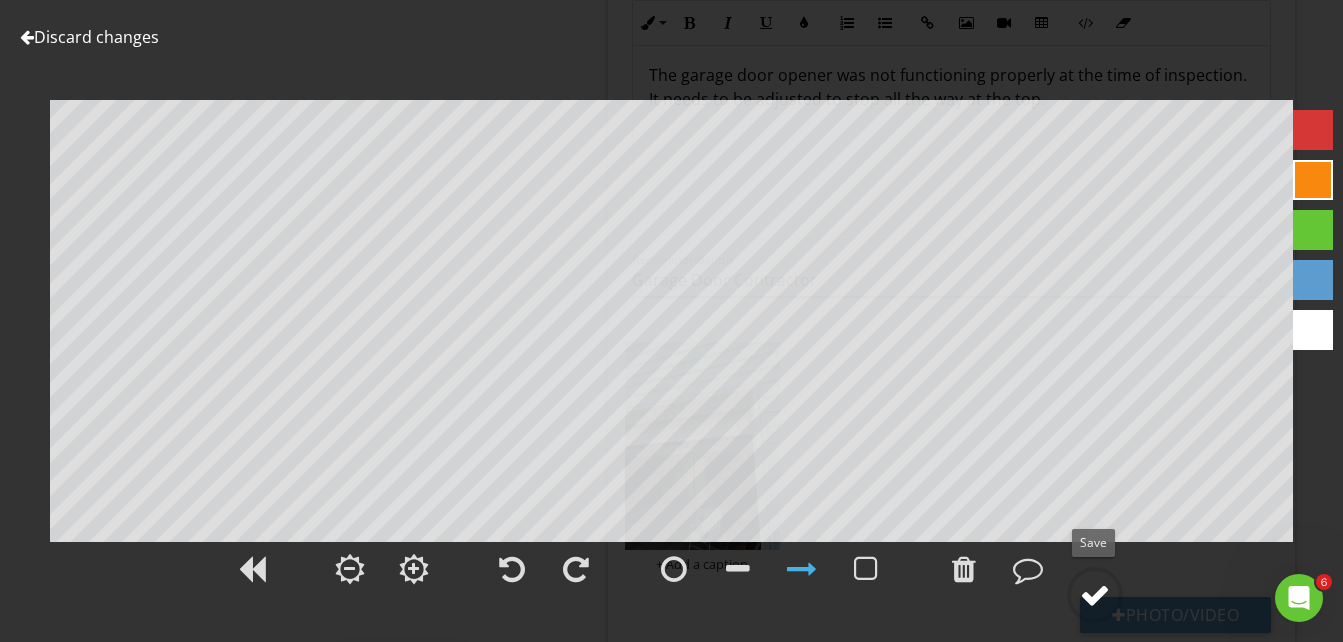 click at bounding box center [1095, 595] 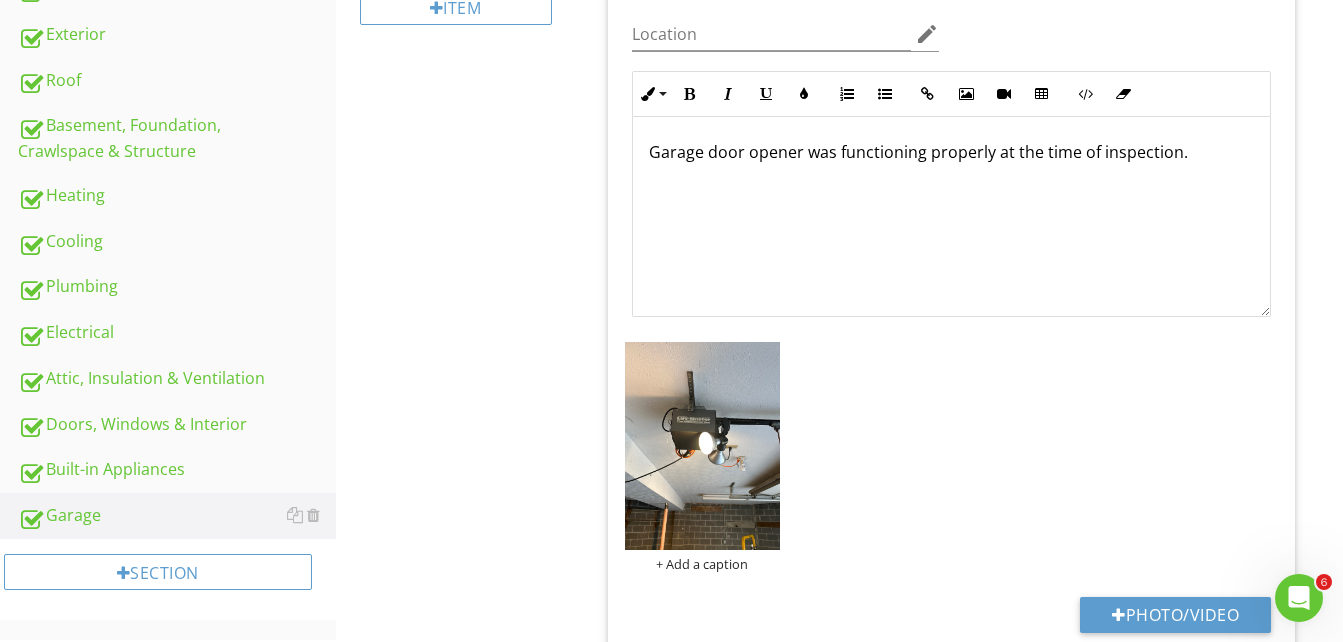scroll, scrollTop: 413, scrollLeft: 0, axis: vertical 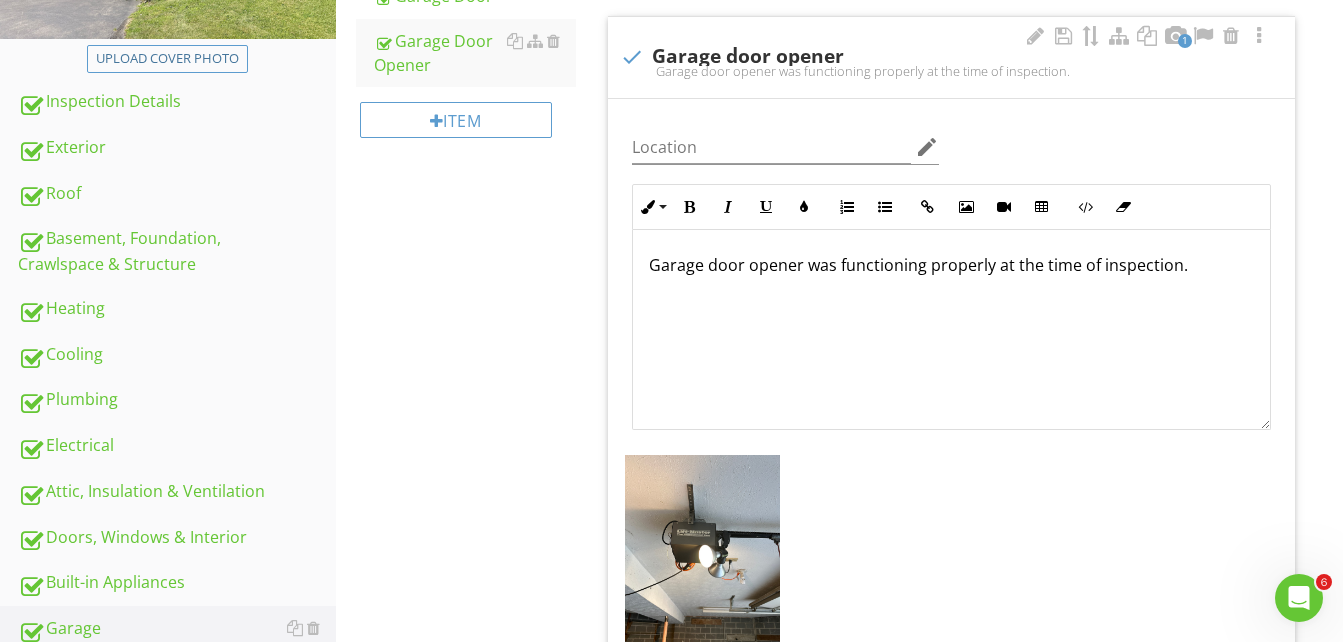 click on "Garage door opener was functioning properly at the time of inspection." at bounding box center (951, 265) 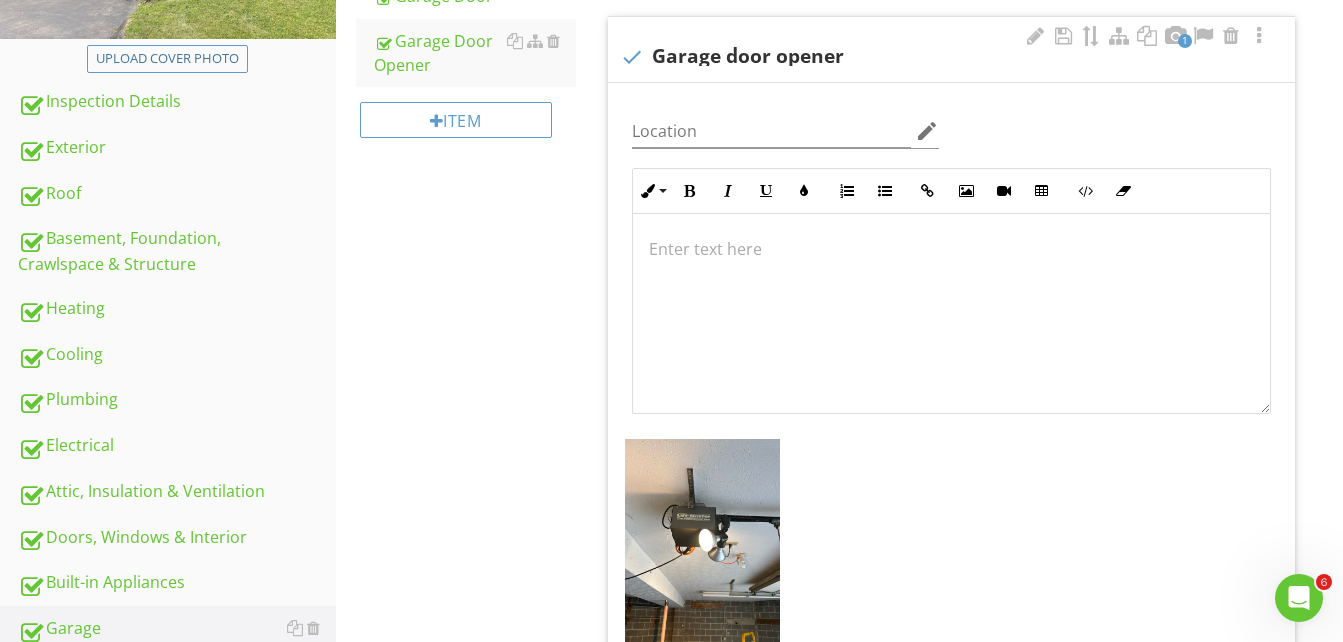 scroll, scrollTop: 397, scrollLeft: 0, axis: vertical 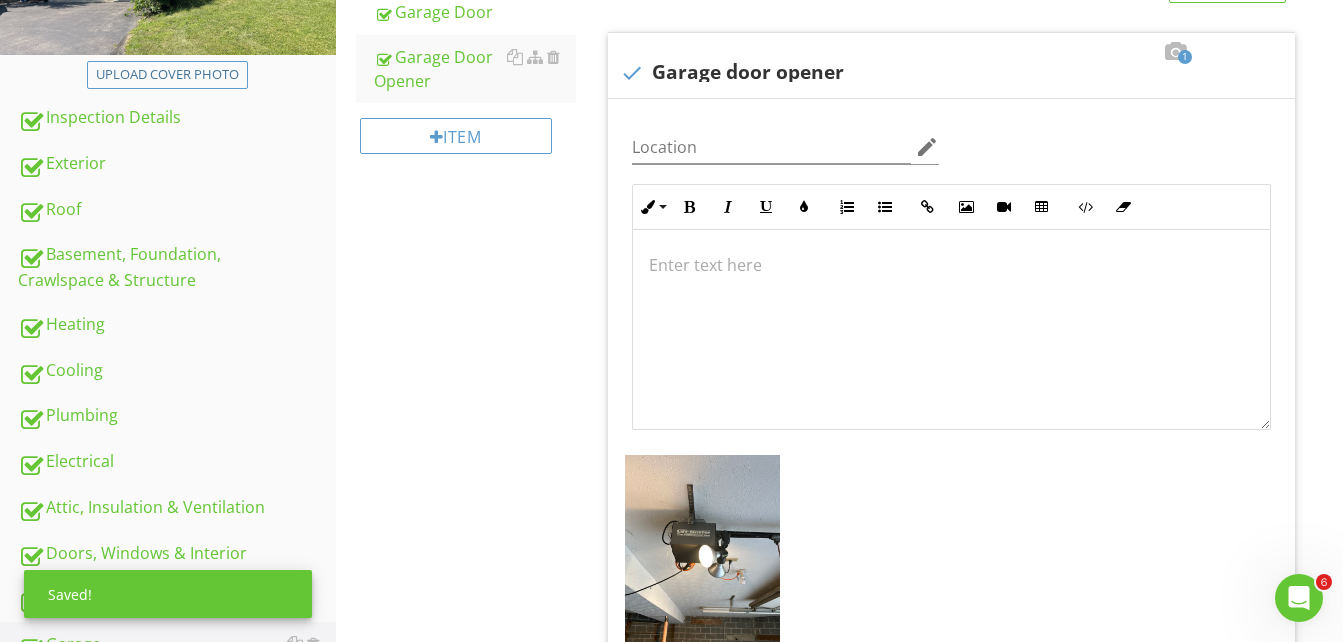 click on "Garage
General
Floor
Garage Door
Garage Door Opener
Item
Garage Door Opener
Info
Information                 1         check
Garage door opener
Location edit       Inline Style XLarge Large Normal Small Light Small/Light Bold Italic Underline Colors Ordered List Unordered List Insert Link Insert Image Insert Video Insert Table Code View Clear Formatting Enter text here               + Add a caption
Photo/Video
Limitations
Limitations
Deficiency
Deficiencies" at bounding box center [839, 1522] 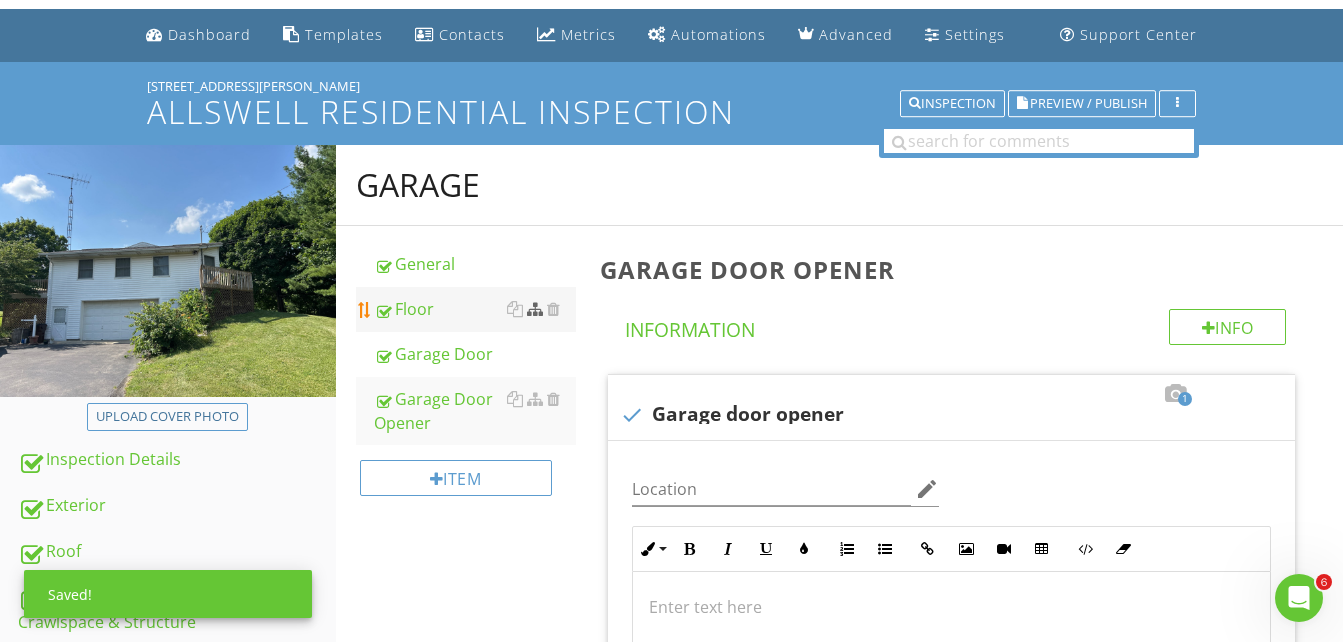 scroll, scrollTop: 0, scrollLeft: 0, axis: both 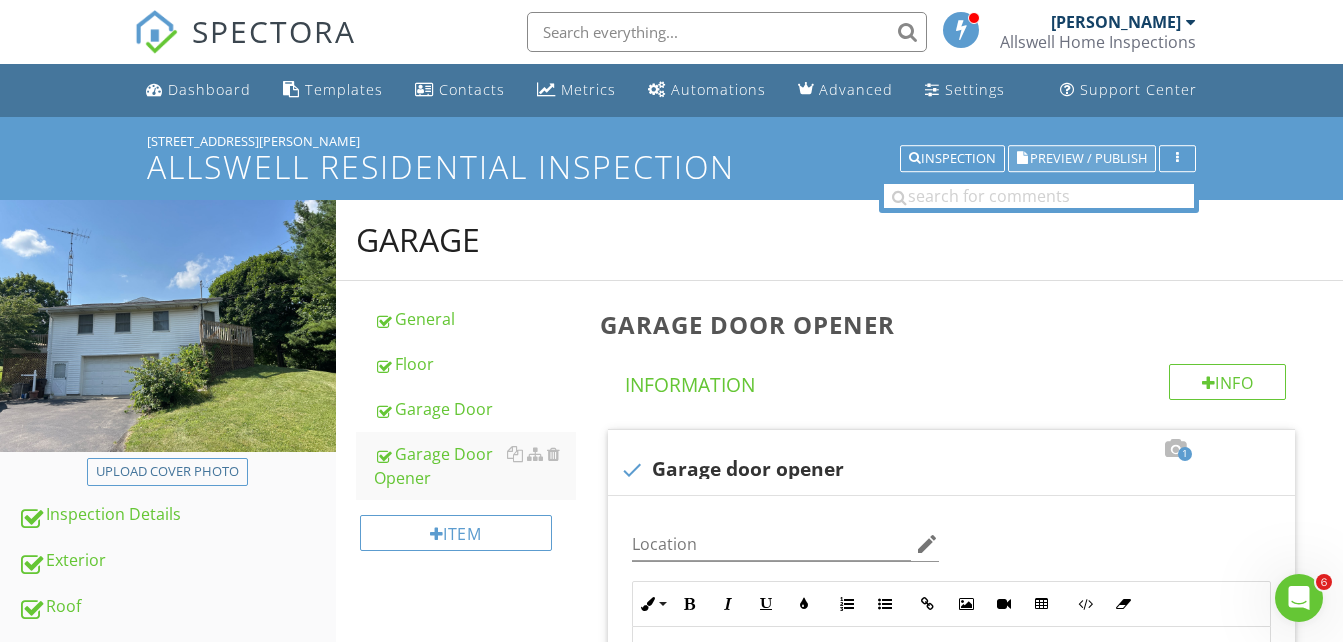 click on "Preview / Publish" at bounding box center [1088, 158] 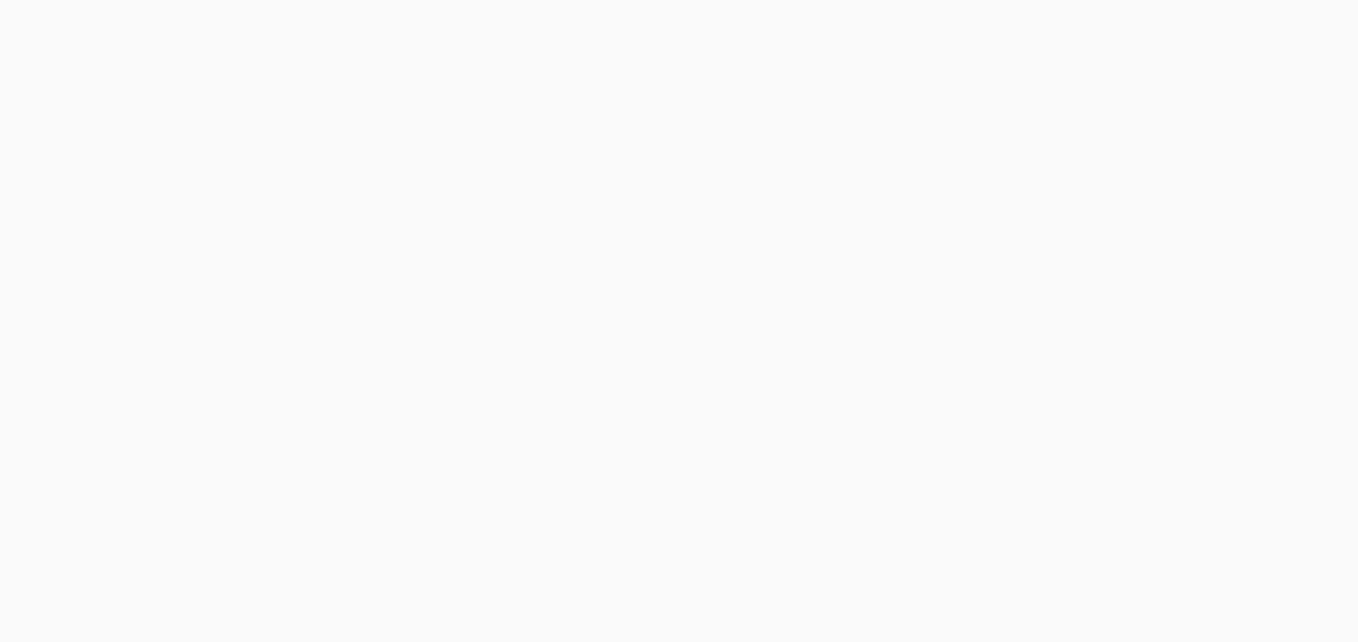 scroll, scrollTop: 0, scrollLeft: 0, axis: both 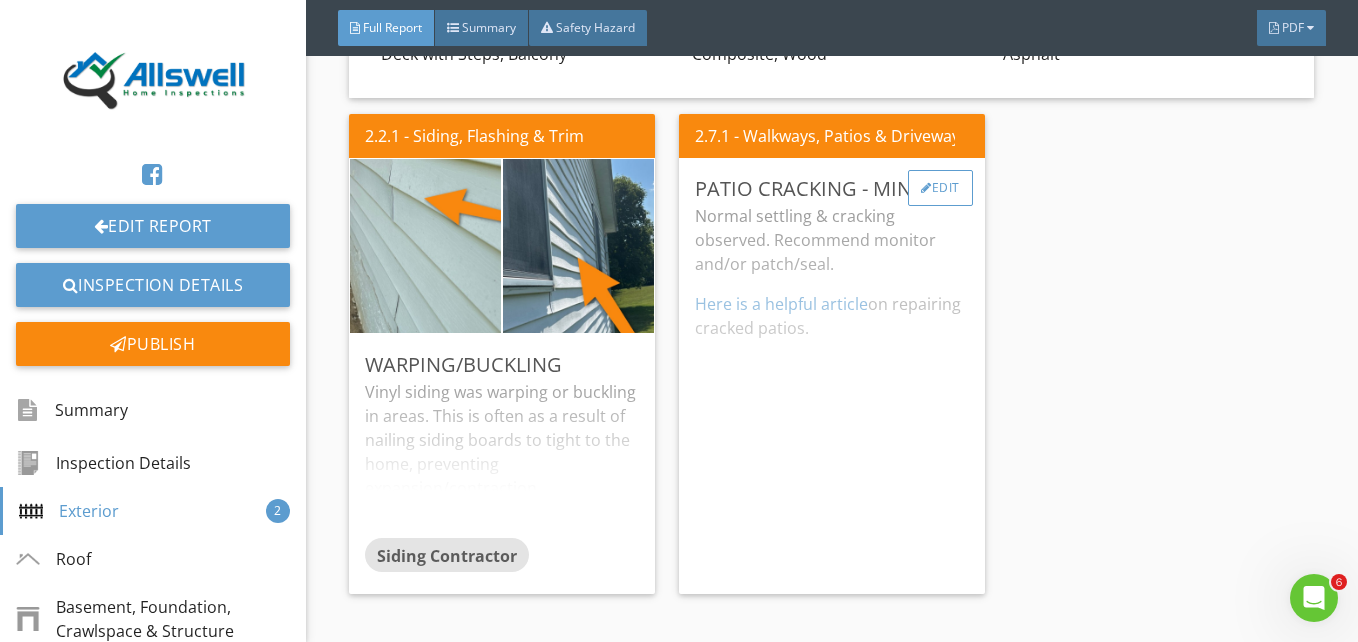 click on "Edit" at bounding box center [940, 188] 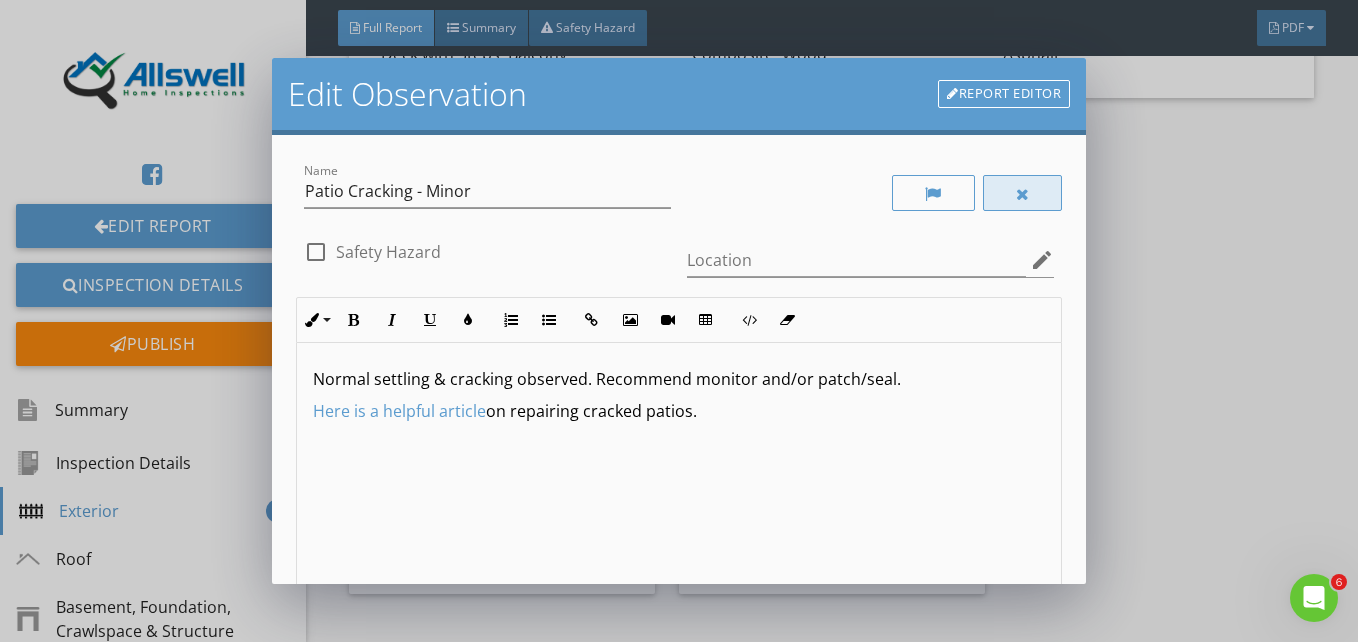 click at bounding box center [1023, 193] 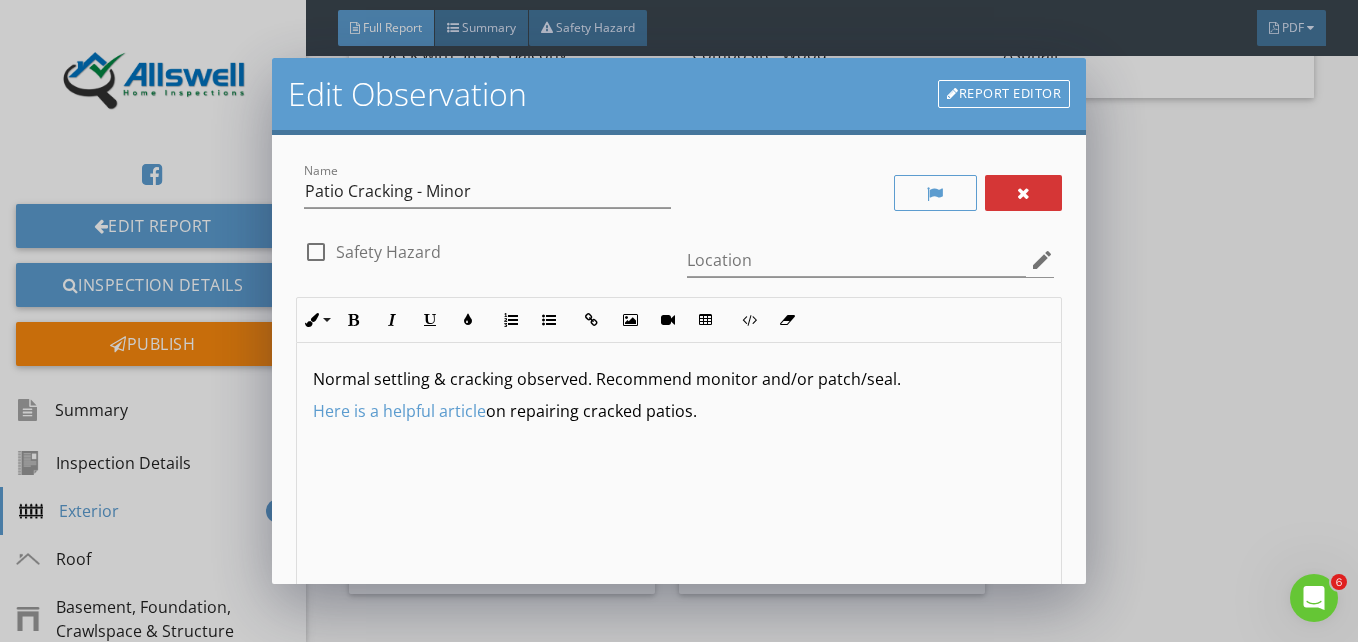 click at bounding box center [1024, 193] 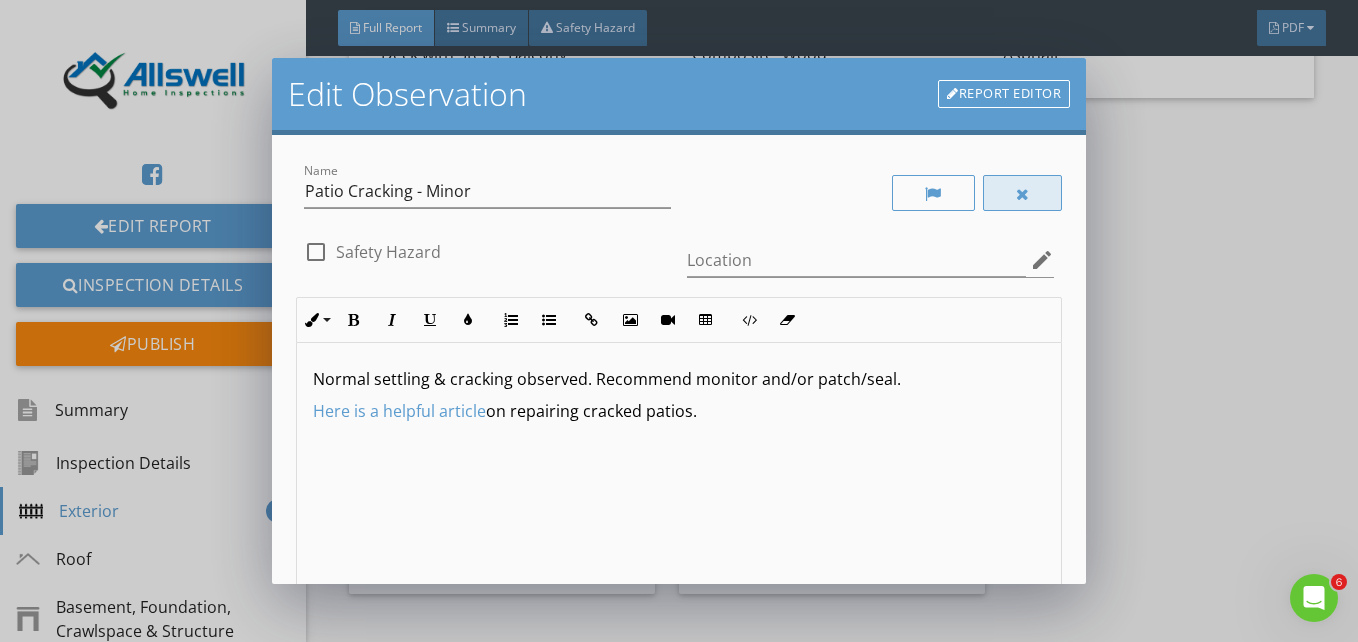 click at bounding box center [1023, 193] 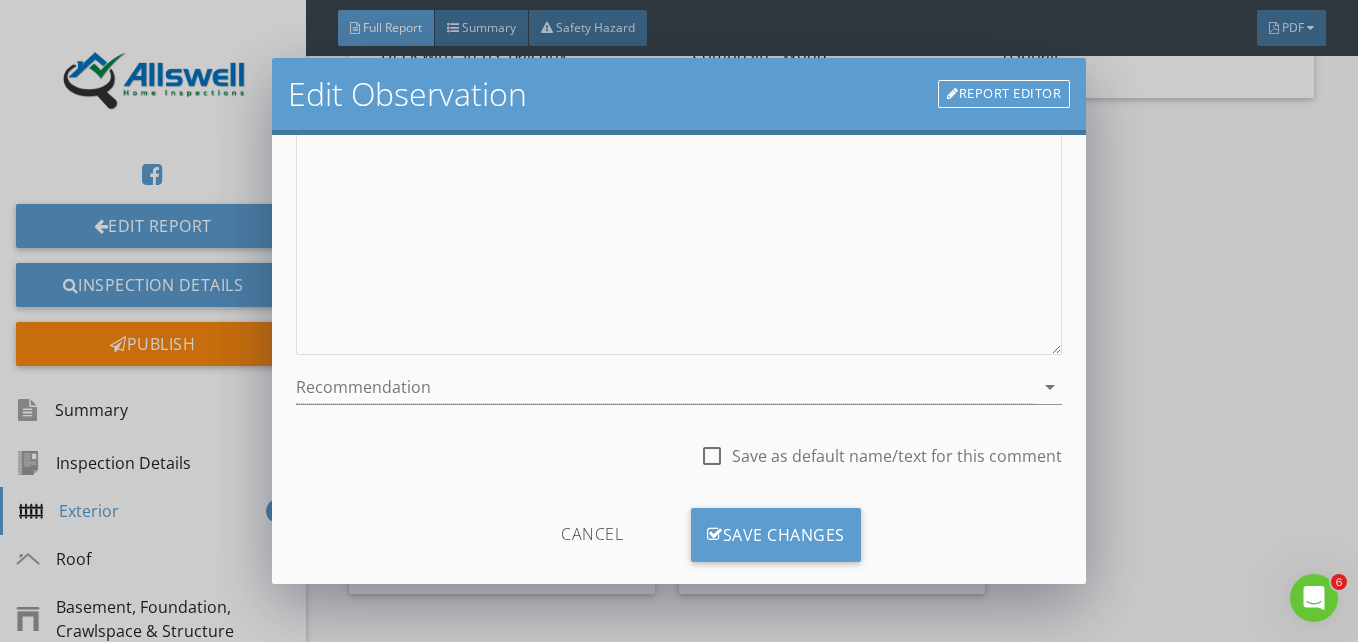 scroll, scrollTop: 338, scrollLeft: 0, axis: vertical 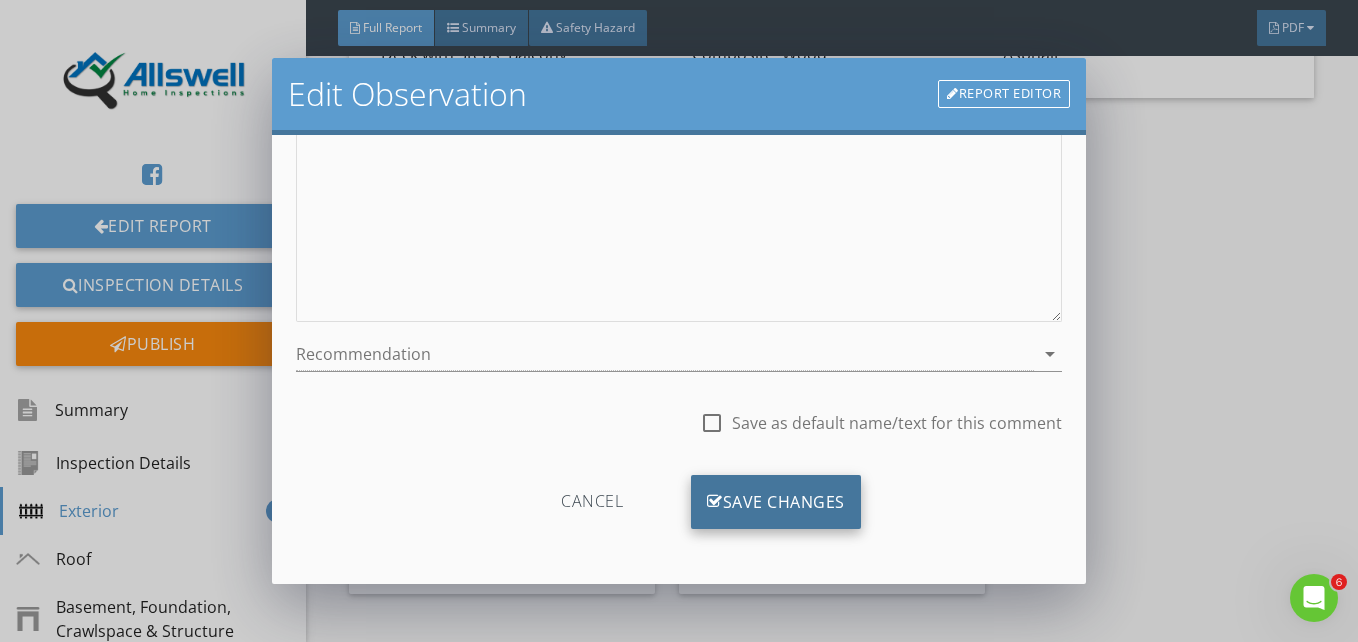 click on "Save Changes" at bounding box center [776, 502] 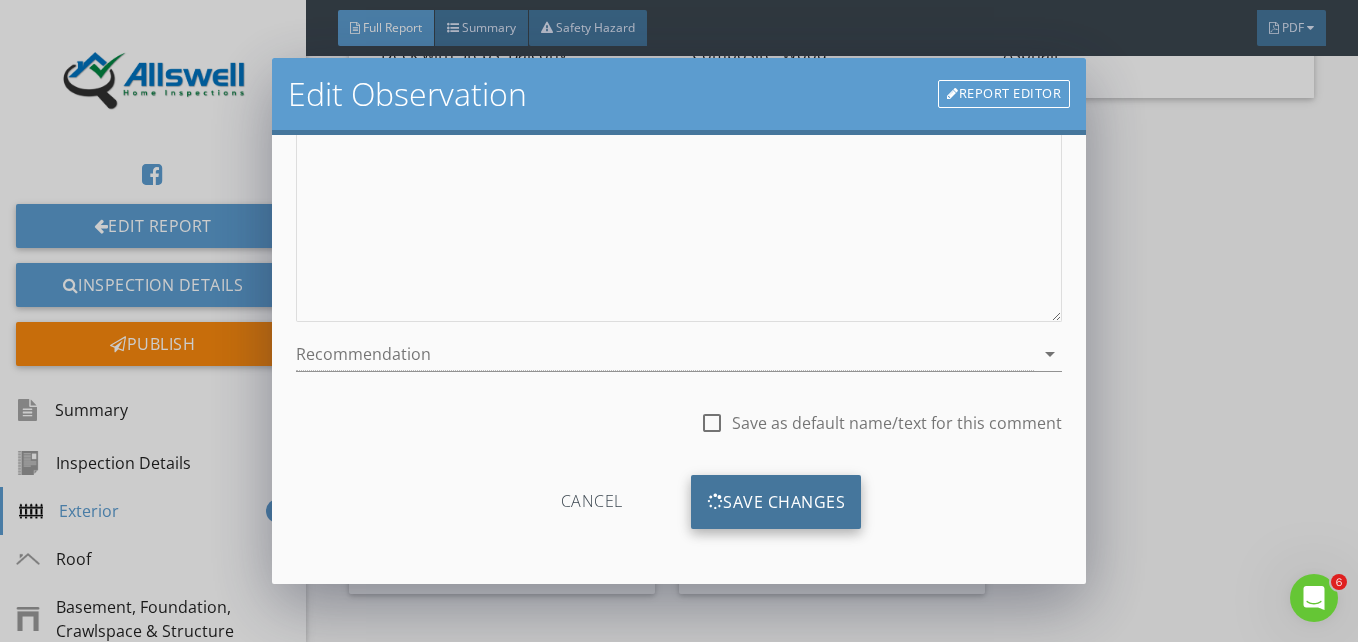 scroll, scrollTop: 101, scrollLeft: 0, axis: vertical 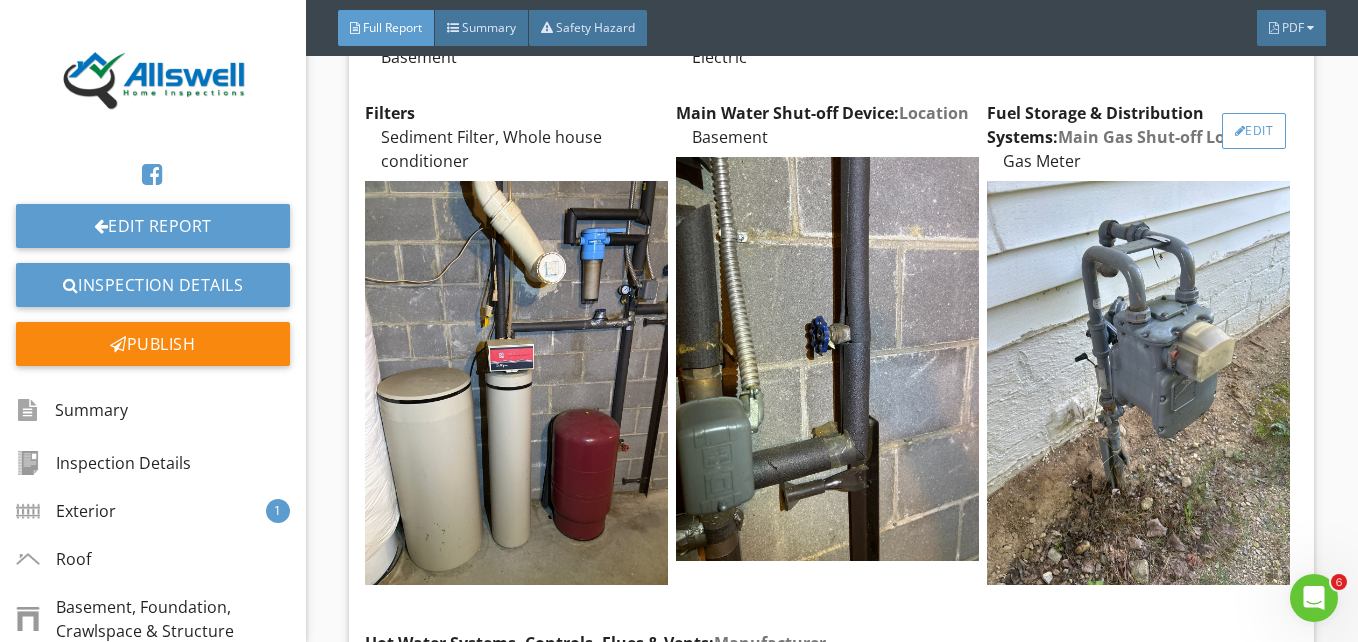 click on "Edit" at bounding box center [1254, 131] 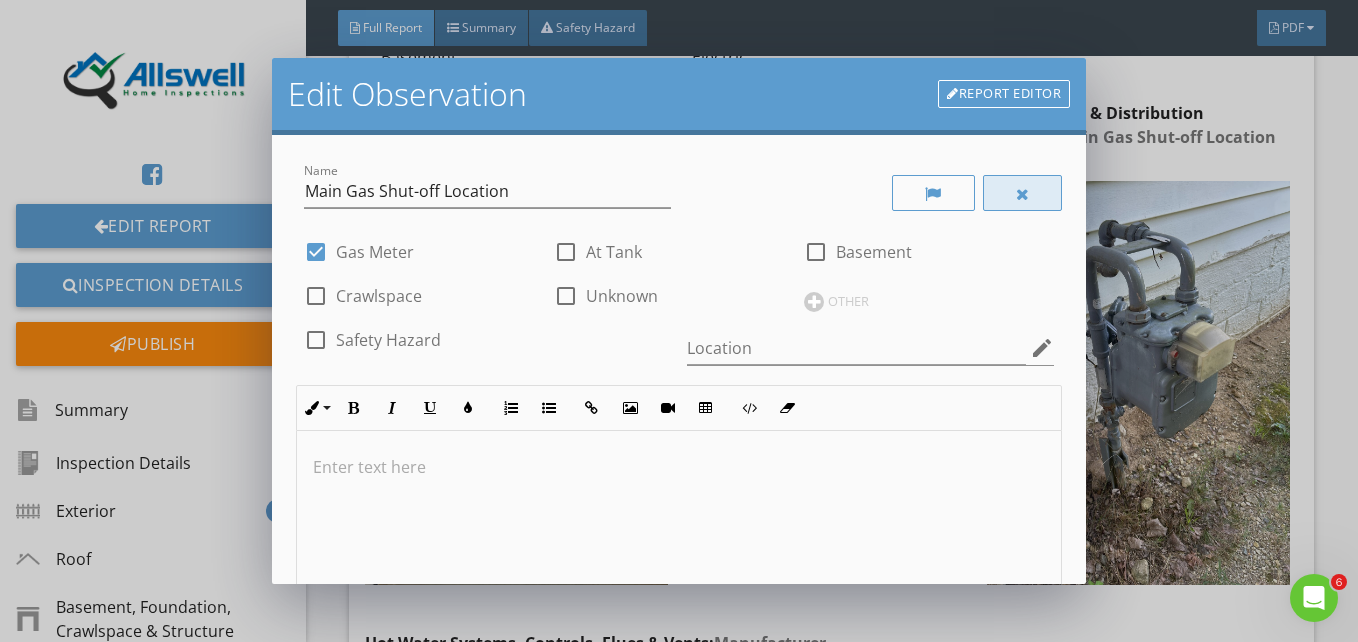 click at bounding box center [1023, 194] 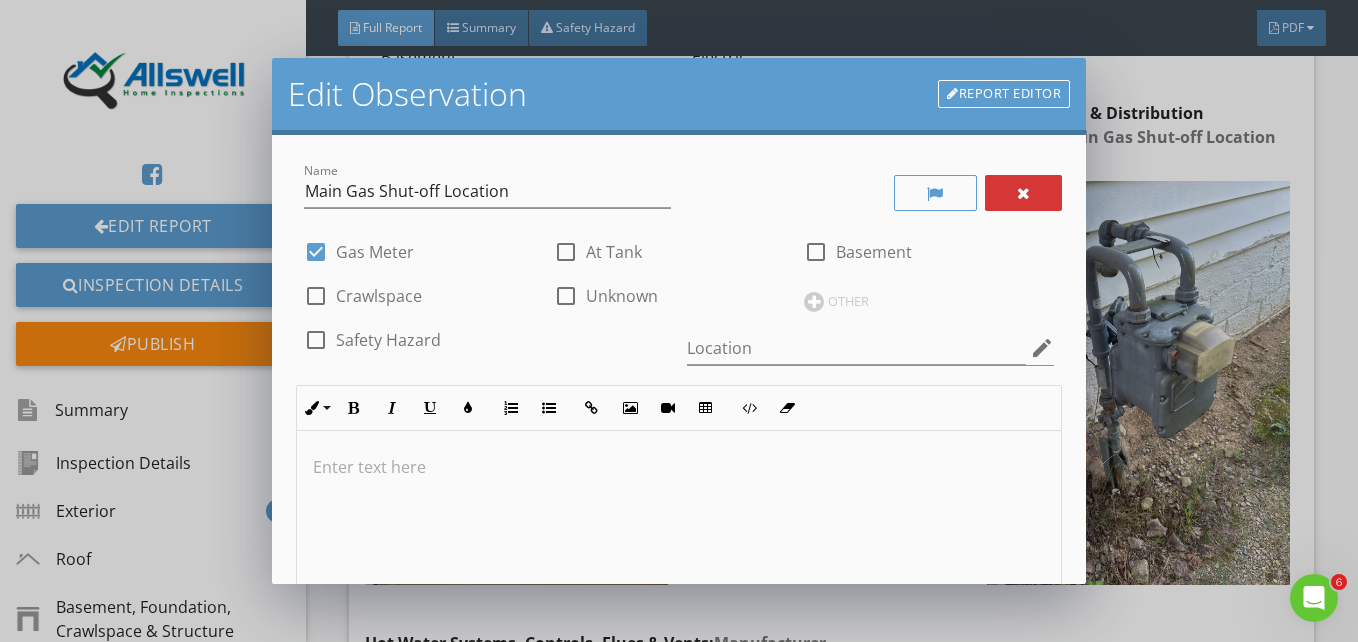click on "Edit Observation
Report Editor
Name Main Gas Shut-off Location       check_box Gas Meter check_box_outline_blank At Tank check_box_outline_blank Basement check_box_outline_blank Crawlspace check_box_outline_blank Unknown     OTHER         check_box_outline_blank Safety Hazard     Location edit   Inline Style XLarge Large Normal Small Light Small/Light Bold Italic Underline Colors Ordered List Unordered List Insert Link Insert Image Insert Video Insert Table Code View Clear Formatting Enter text here   Recommendation arrow_drop_down     check_box_outline_blank Save as default name/text for this comment   Cancel
Save Changes" at bounding box center [679, 321] 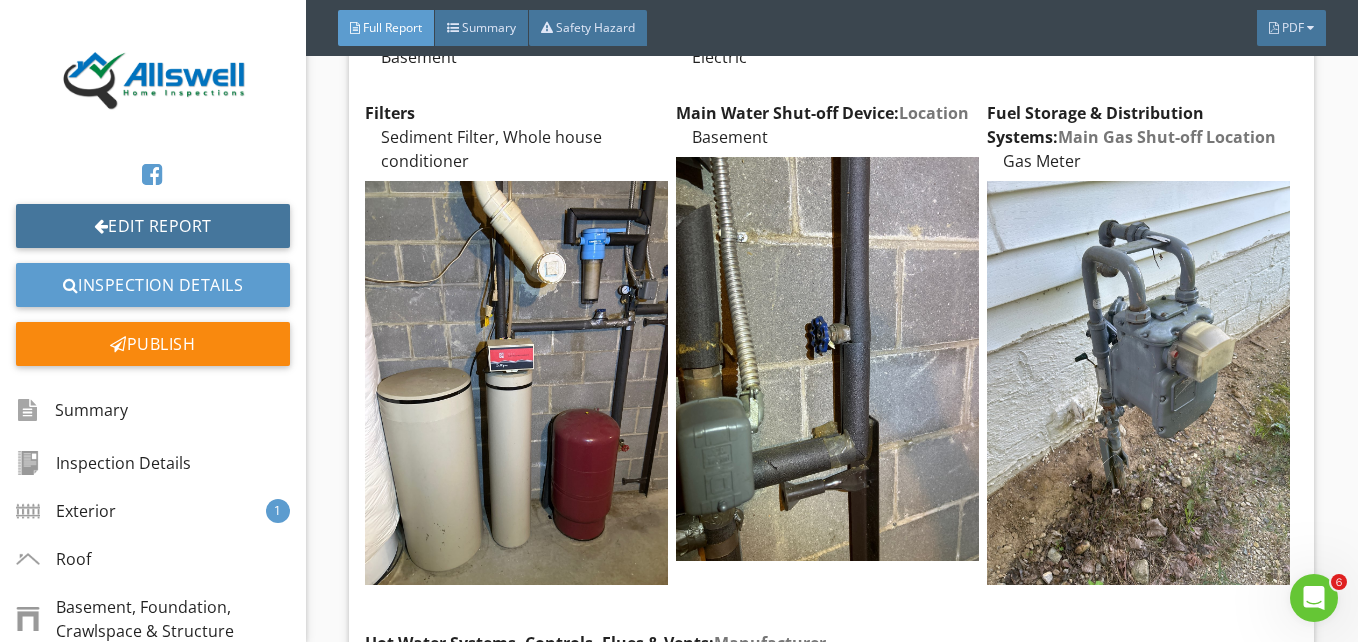 click on "Edit Report" at bounding box center [153, 226] 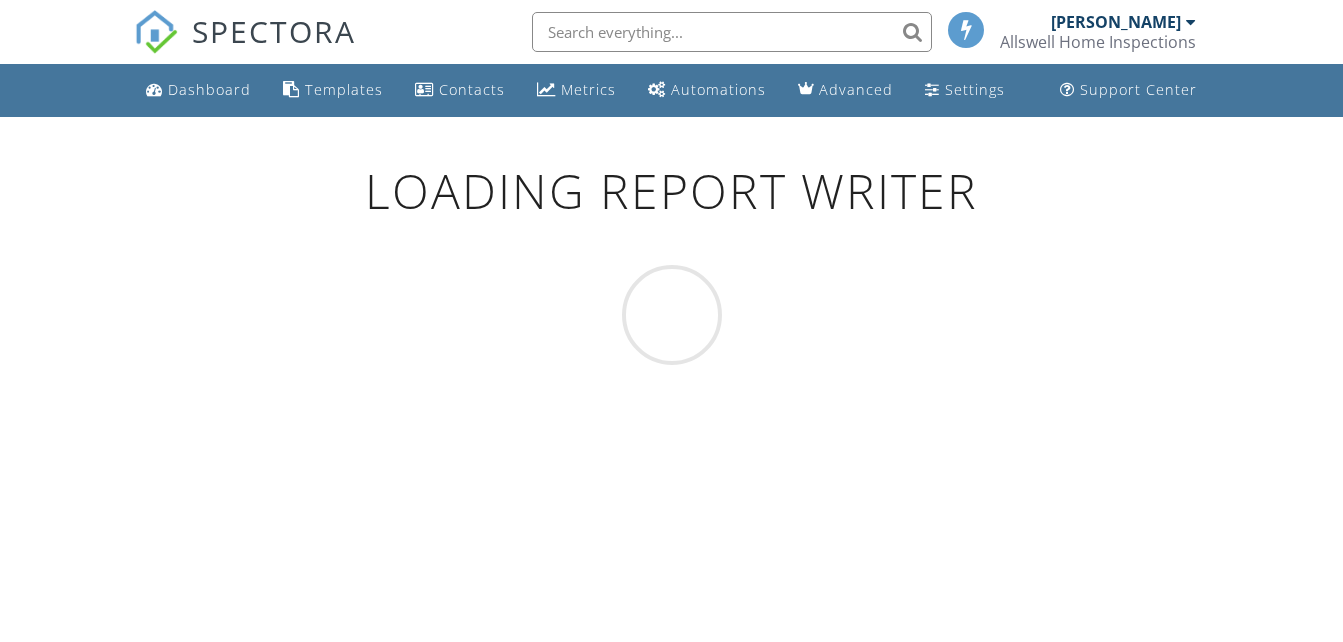scroll, scrollTop: 0, scrollLeft: 0, axis: both 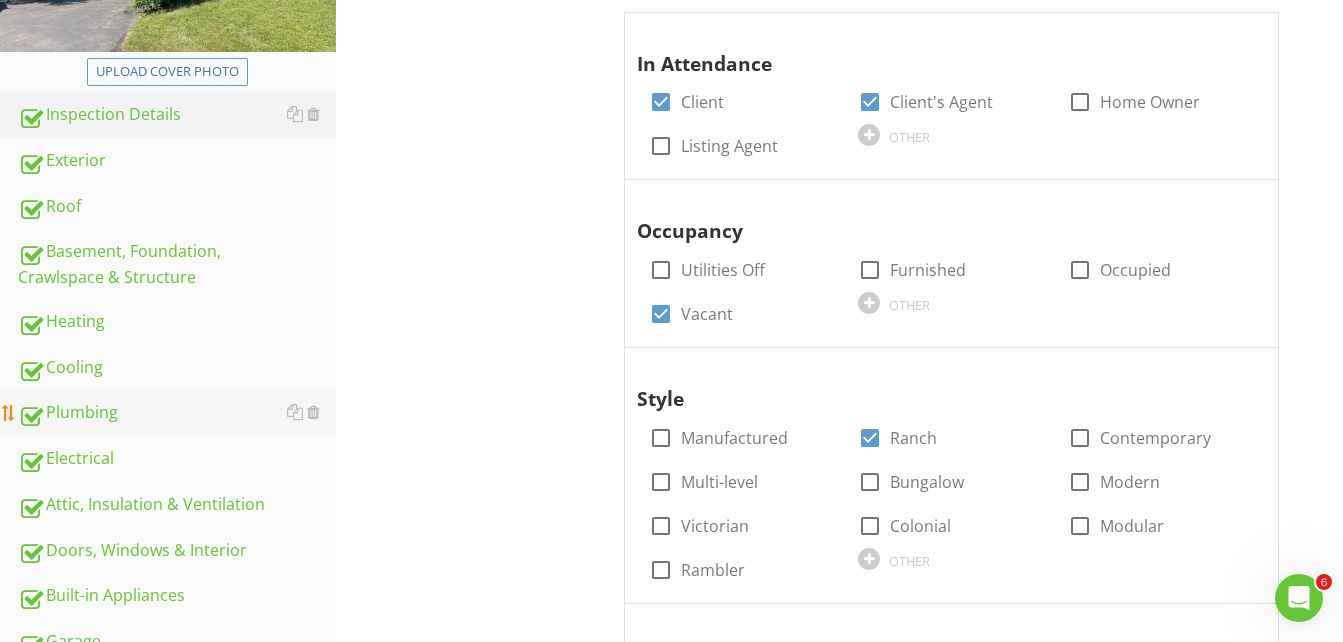 click on "Plumbing" at bounding box center [177, 413] 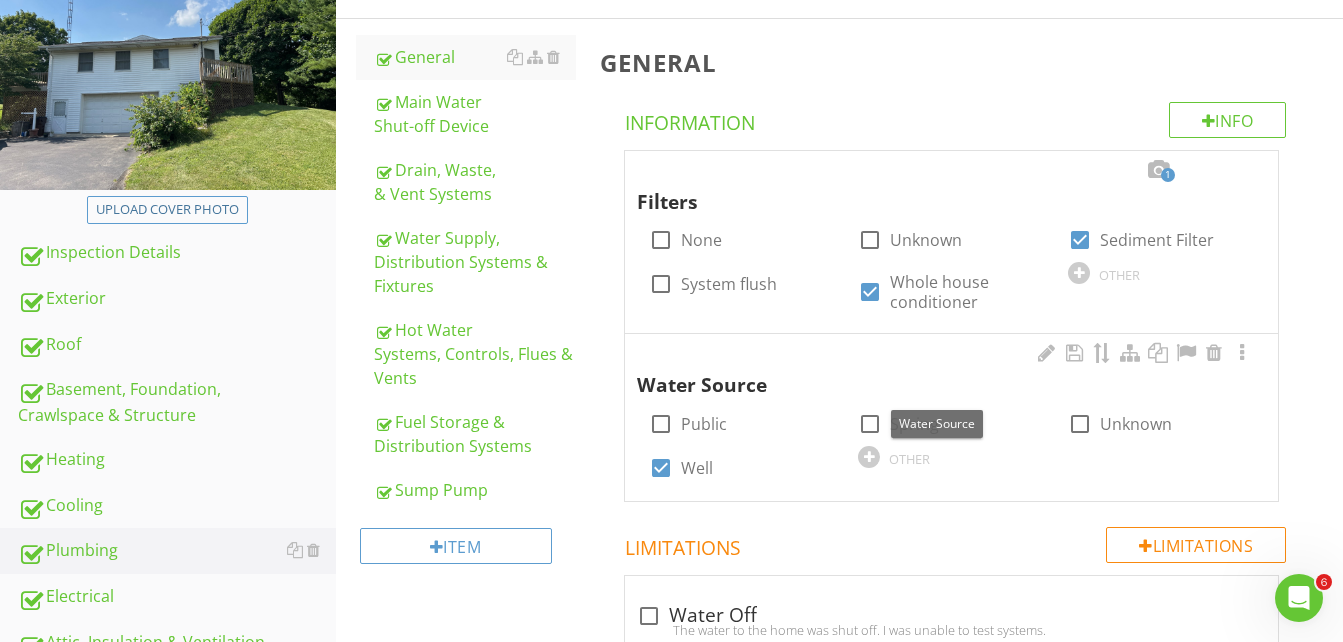 scroll, scrollTop: 200, scrollLeft: 0, axis: vertical 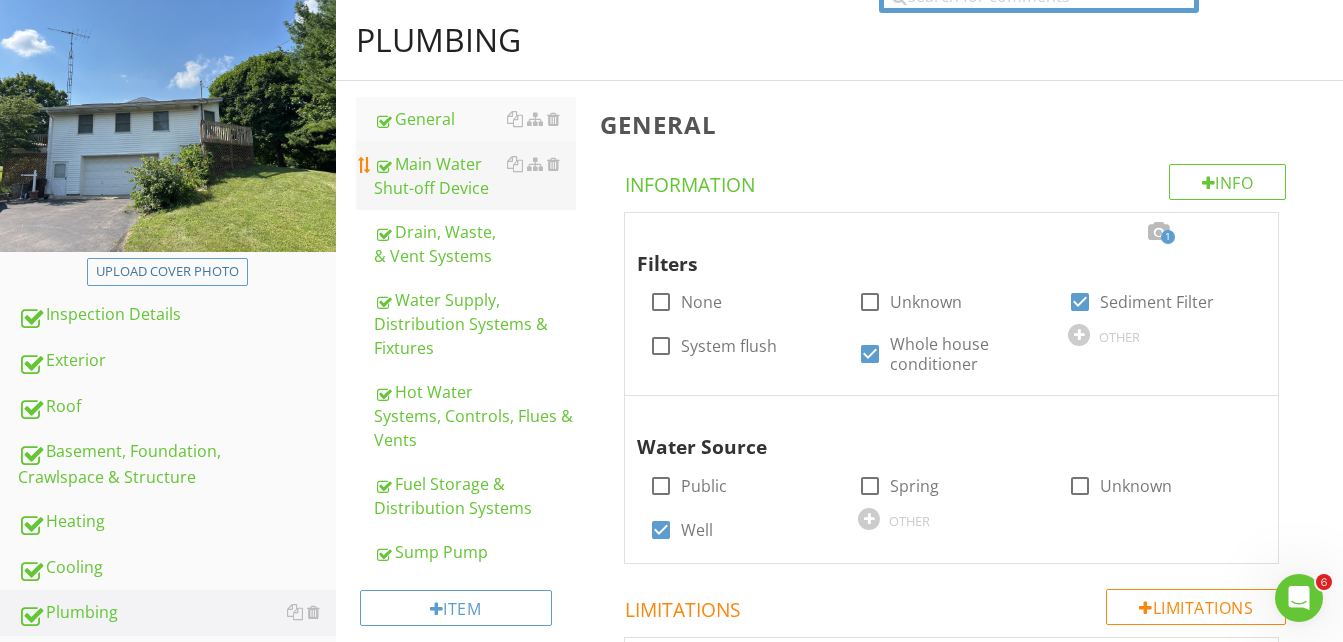 click on "Main Water Shut-off Device" at bounding box center [475, 176] 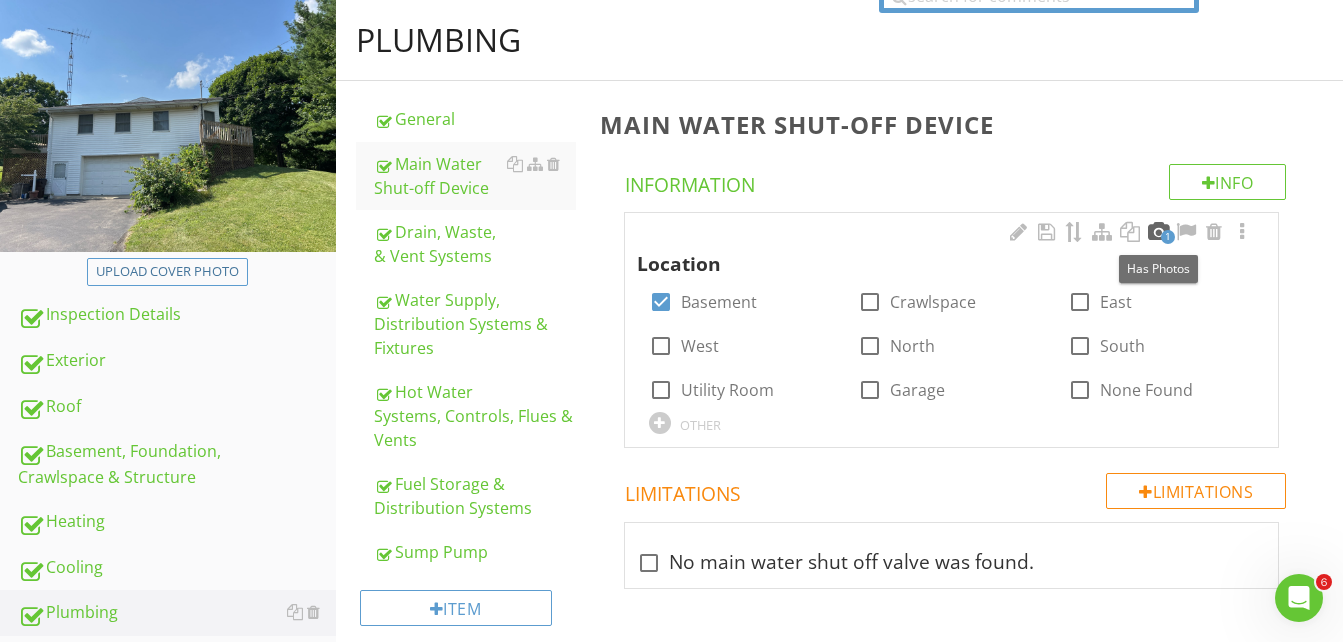click at bounding box center (1158, 232) 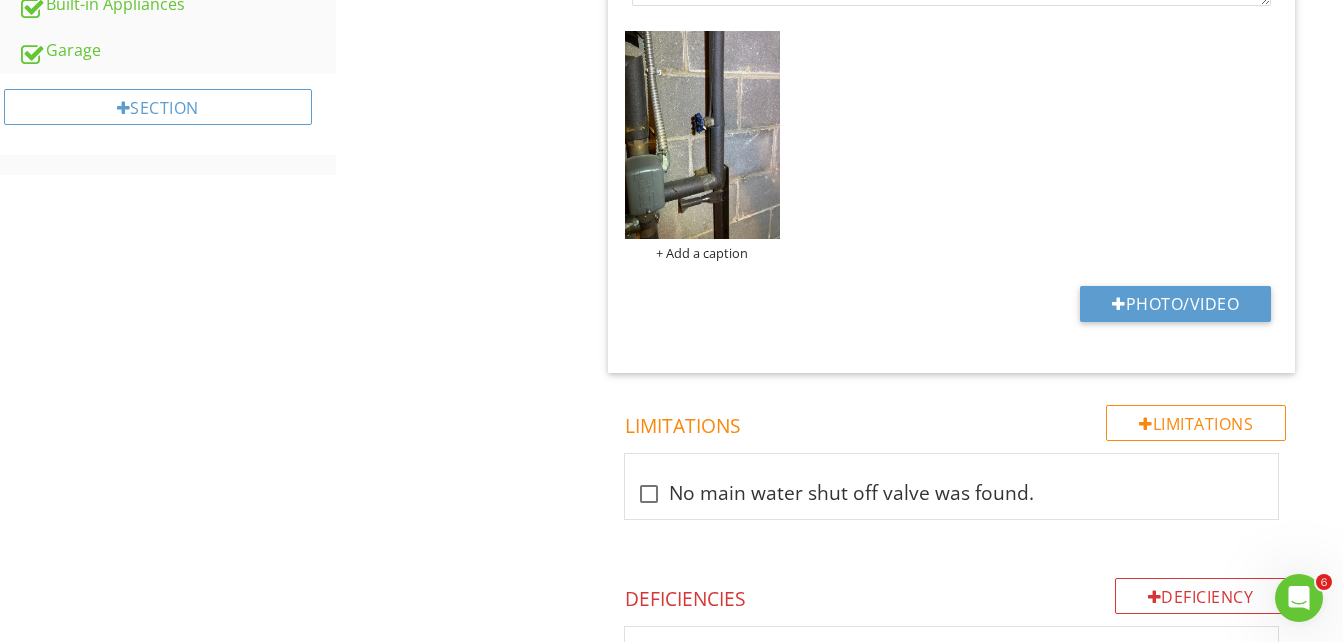 scroll, scrollTop: 1000, scrollLeft: 0, axis: vertical 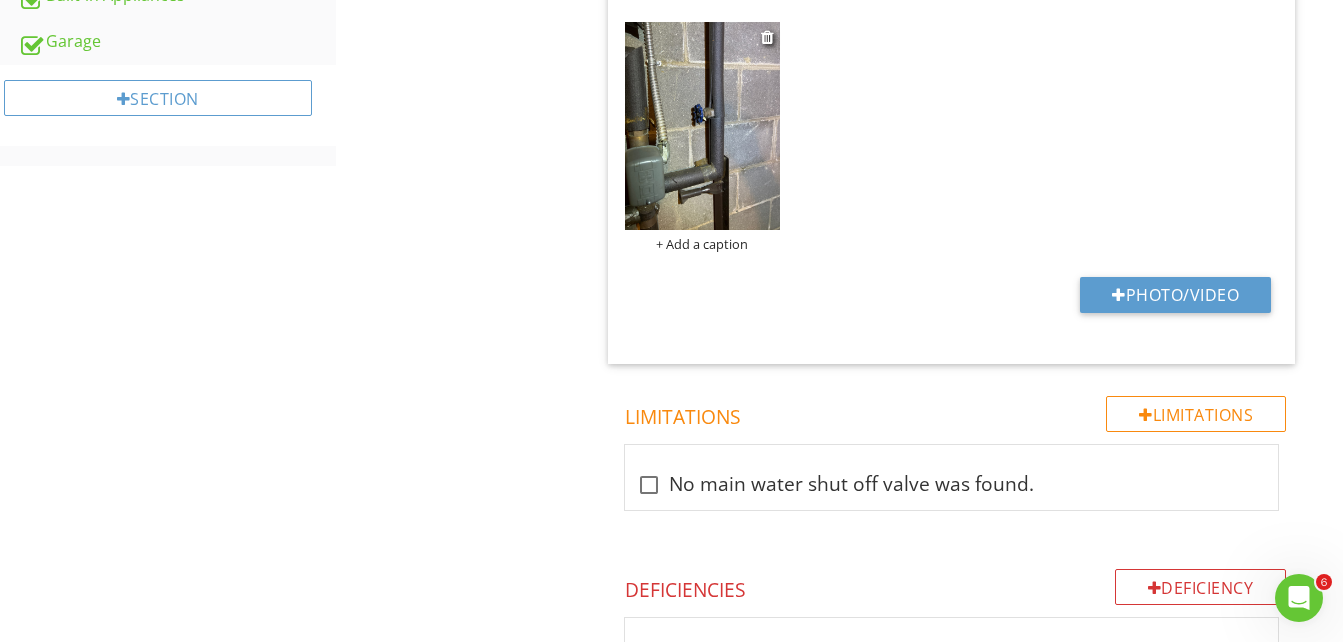 click at bounding box center (703, 126) 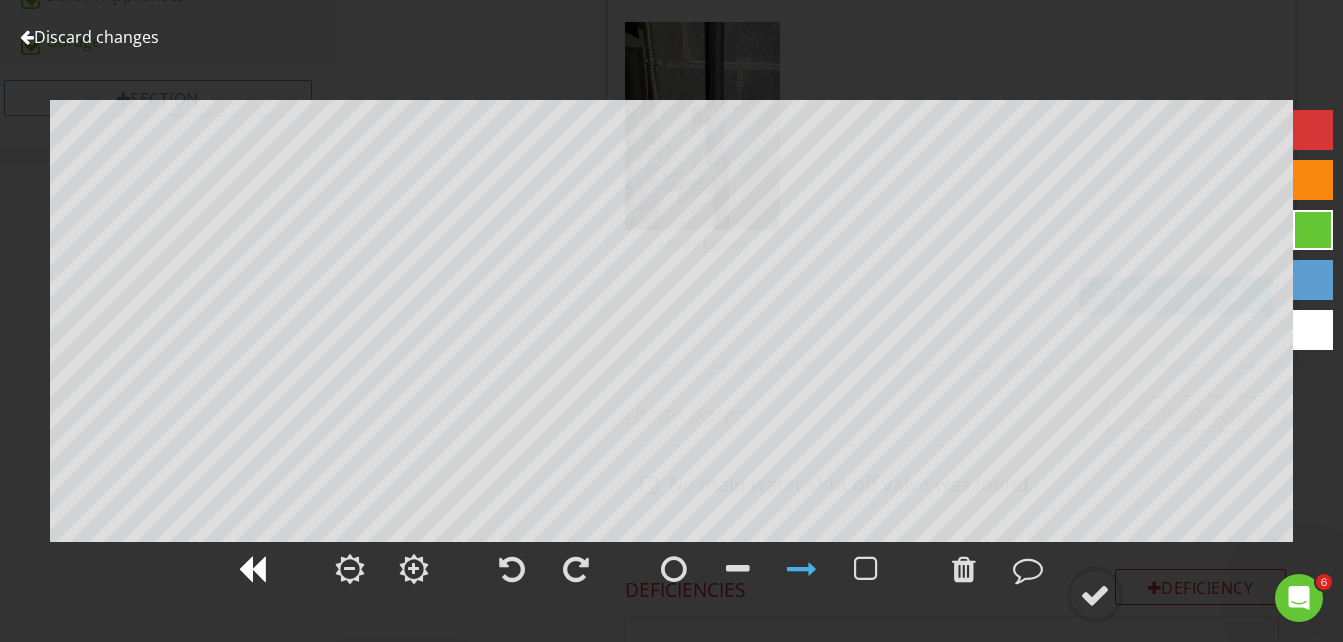 click at bounding box center (252, 569) 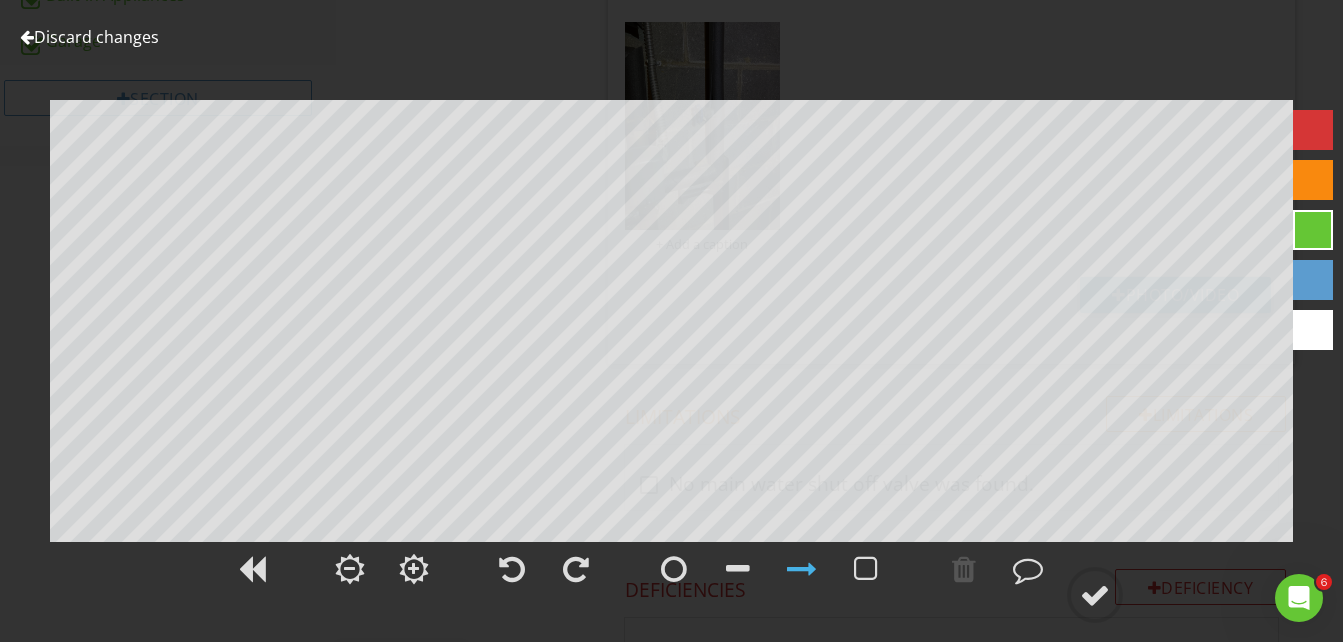 click at bounding box center (1313, 180) 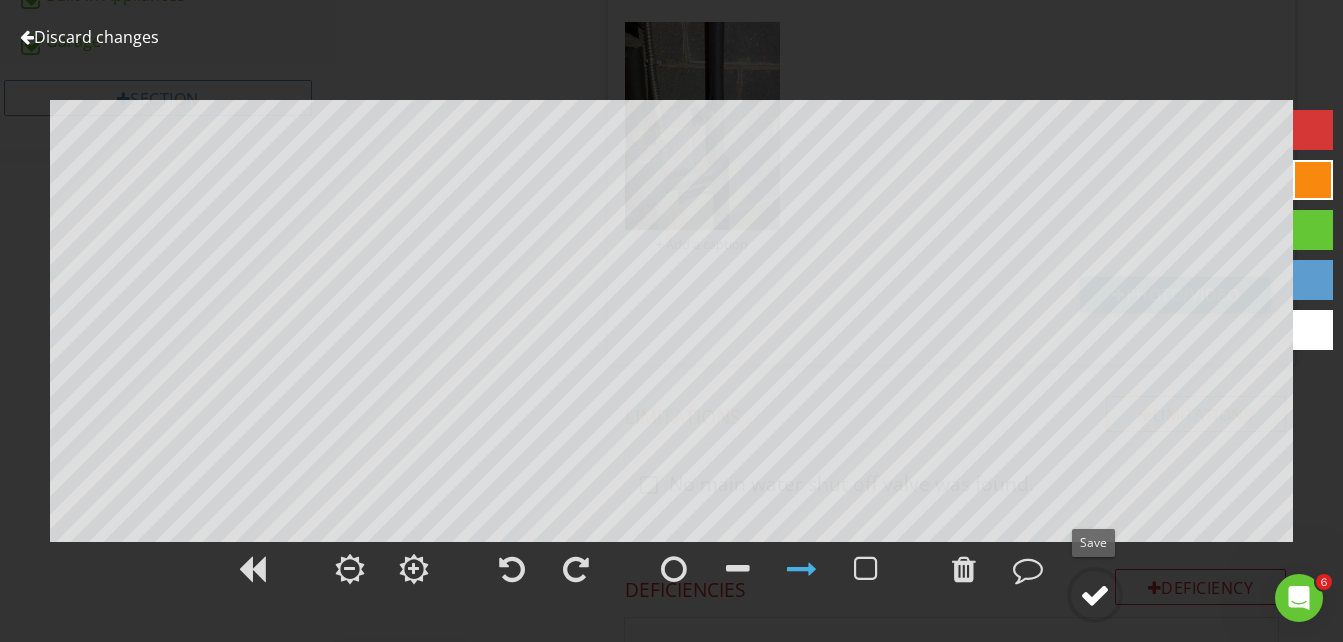 click at bounding box center [1095, 595] 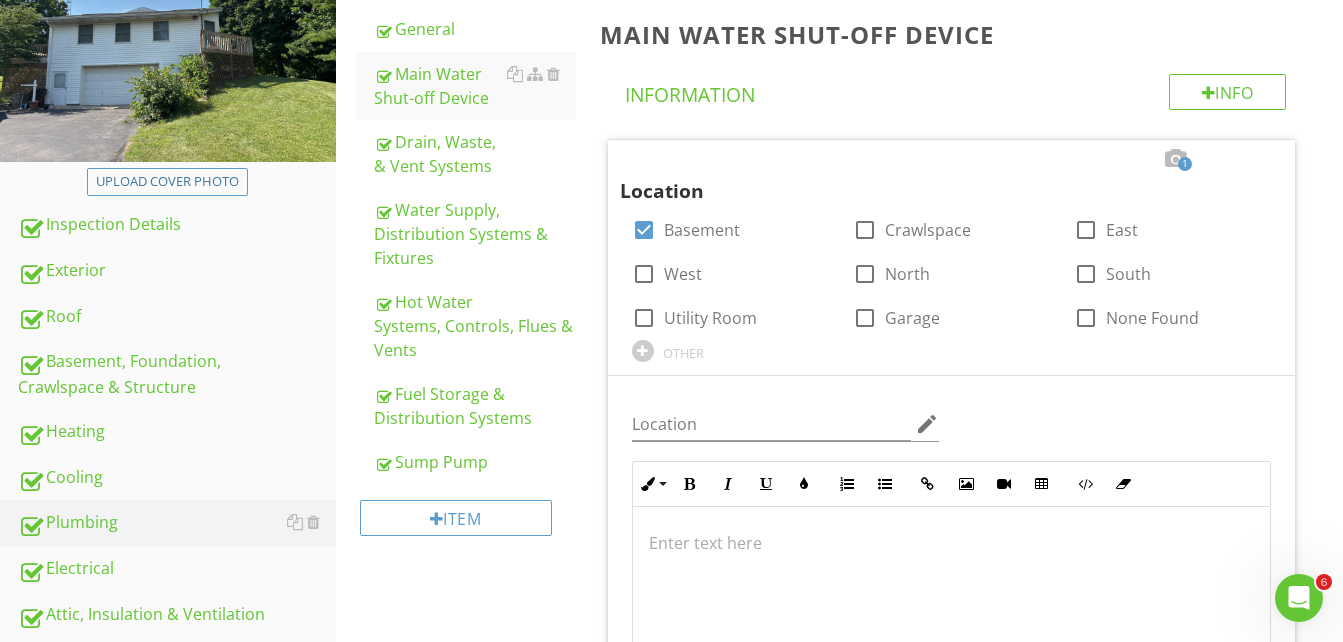 scroll, scrollTop: 274, scrollLeft: 0, axis: vertical 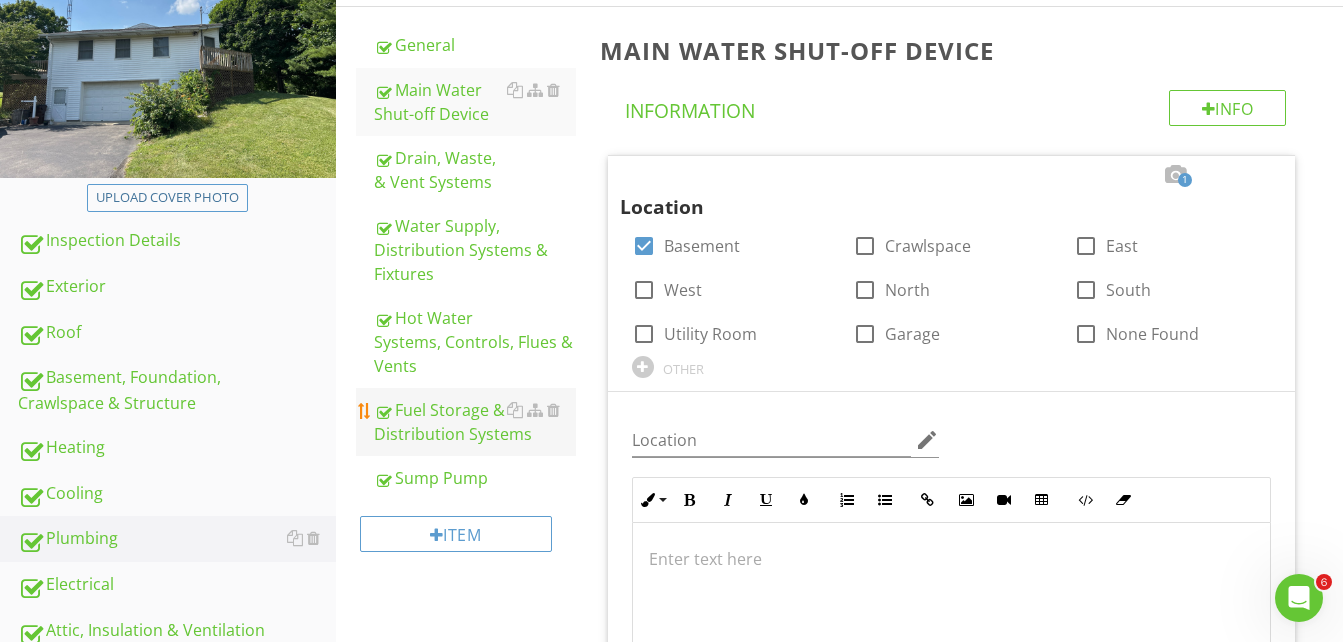 click on "Fuel Storage & Distribution Systems" at bounding box center (475, 422) 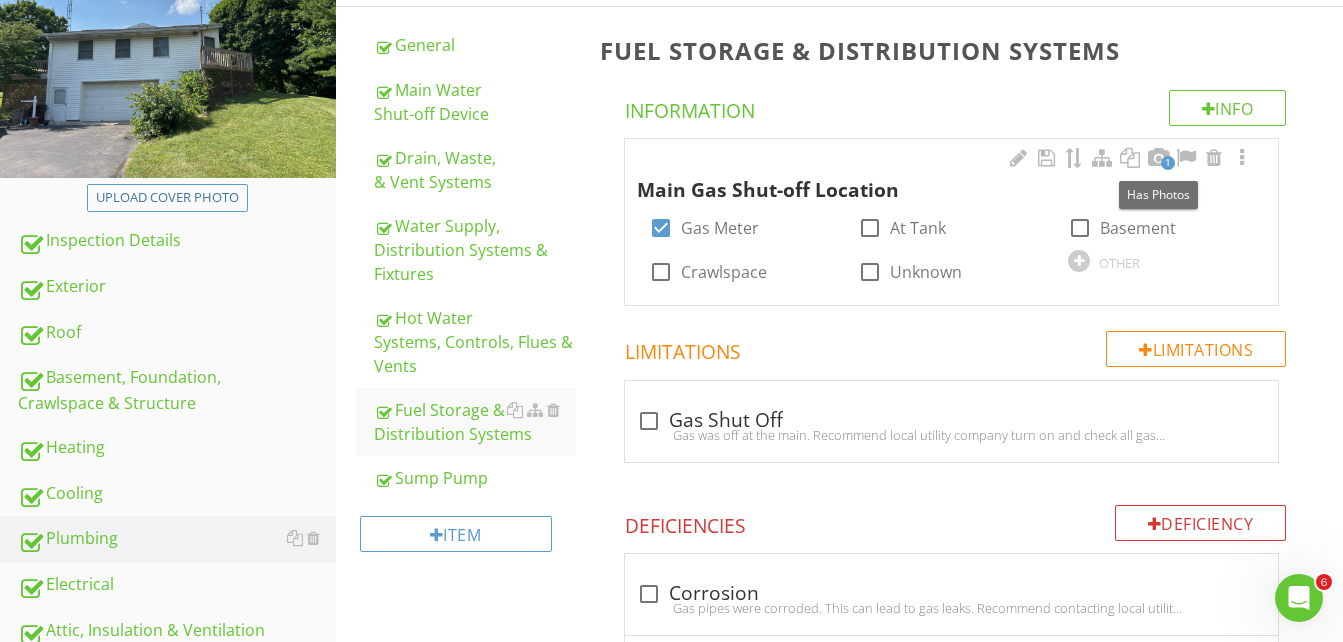 click on "1" at bounding box center (1168, 163) 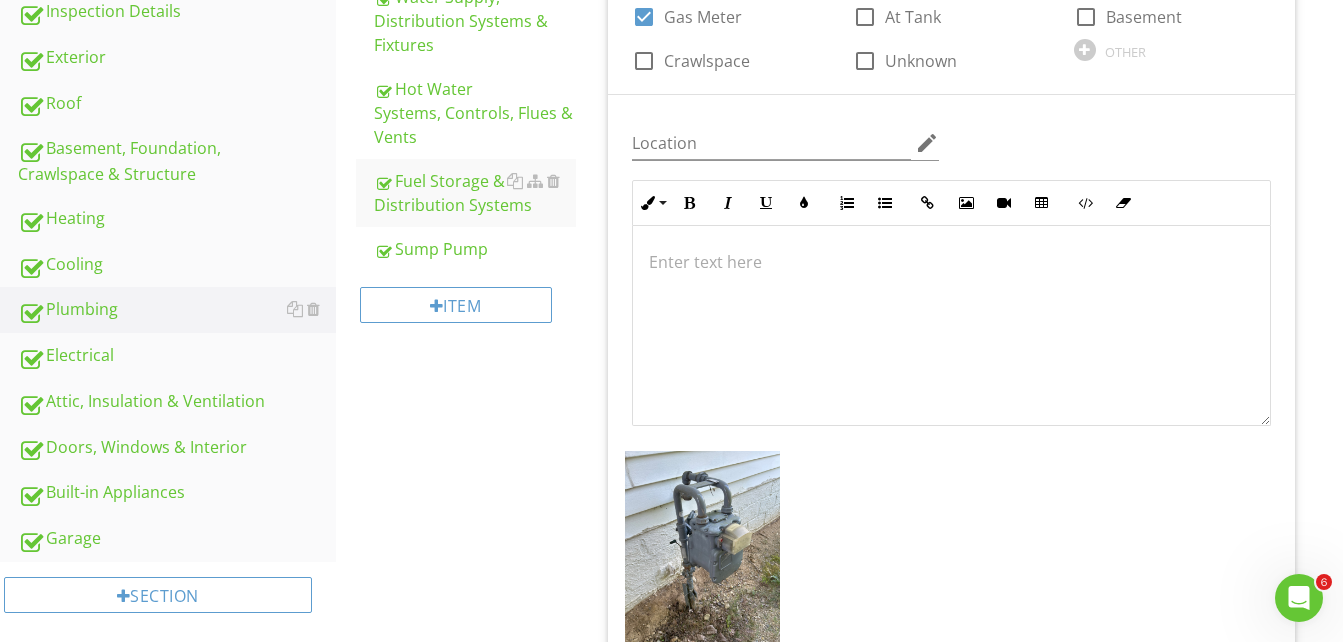 scroll, scrollTop: 574, scrollLeft: 0, axis: vertical 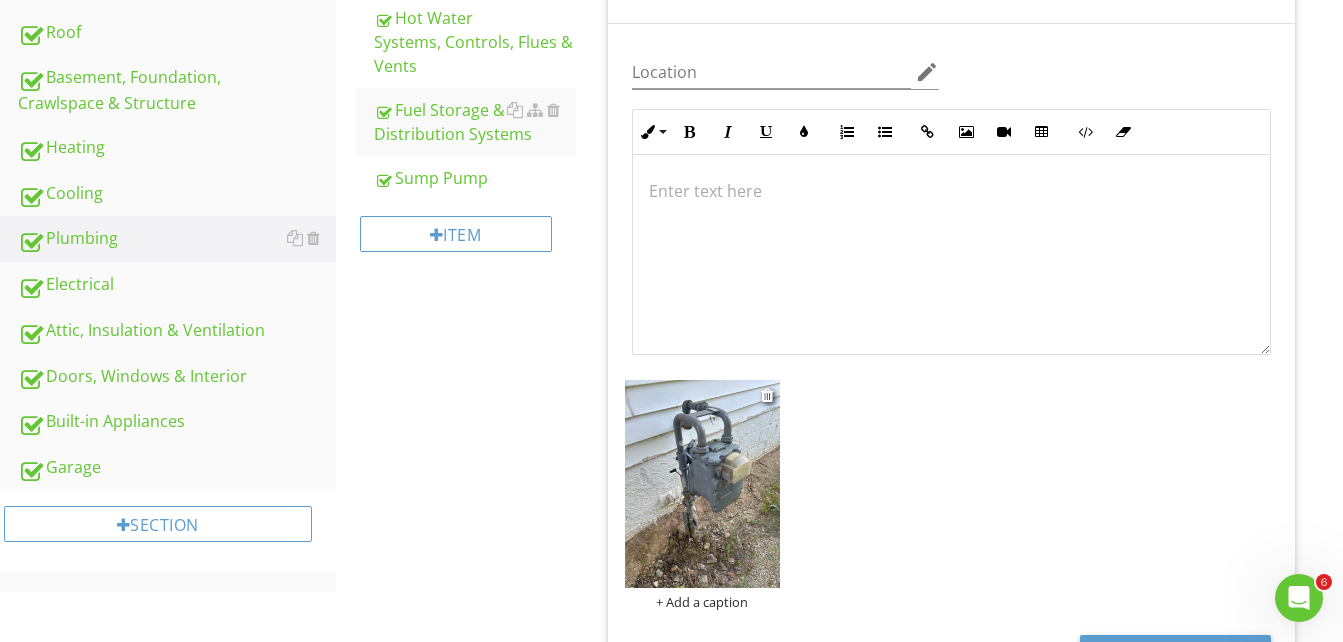 click at bounding box center (703, 484) 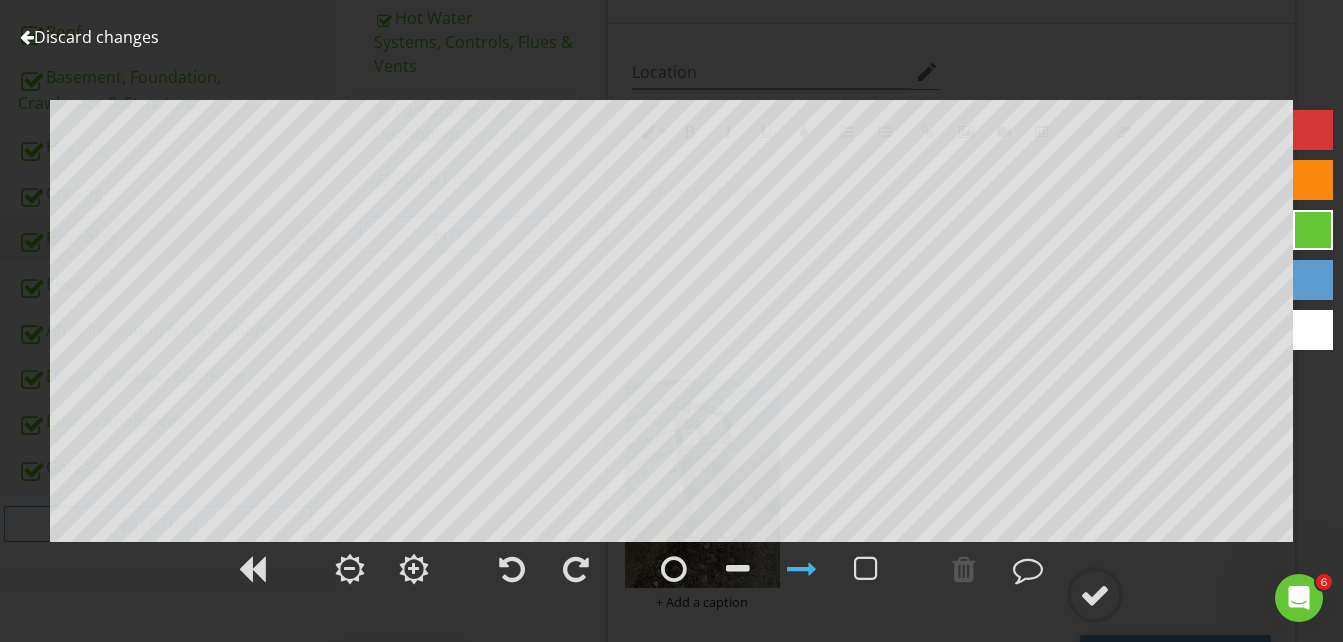 click at bounding box center [1313, 180] 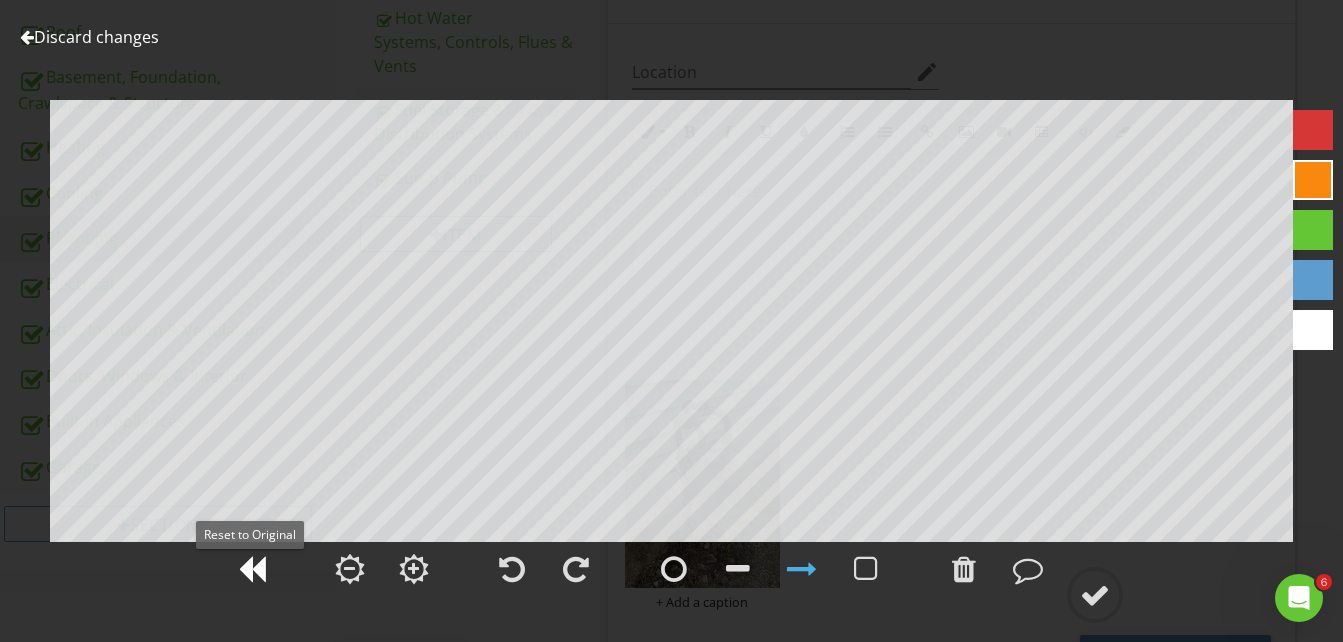 click at bounding box center (252, 569) 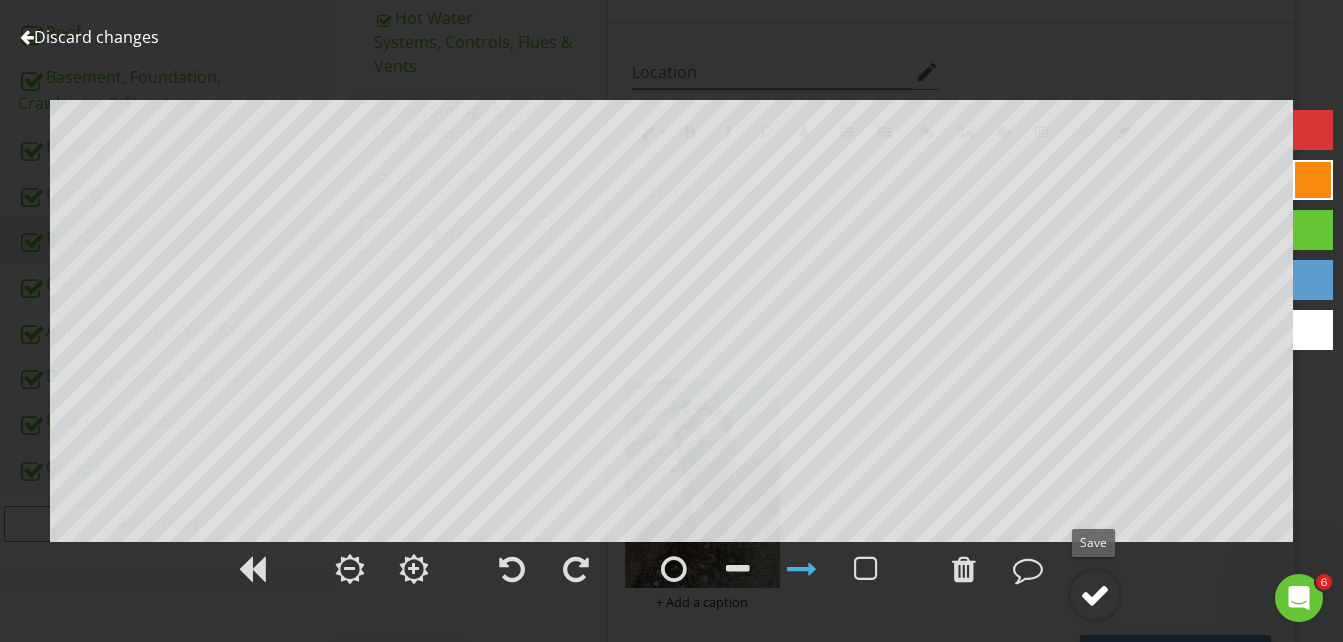 click at bounding box center [1095, 595] 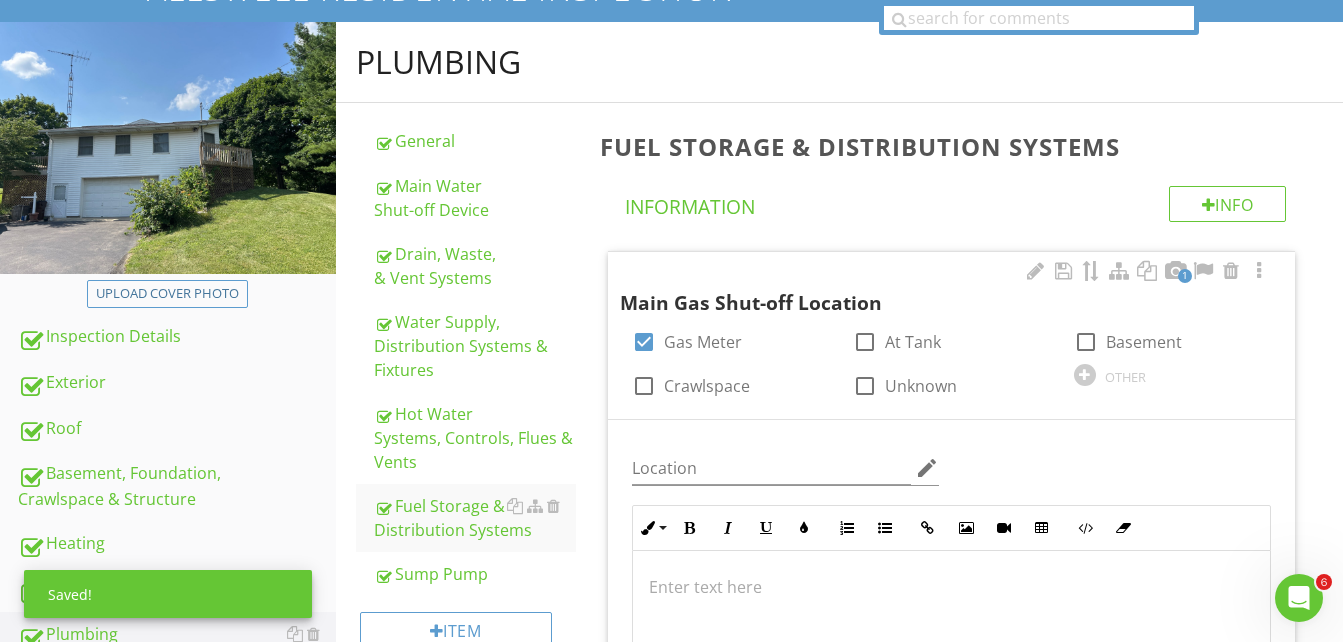 scroll, scrollTop: 0, scrollLeft: 0, axis: both 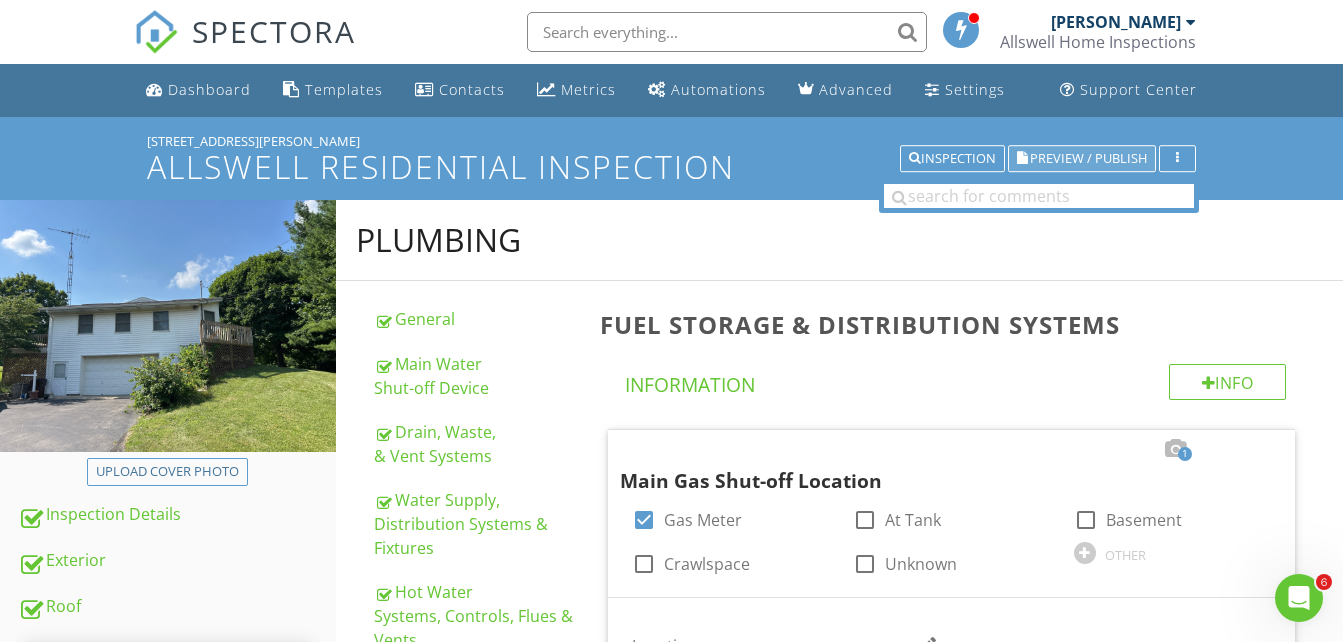 click on "Preview / Publish" at bounding box center [1088, 158] 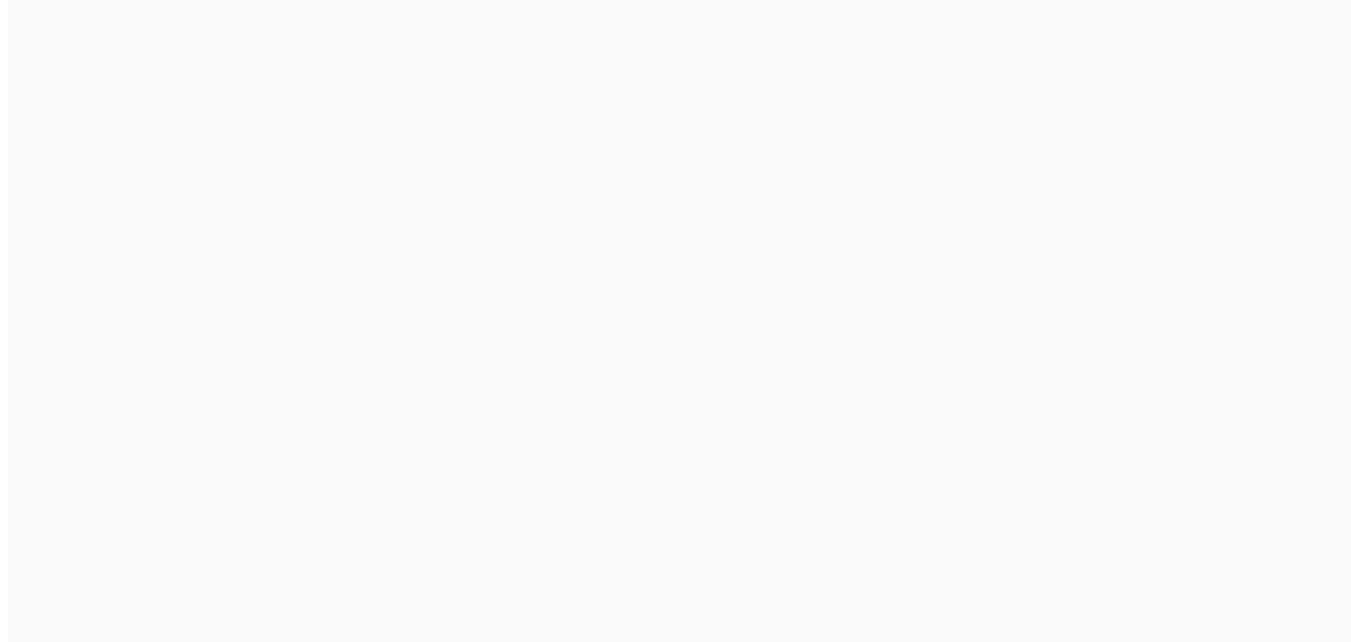 scroll, scrollTop: 0, scrollLeft: 0, axis: both 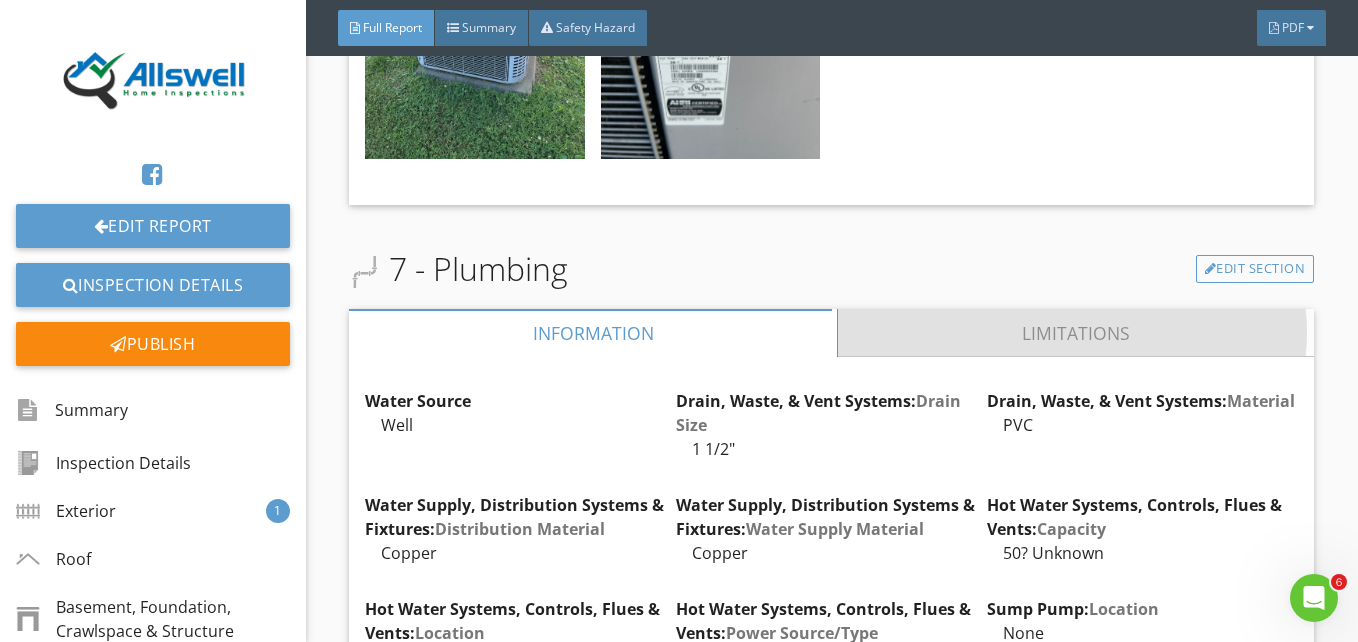 click on "Limitations" at bounding box center (1076, 333) 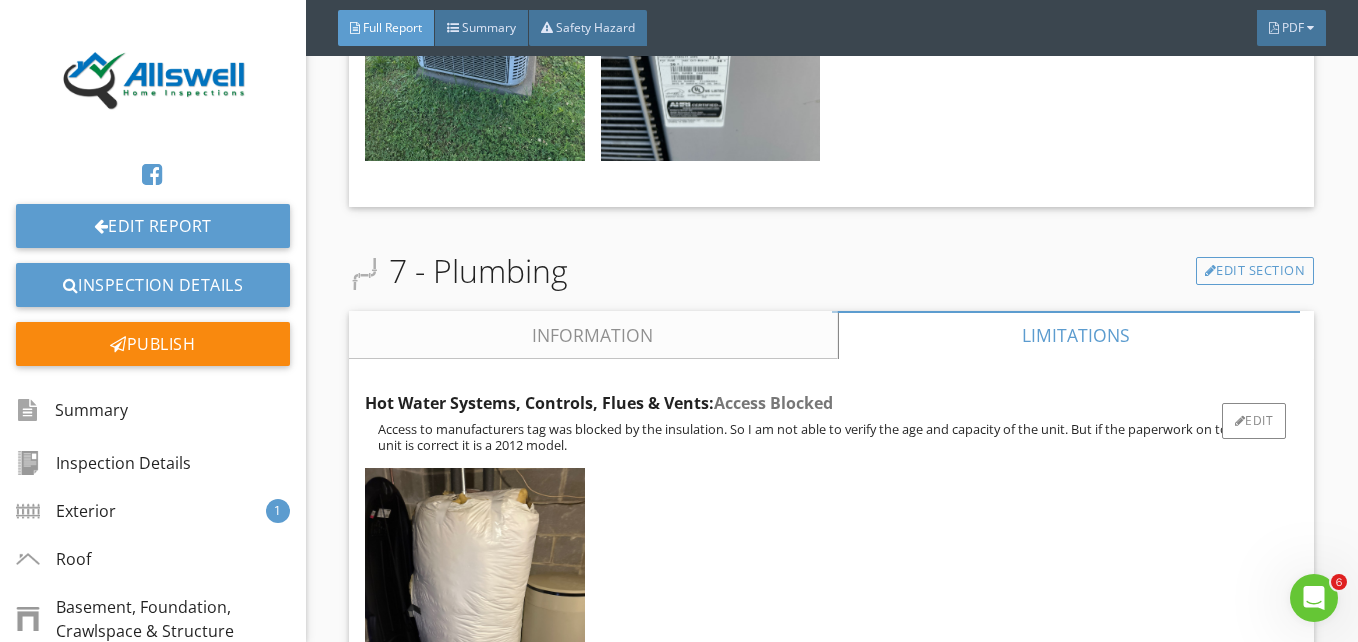 scroll, scrollTop: 4800, scrollLeft: 0, axis: vertical 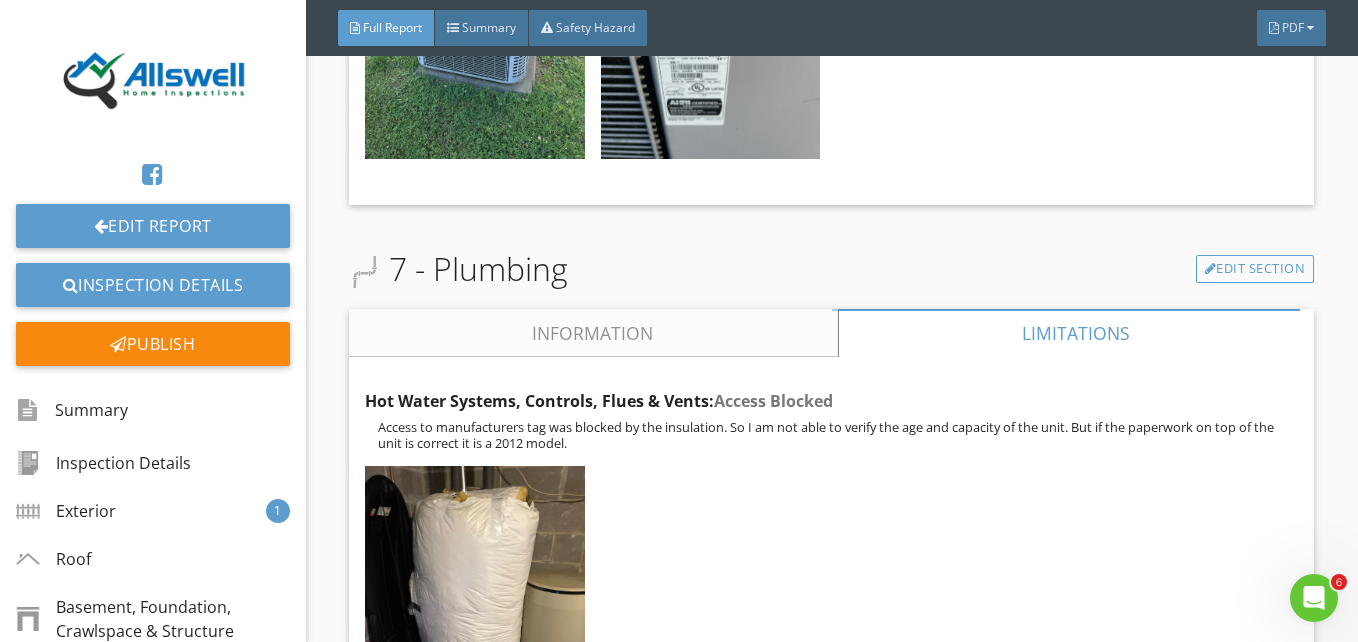 click on "Information" at bounding box center (593, 333) 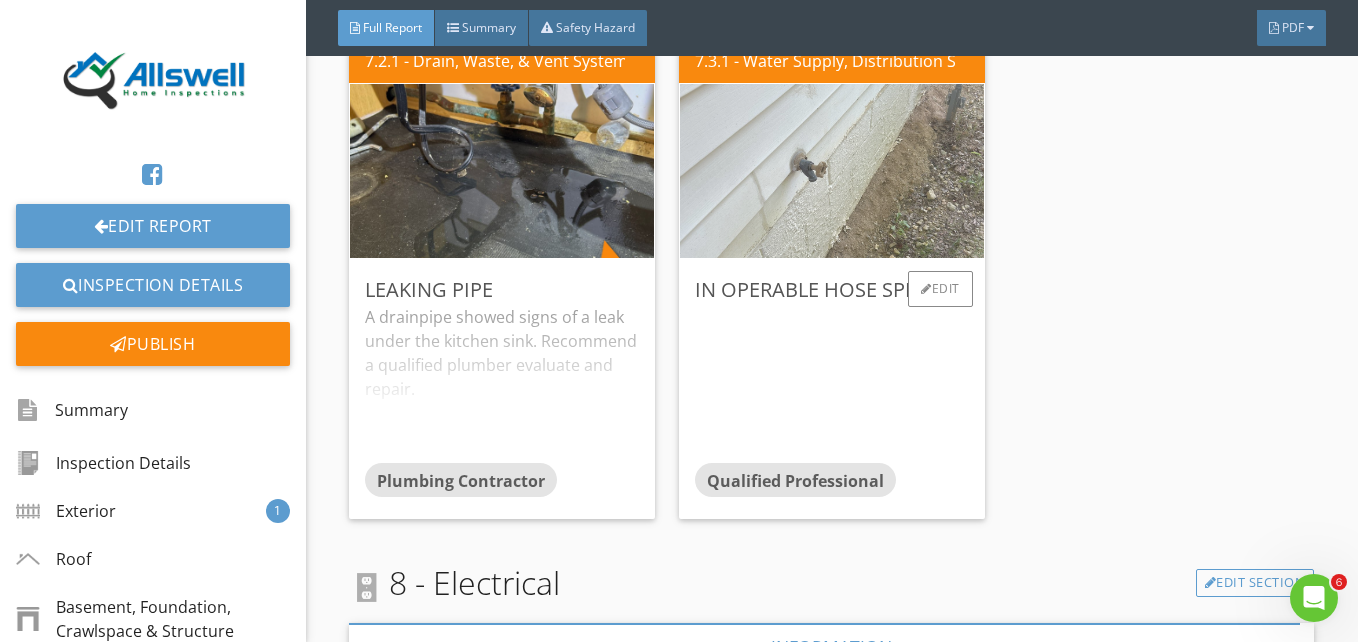 scroll, scrollTop: 6500, scrollLeft: 0, axis: vertical 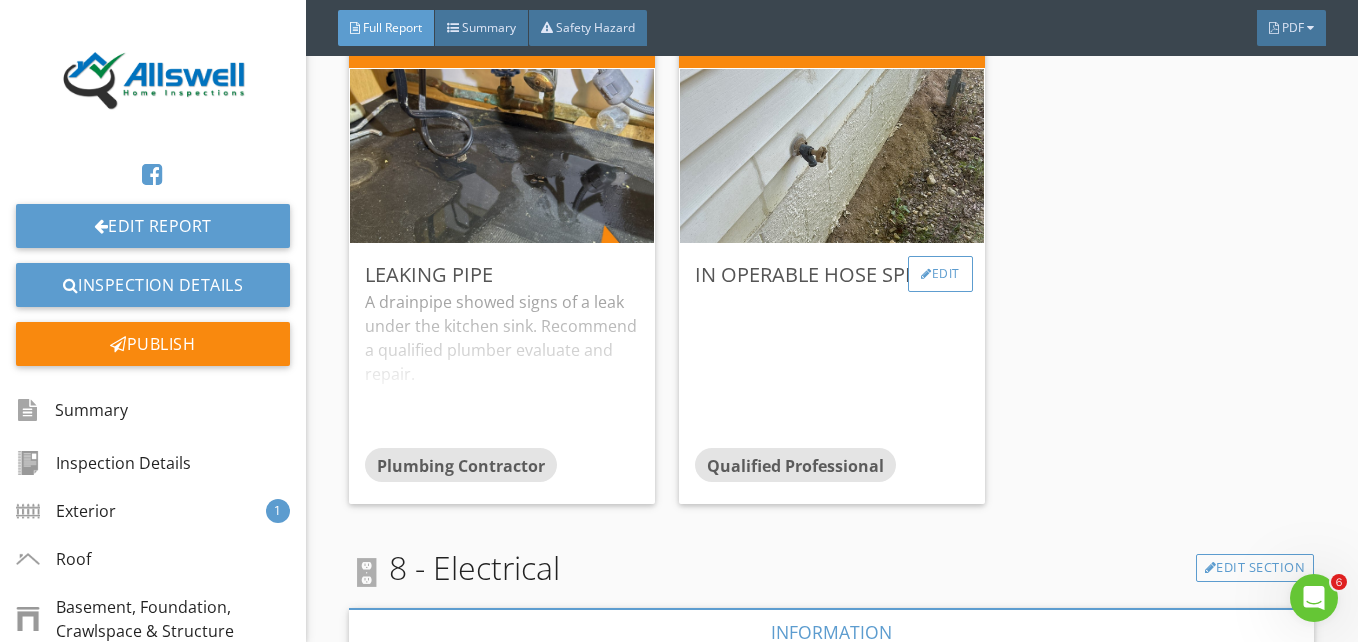 click on "Edit" at bounding box center (940, 274) 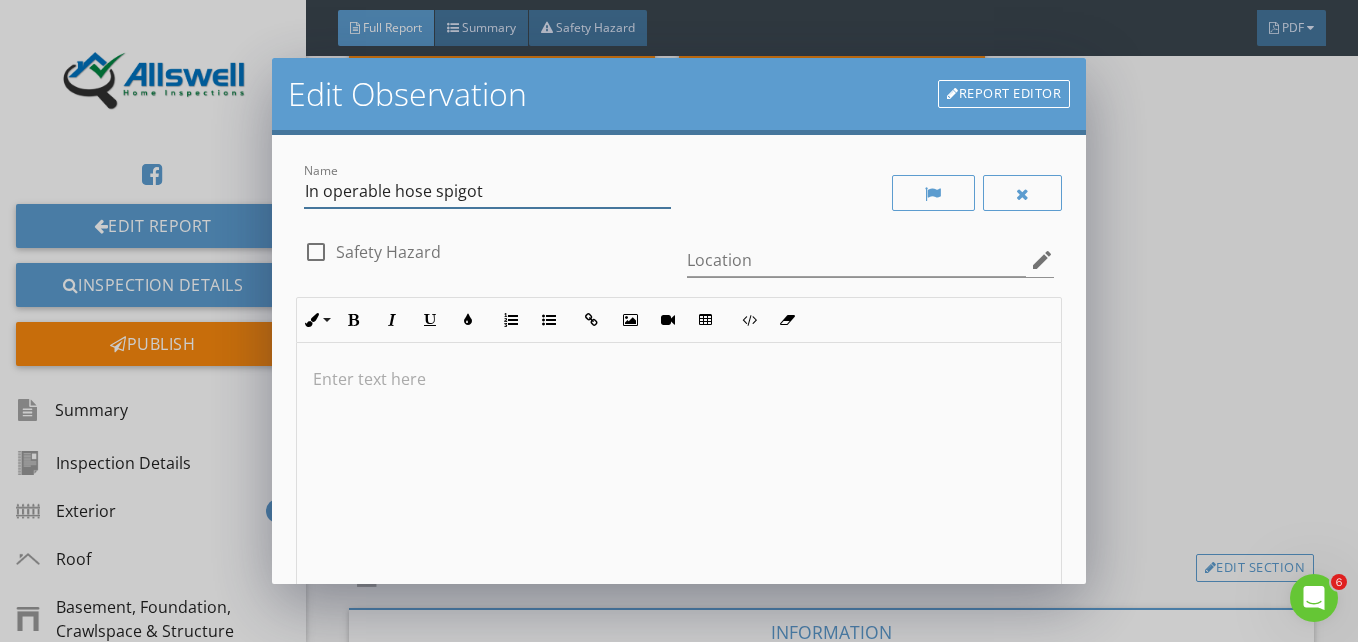 click on "In operable hose spigot" at bounding box center [487, 191] 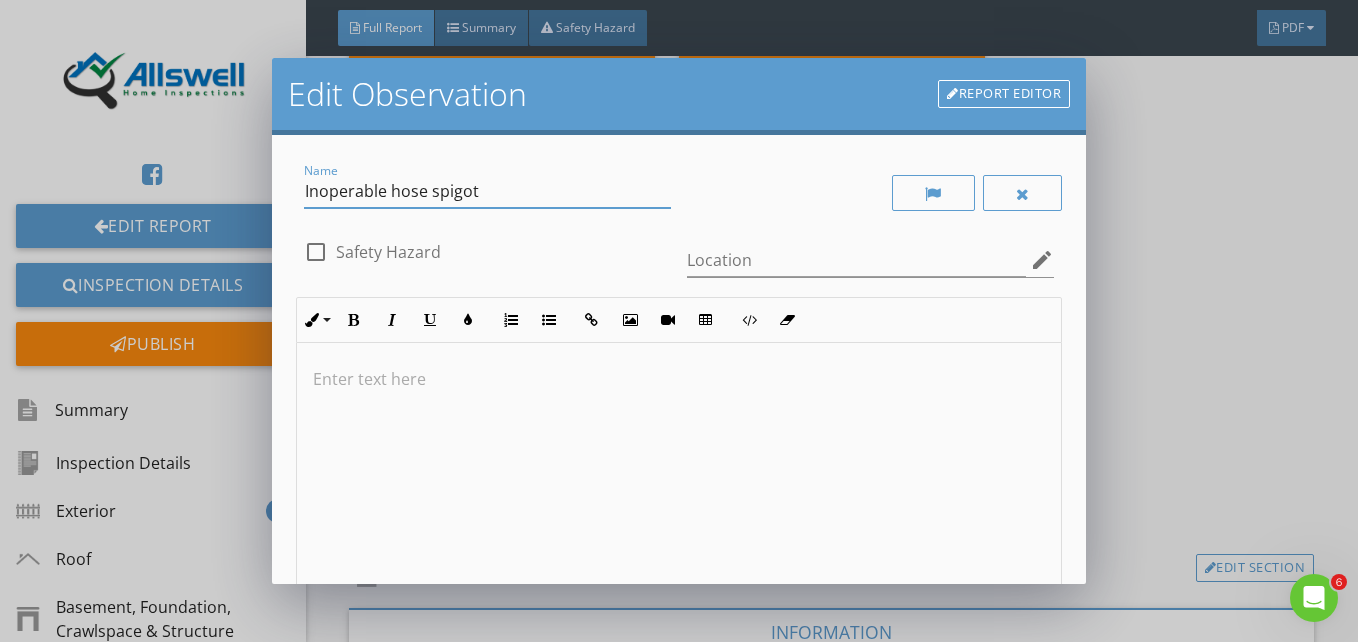 click on "Inoperable hose spigot" at bounding box center [487, 191] 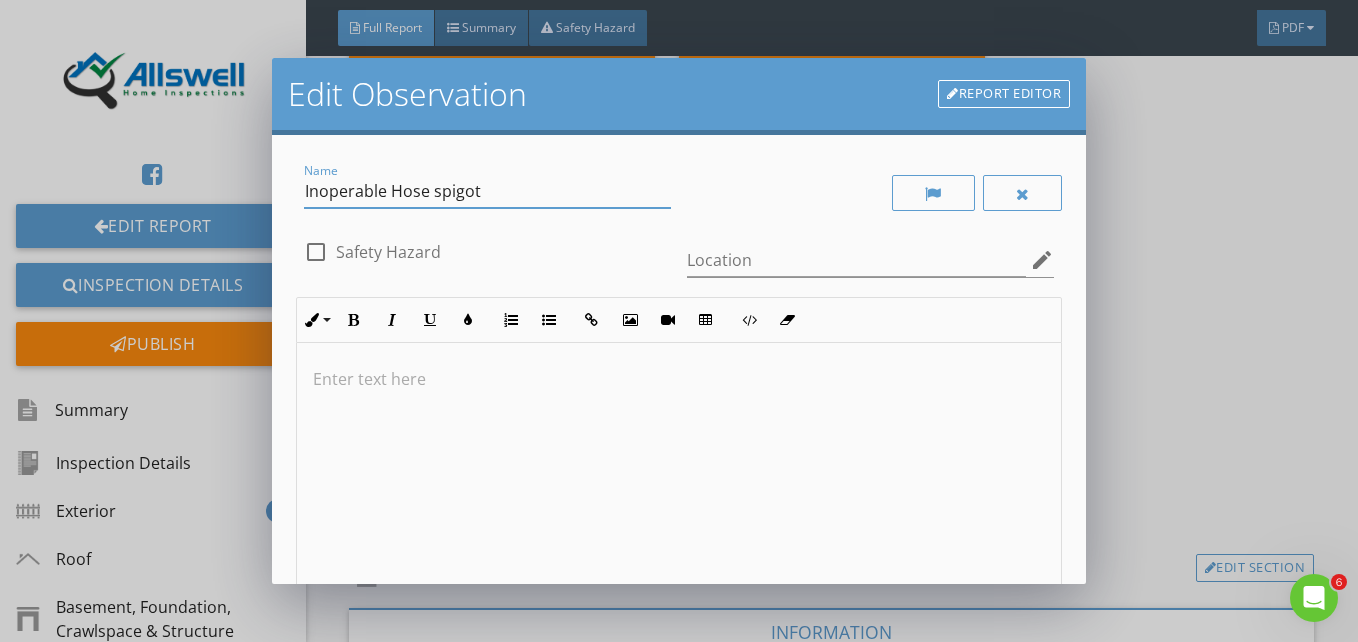 click on "Inoperable Hose spigot" at bounding box center [487, 191] 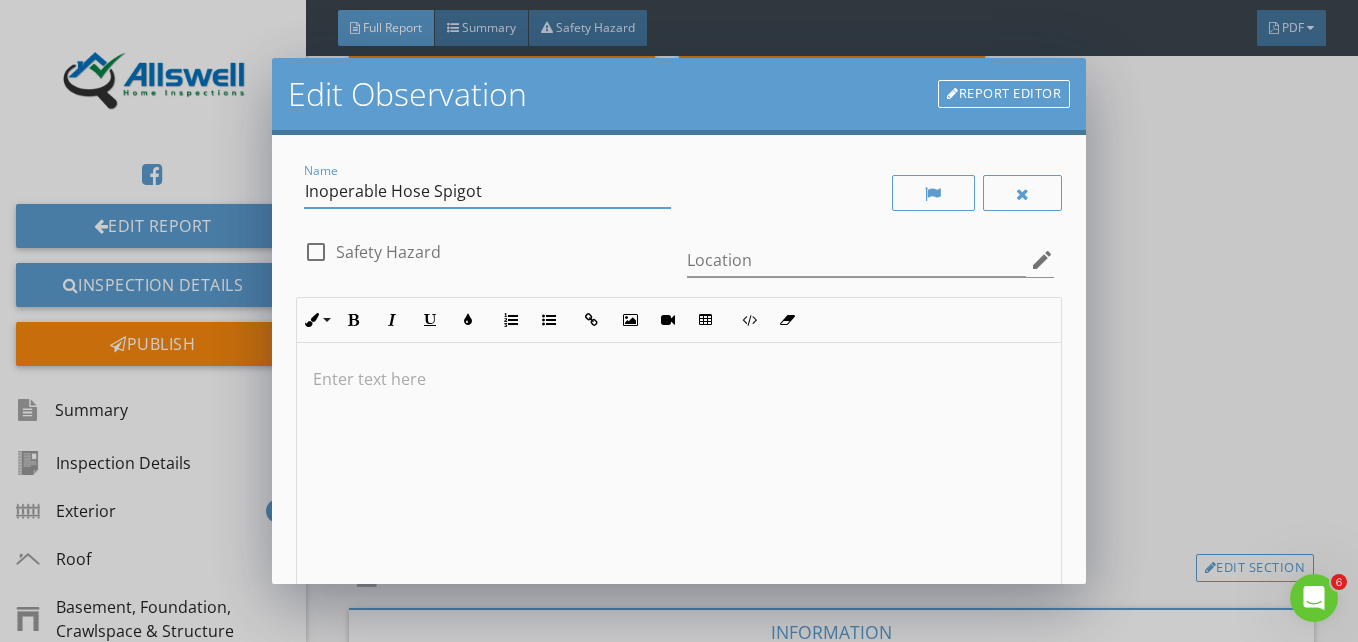 type on "Inoperable Hose Spigot" 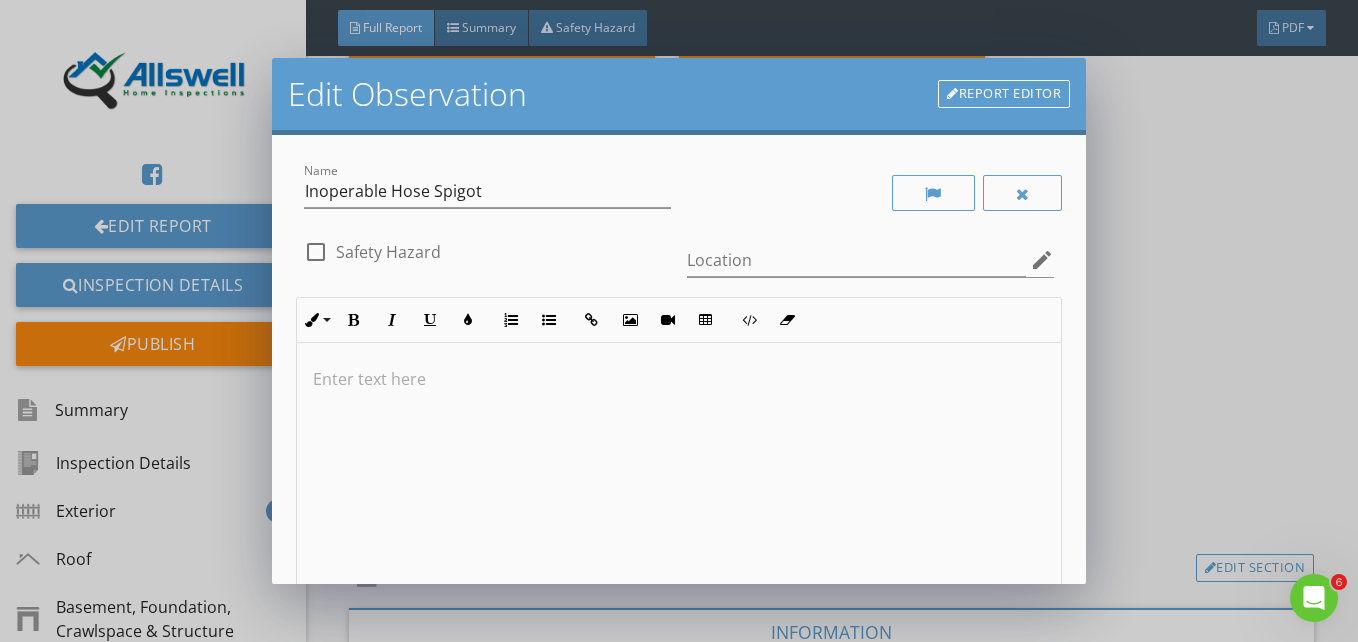 click at bounding box center [679, 379] 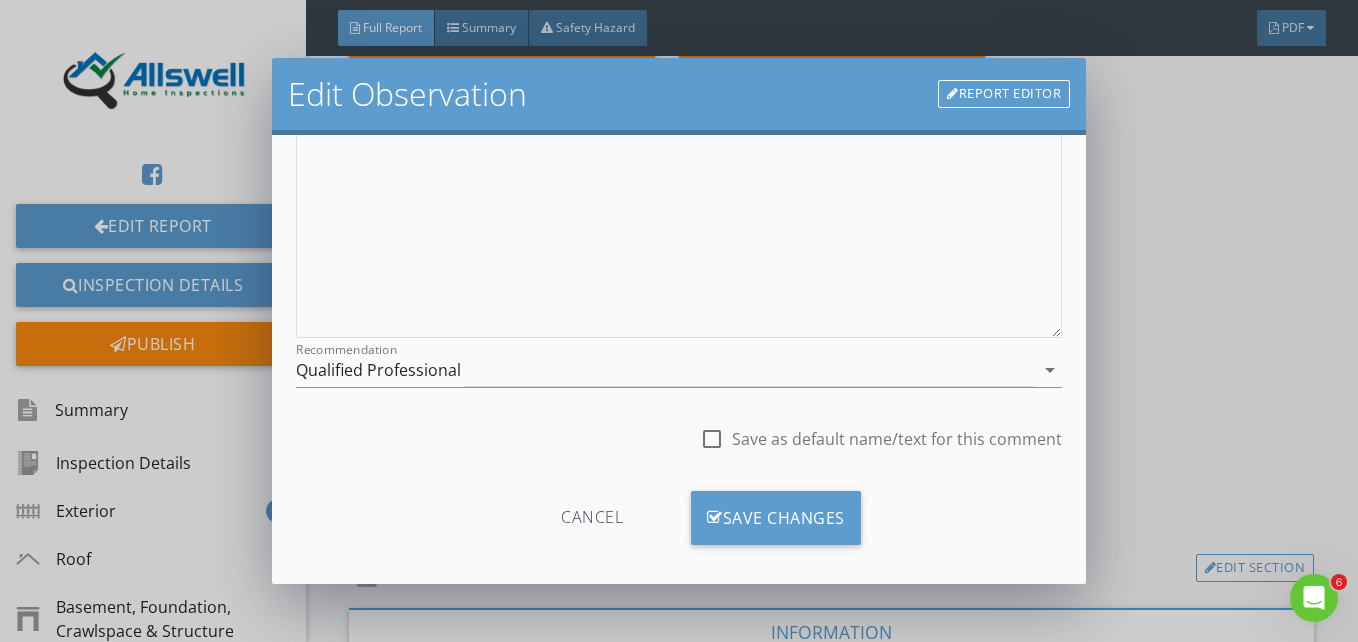 scroll, scrollTop: 338, scrollLeft: 0, axis: vertical 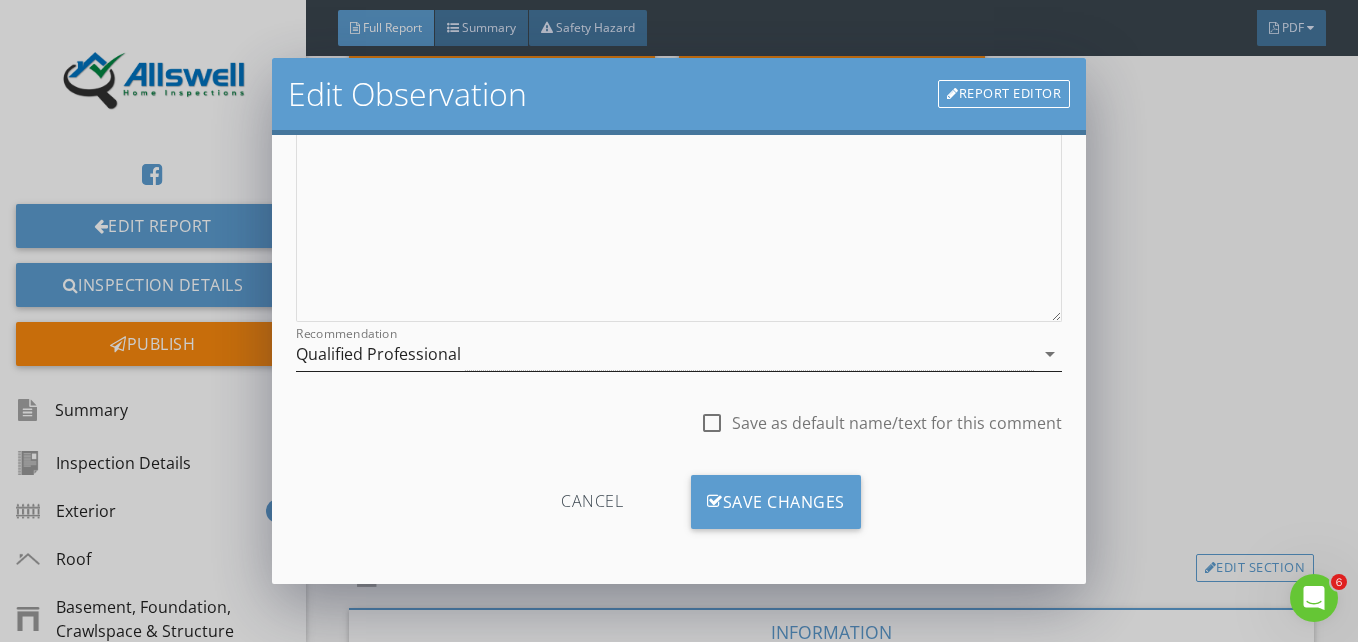 click on "arrow_drop_down" at bounding box center [1050, 354] 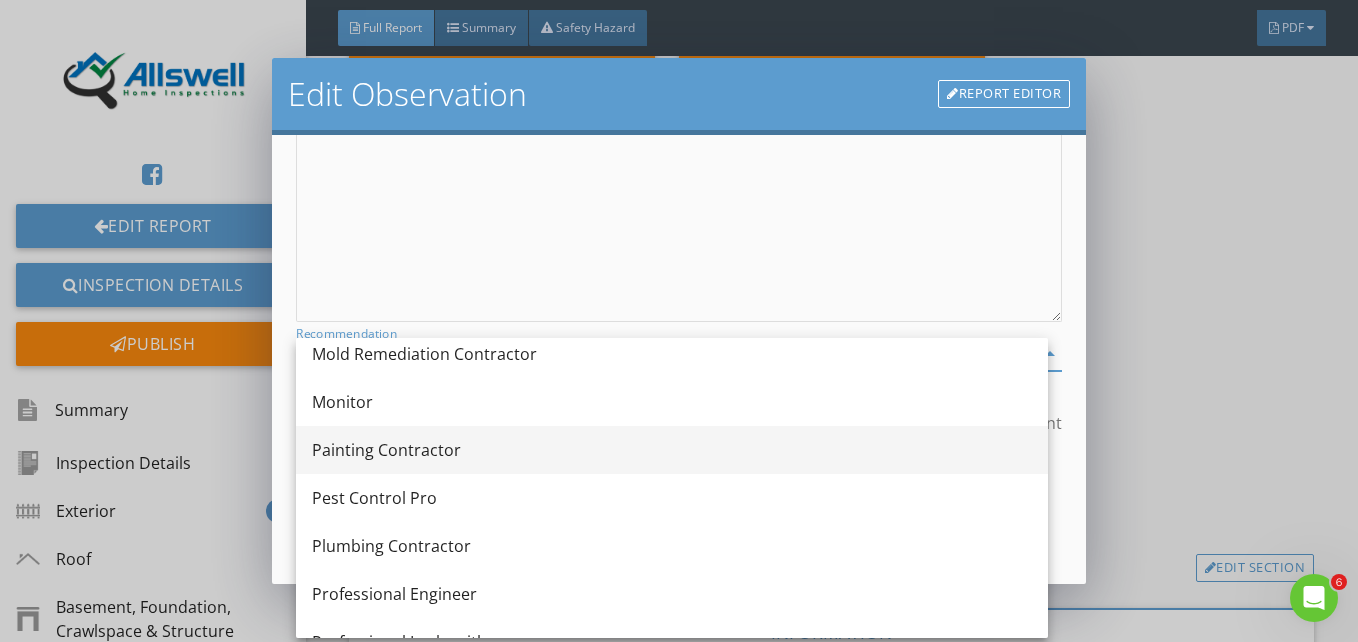 scroll, scrollTop: 2000, scrollLeft: 0, axis: vertical 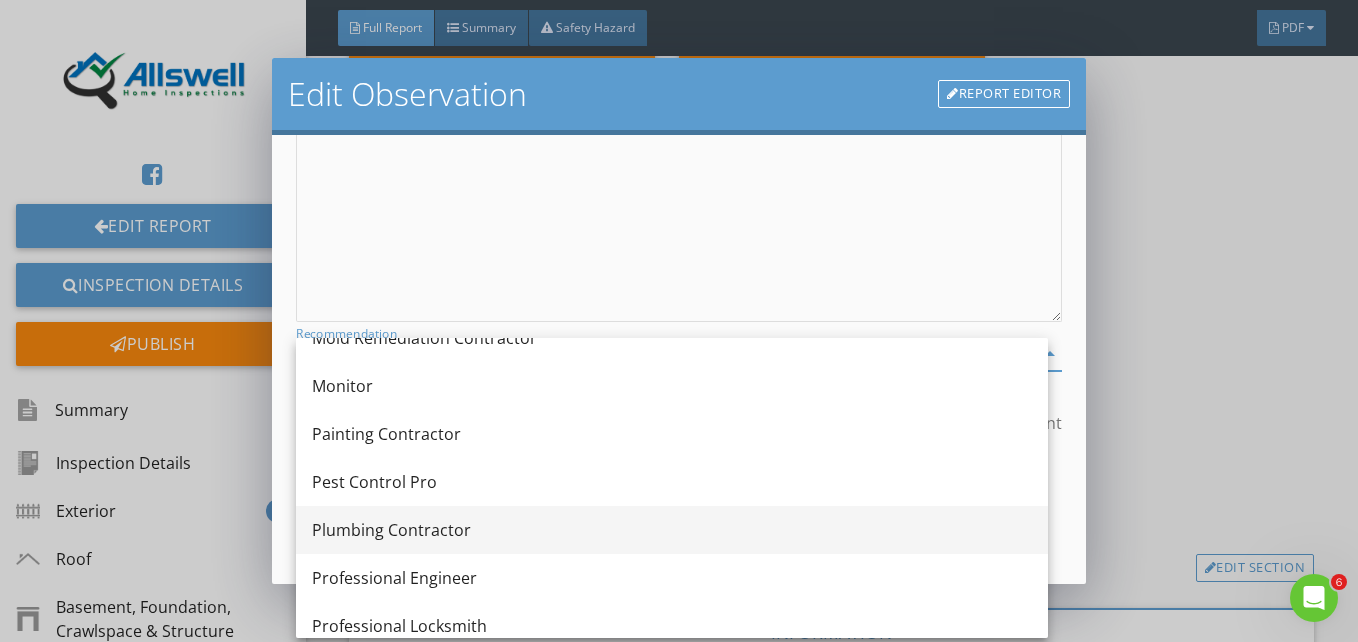 click on "Plumbing Contractor" at bounding box center (672, 530) 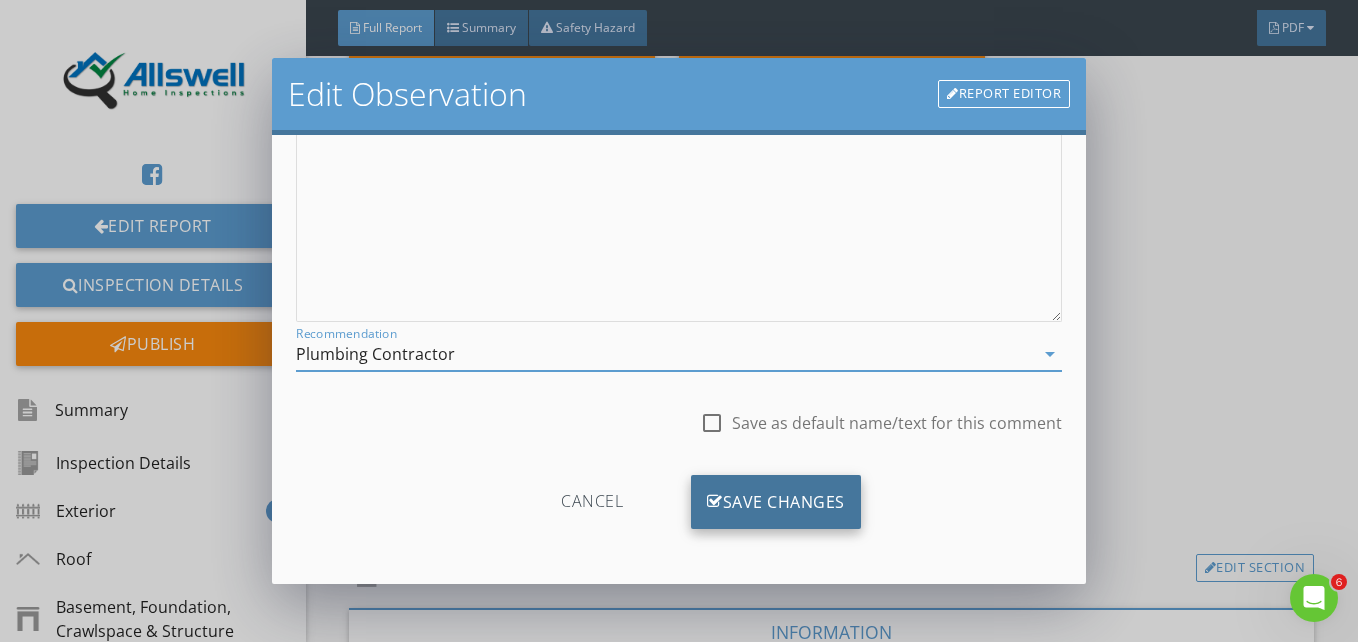 click on "Save Changes" at bounding box center (776, 502) 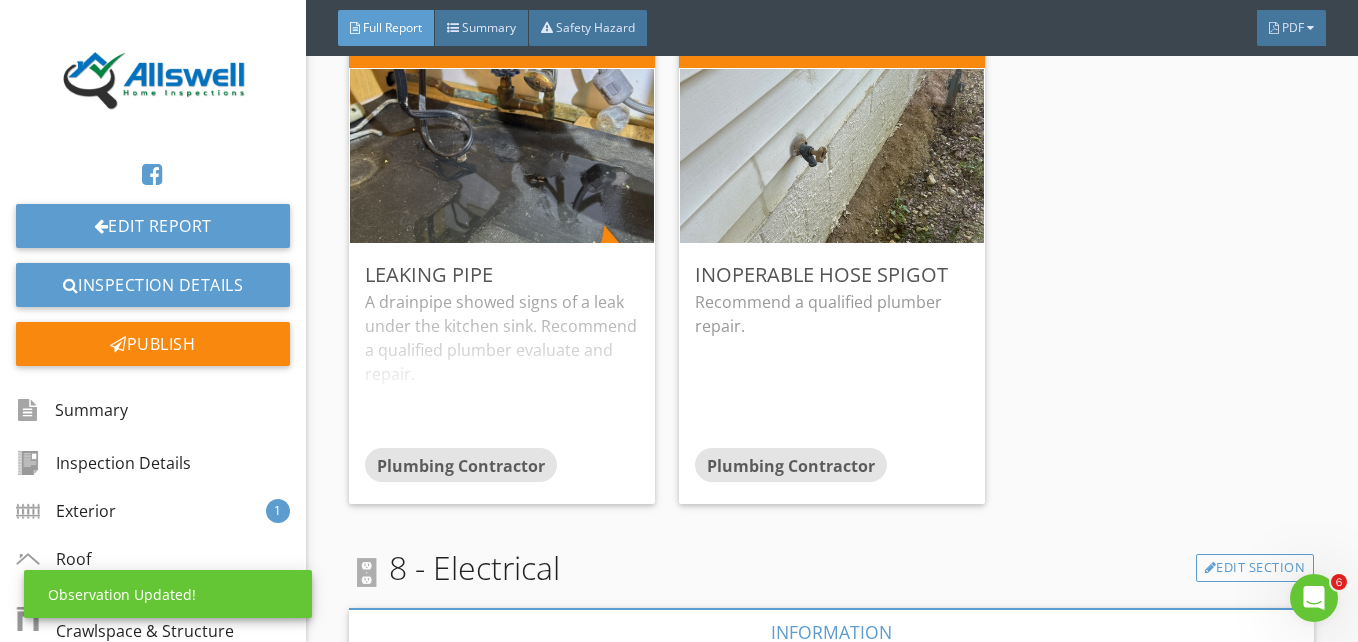 scroll, scrollTop: 101, scrollLeft: 0, axis: vertical 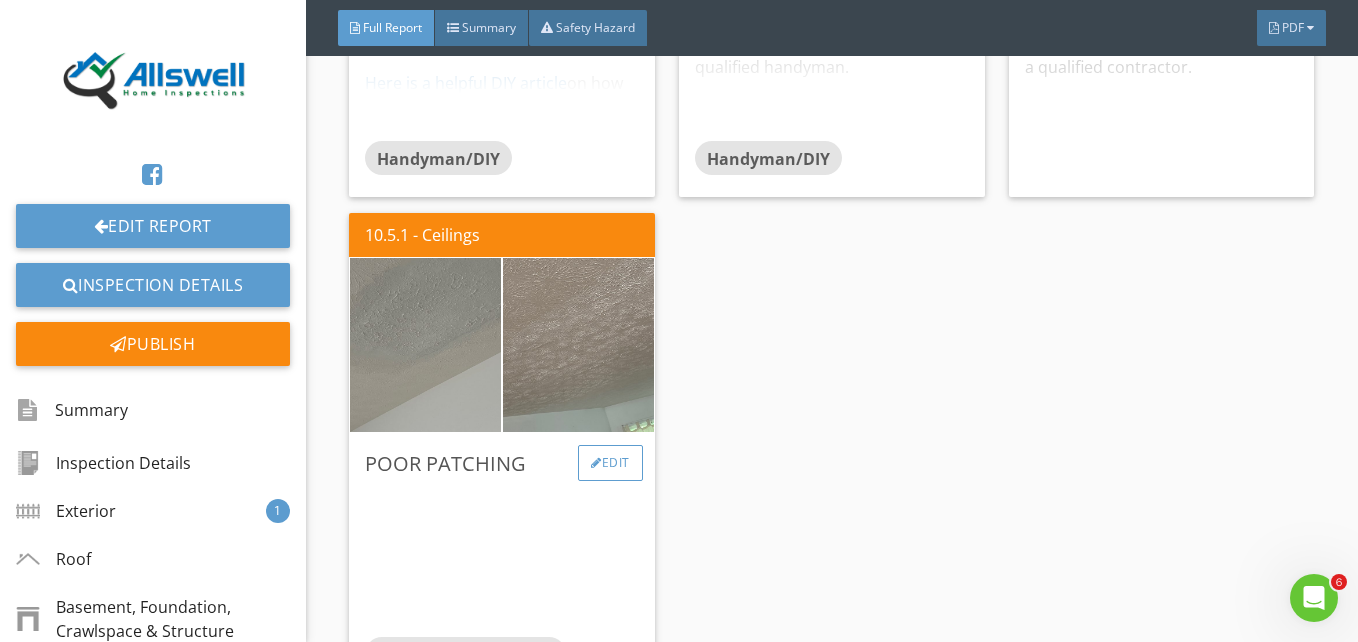 click on "Edit" at bounding box center (610, 463) 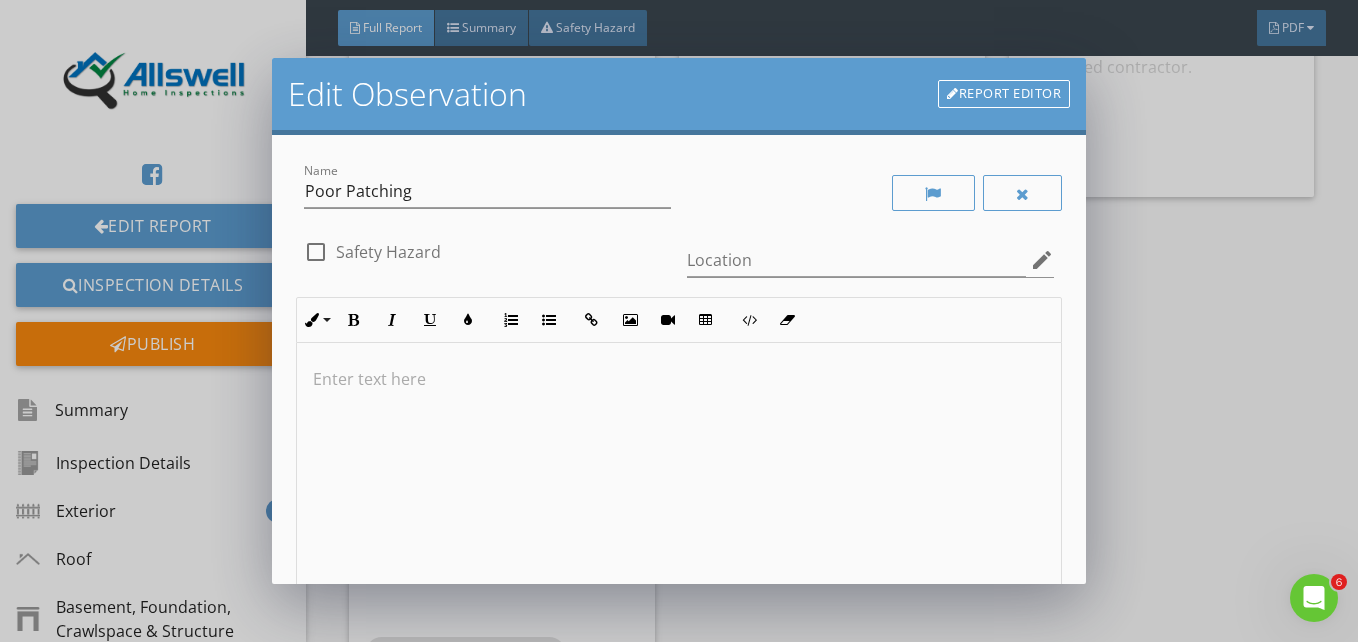 click at bounding box center (679, 379) 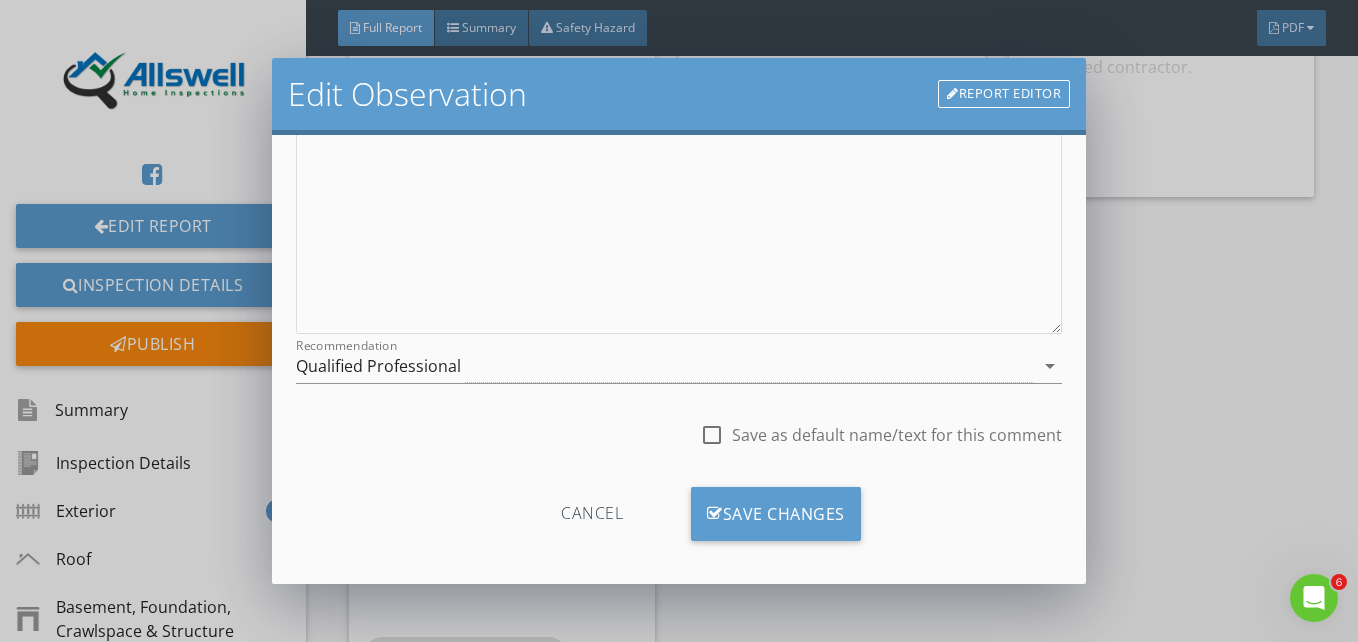 scroll, scrollTop: 338, scrollLeft: 0, axis: vertical 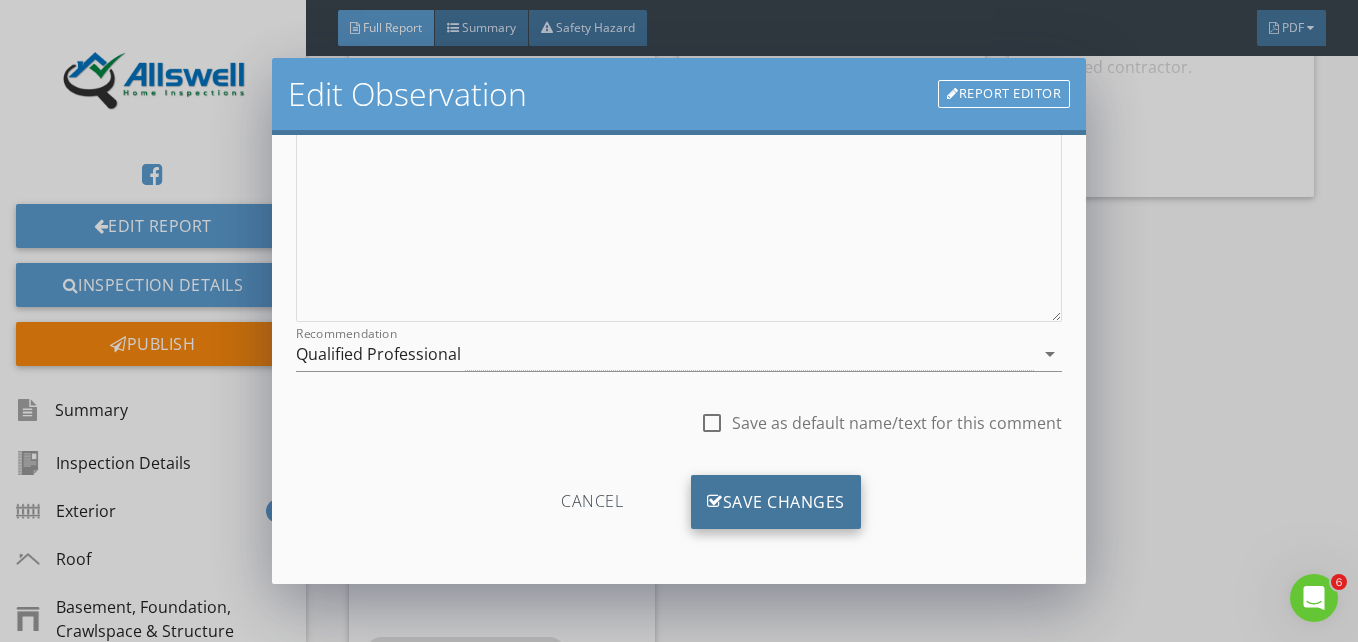 click on "Save Changes" at bounding box center (776, 502) 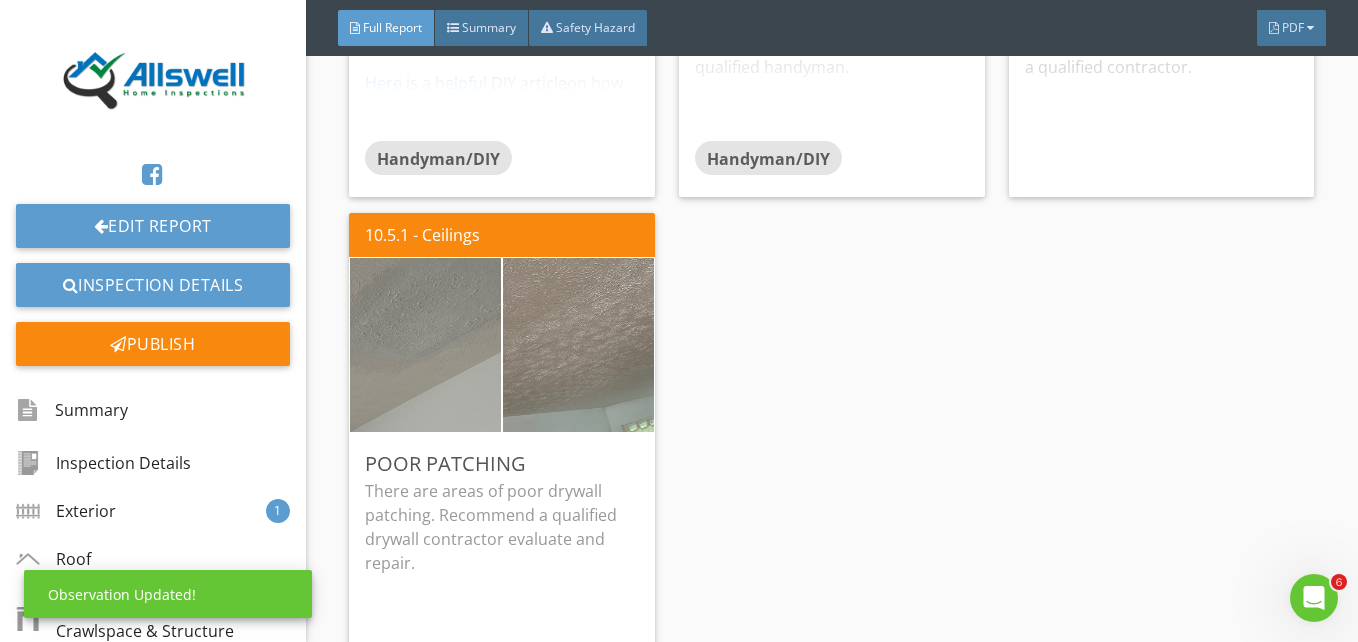 scroll, scrollTop: 101, scrollLeft: 0, axis: vertical 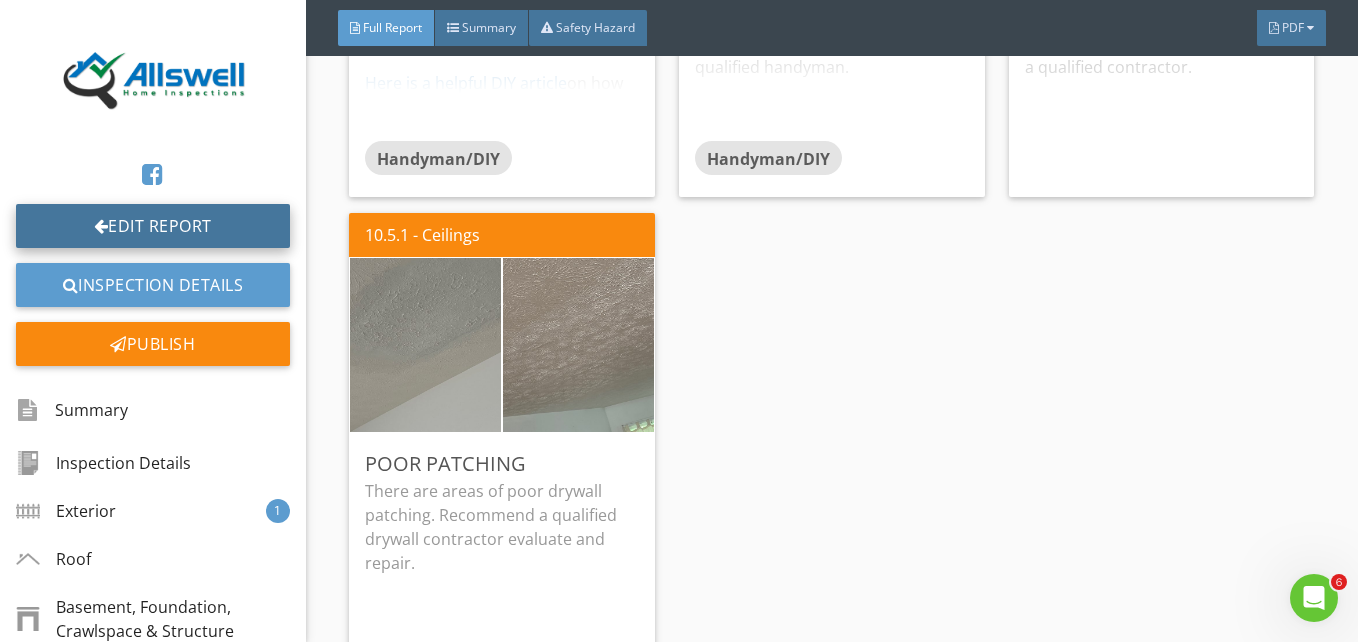 click on "Edit Report" at bounding box center (153, 226) 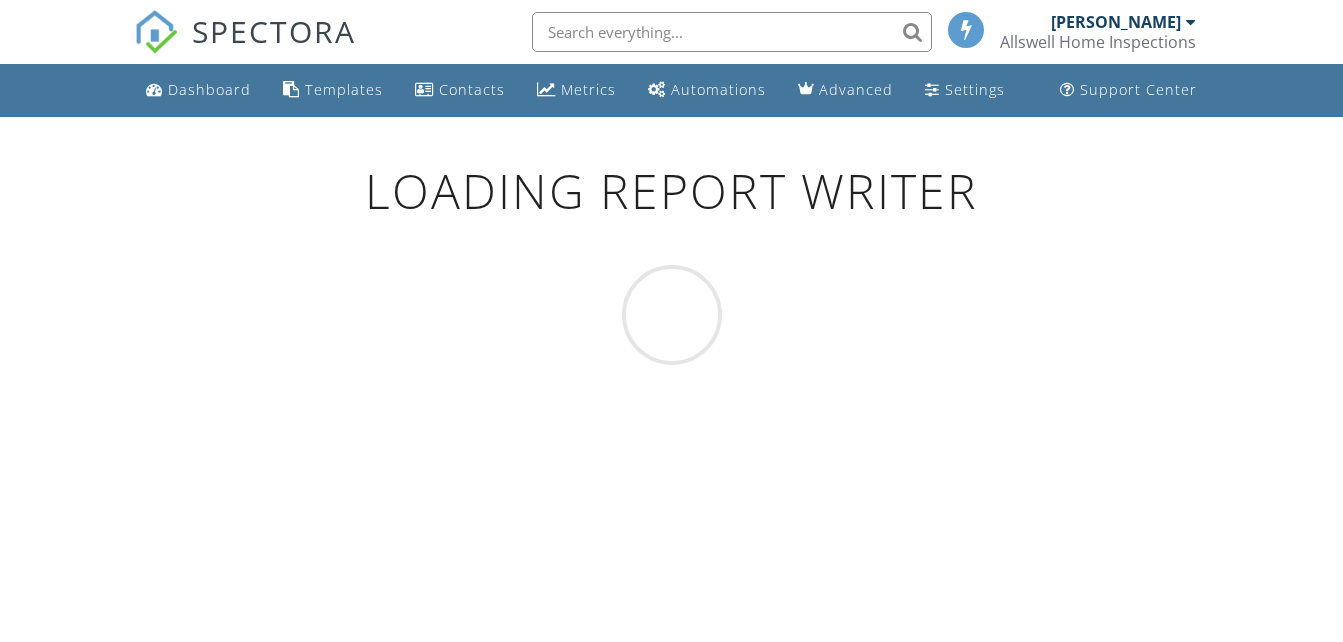 scroll, scrollTop: 0, scrollLeft: 0, axis: both 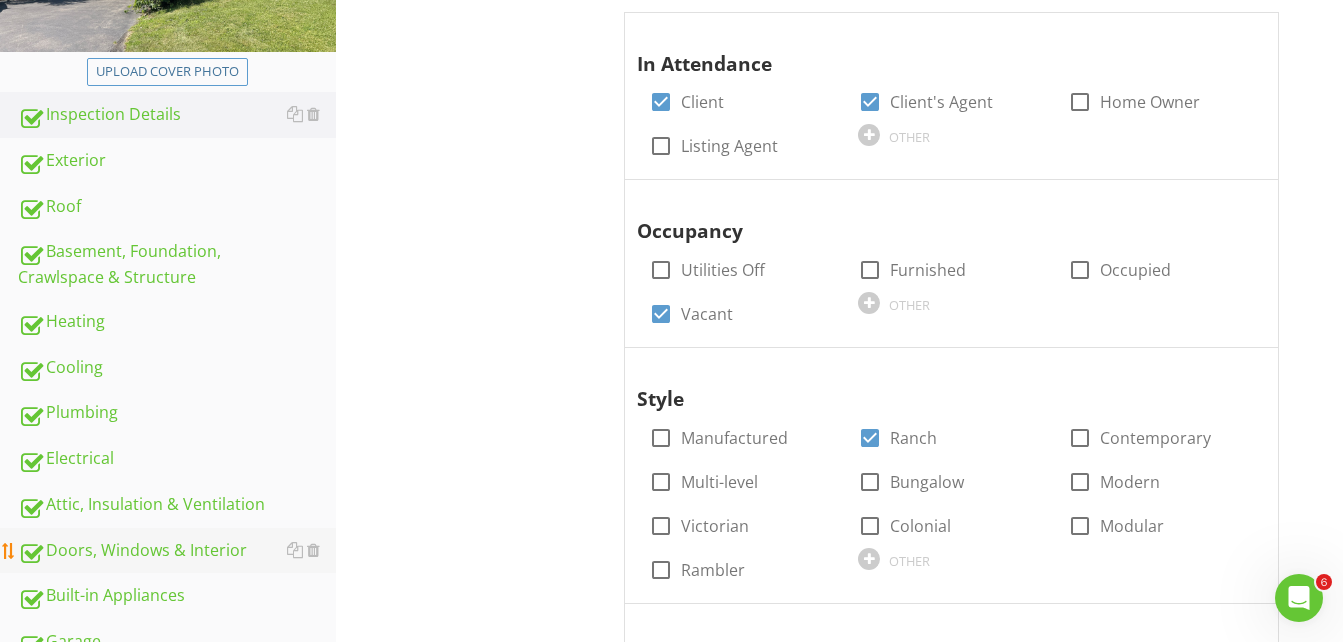 click on "Doors, Windows & Interior" at bounding box center [177, 551] 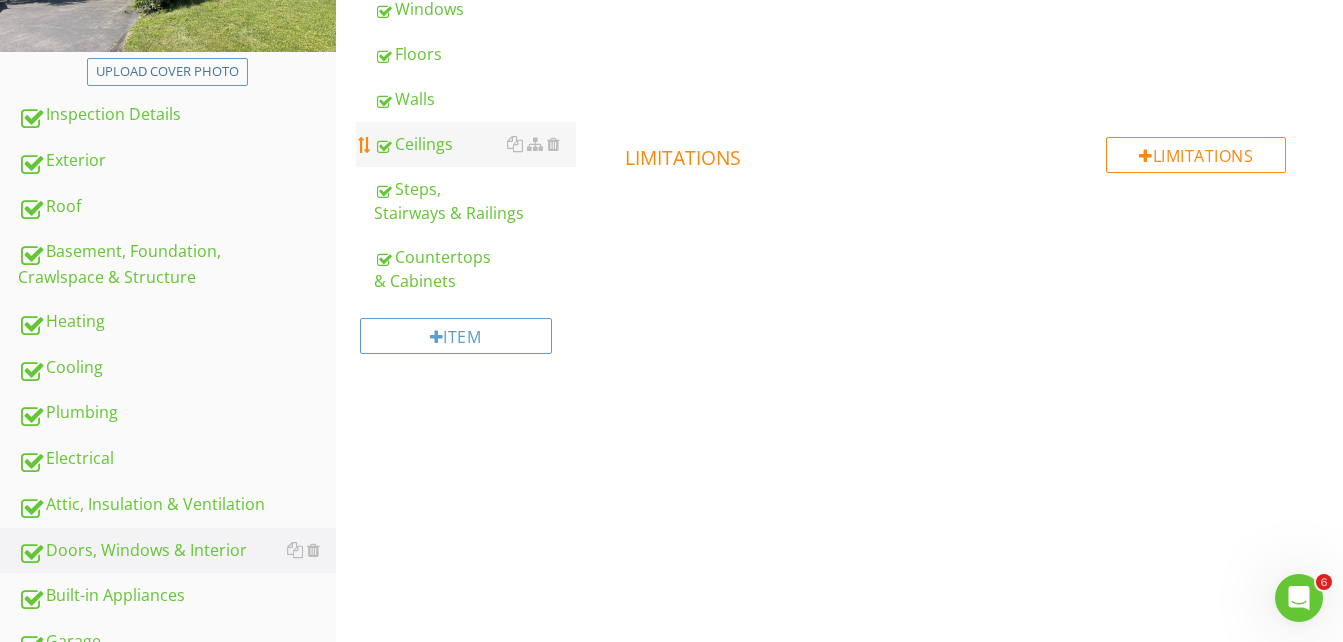click on "Ceilings" at bounding box center (475, 144) 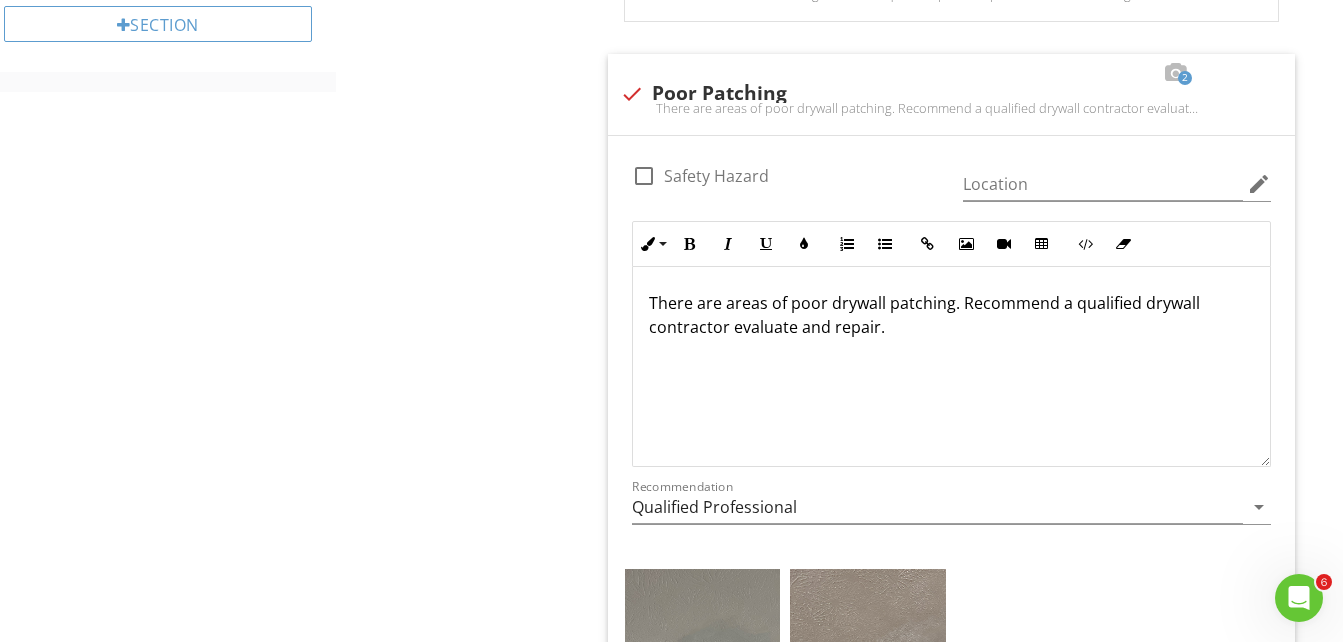 scroll, scrollTop: 1100, scrollLeft: 0, axis: vertical 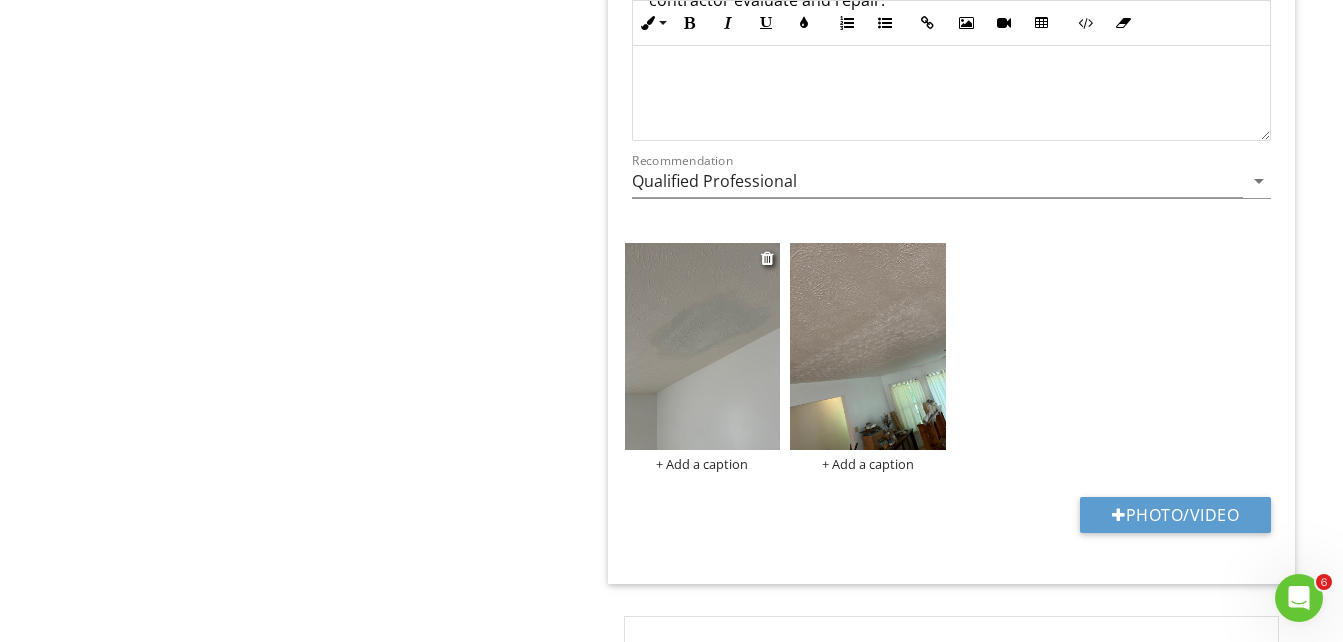 click at bounding box center (703, 347) 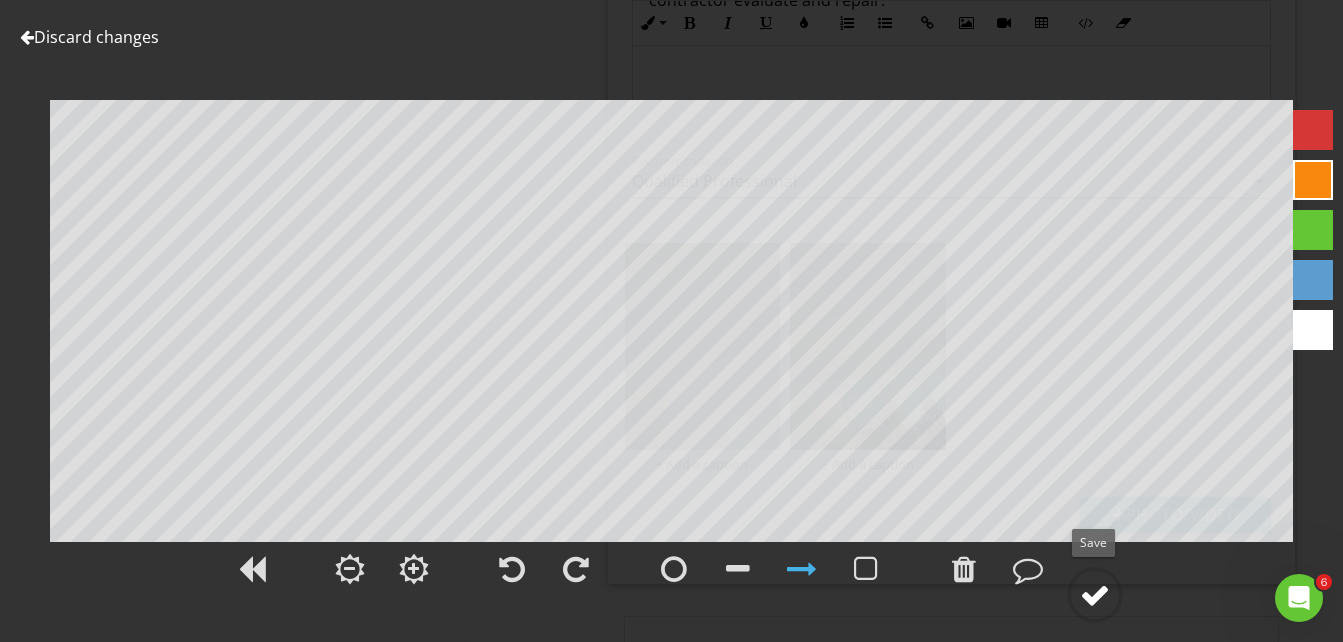 click at bounding box center (1095, 595) 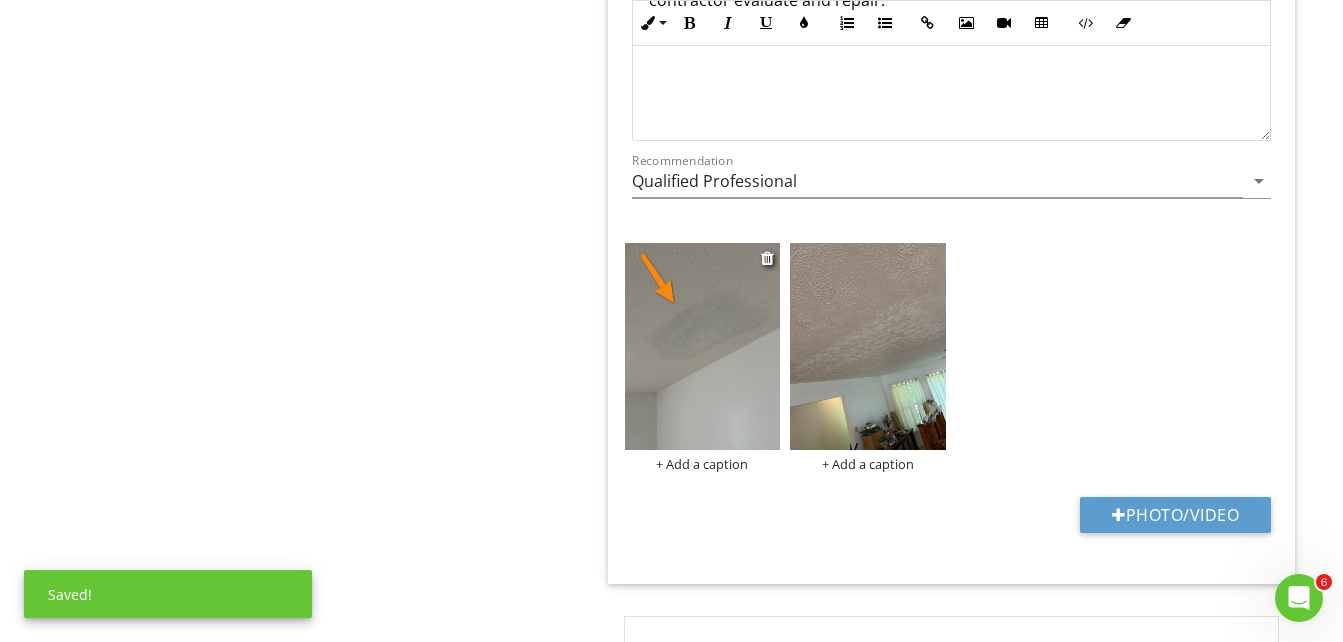 click on "+ Add a caption" at bounding box center [703, 464] 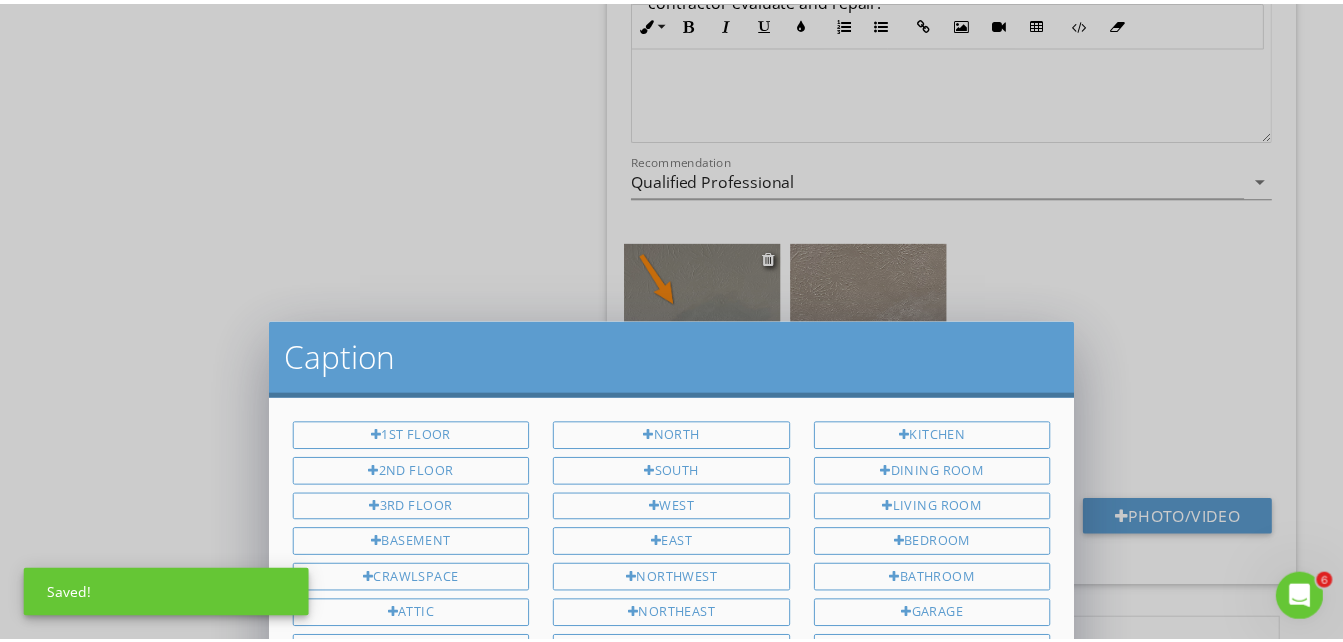 scroll, scrollTop: 0, scrollLeft: 0, axis: both 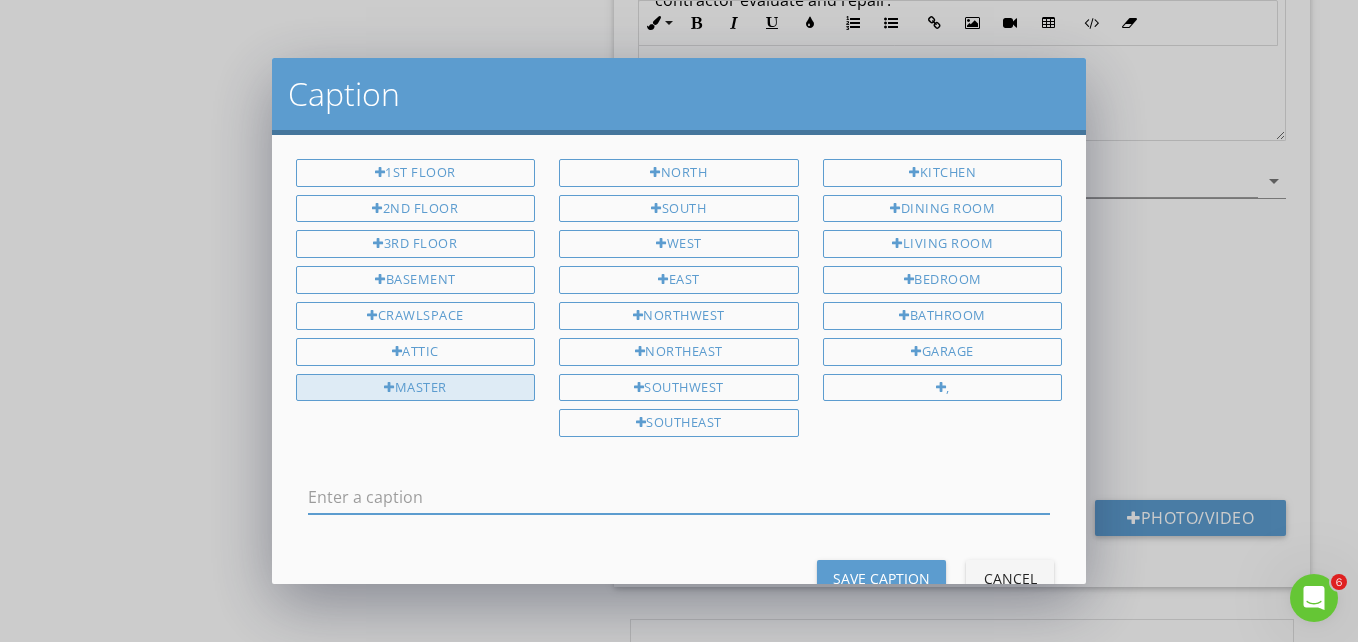 click on "Master" at bounding box center [416, 388] 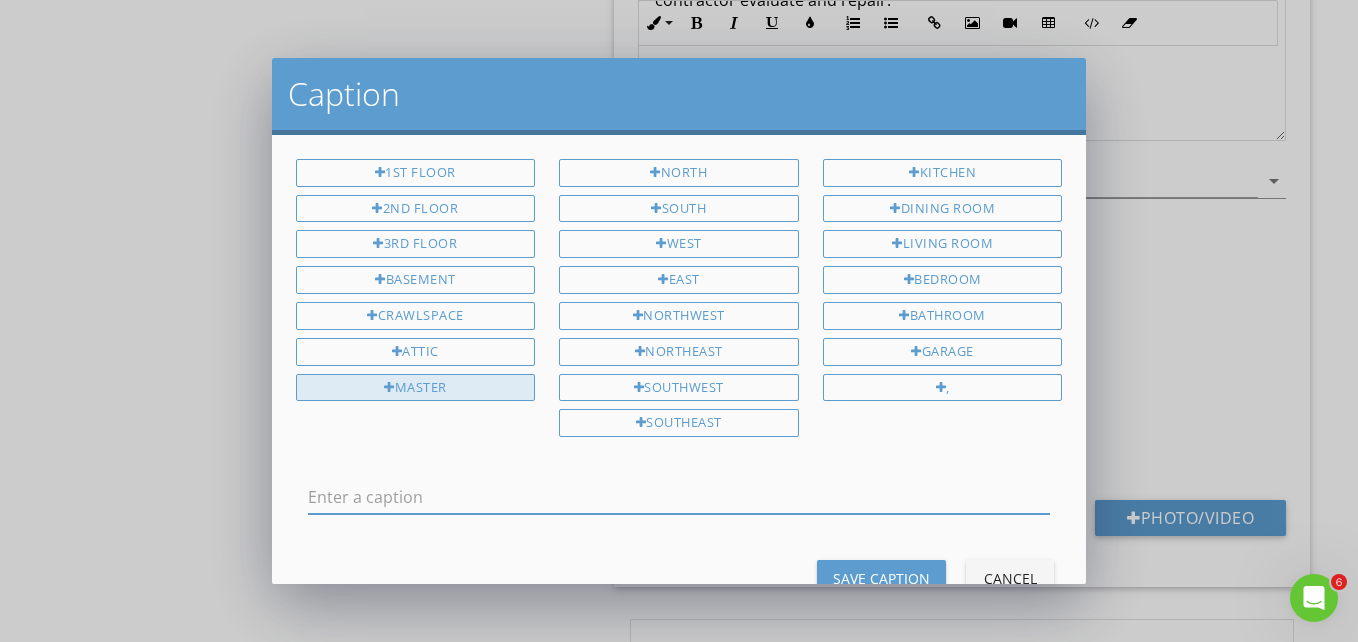 type on "Master" 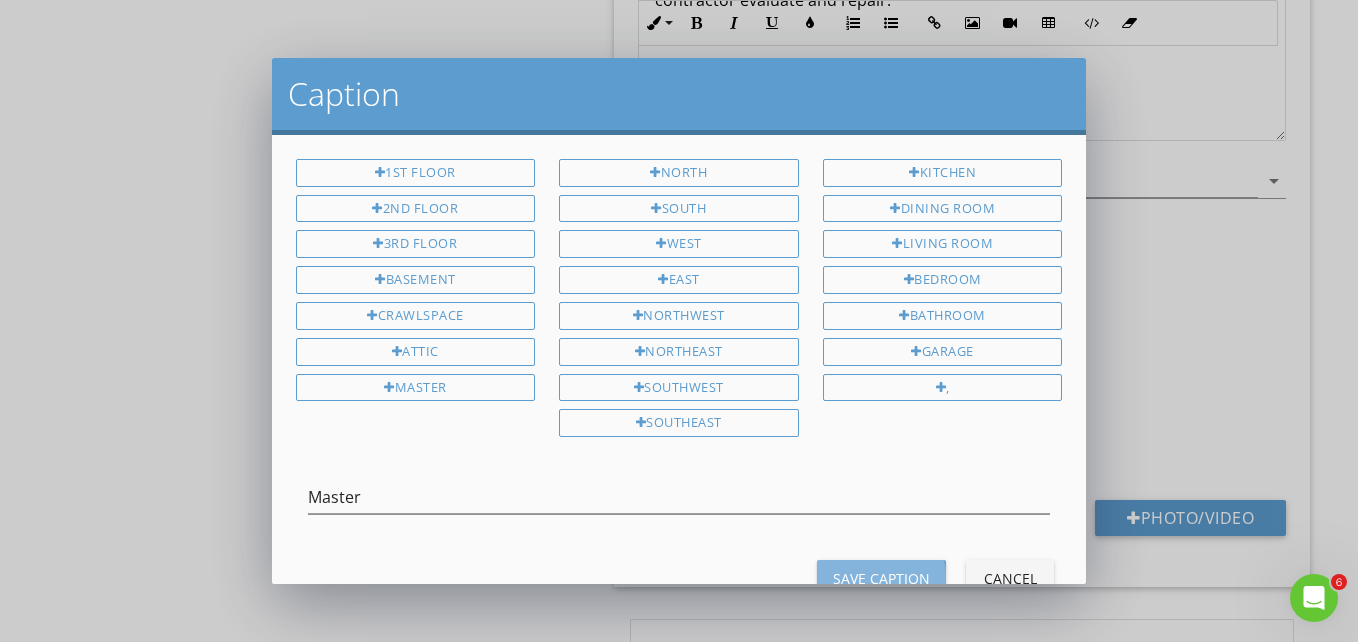 click on "Save Caption" at bounding box center (881, 578) 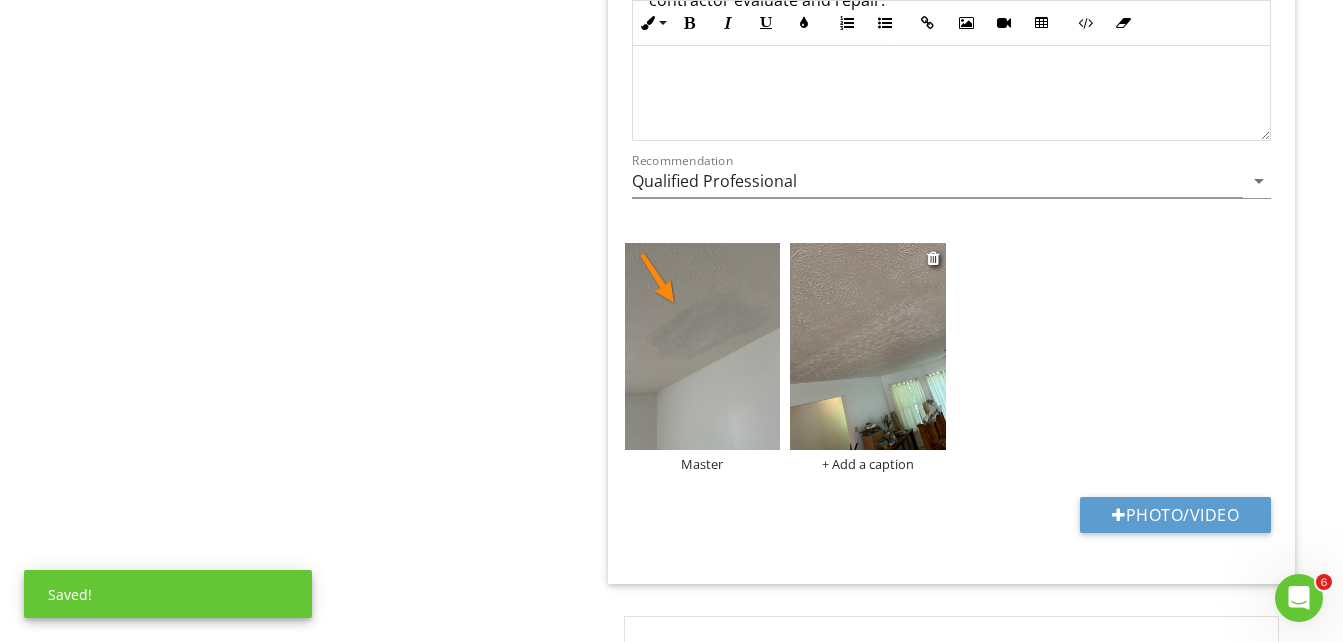 click at bounding box center (868, 347) 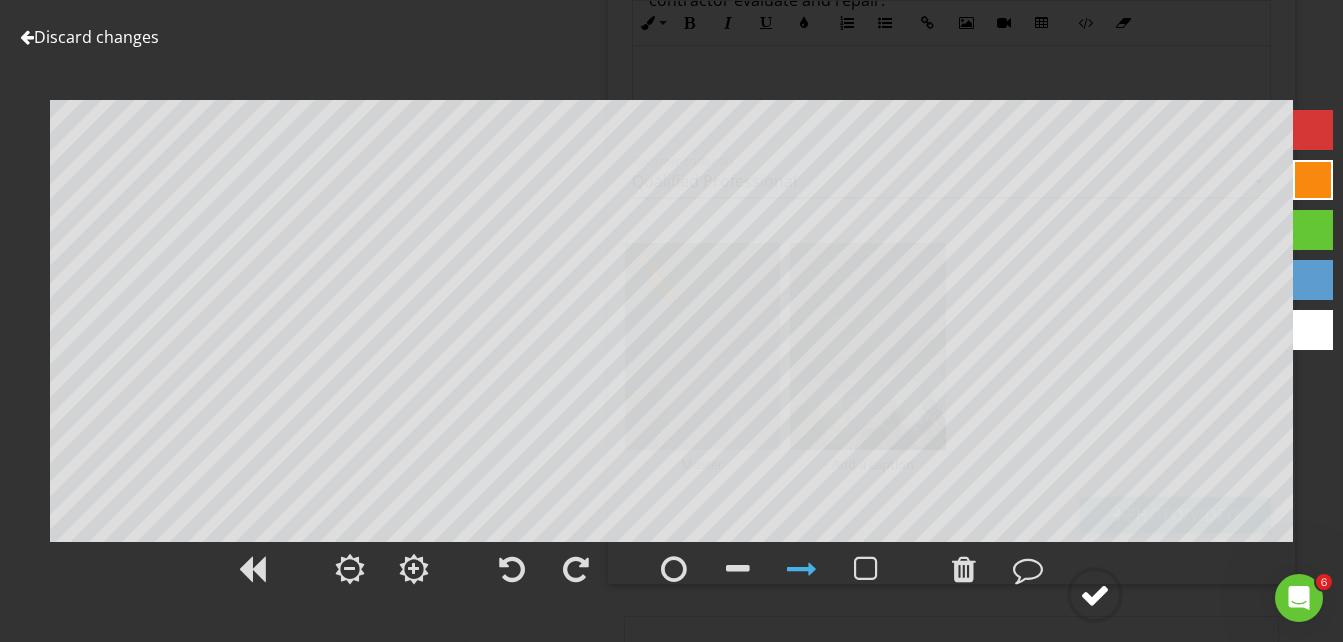 click at bounding box center (1095, 595) 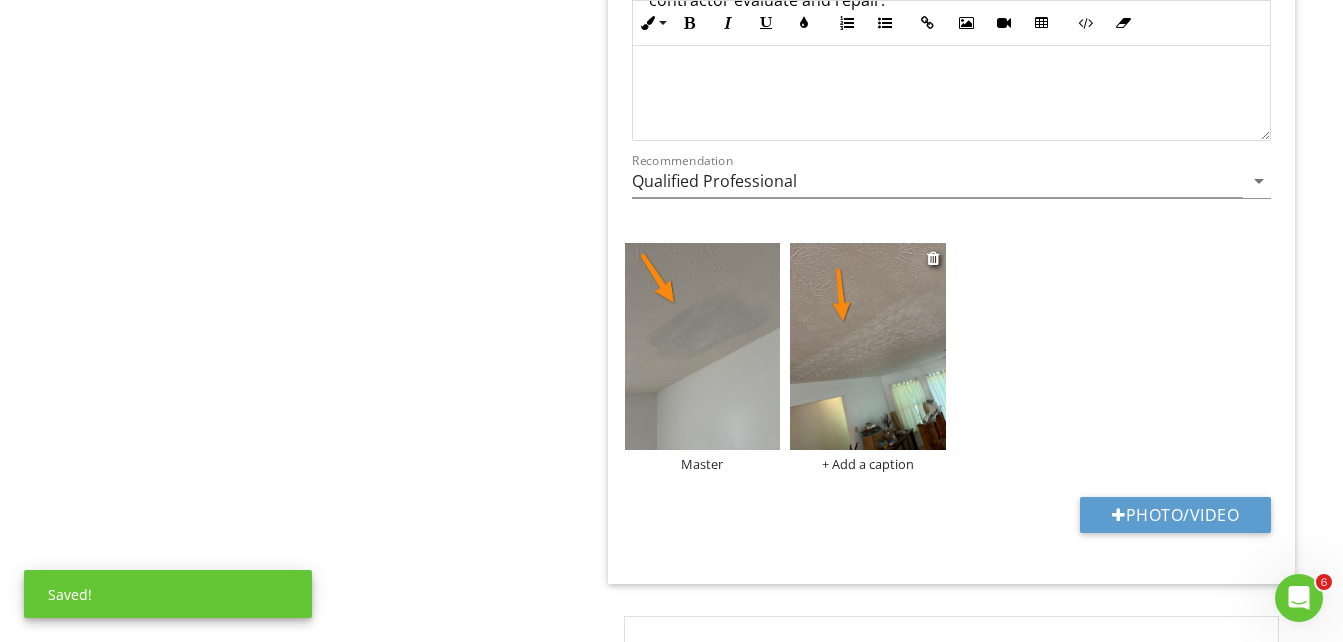click on "+ Add a caption" at bounding box center (868, 464) 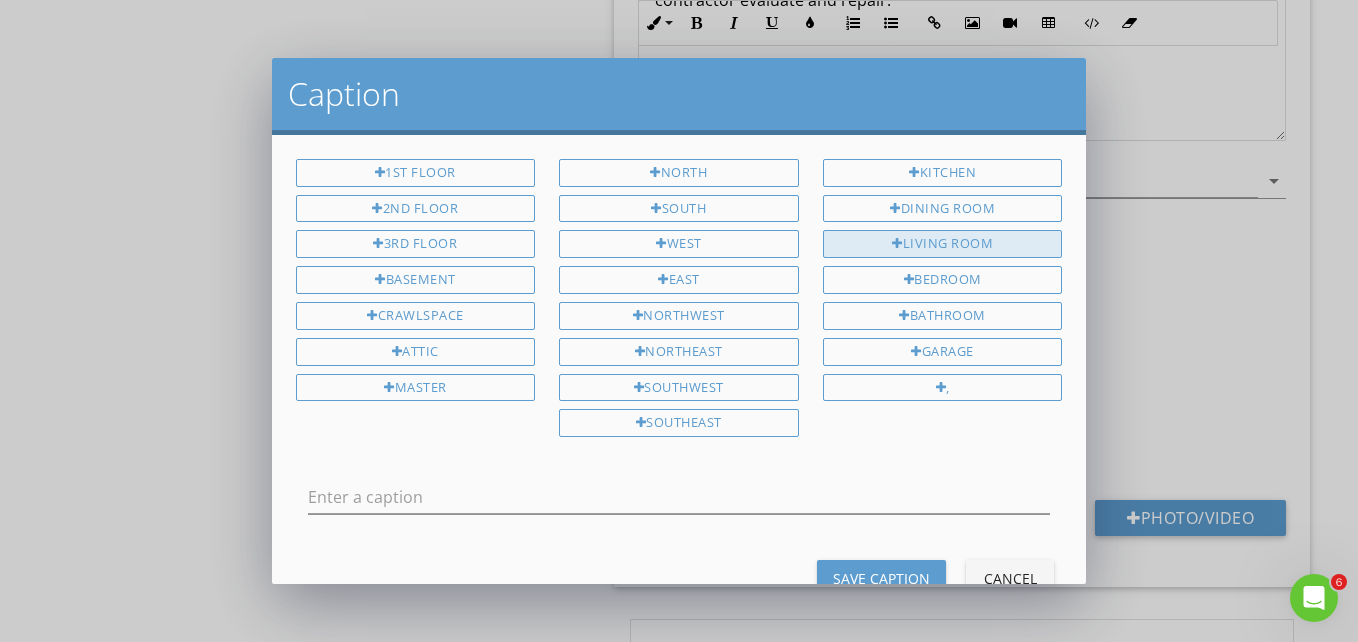 click on "Living Room" at bounding box center (943, 244) 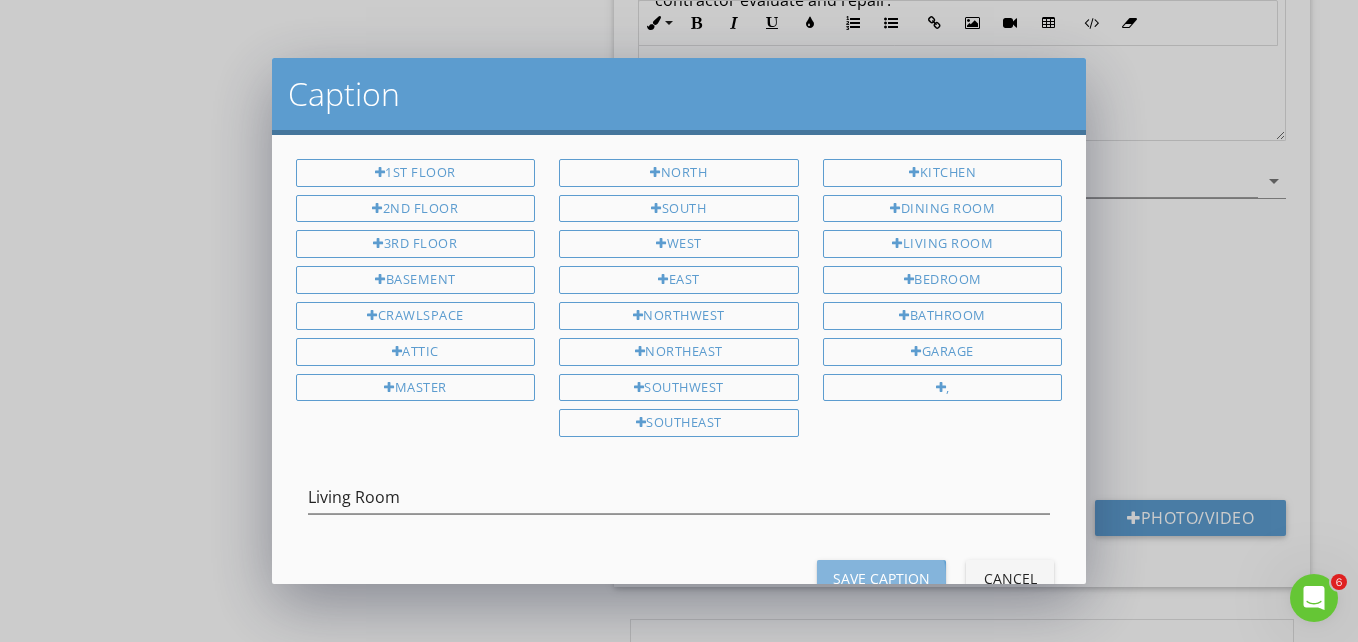 click on "Save Caption" at bounding box center [881, 578] 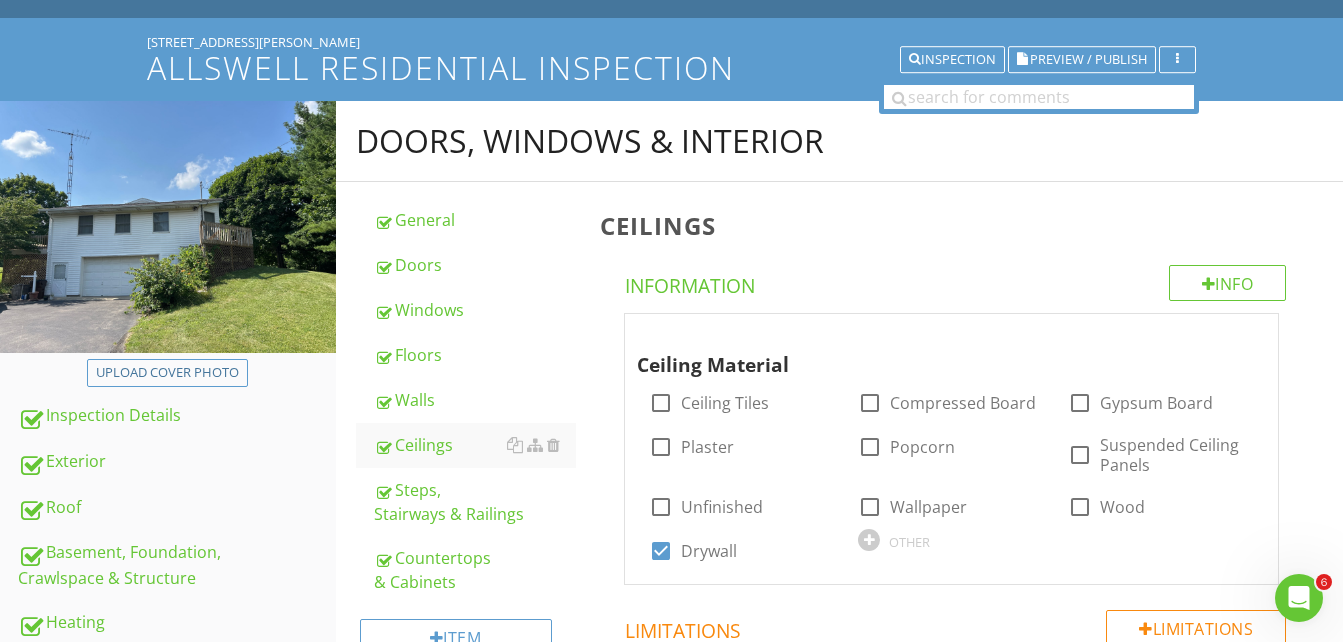 scroll, scrollTop: 100, scrollLeft: 0, axis: vertical 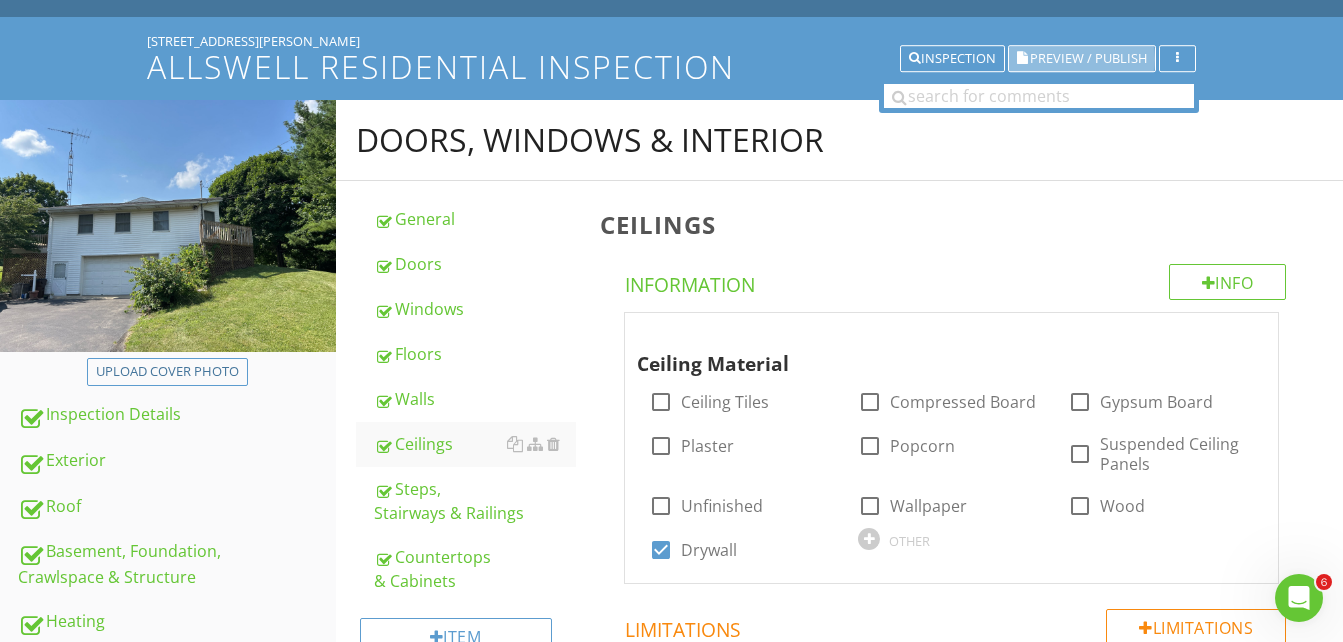 click on "Preview / Publish" at bounding box center (1088, 58) 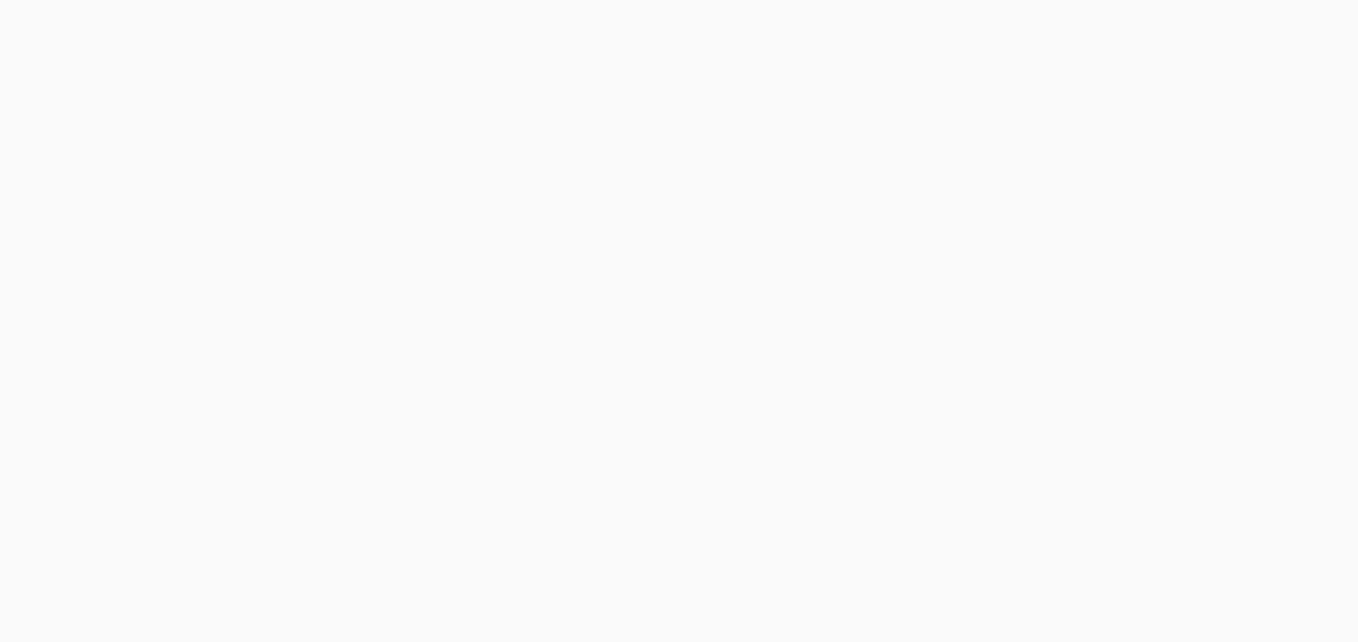 scroll, scrollTop: 0, scrollLeft: 0, axis: both 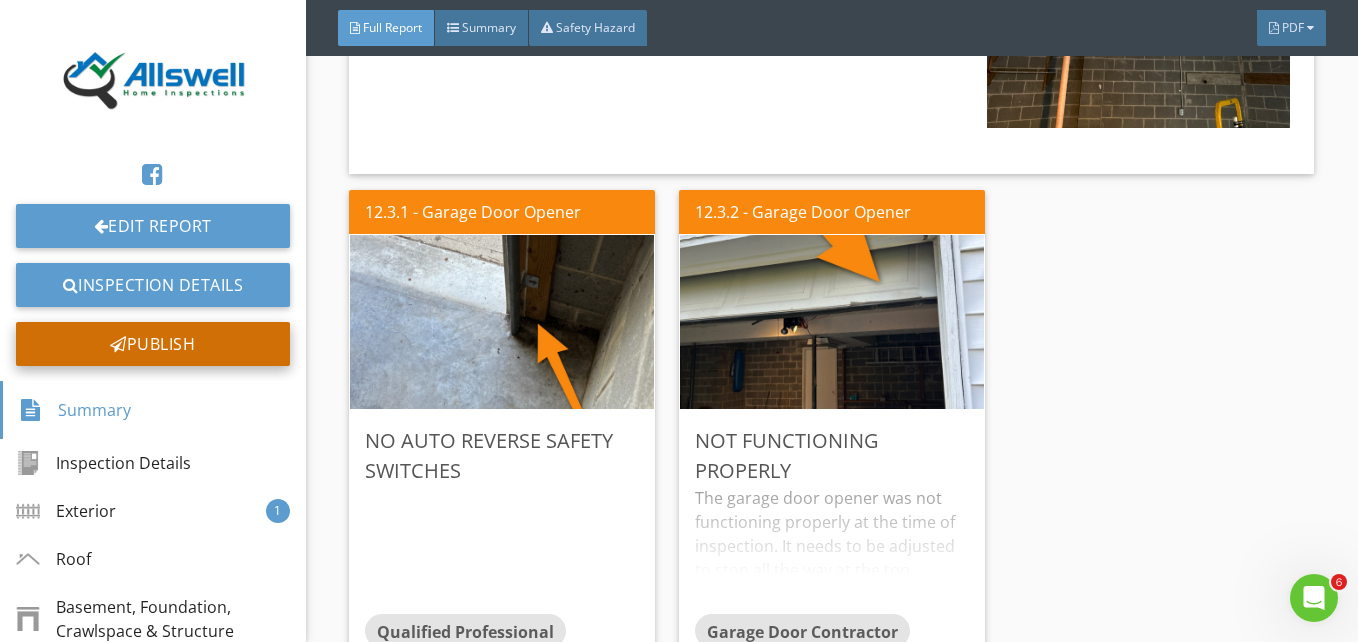 click on "Publish" at bounding box center [153, 344] 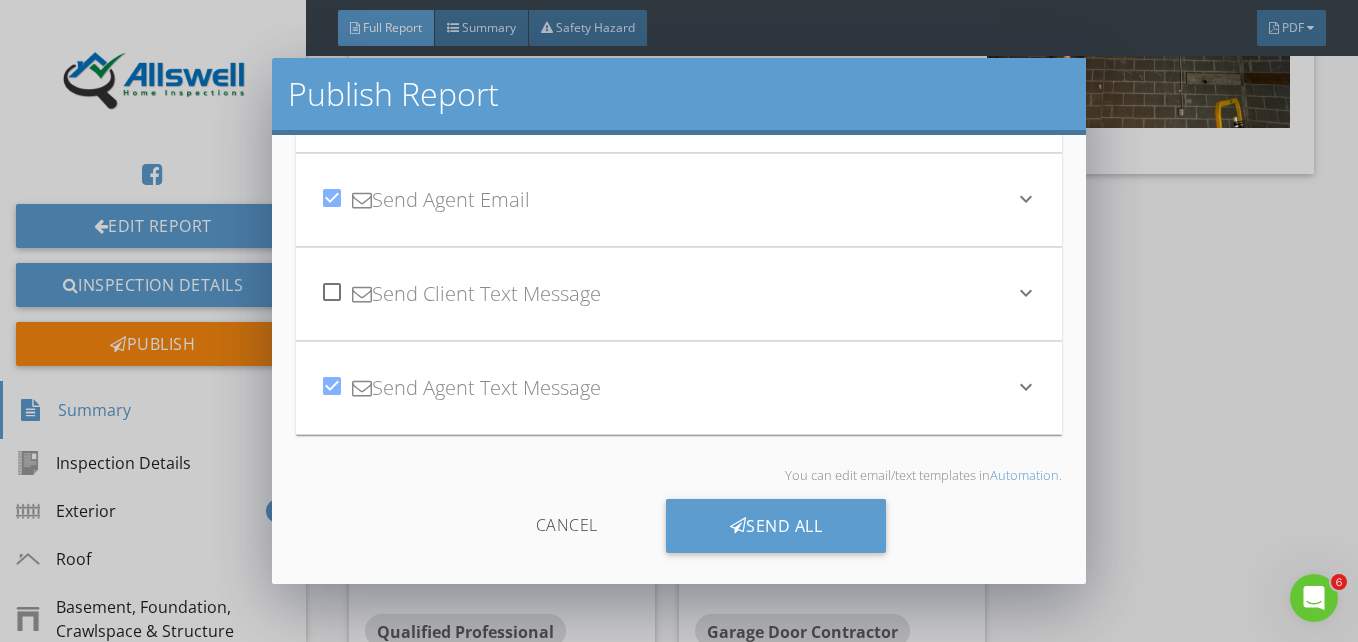 scroll, scrollTop: 139, scrollLeft: 0, axis: vertical 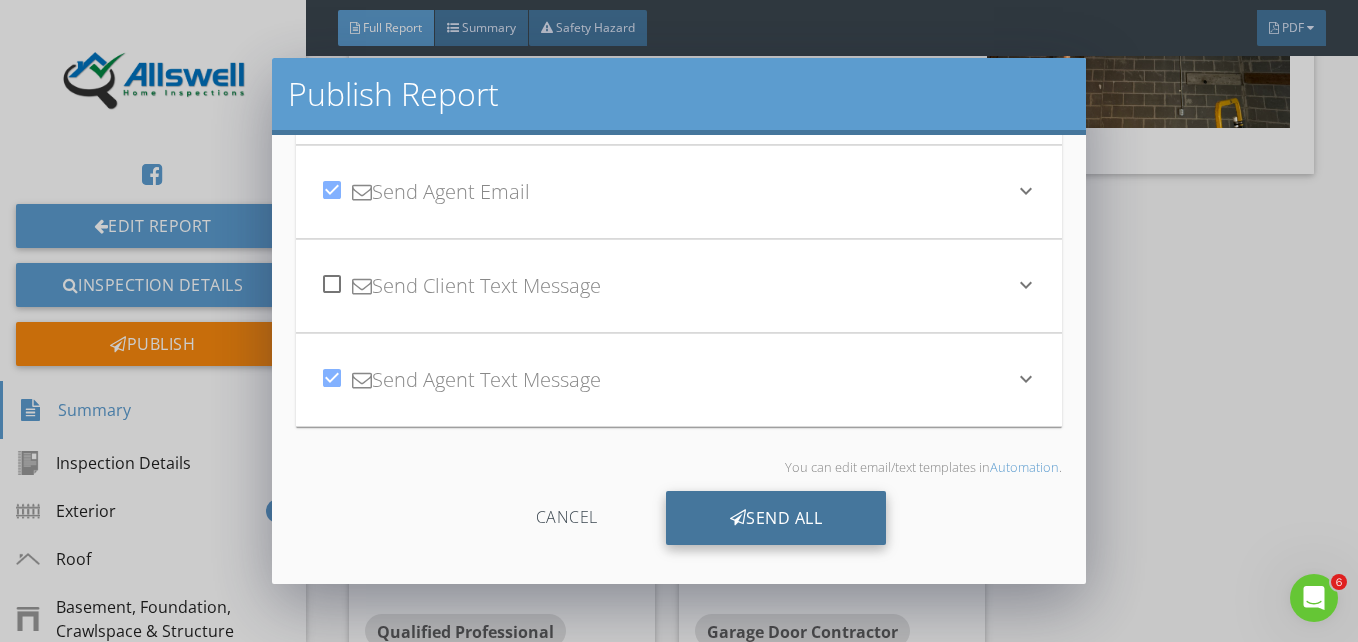 click on "Send All" at bounding box center (776, 518) 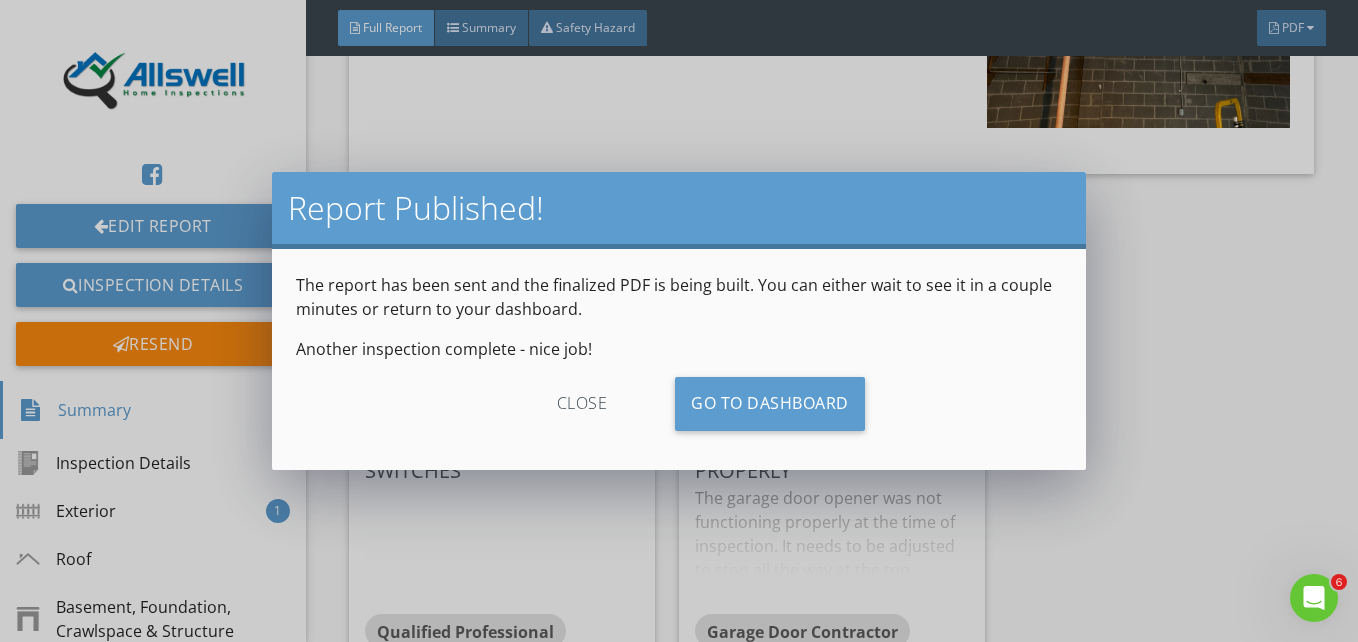 click on "close" at bounding box center (582, 404) 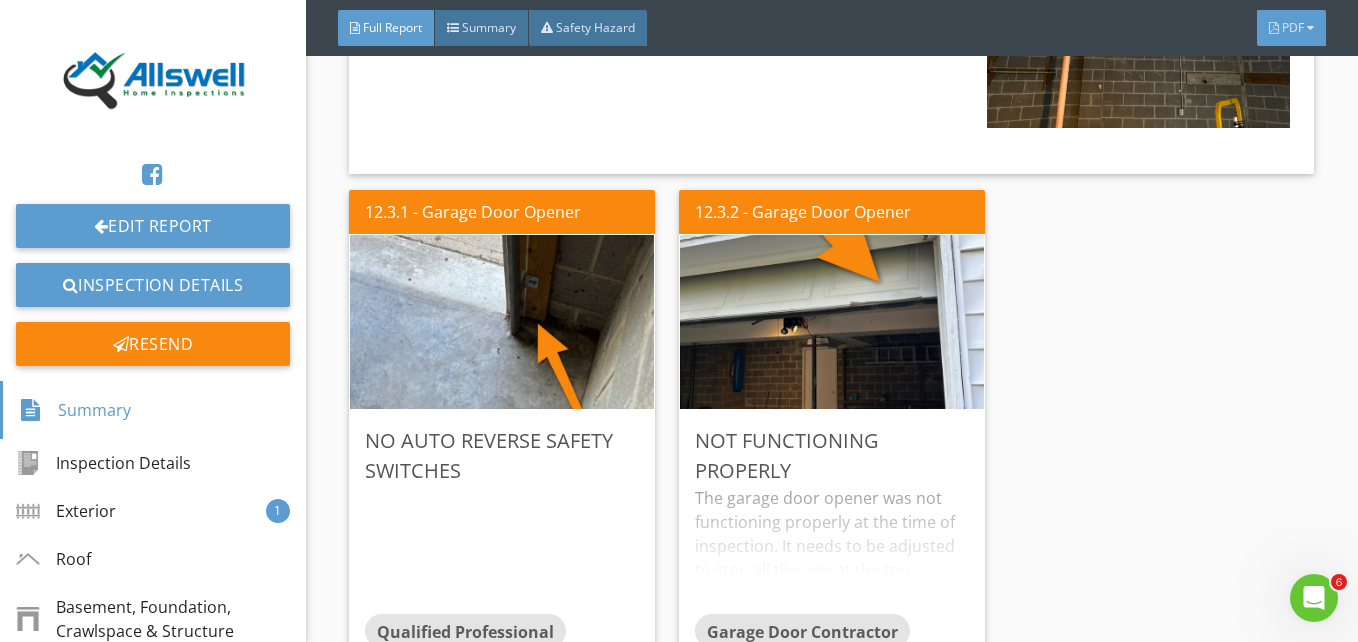 click on "PDF" at bounding box center [1291, 28] 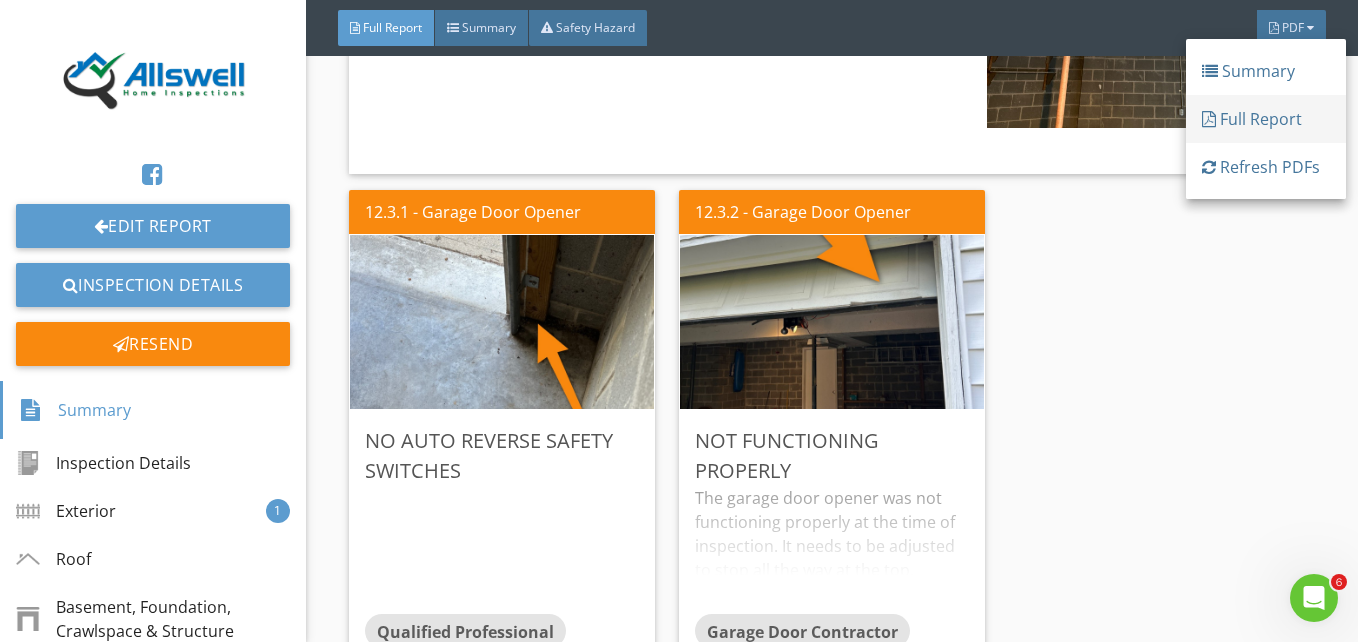 click on "Full Report" at bounding box center [1266, 119] 